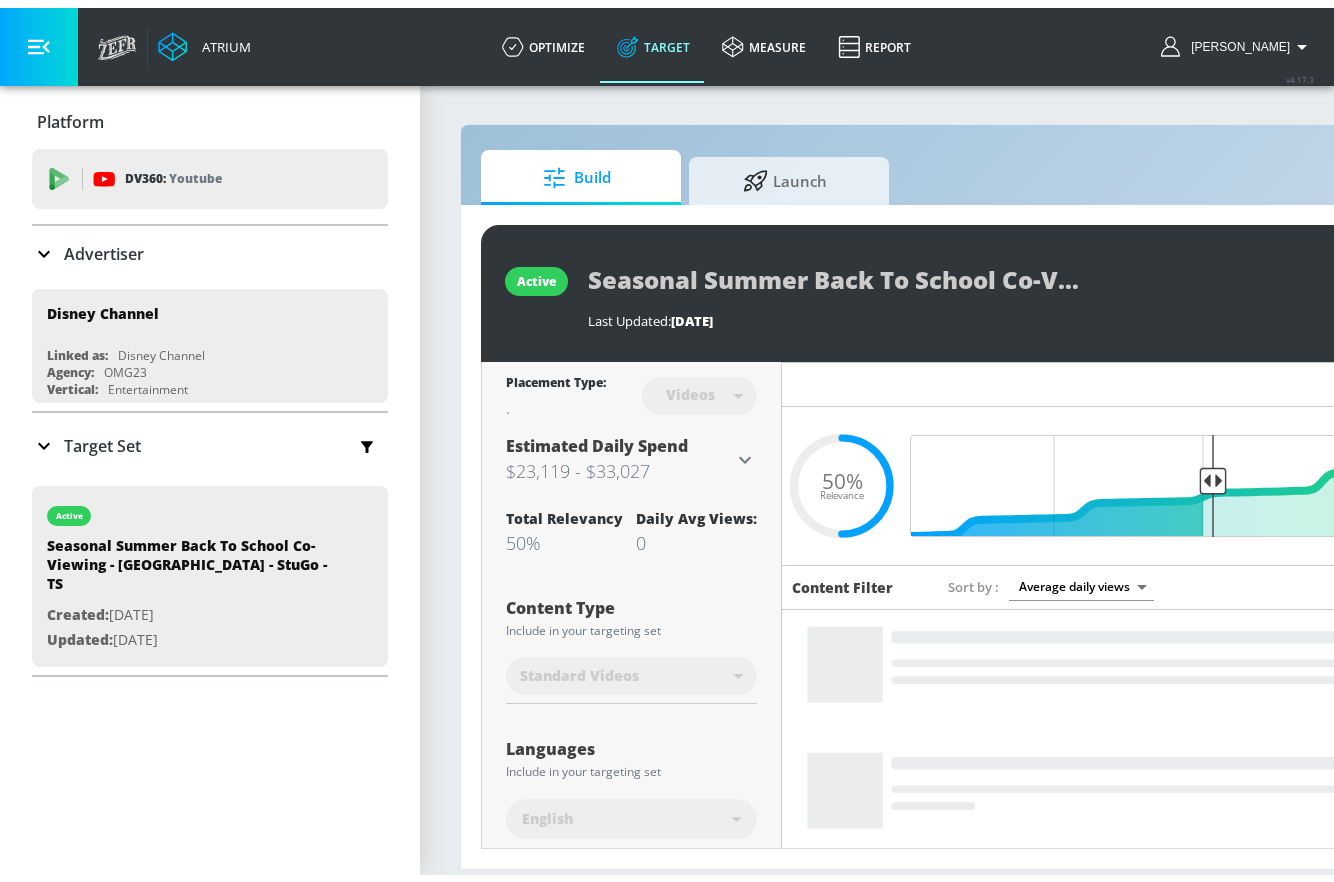 scroll, scrollTop: 0, scrollLeft: 0, axis: both 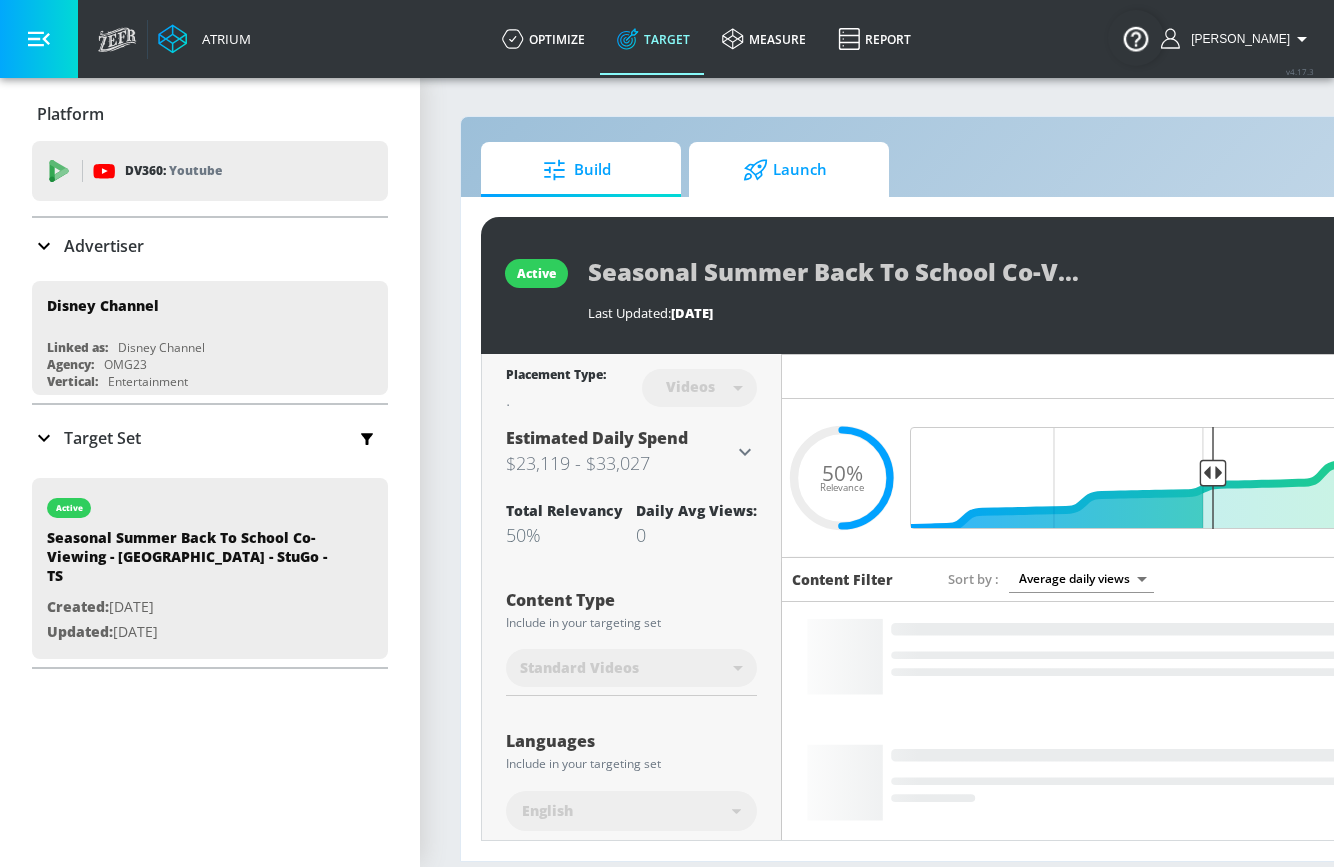 click on "Launch" at bounding box center (785, 170) 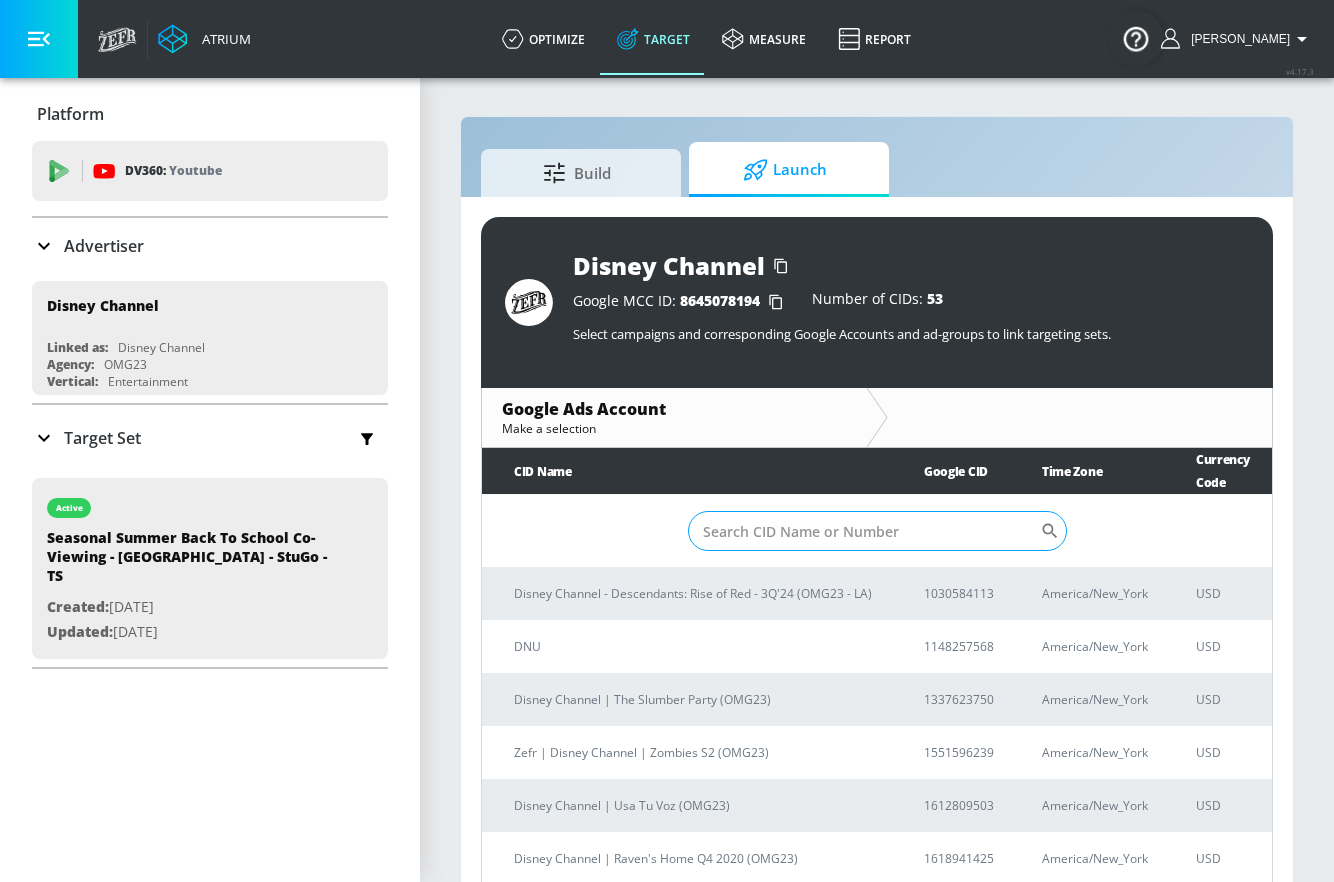 click on "Sort By" at bounding box center [864, 531] 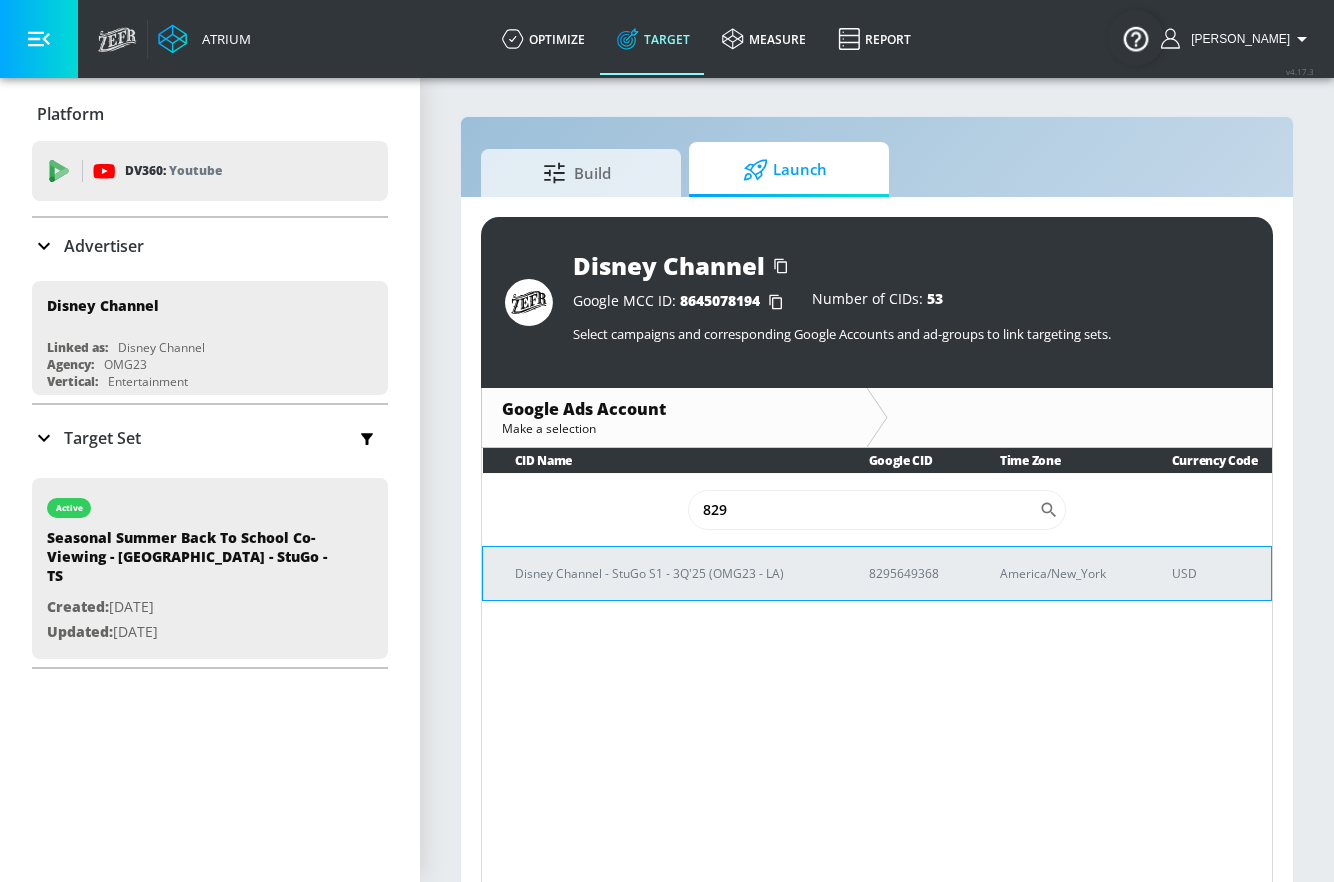 type on "829" 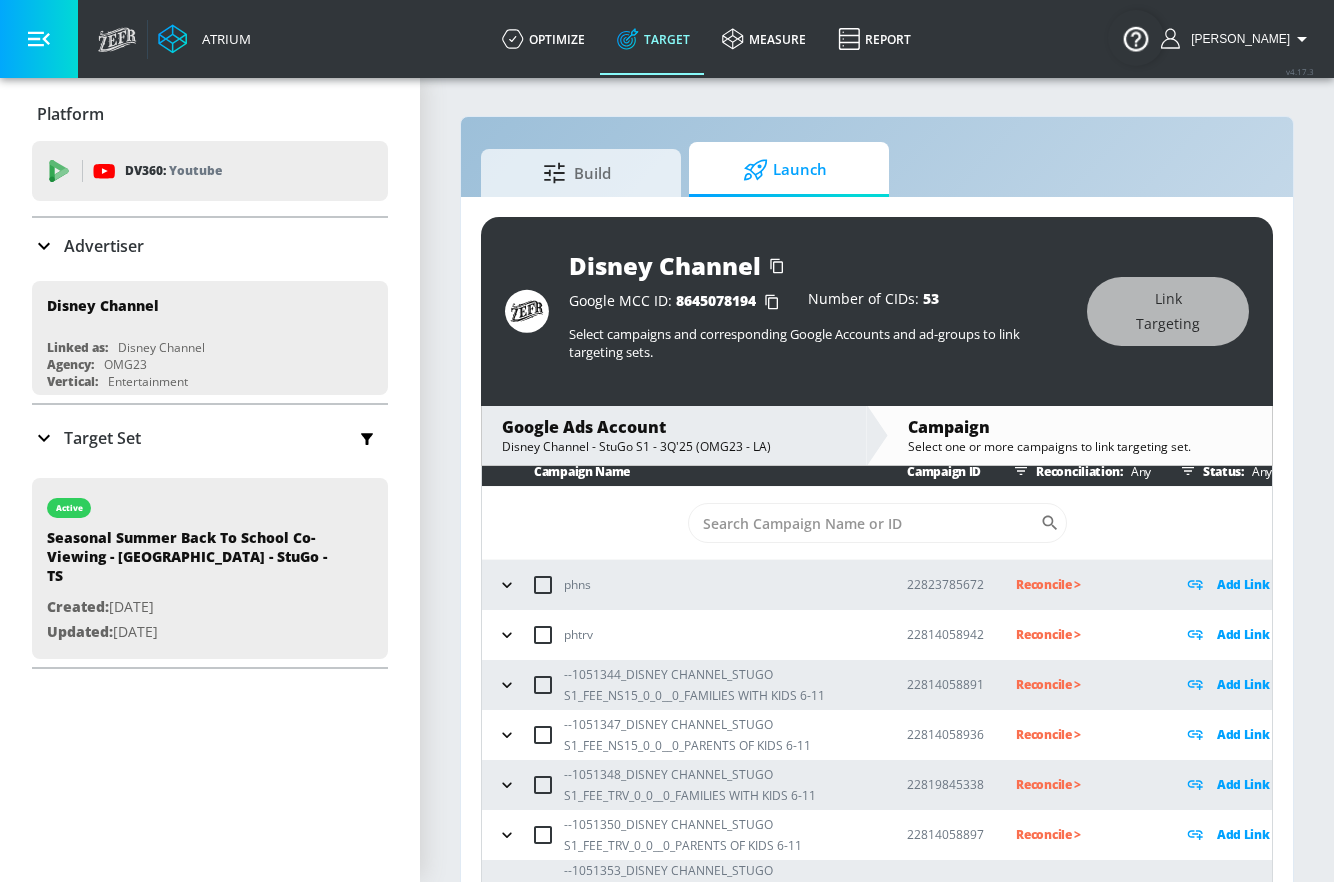 scroll, scrollTop: 25, scrollLeft: 0, axis: vertical 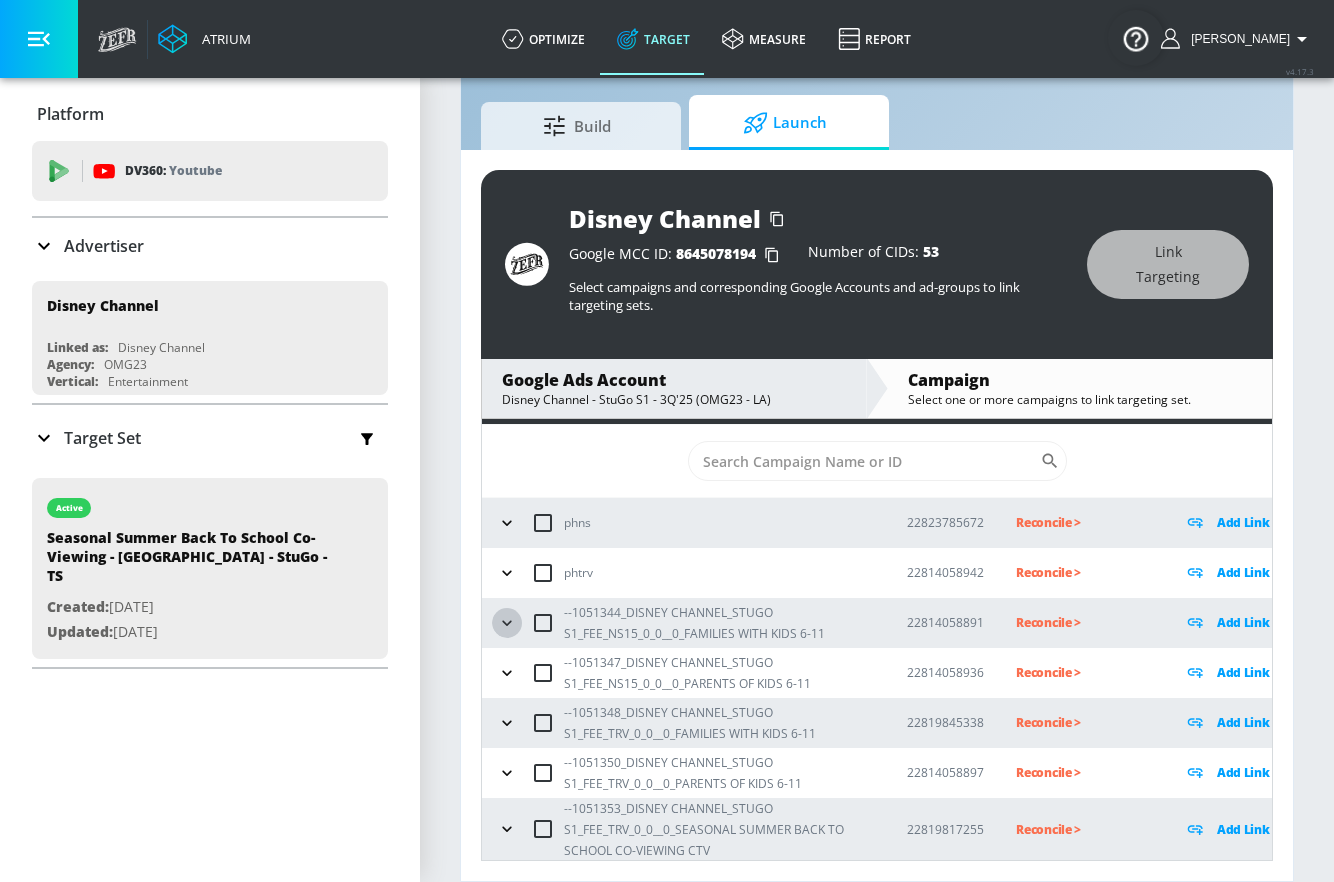 click 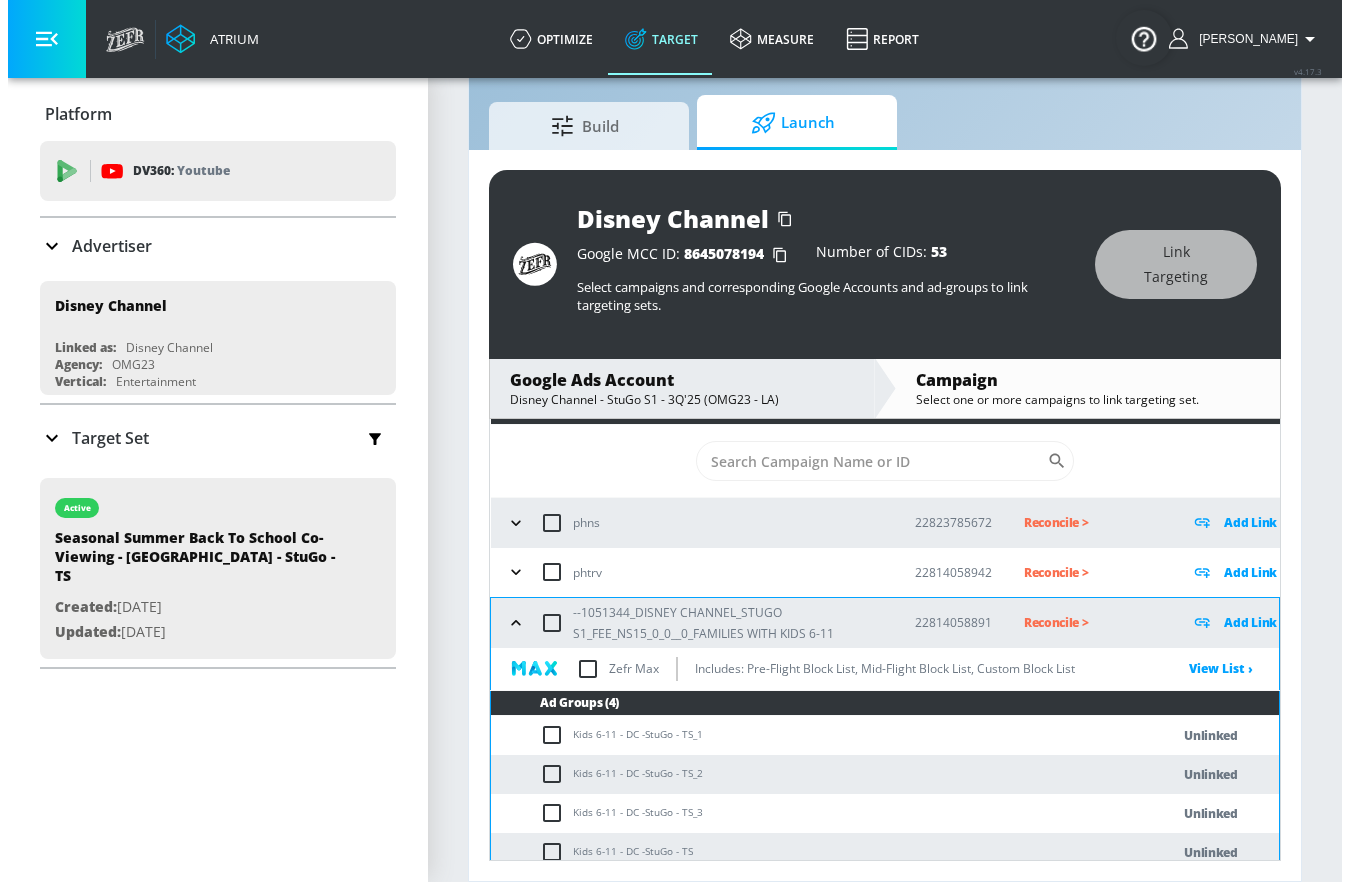 scroll, scrollTop: 190, scrollLeft: 0, axis: vertical 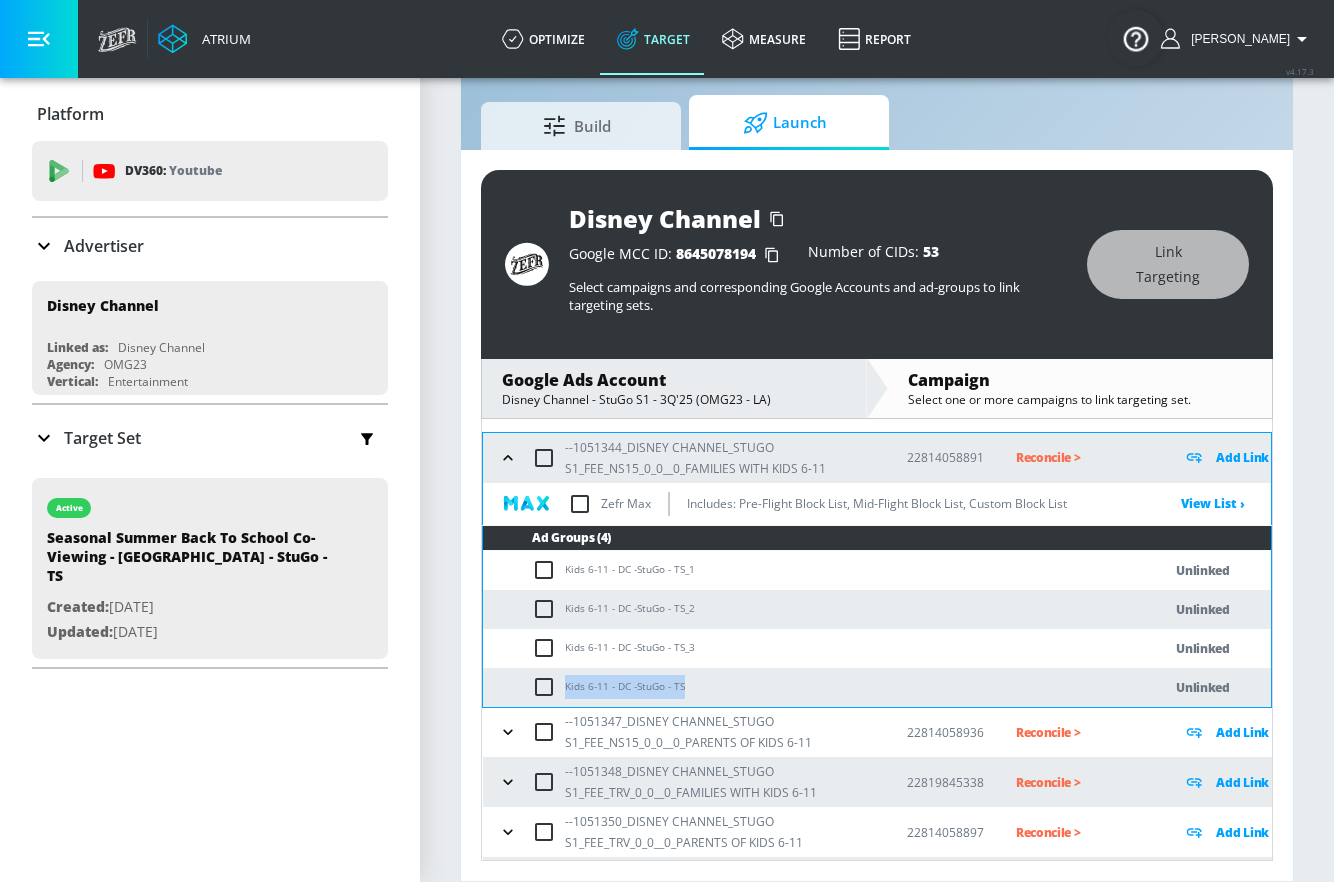 drag, startPoint x: 567, startPoint y: 687, endPoint x: 692, endPoint y: 680, distance: 125.19585 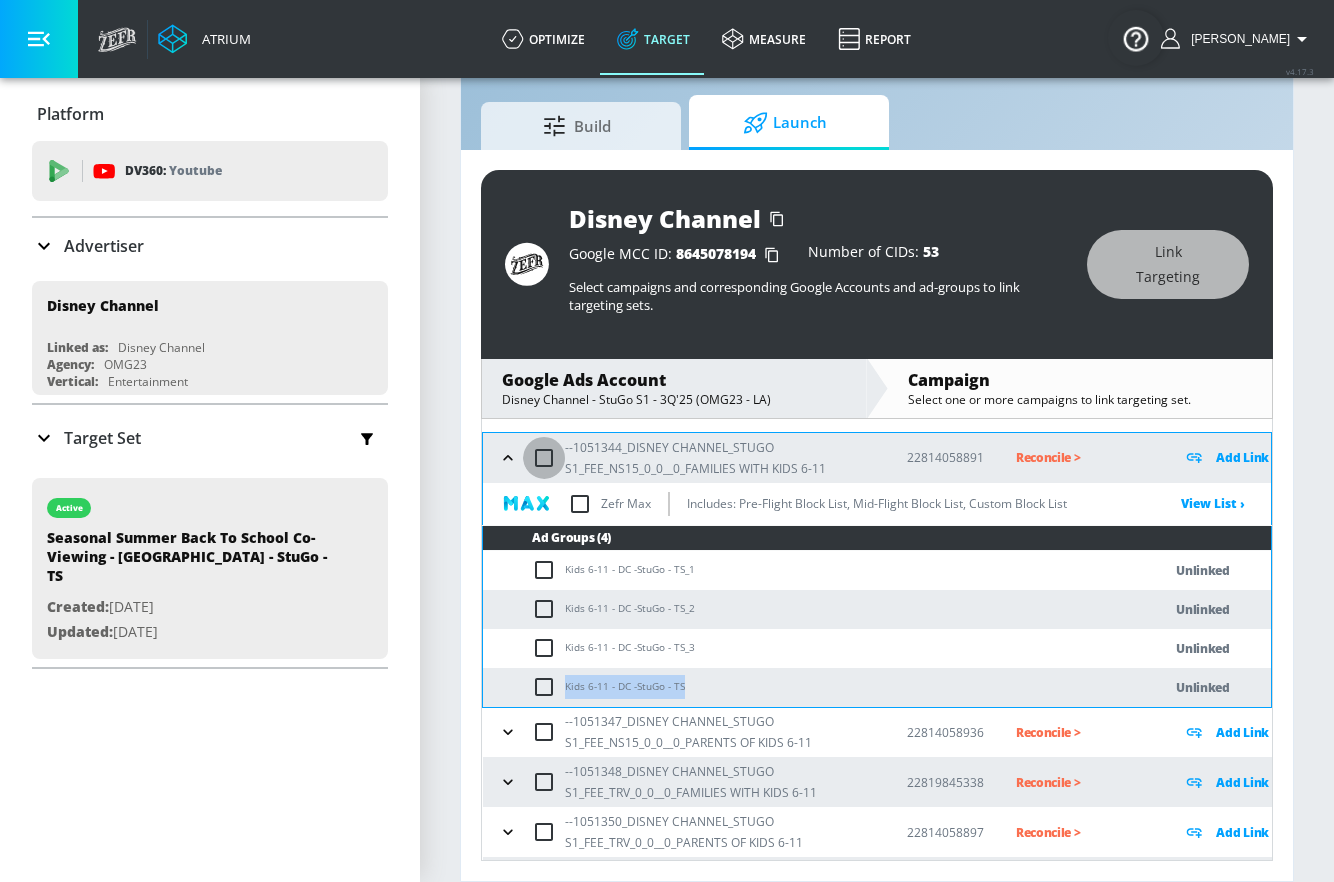 click at bounding box center [544, 458] 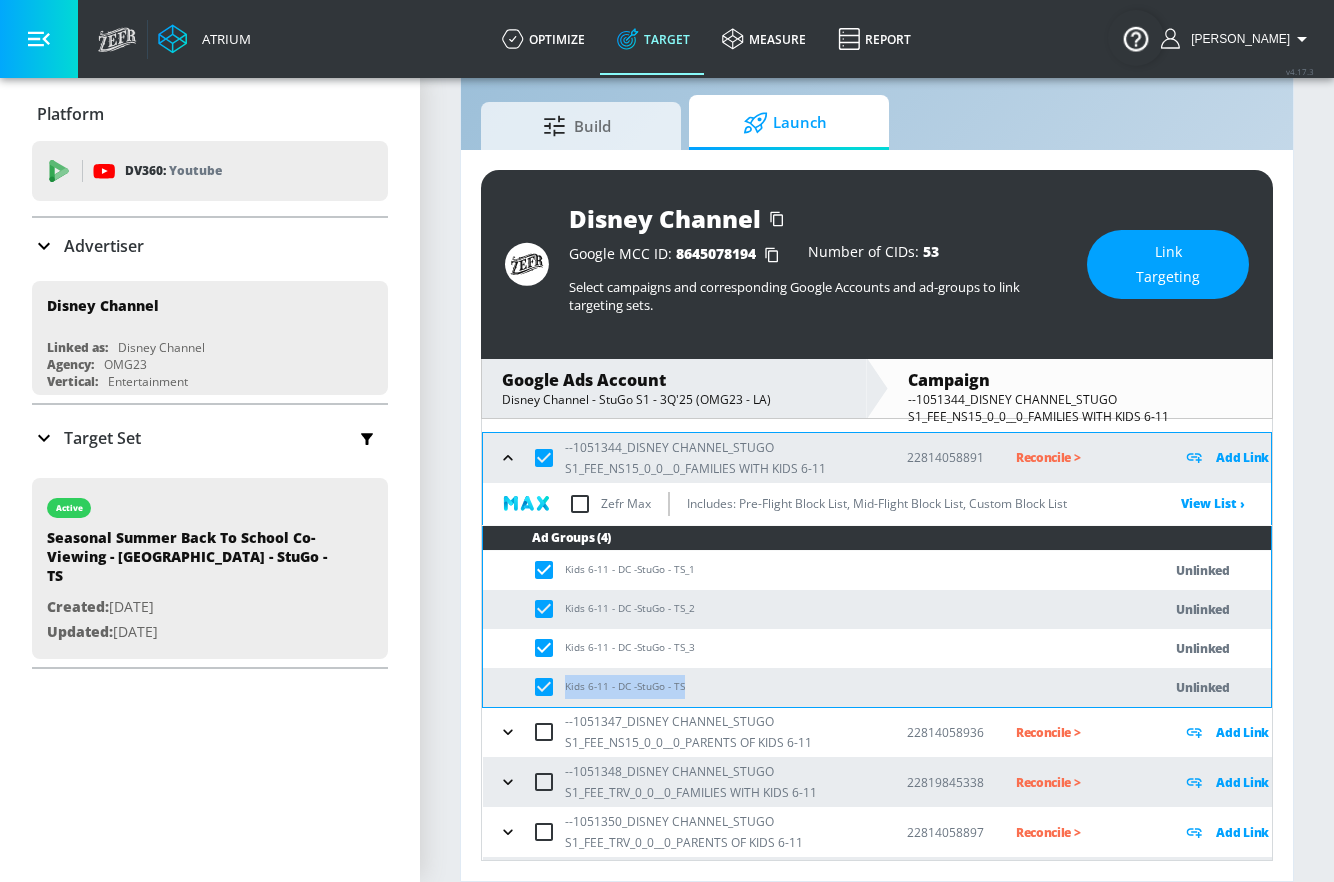 click at bounding box center [544, 458] 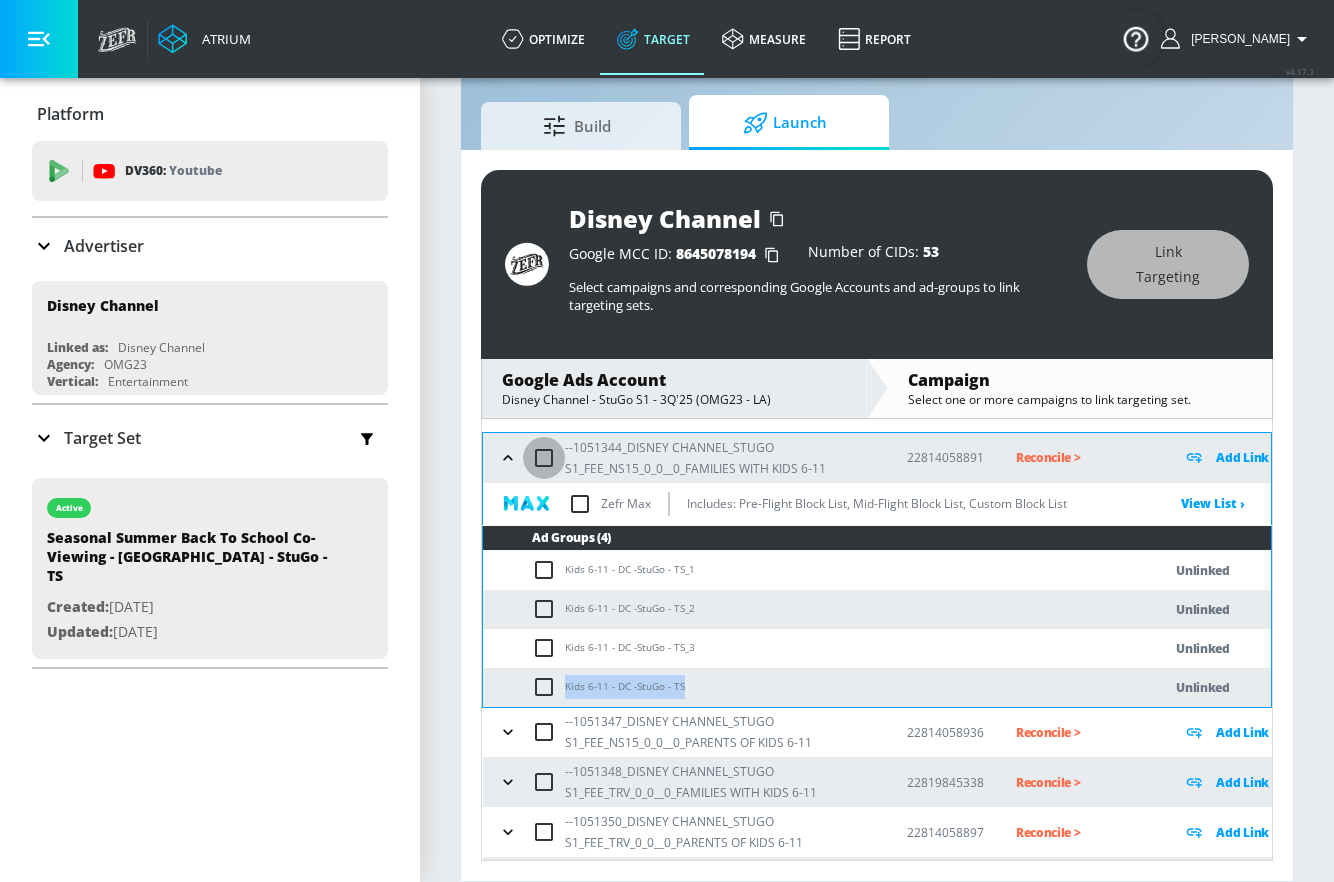 click at bounding box center (544, 458) 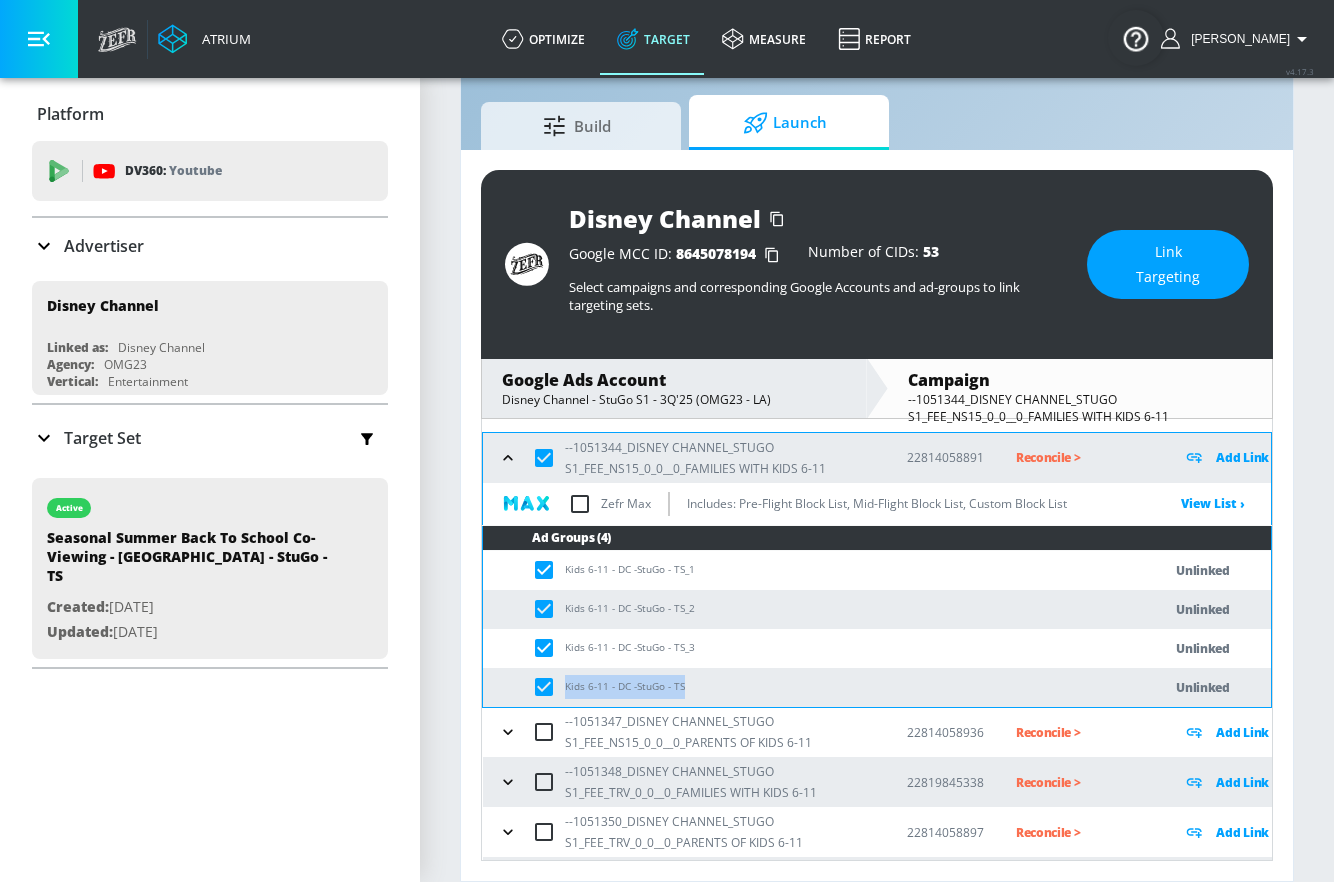click on "Link Targeting" at bounding box center [1168, 264] 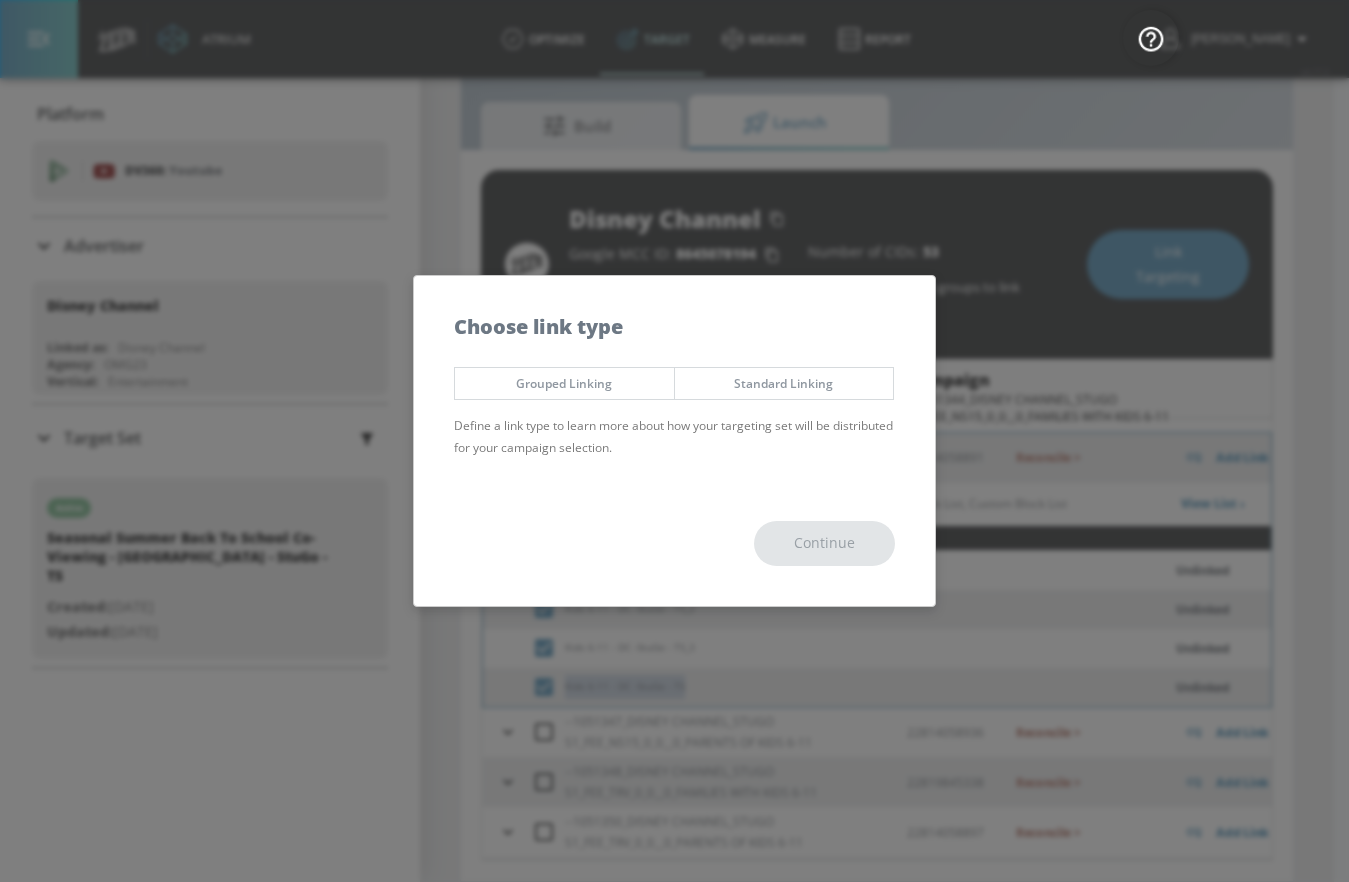 click on "Grouped Linking" at bounding box center [564, 383] 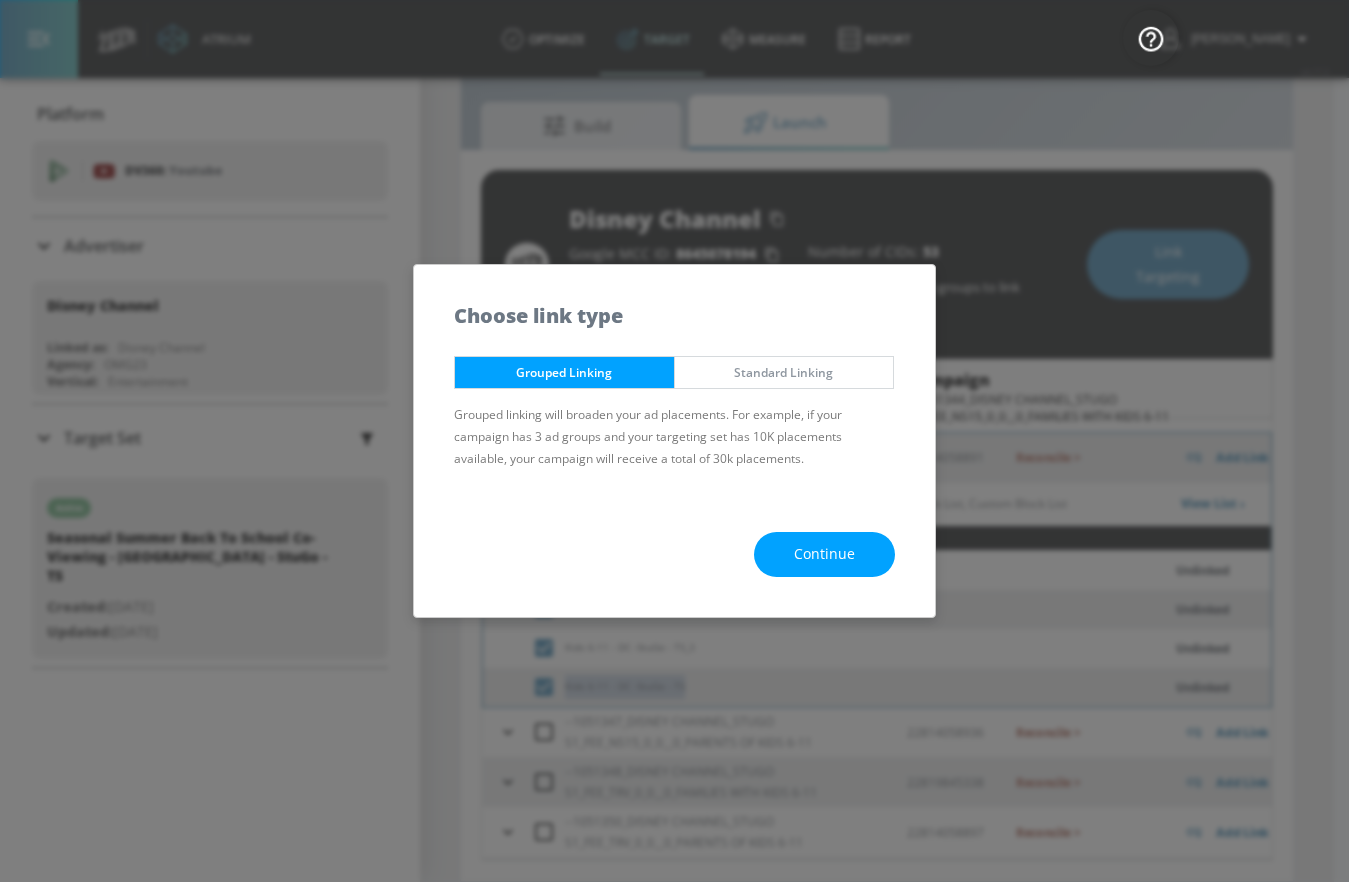 click on "Continue" at bounding box center [824, 554] 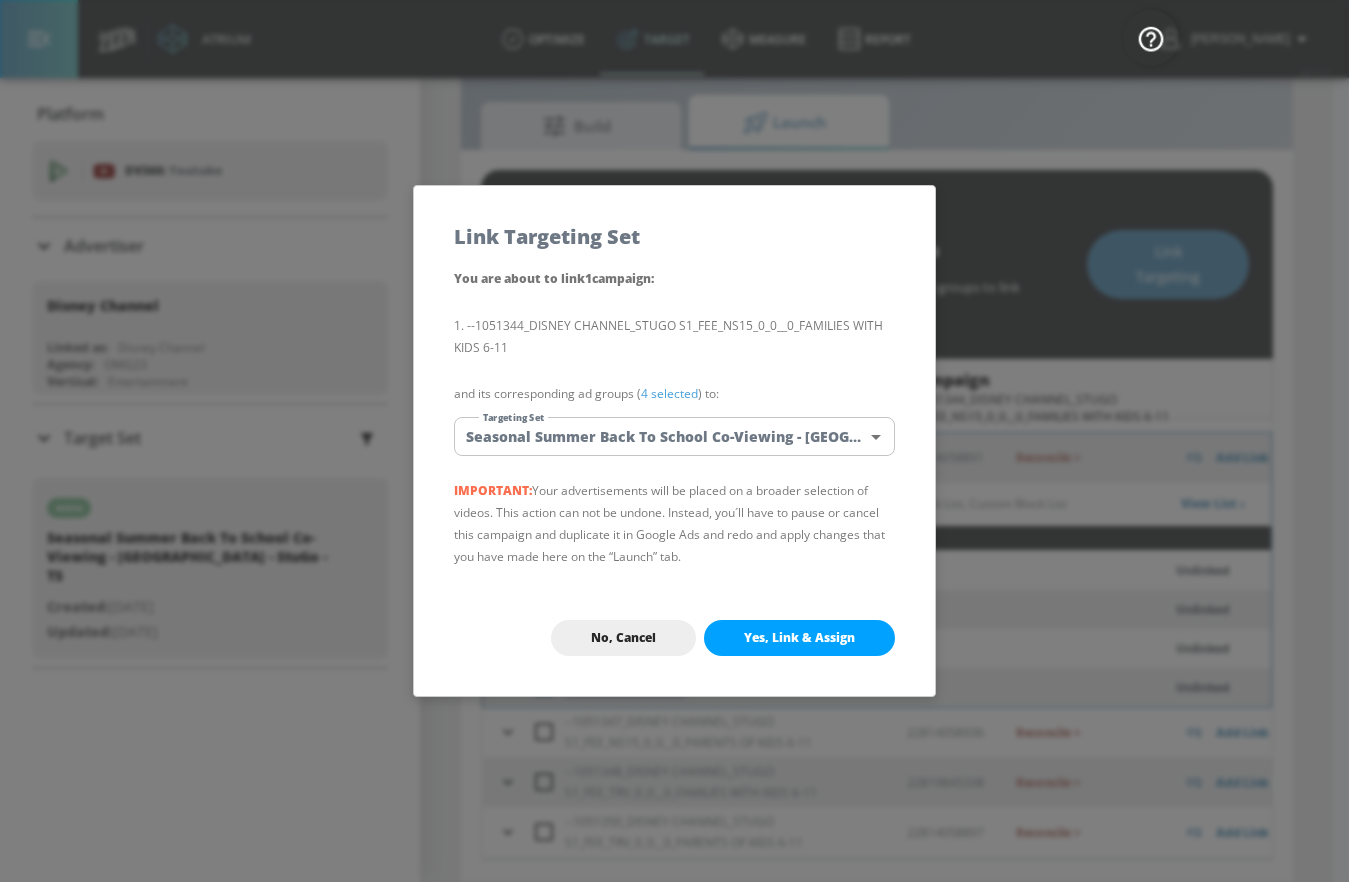 click on "Atrium optimize Target measure Report optimize Target measure Report v 4.17.3 [PERSON_NAME] Platform DV360:   Youtube DV360:   Youtube Advertiser Sort By A-Z asc ​ Add Account Disney Channel Linked as: Disney Channel Agency: OMG23 Vertical: Entertainment Test Linked as: Zefr Demos Agency: Test Vertical: Travel [PERSON_NAME] Test Account 1 Linked as: Zefr Demos Agency: Zefr Vertical: Other [PERSON_NAME] TEST Linked as: Zefr Demos Agency: [PERSON_NAME] TEST Vertical: Other [PERSON_NAME] Test Account Linked as: Zefr Demos Agency: #1 Media Agency in the World Vertical: Retail [PERSON_NAME] C Test Account Linked as: Zefr Demos Agency: [PERSON_NAME] Vertical: CPG (Consumer Packaged Goods) [PERSON_NAME] TEST YTL USR Q|A Linked as: QA YTL Test Brand Agency: QA Vertical: Healthcare [PERSON_NAME] Test Account Linked as: Zefr Demos Agency: [PERSON_NAME] Agency Vertical: Fashion Parry Test Linked as: Zefr Demos Agency: Parry Test Vertical: Music KZ Test  Linked as: Zefr Demos Agency: Kaitlin test  Vertical: Other alicyn test Linked as: Zefr Demos Agency: alicyn test Zefr" at bounding box center (674, 417) 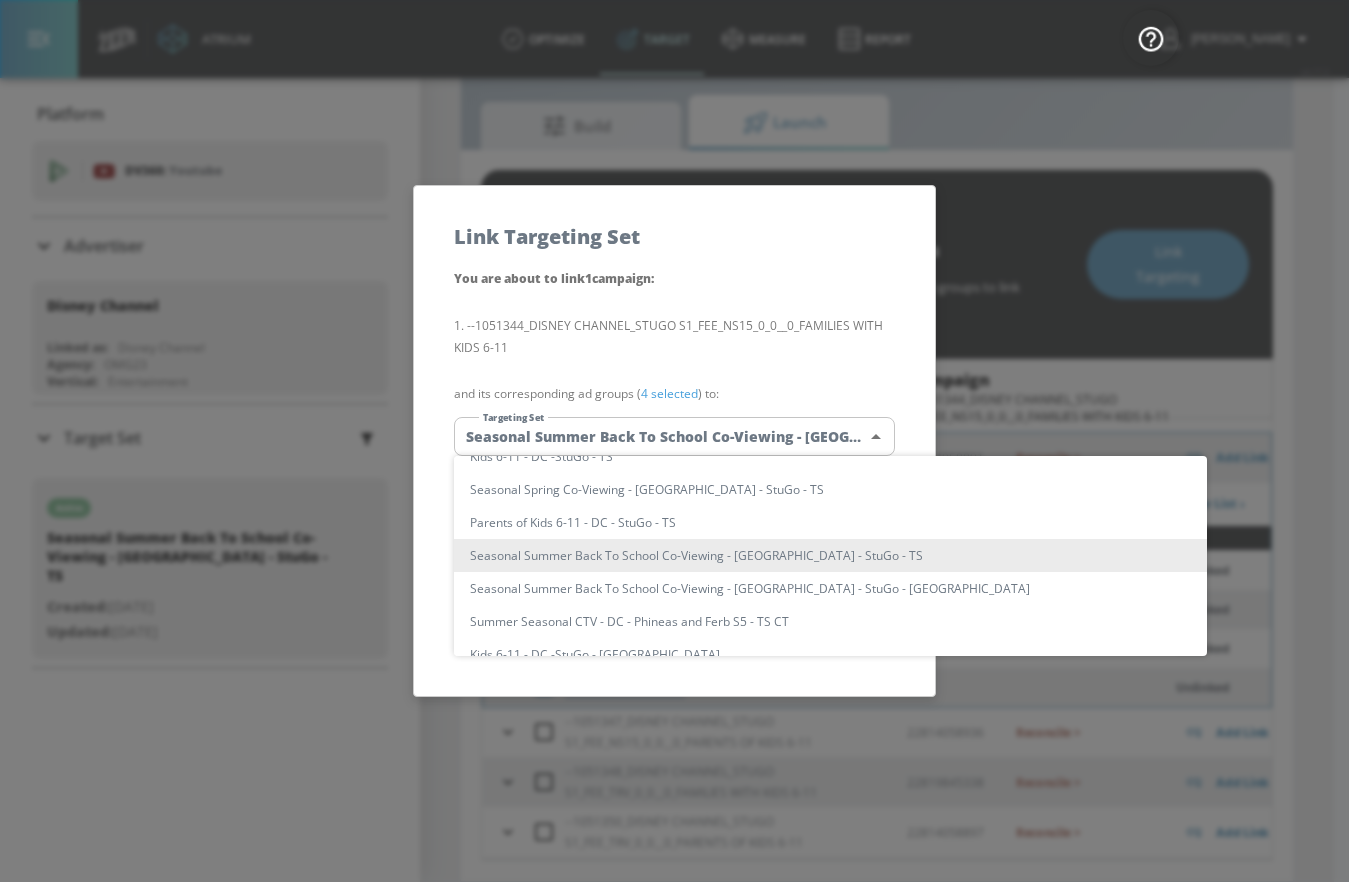 scroll, scrollTop: 0, scrollLeft: 0, axis: both 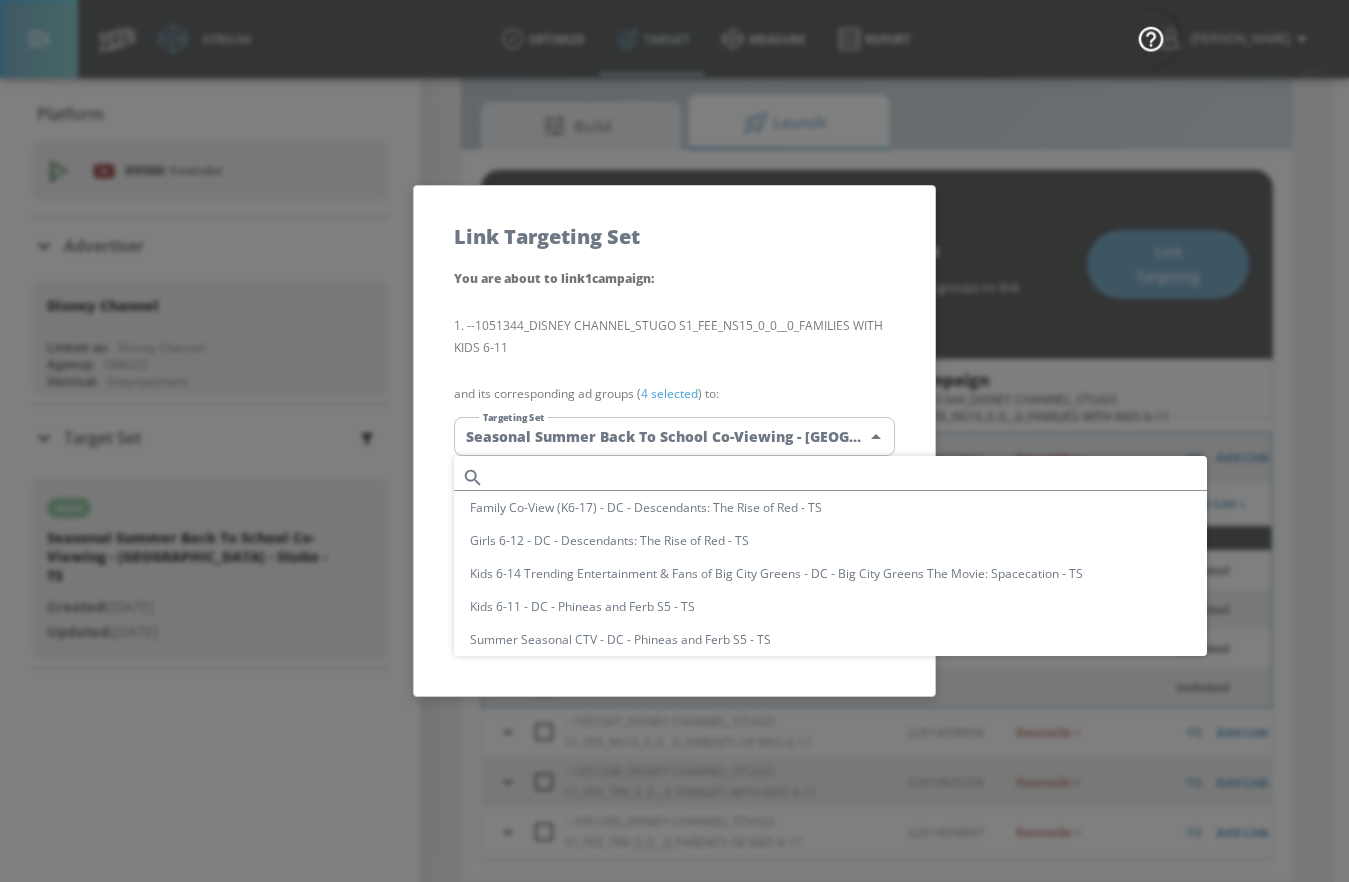 click at bounding box center [849, 477] 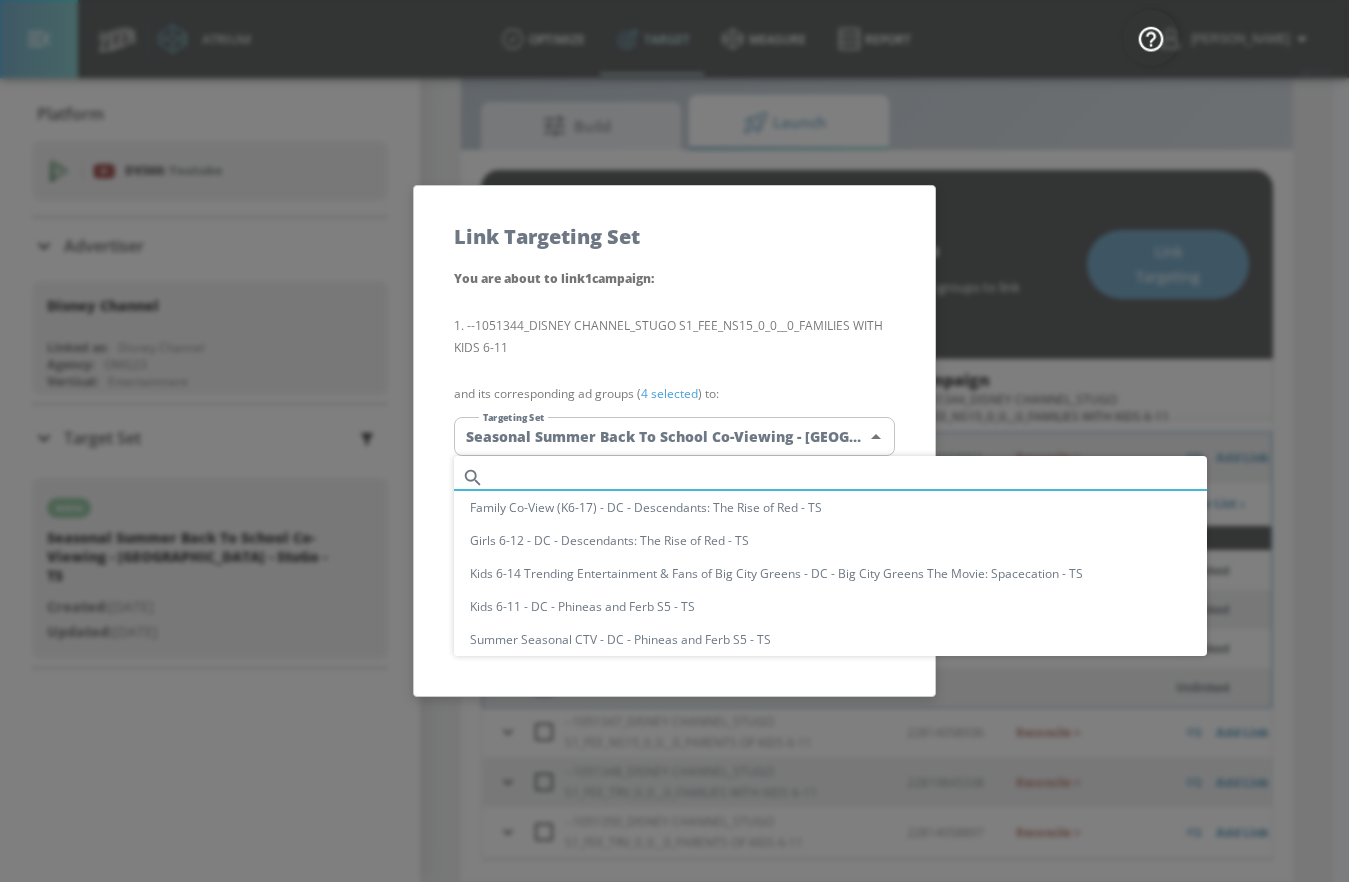 paste on "Kids 6-11 - DC -StuGo - TS" 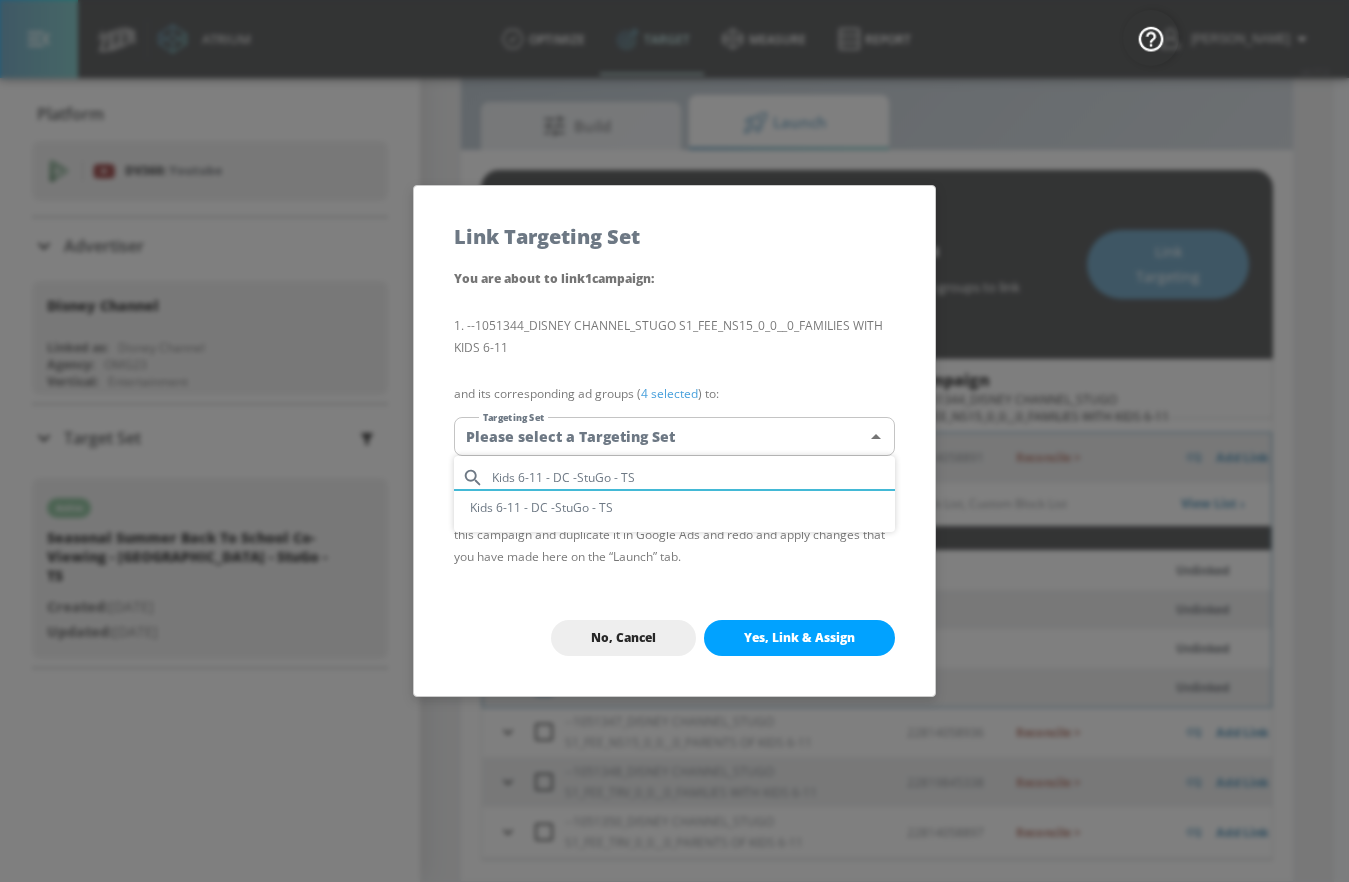 type on "Kids 6-11 - DC -StuGo - TS" 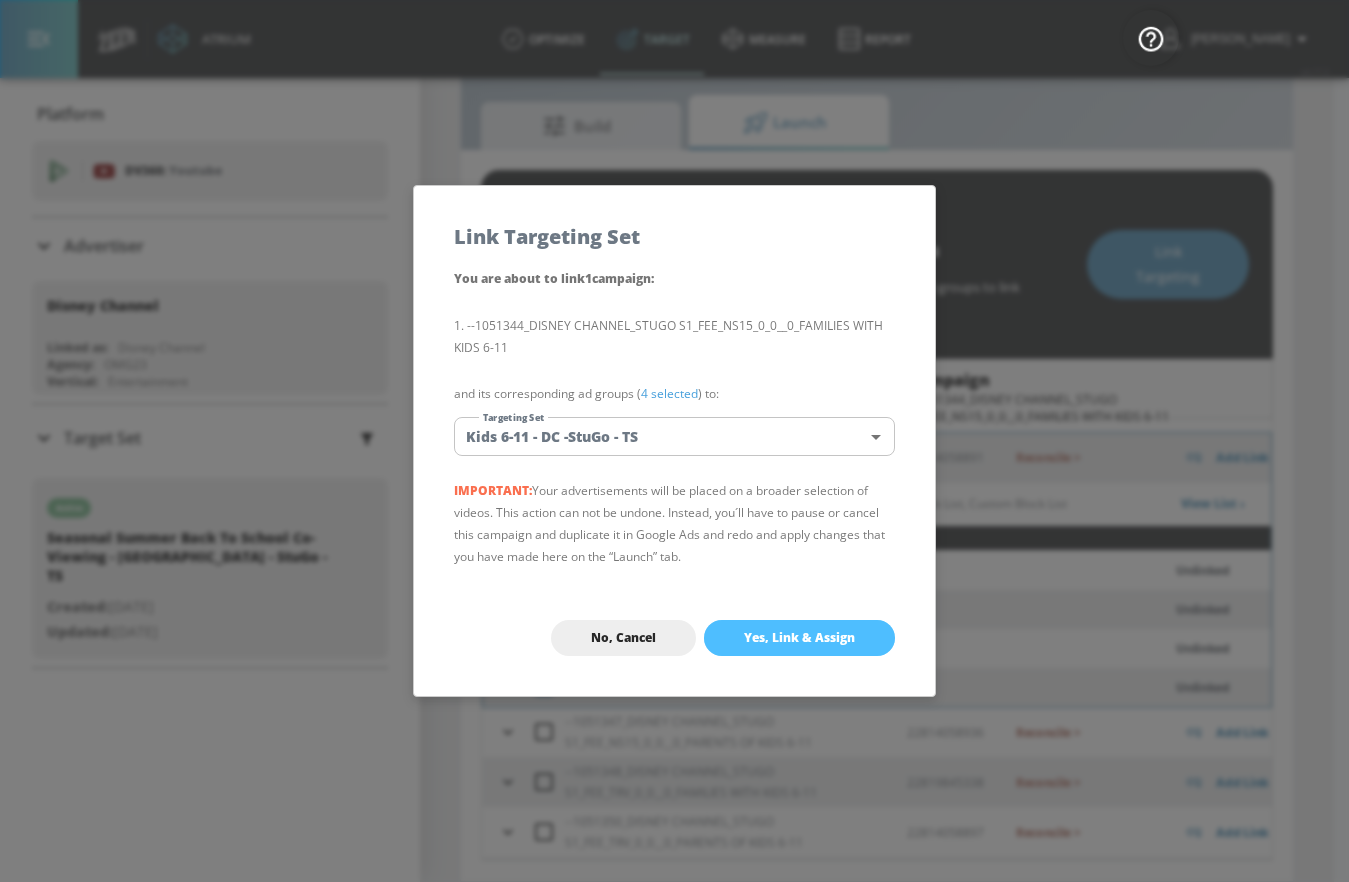 click on "Yes, Link & Assign" at bounding box center [799, 638] 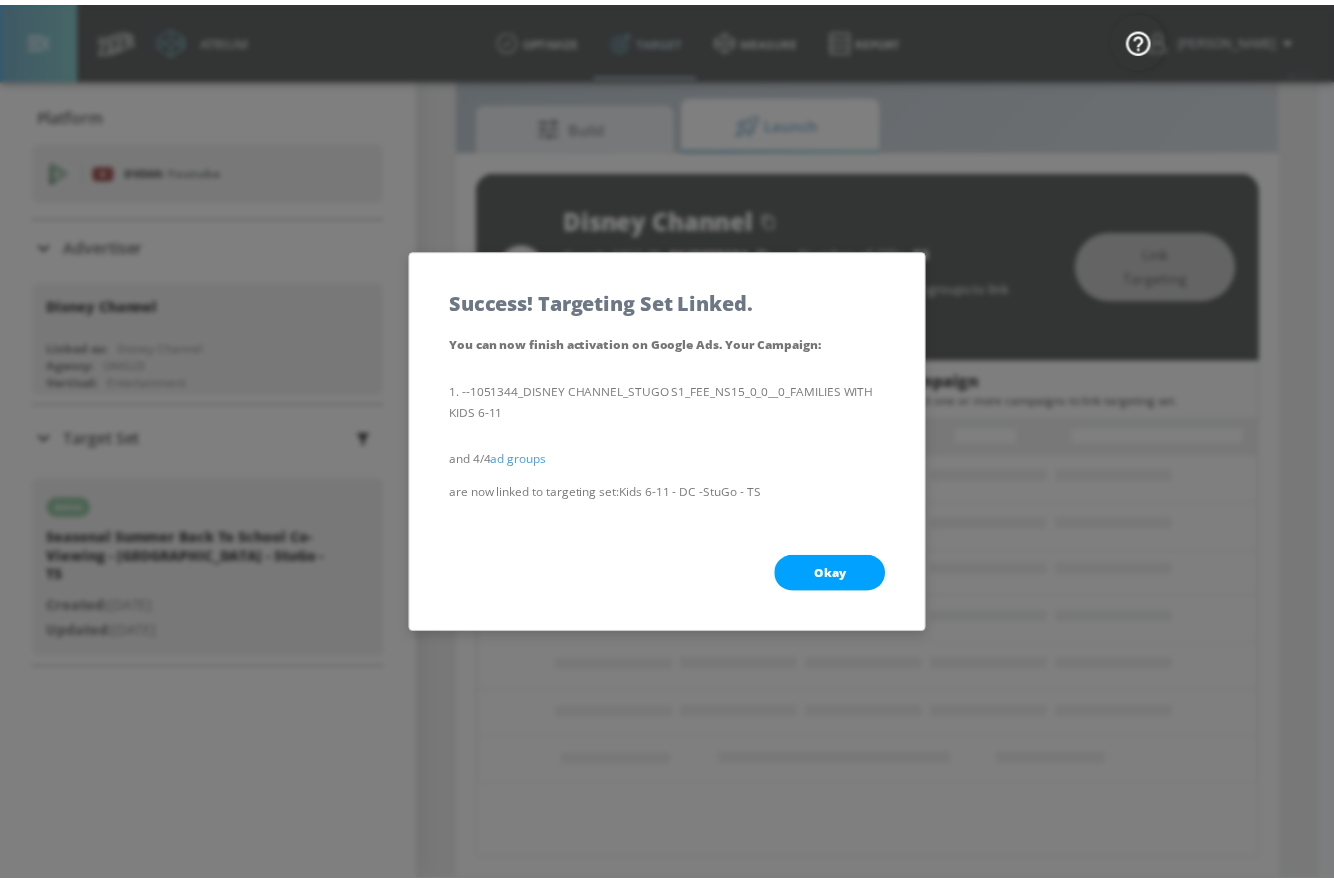 scroll, scrollTop: 0, scrollLeft: 0, axis: both 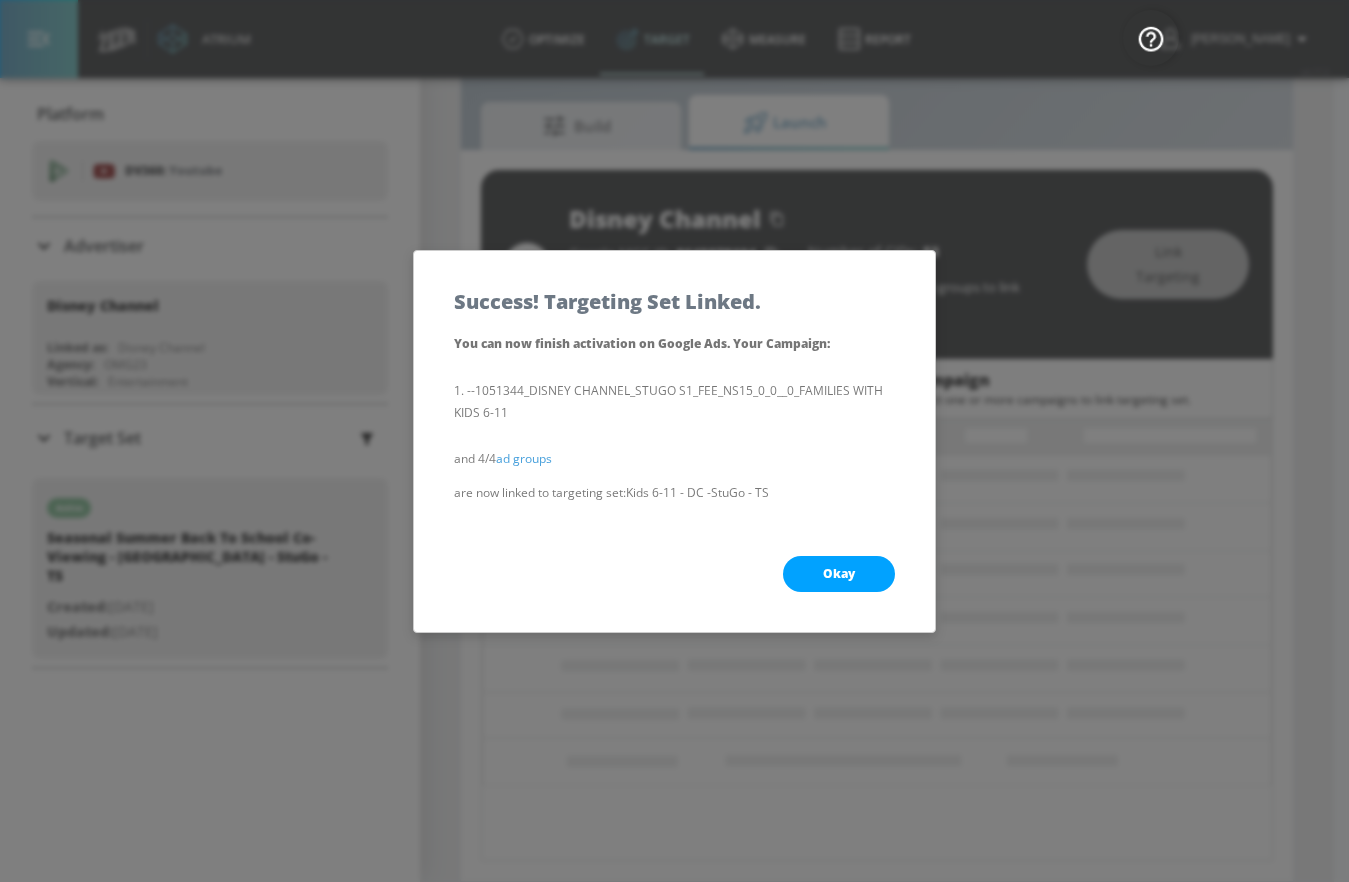 click on "Okay" at bounding box center [839, 574] 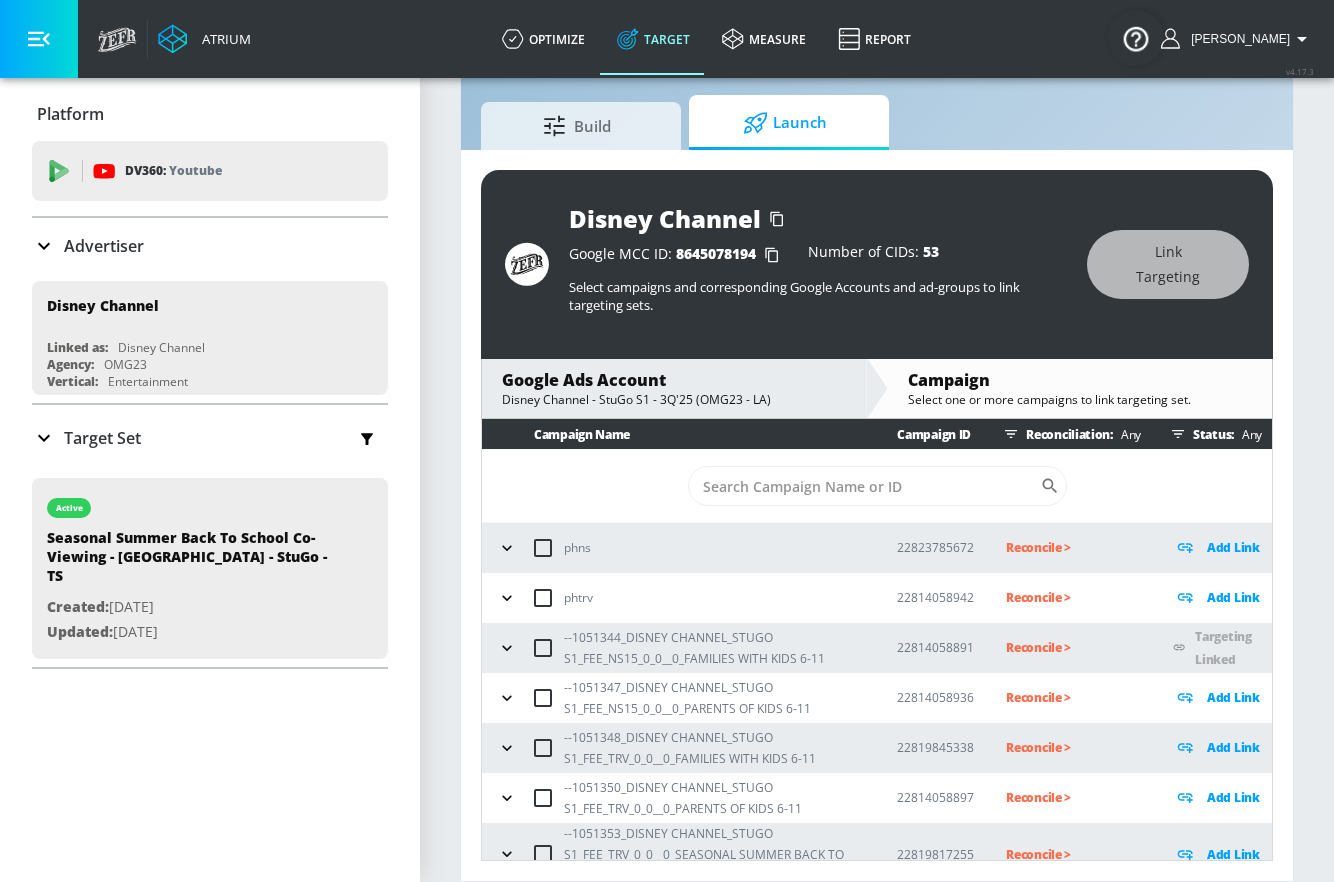 click 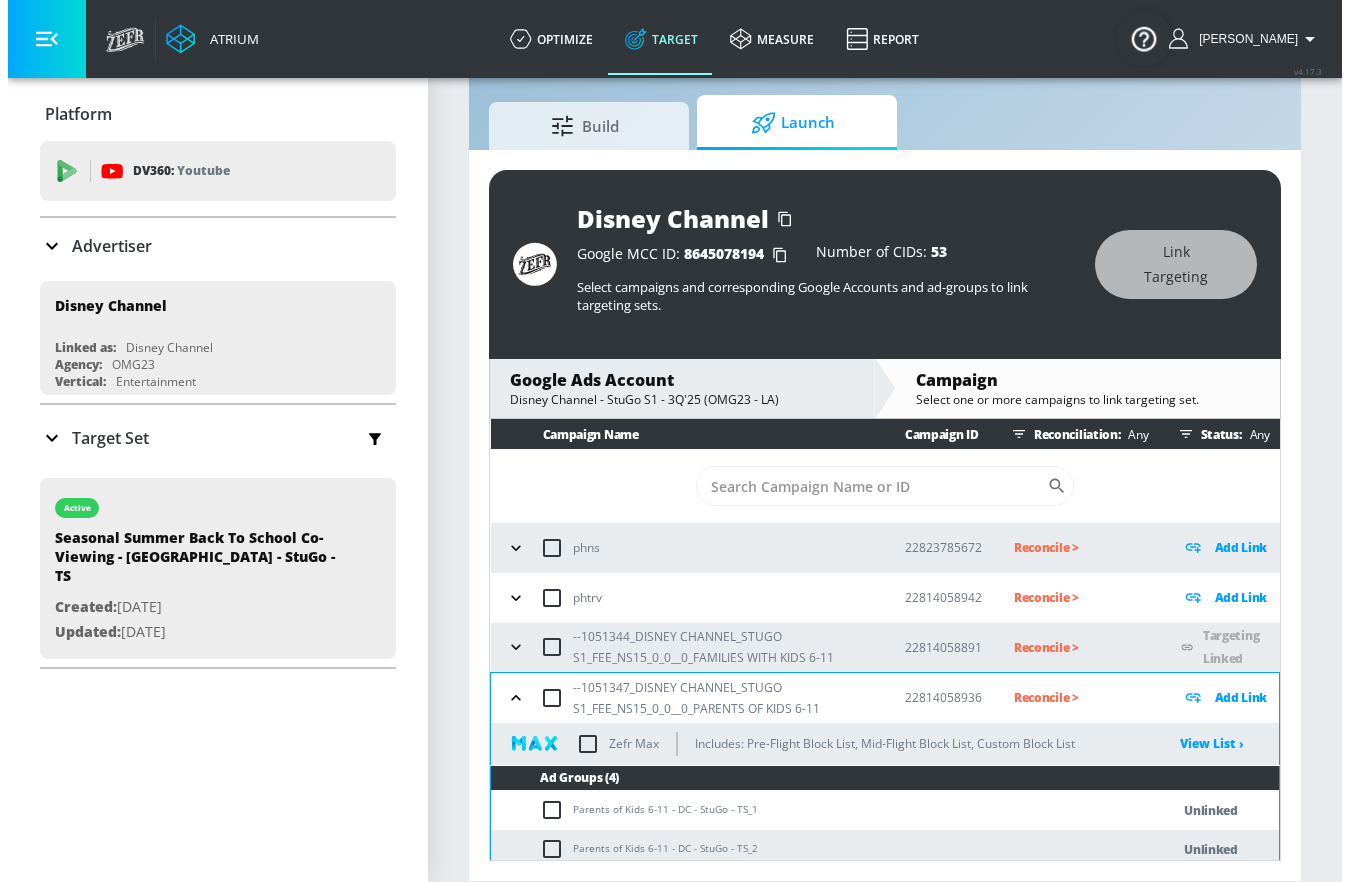 scroll, scrollTop: 250, scrollLeft: 0, axis: vertical 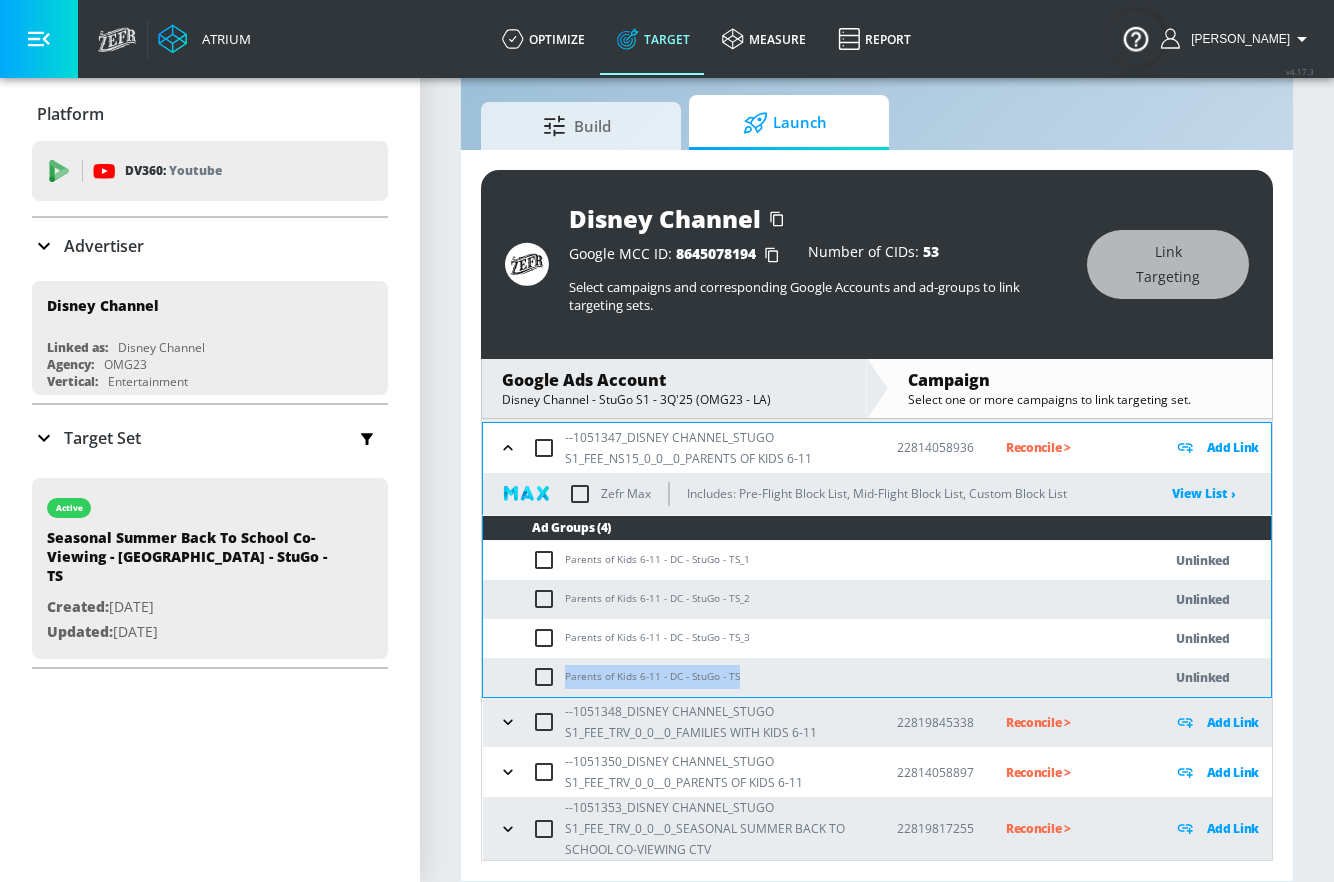 drag, startPoint x: 566, startPoint y: 676, endPoint x: 766, endPoint y: 674, distance: 200.01 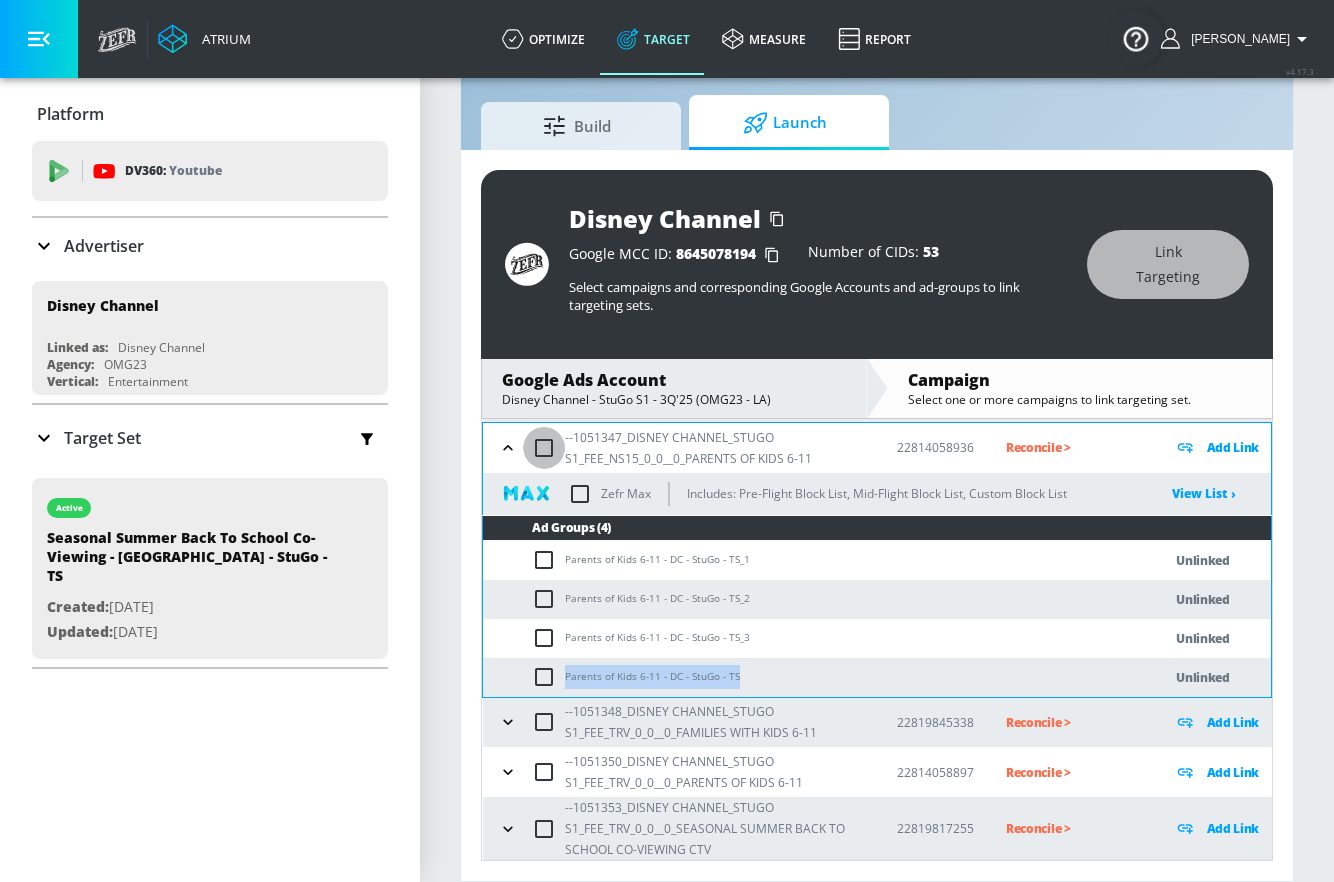 click at bounding box center (544, 448) 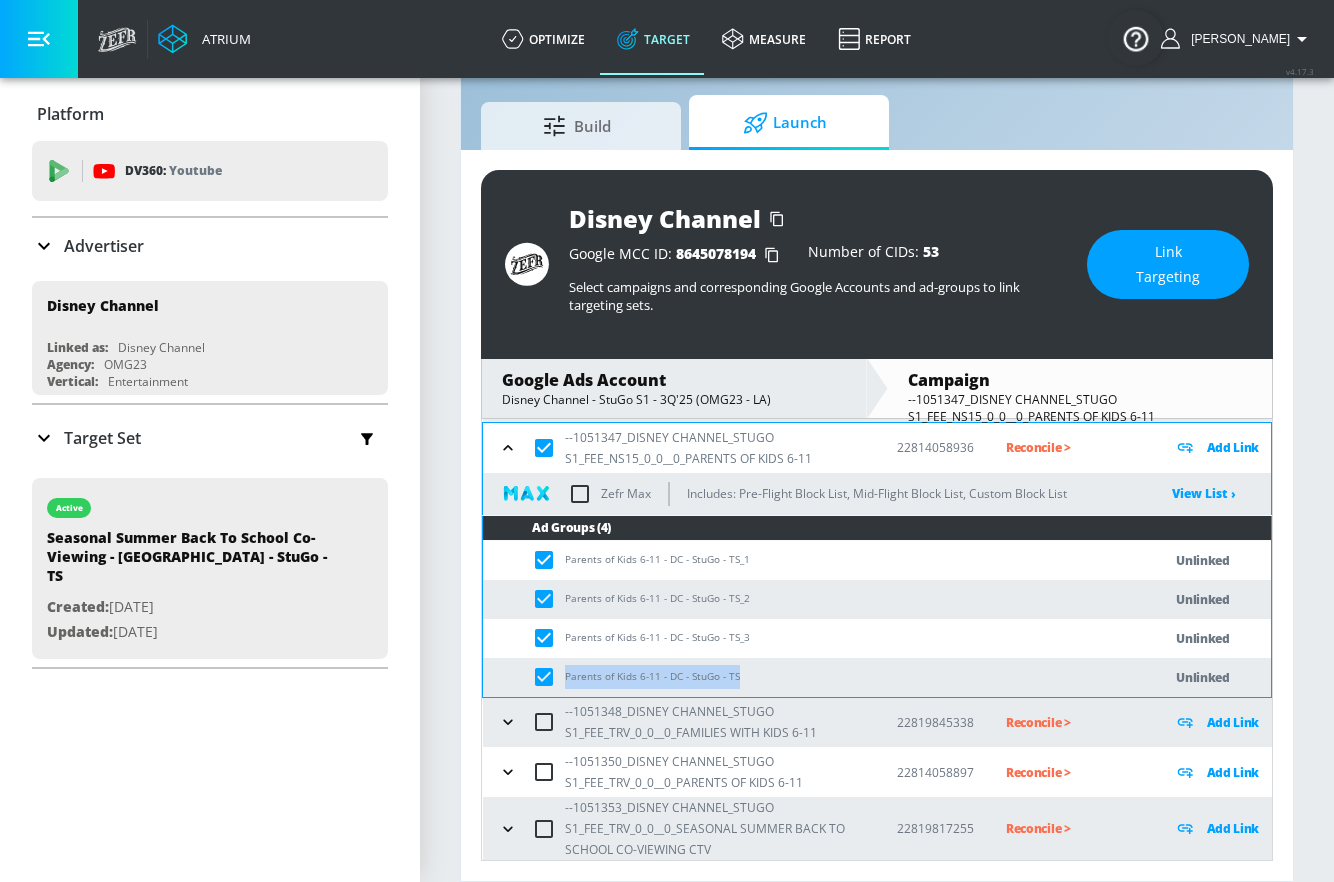 click on "Link Targeting" at bounding box center [1168, 264] 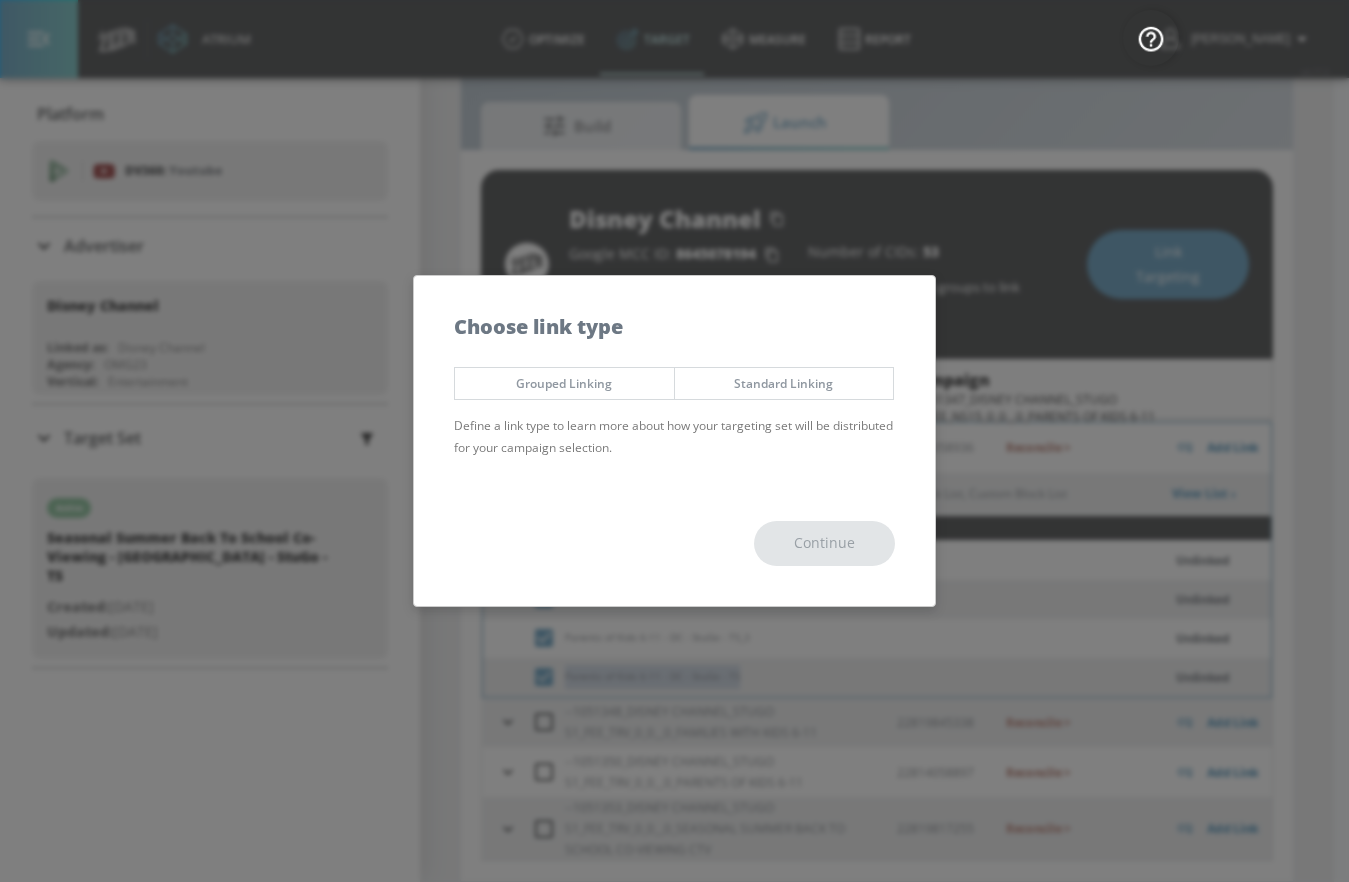 click on "Grouped Linking" at bounding box center (564, 383) 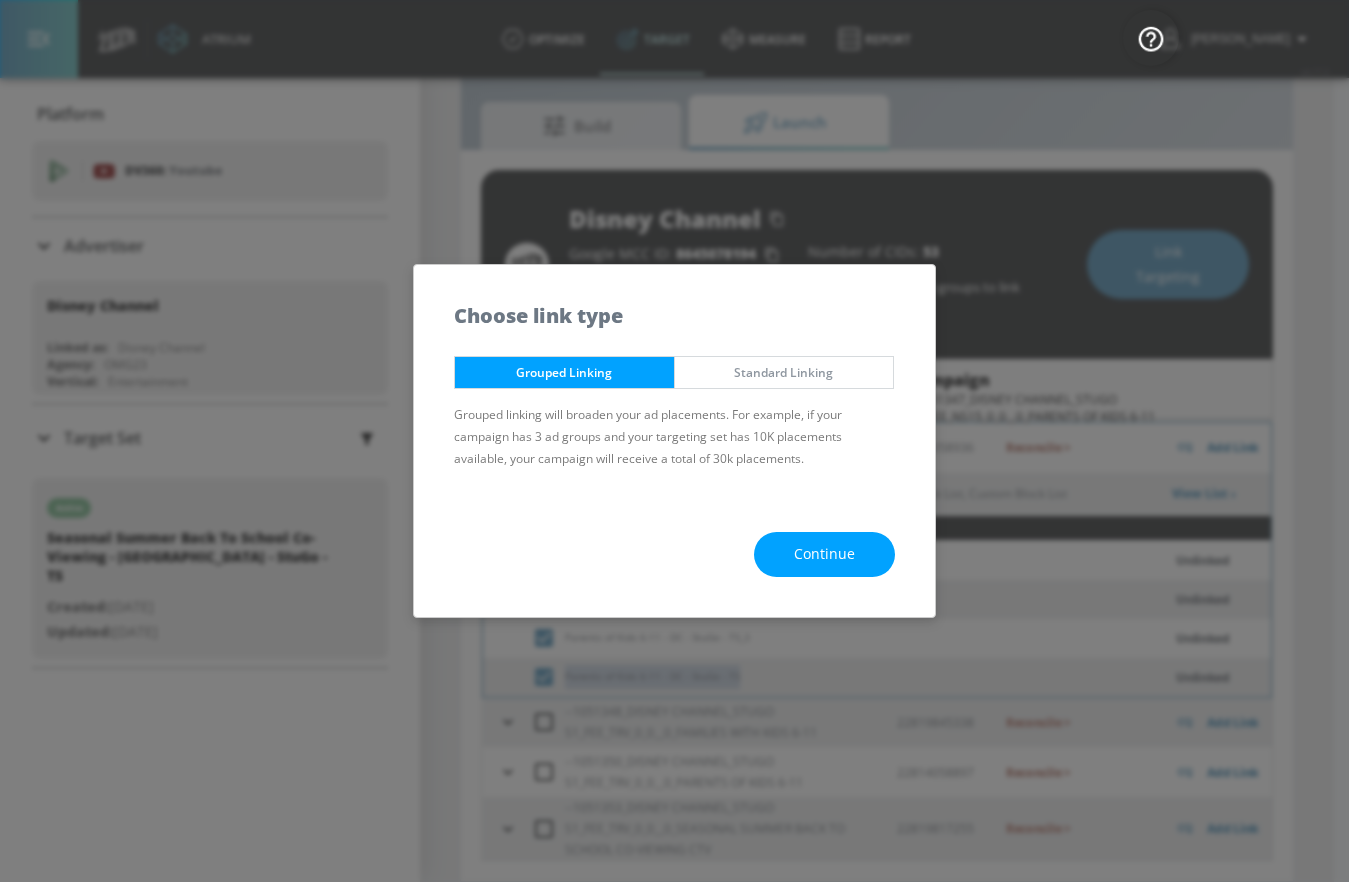 click on "Continue" at bounding box center [824, 554] 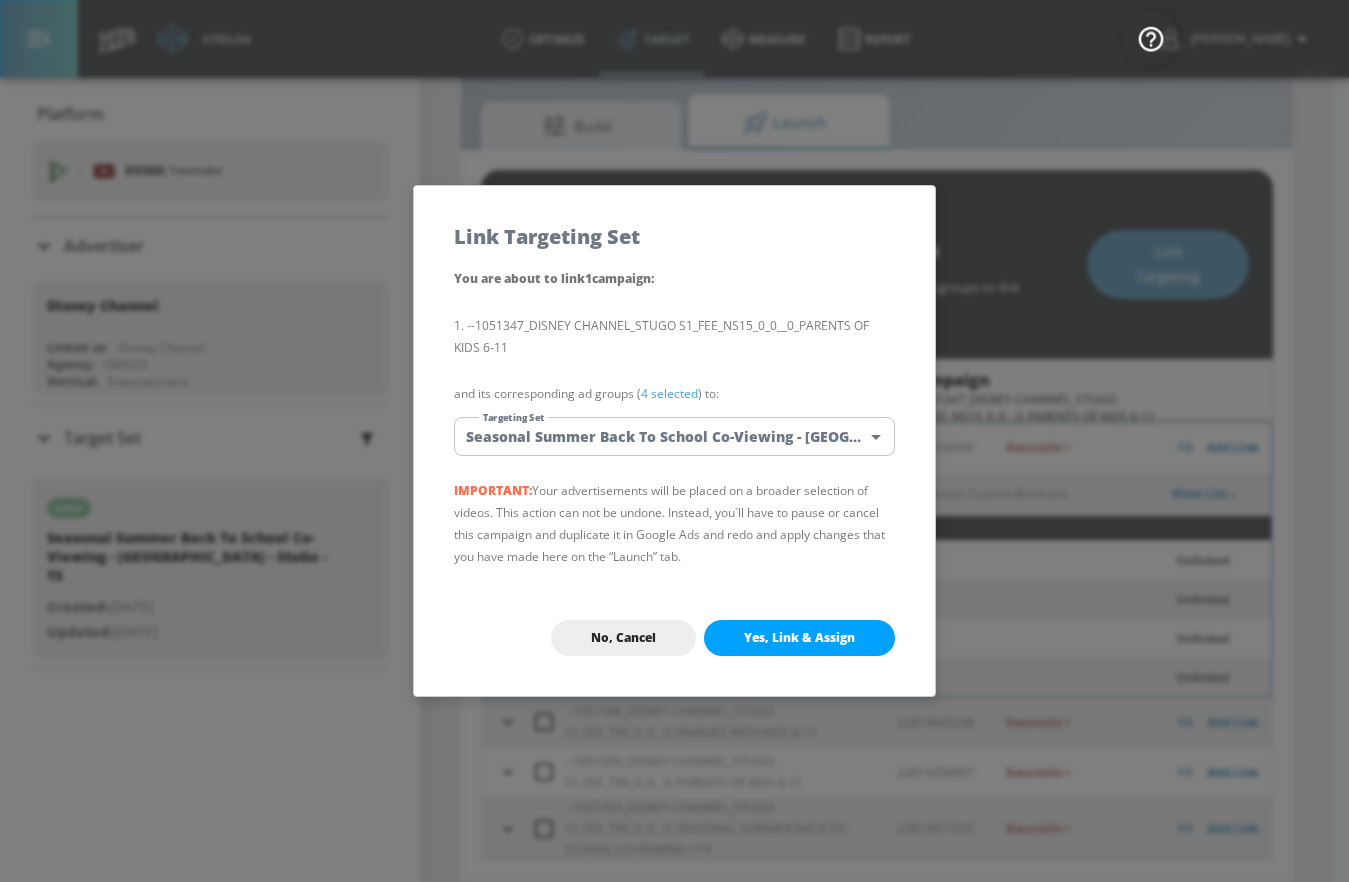 click on "Atrium optimize Target measure Report optimize Target measure Report v 4.17.3 [PERSON_NAME] Platform DV360:   Youtube DV360:   Youtube Advertiser Sort By A-Z asc ​ Add Account Disney Channel Linked as: Disney Channel Agency: OMG23 Vertical: Entertainment Test Linked as: Zefr Demos Agency: Test Vertical: Travel [PERSON_NAME] Test Account 1 Linked as: Zefr Demos Agency: Zefr Vertical: Other [PERSON_NAME] TEST Linked as: Zefr Demos Agency: [PERSON_NAME] TEST Vertical: Other [PERSON_NAME] Test Account Linked as: Zefr Demos Agency: #1 Media Agency in the World Vertical: Retail [PERSON_NAME] C Test Account Linked as: Zefr Demos Agency: [PERSON_NAME] Vertical: CPG (Consumer Packaged Goods) [PERSON_NAME] TEST YTL USR Q|A Linked as: QA YTL Test Brand Agency: QA Vertical: Healthcare [PERSON_NAME] Test Account Linked as: Zefr Demos Agency: [PERSON_NAME] Agency Vertical: Fashion Parry Test Linked as: Zefr Demos Agency: Parry Test Vertical: Music KZ Test  Linked as: Zefr Demos Agency: Kaitlin test  Vertical: Other alicyn test Linked as: Zefr Demos Agency: alicyn test Zefr" at bounding box center [674, 417] 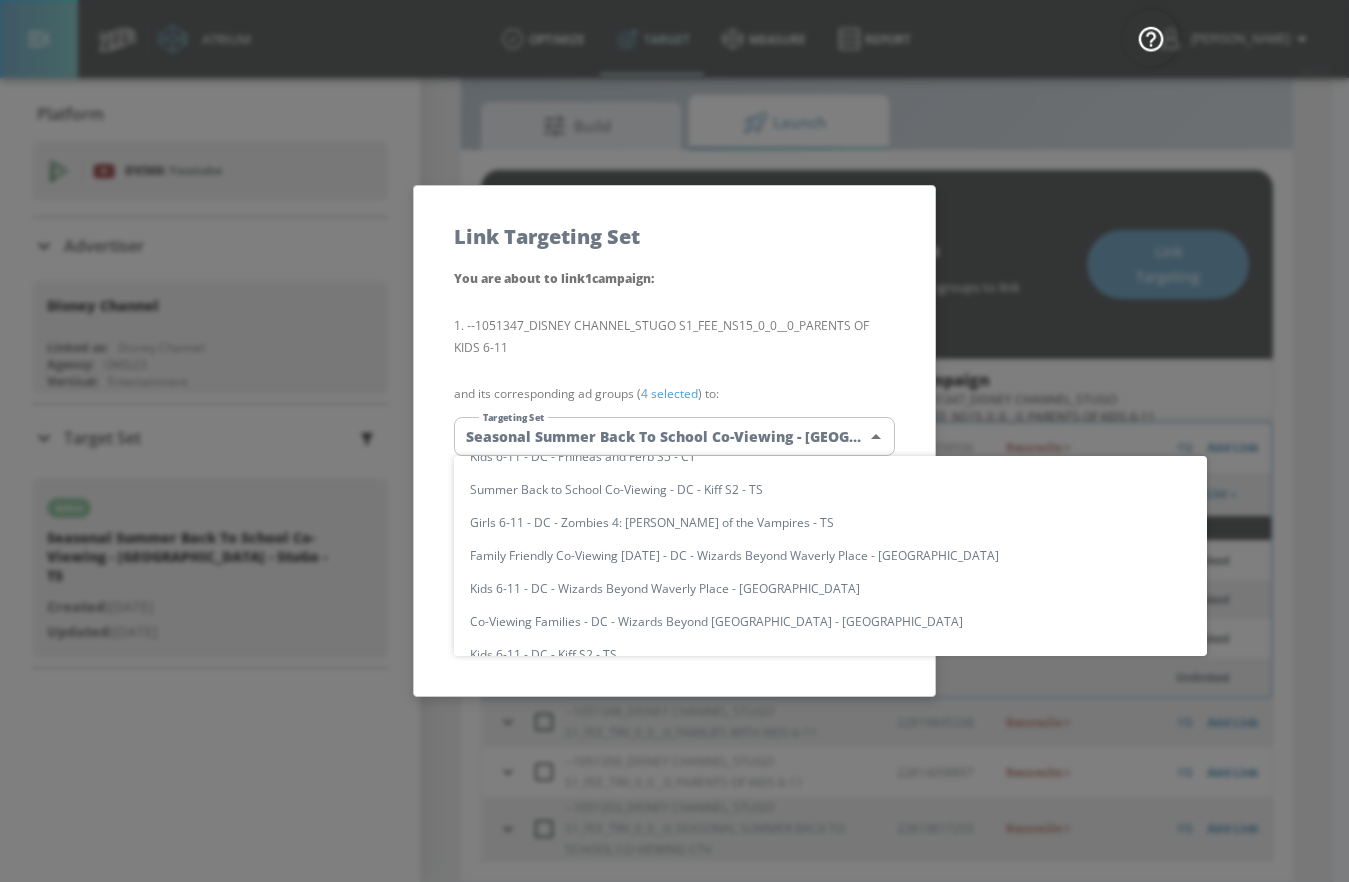 scroll, scrollTop: 0, scrollLeft: 0, axis: both 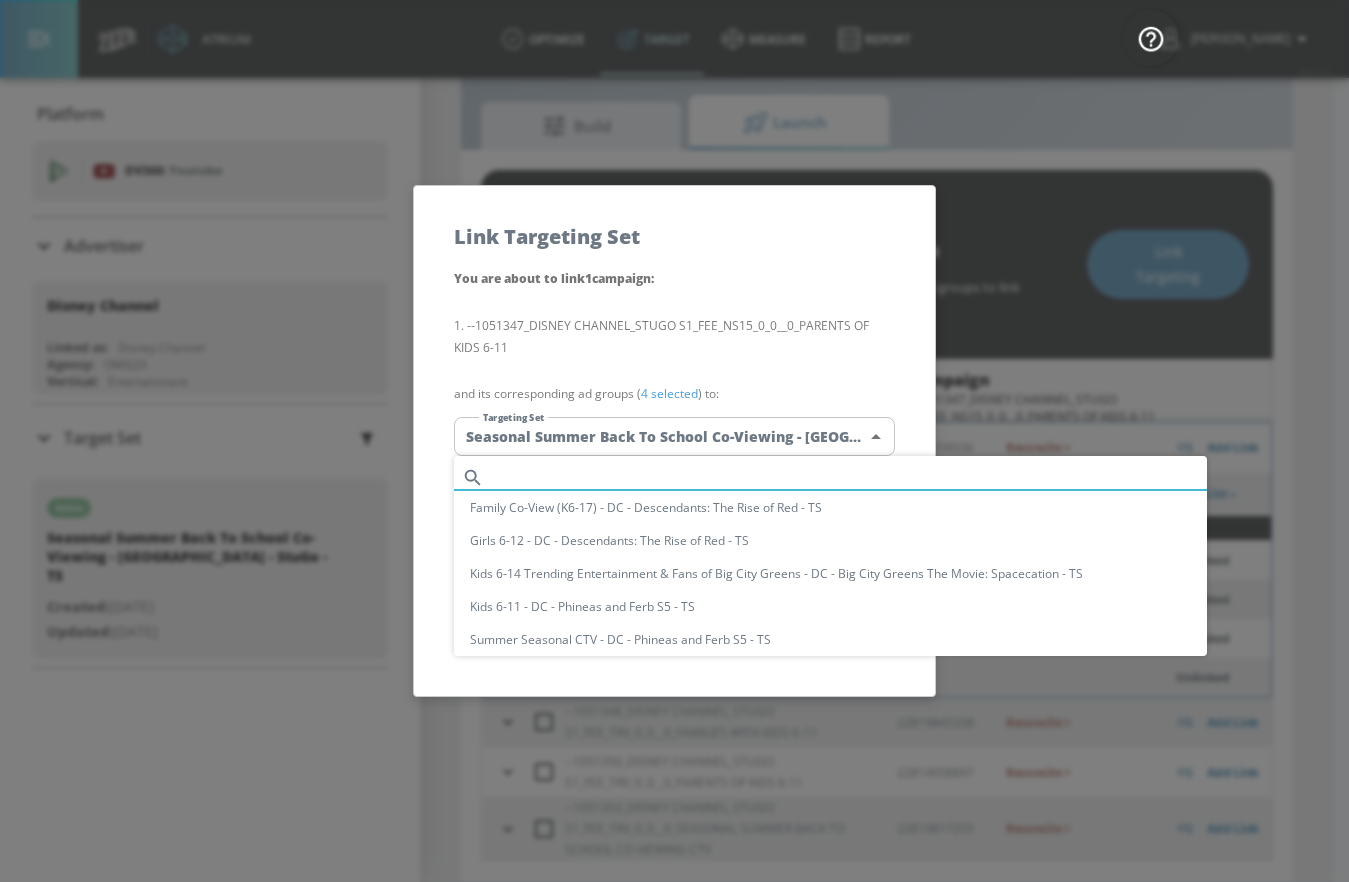 click at bounding box center (849, 477) 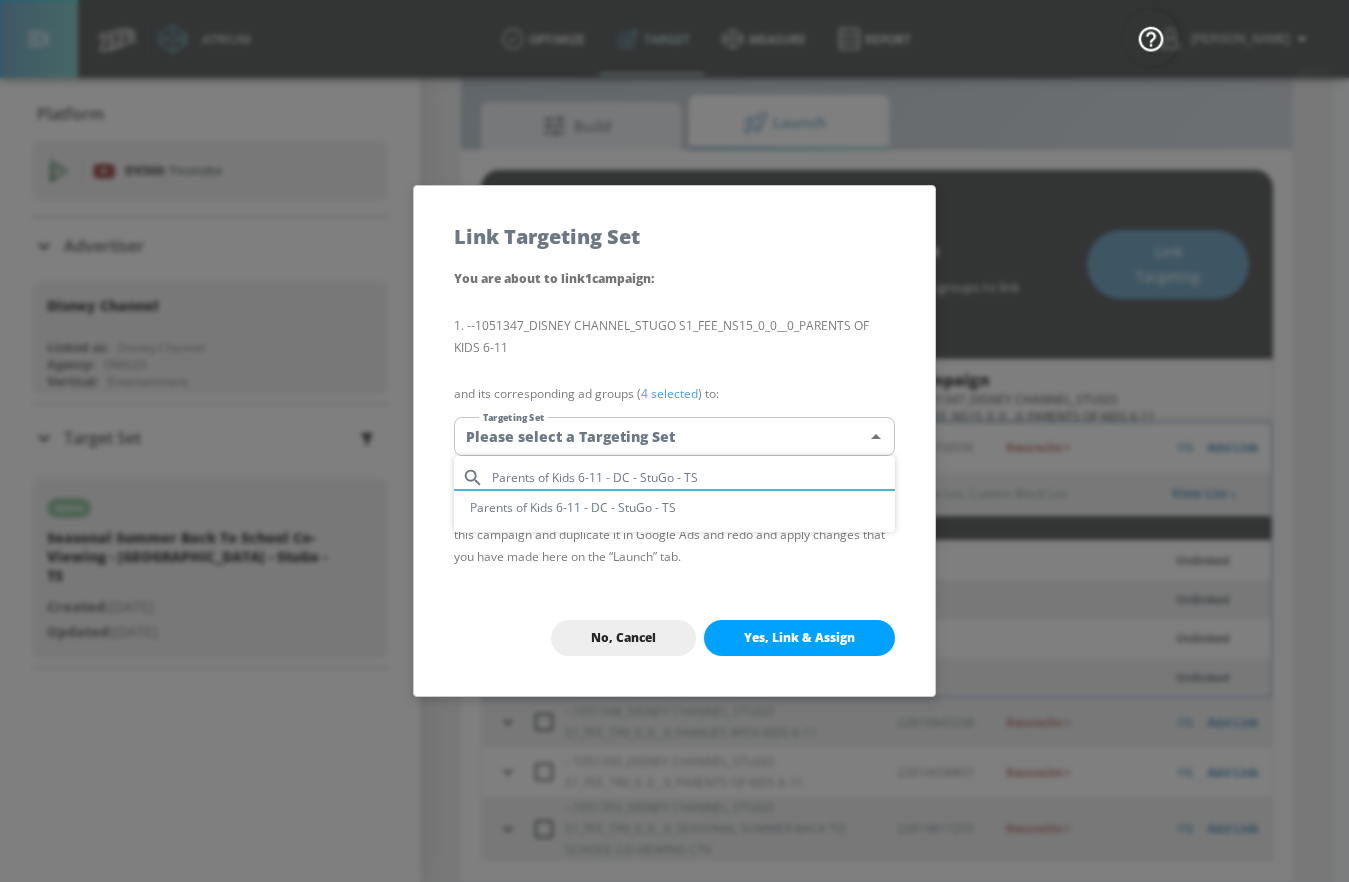 type on "Parents of Kids 6-11 - DC - StuGo - TS" 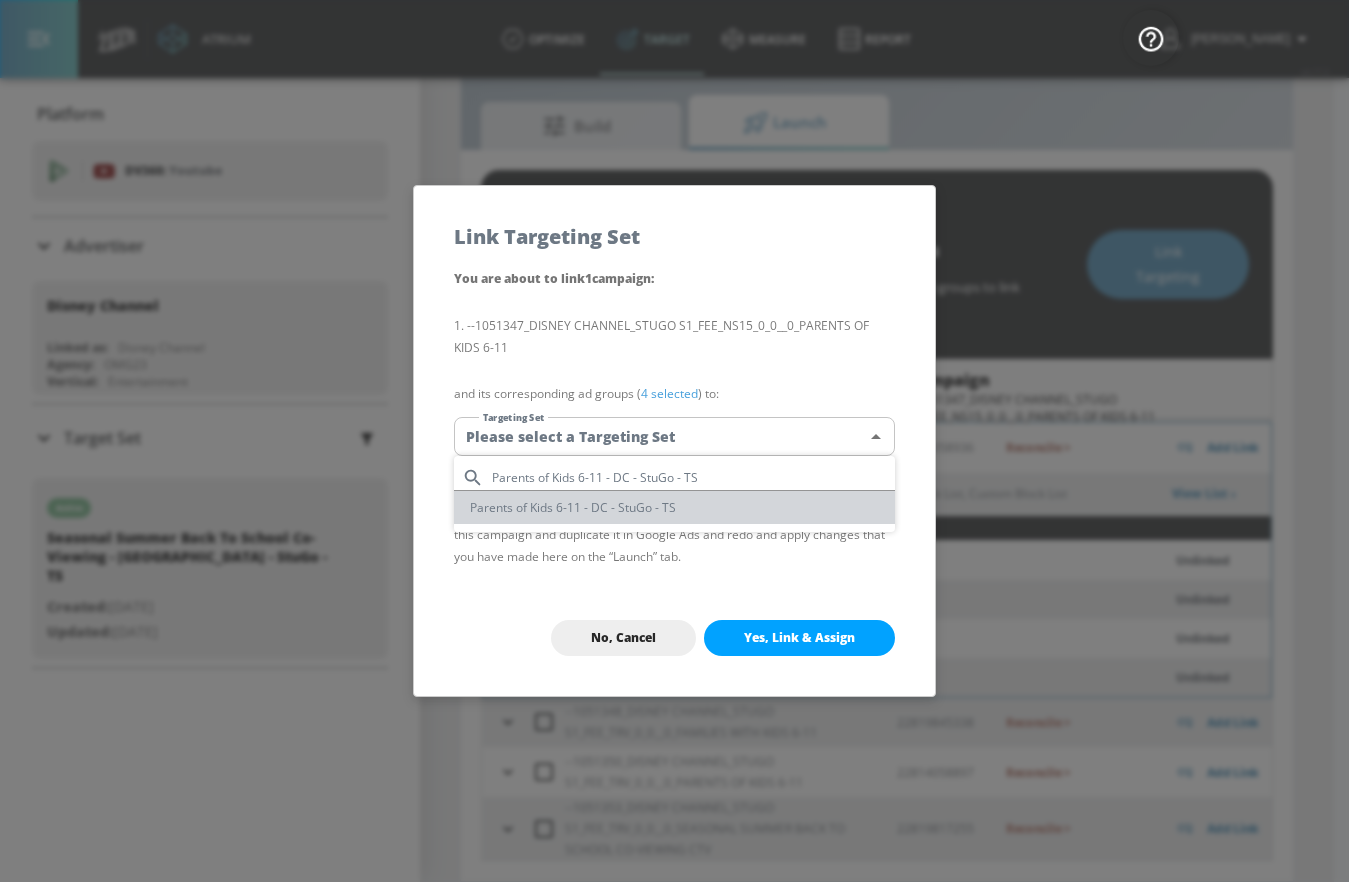 click on "Parents of Kids 6-11 - DC - StuGo - TS" at bounding box center [674, 507] 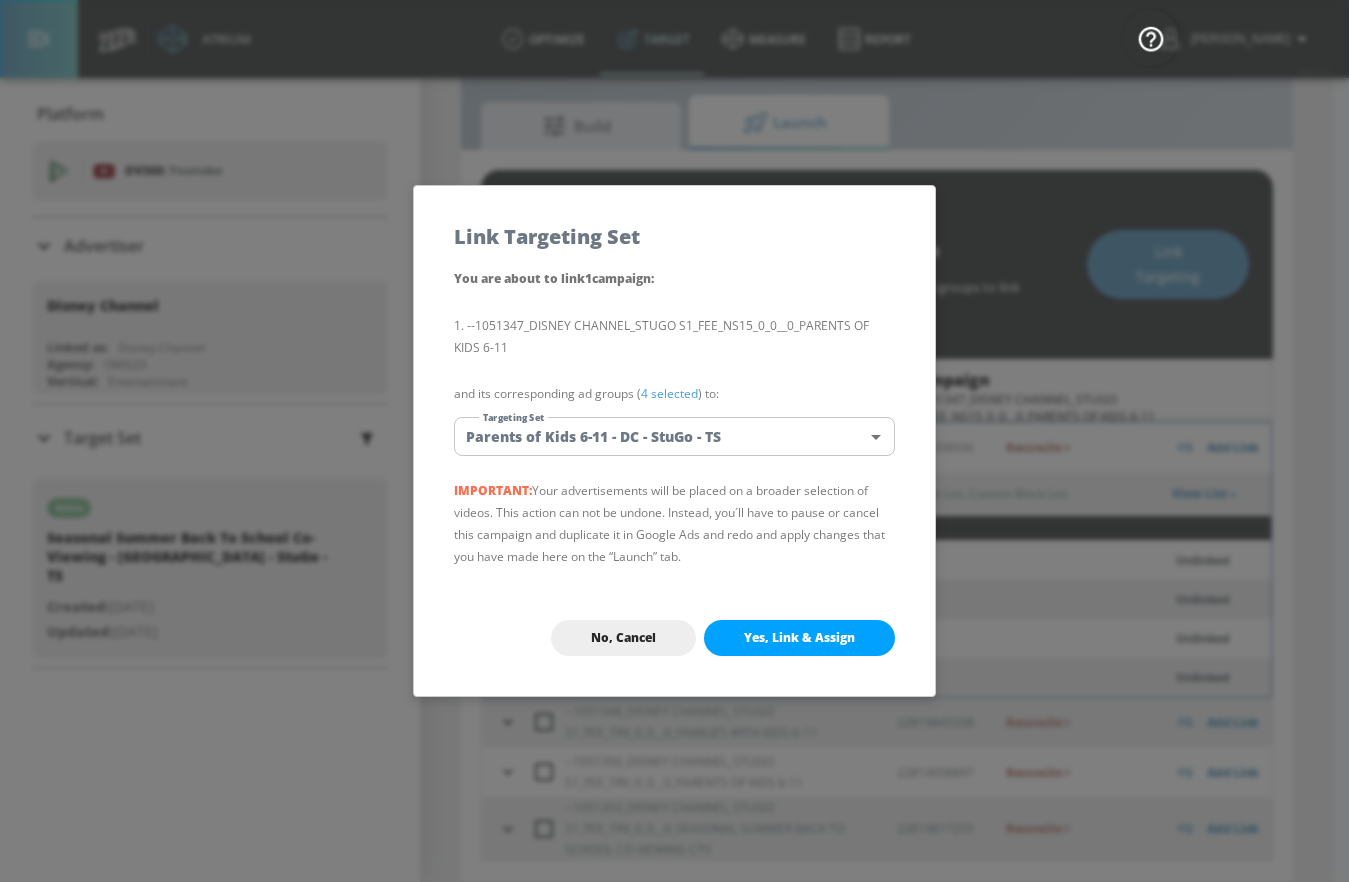 click on "Yes, Link & Assign" at bounding box center [799, 638] 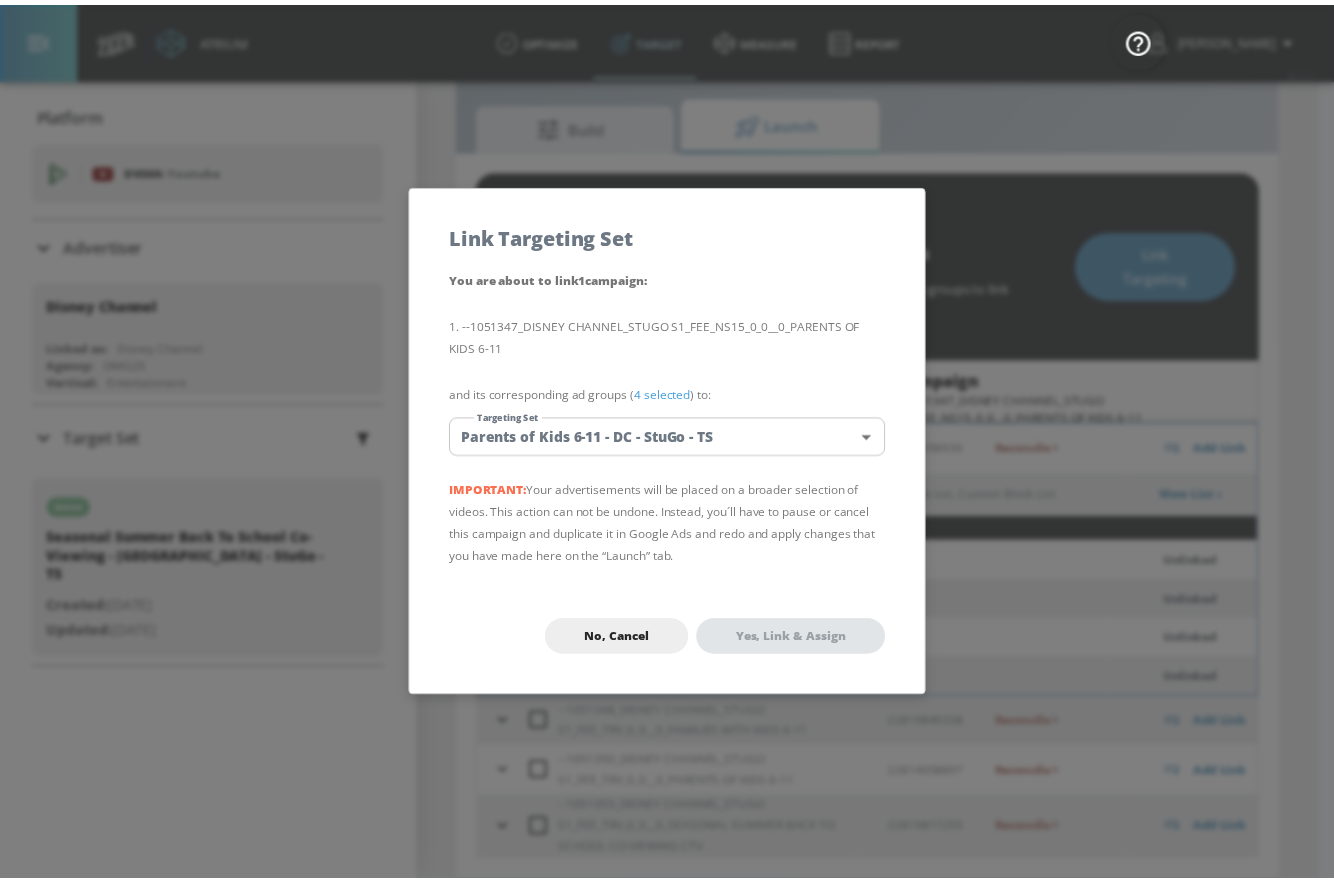 scroll, scrollTop: 0, scrollLeft: 0, axis: both 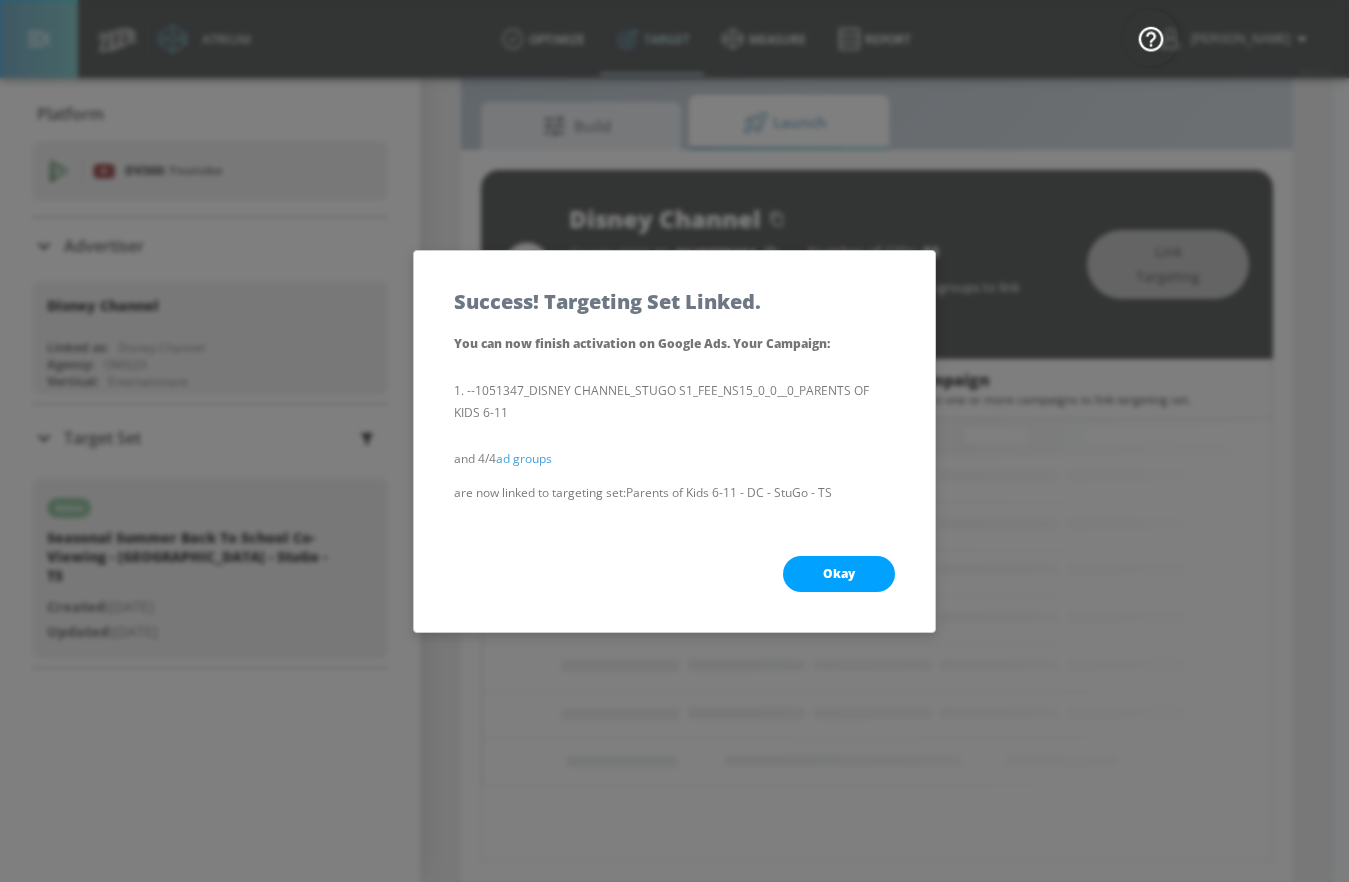 click on "Okay" at bounding box center [839, 574] 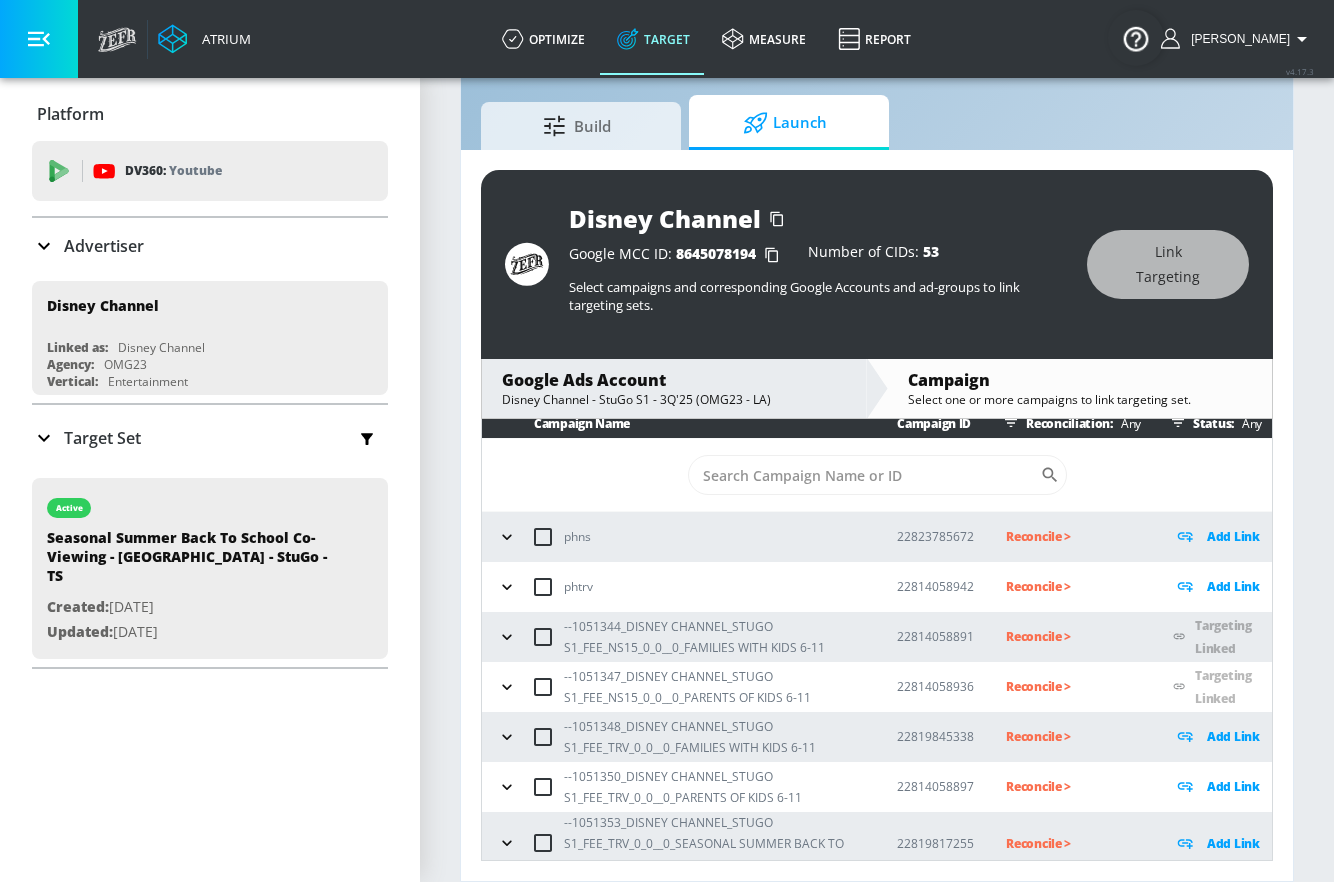 scroll, scrollTop: 25, scrollLeft: 0, axis: vertical 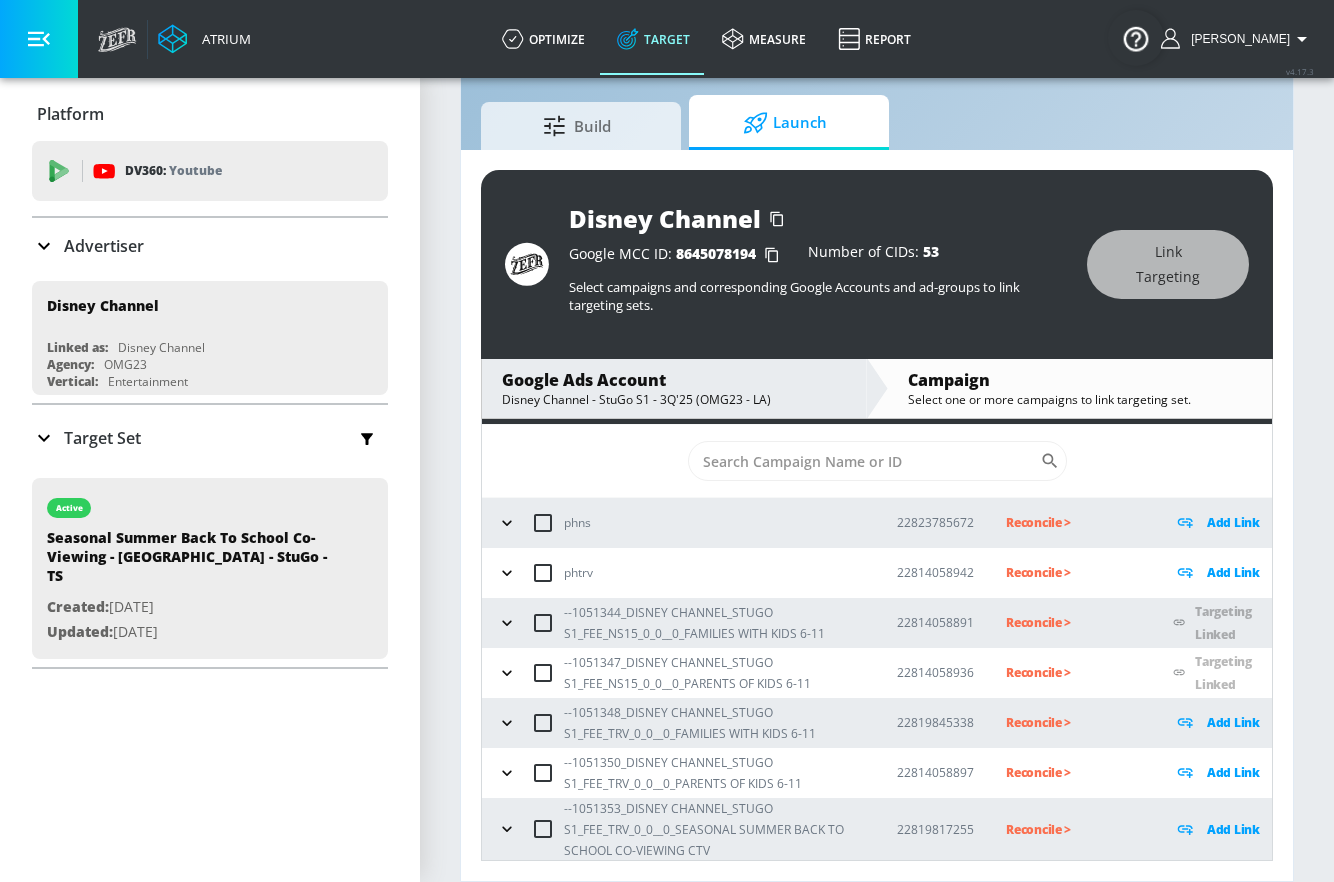 click 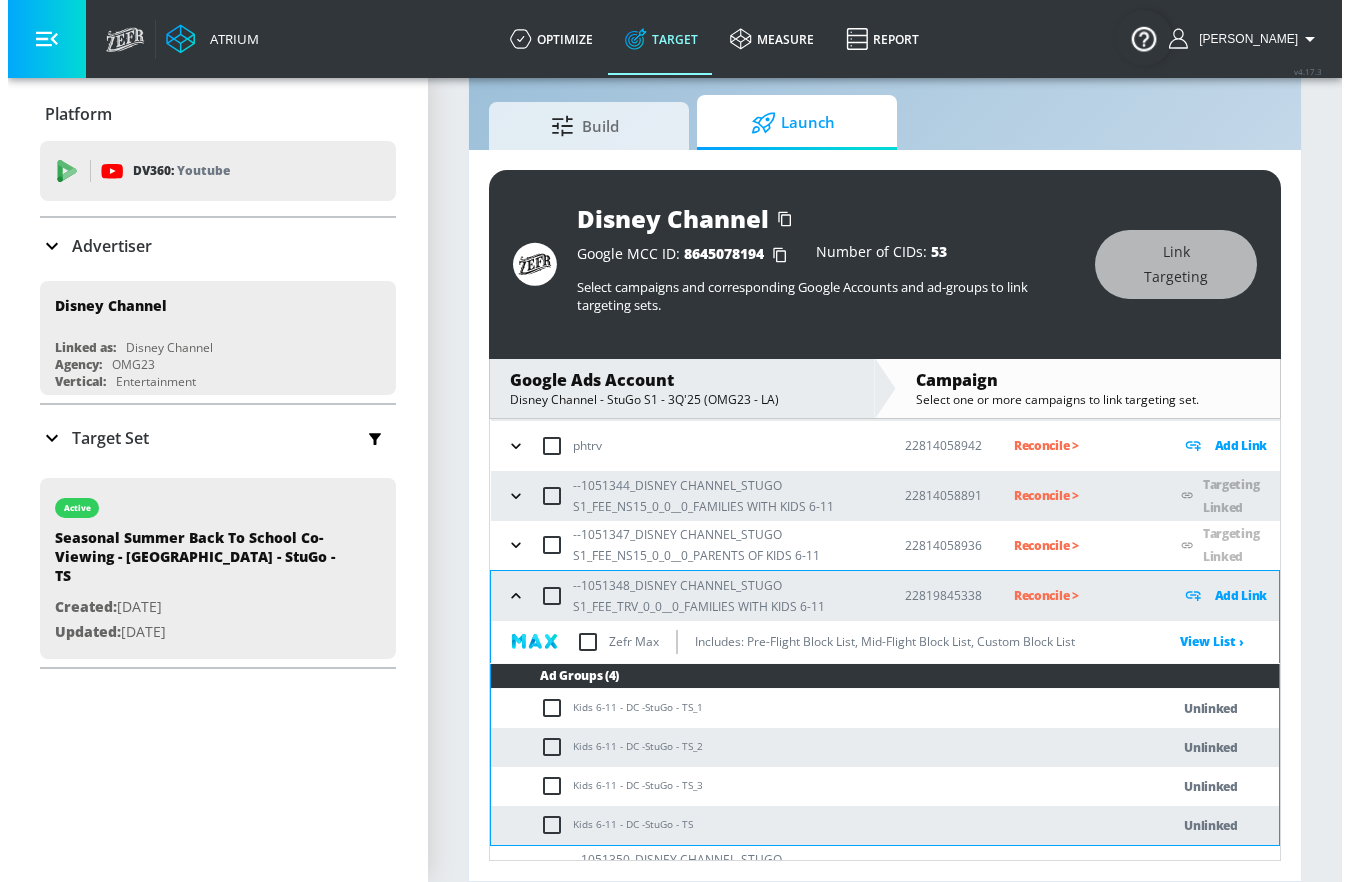 scroll, scrollTop: 250, scrollLeft: 0, axis: vertical 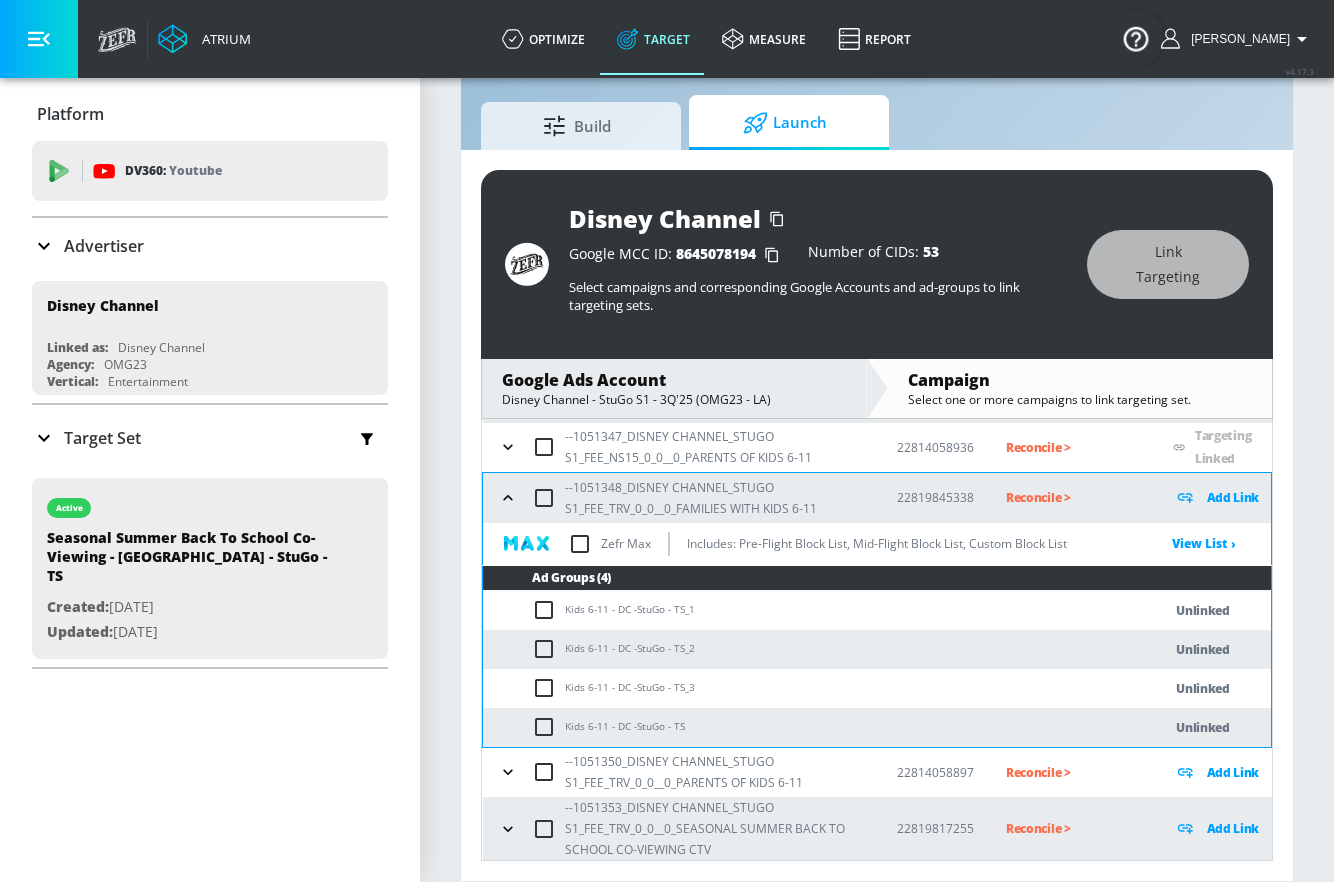 click on "Kids 6-11 - DC -StuGo - TS" at bounding box center [802, 727] 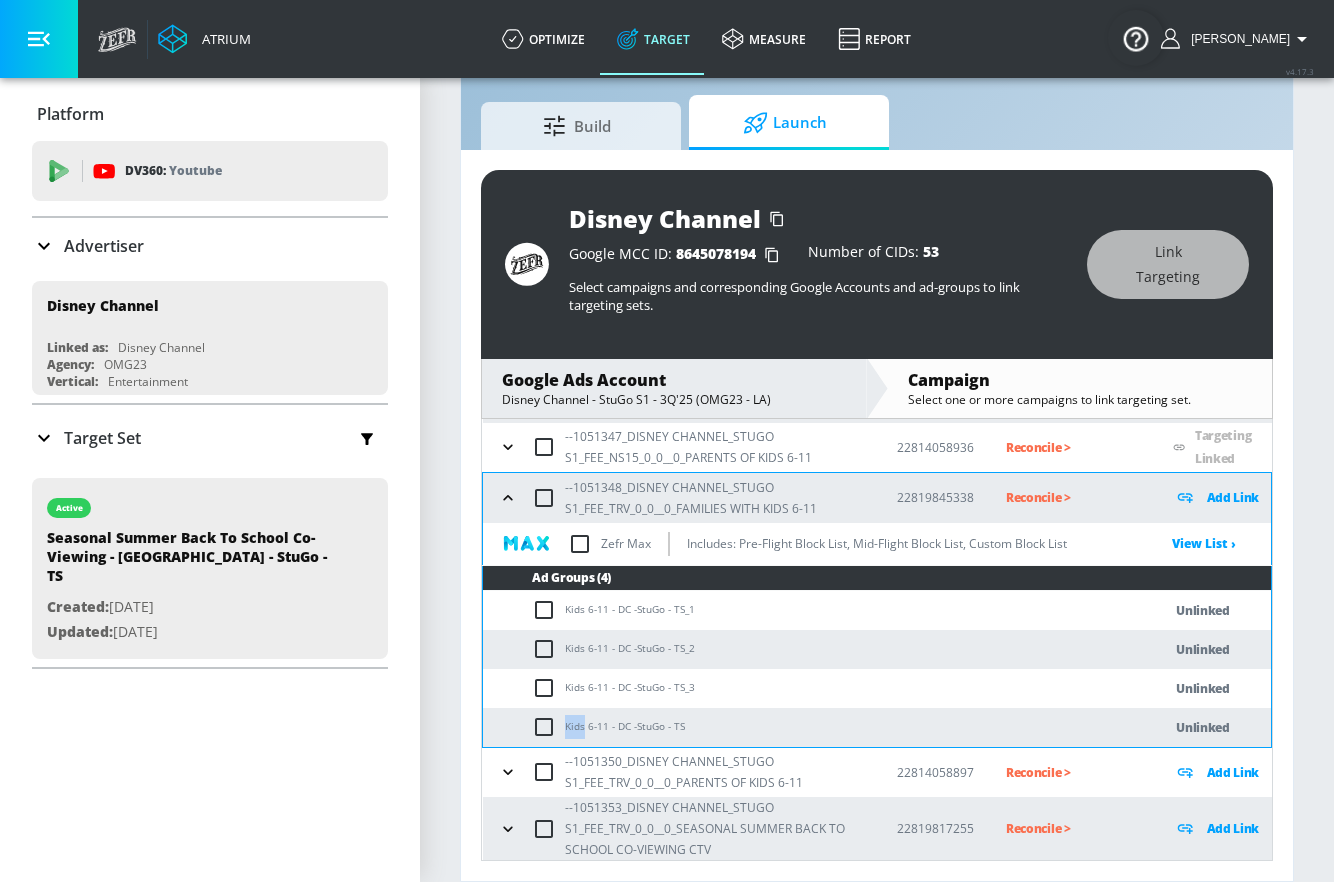 click on "Kids 6-11 - DC -StuGo - TS" at bounding box center [802, 727] 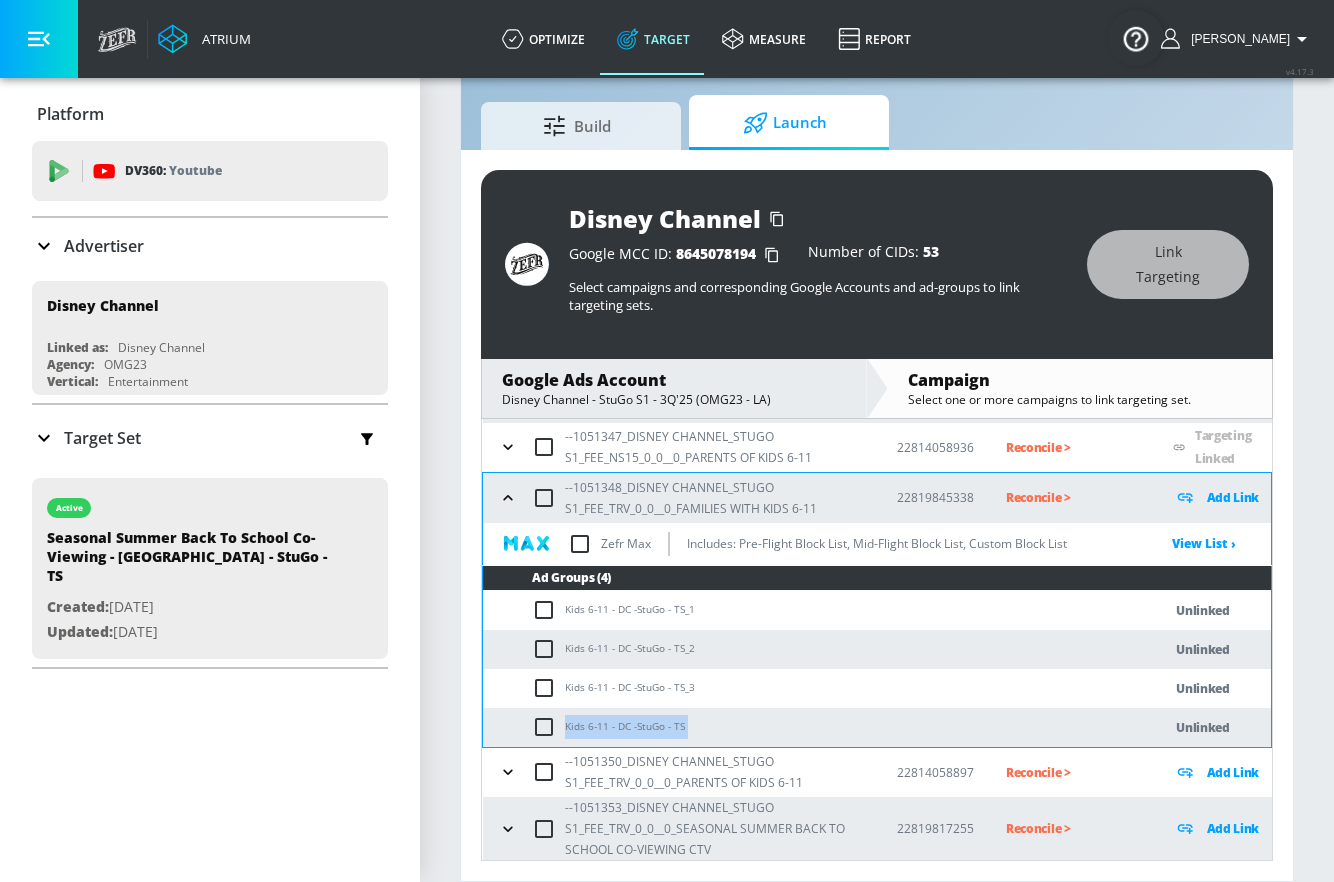 click on "Kids 6-11 - DC -StuGo - TS" at bounding box center [802, 727] 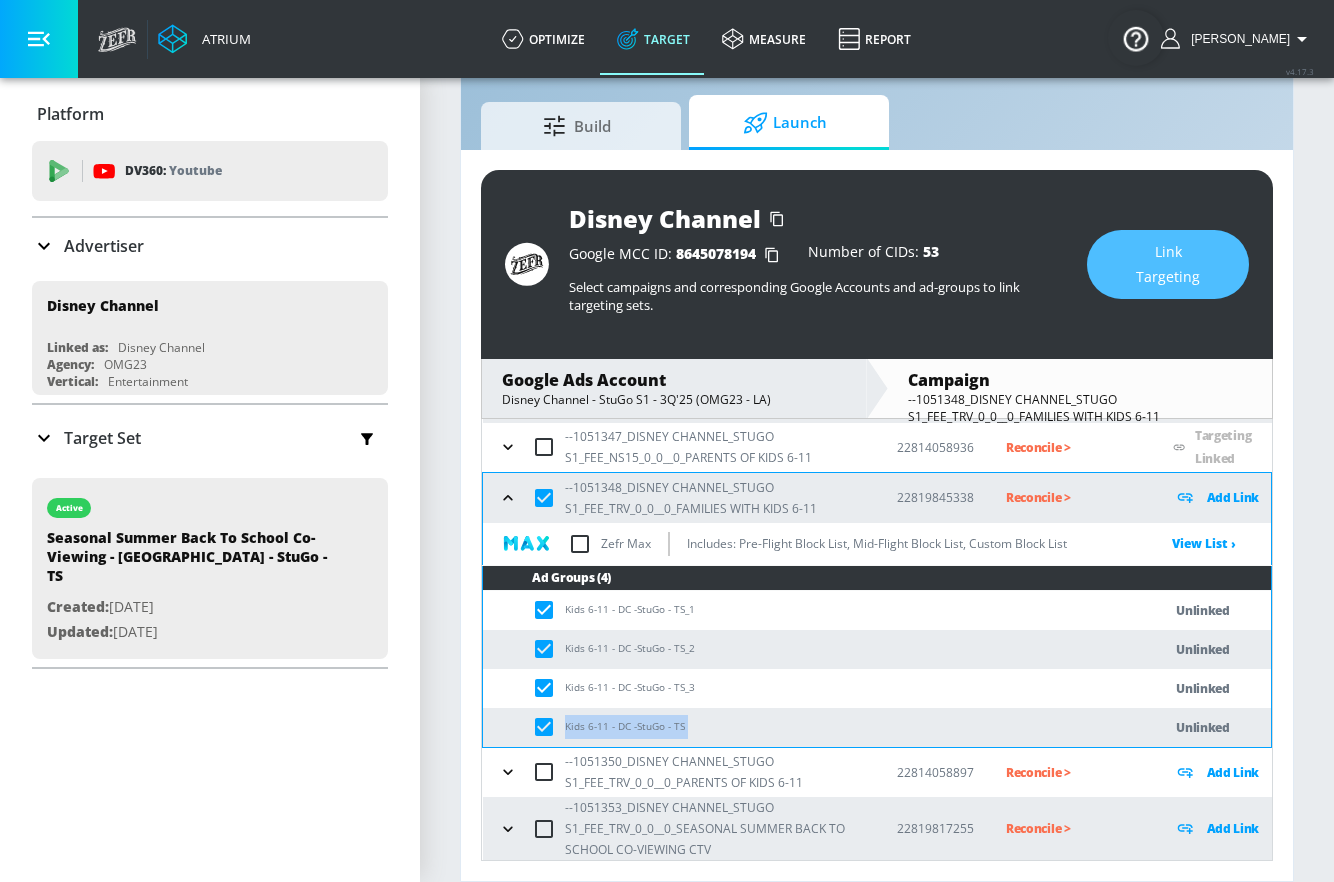 click on "Link Targeting" at bounding box center [1168, 264] 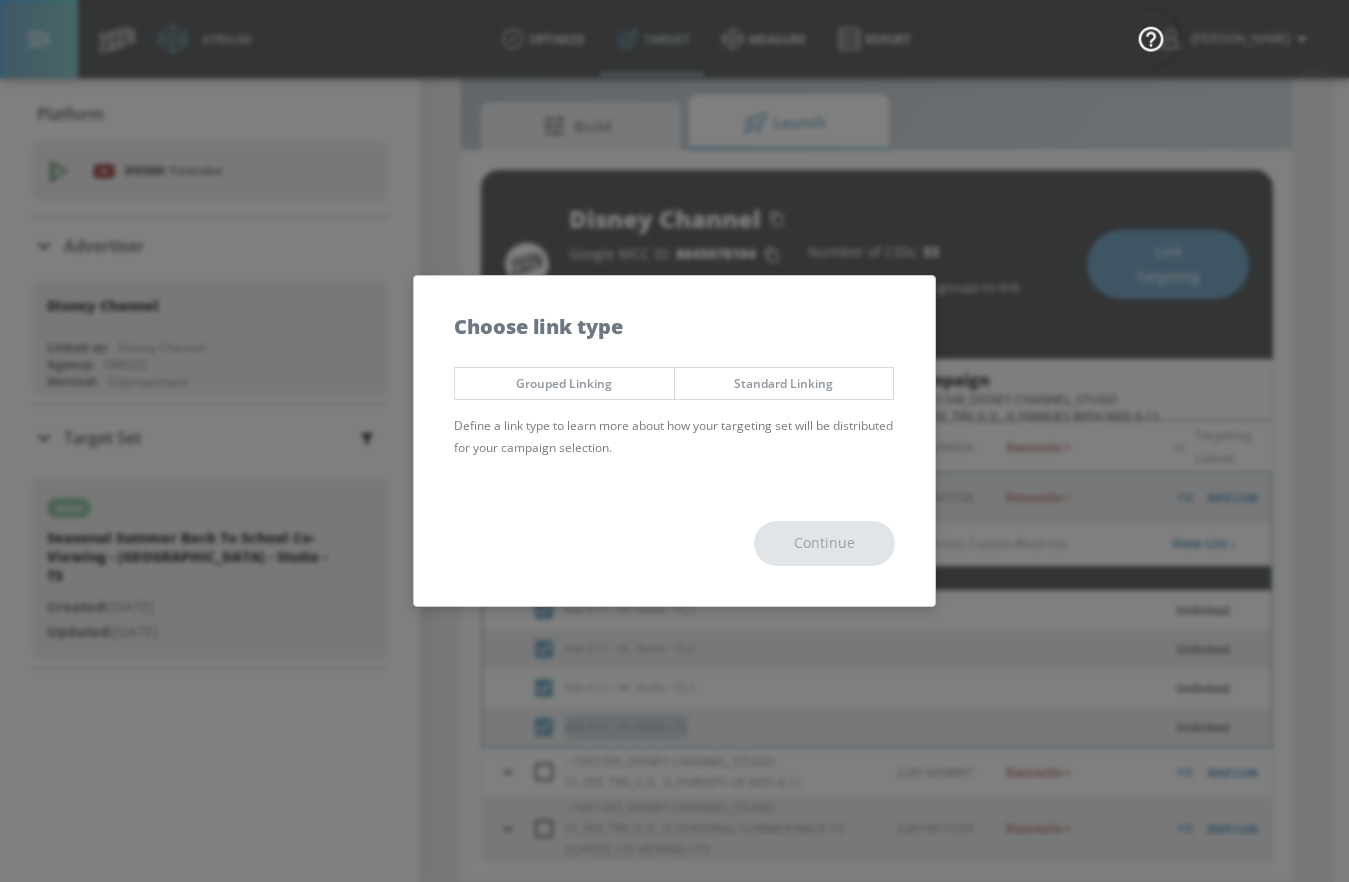 click on "Grouped Linking" at bounding box center [564, 383] 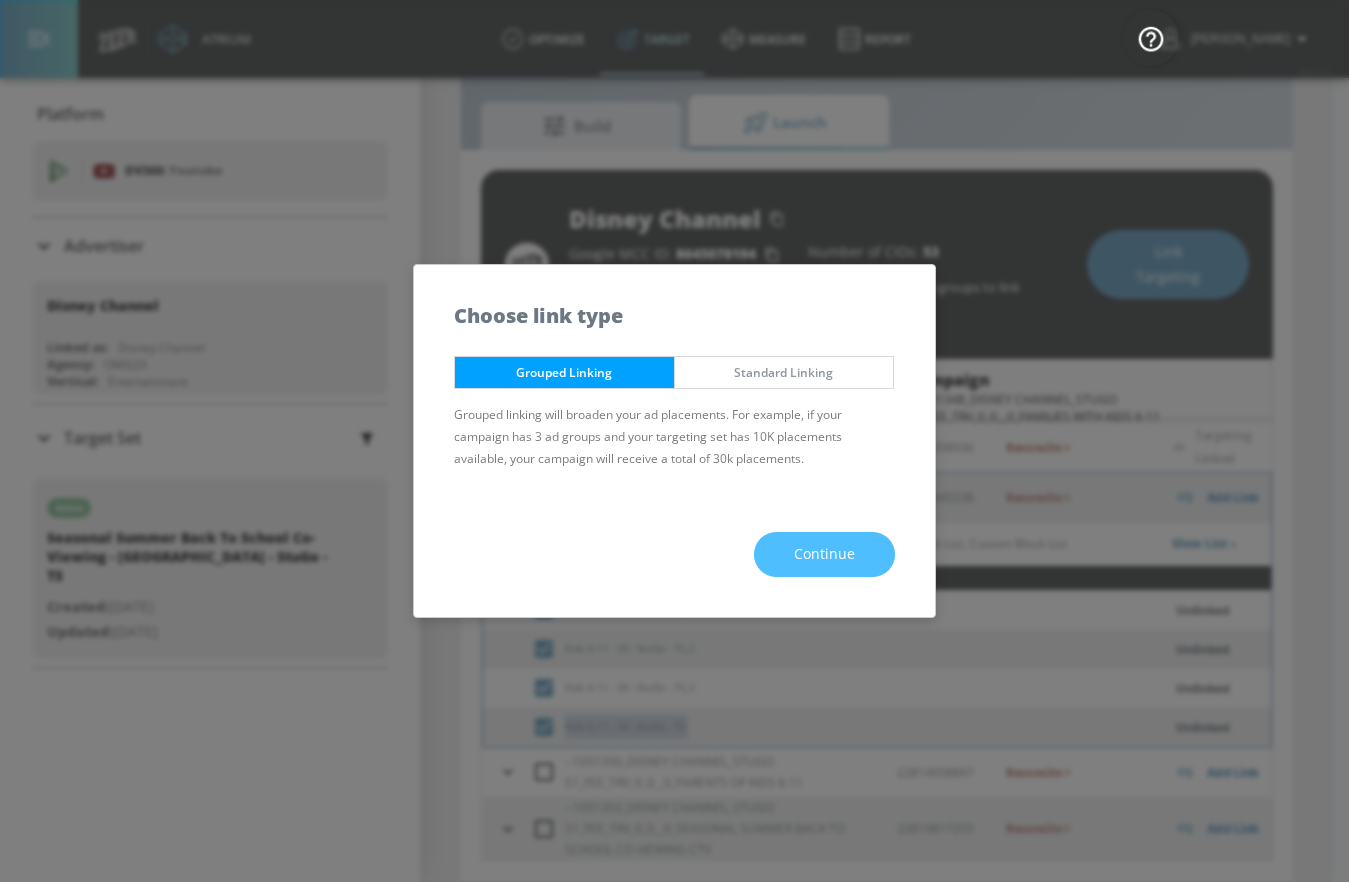 click on "Continue" at bounding box center [824, 554] 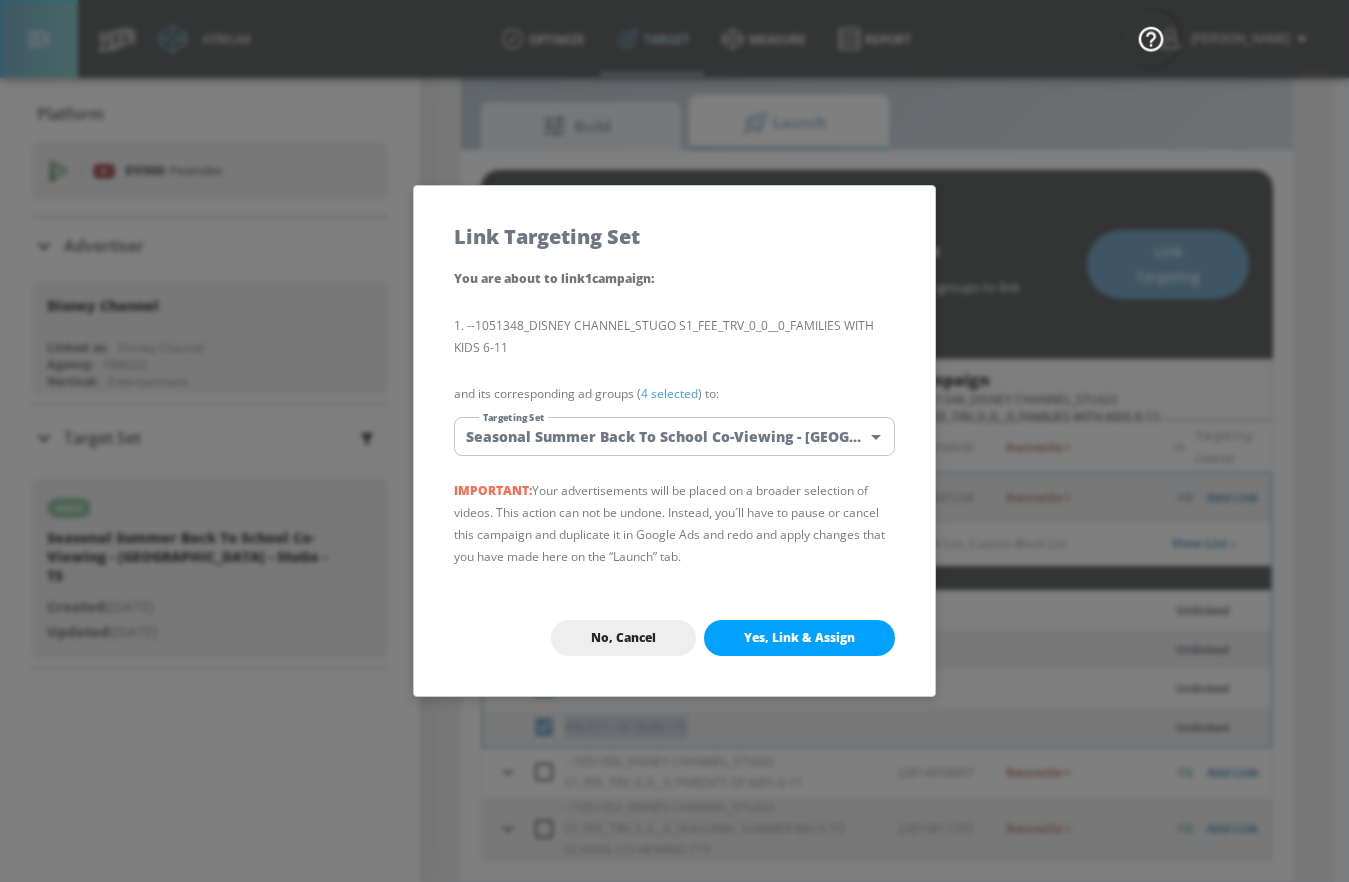 click on "Atrium optimize Target measure Report optimize Target measure Report v 4.17.3 [PERSON_NAME] Platform DV360:   Youtube DV360:   Youtube Advertiser Sort By A-Z asc ​ Add Account Disney Channel Linked as: Disney Channel Agency: OMG23 Vertical: Entertainment Test Linked as: Zefr Demos Agency: Test Vertical: Travel [PERSON_NAME] Test Account 1 Linked as: Zefr Demos Agency: Zefr Vertical: Other [PERSON_NAME] TEST Linked as: Zefr Demos Agency: [PERSON_NAME] TEST Vertical: Other [PERSON_NAME] Test Account Linked as: Zefr Demos Agency: #1 Media Agency in the World Vertical: Retail [PERSON_NAME] C Test Account Linked as: Zefr Demos Agency: [PERSON_NAME] Vertical: CPG (Consumer Packaged Goods) [PERSON_NAME] TEST YTL USR Q|A Linked as: QA YTL Test Brand Agency: QA Vertical: Healthcare [PERSON_NAME] Test Account Linked as: Zefr Demos Agency: [PERSON_NAME] Agency Vertical: Fashion Parry Test Linked as: Zefr Demos Agency: Parry Test Vertical: Music KZ Test  Linked as: Zefr Demos Agency: Kaitlin test  Vertical: Other alicyn test Linked as: Zefr Demos Agency: alicyn test Zefr" at bounding box center (674, 417) 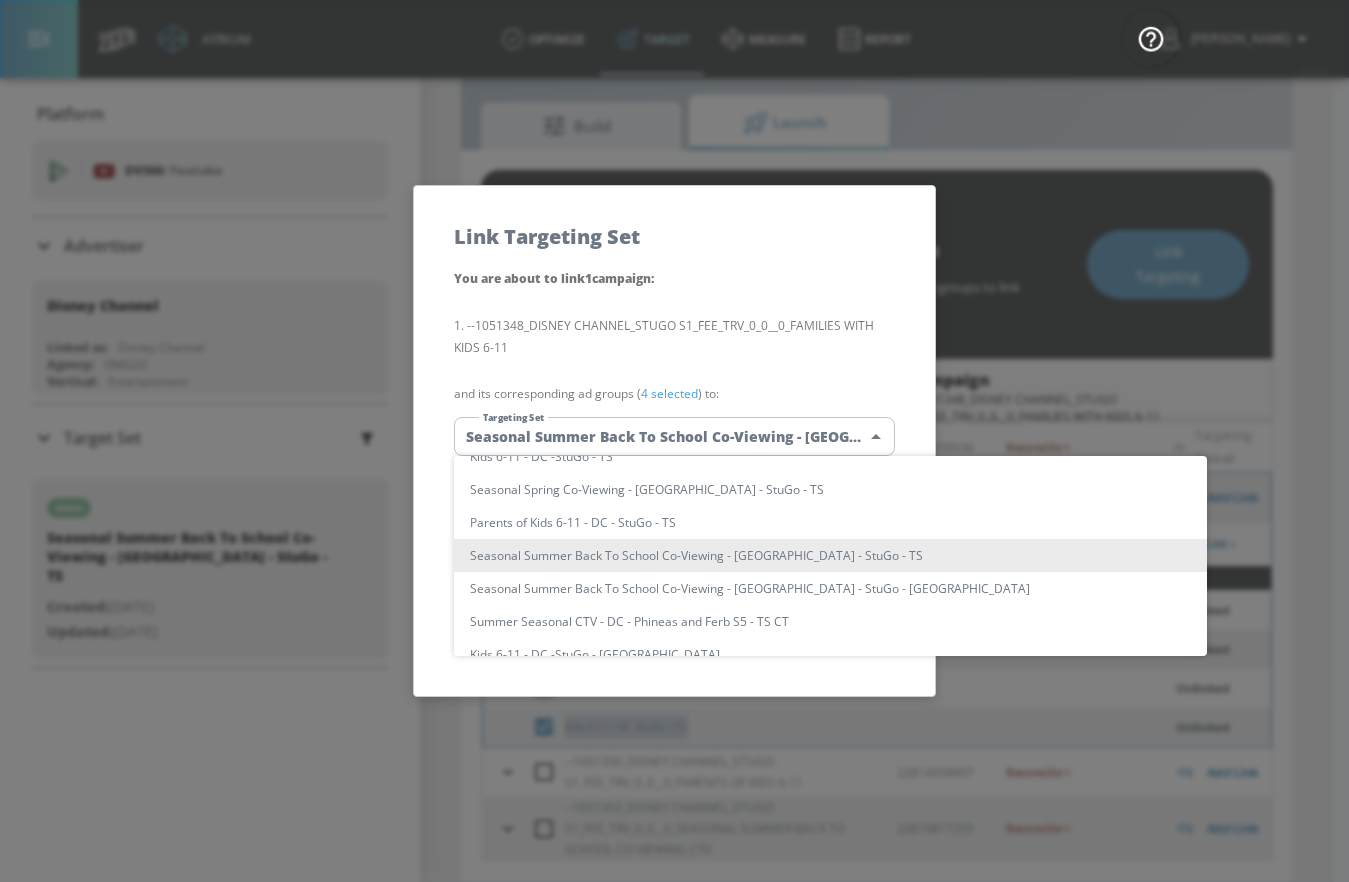 scroll, scrollTop: 0, scrollLeft: 0, axis: both 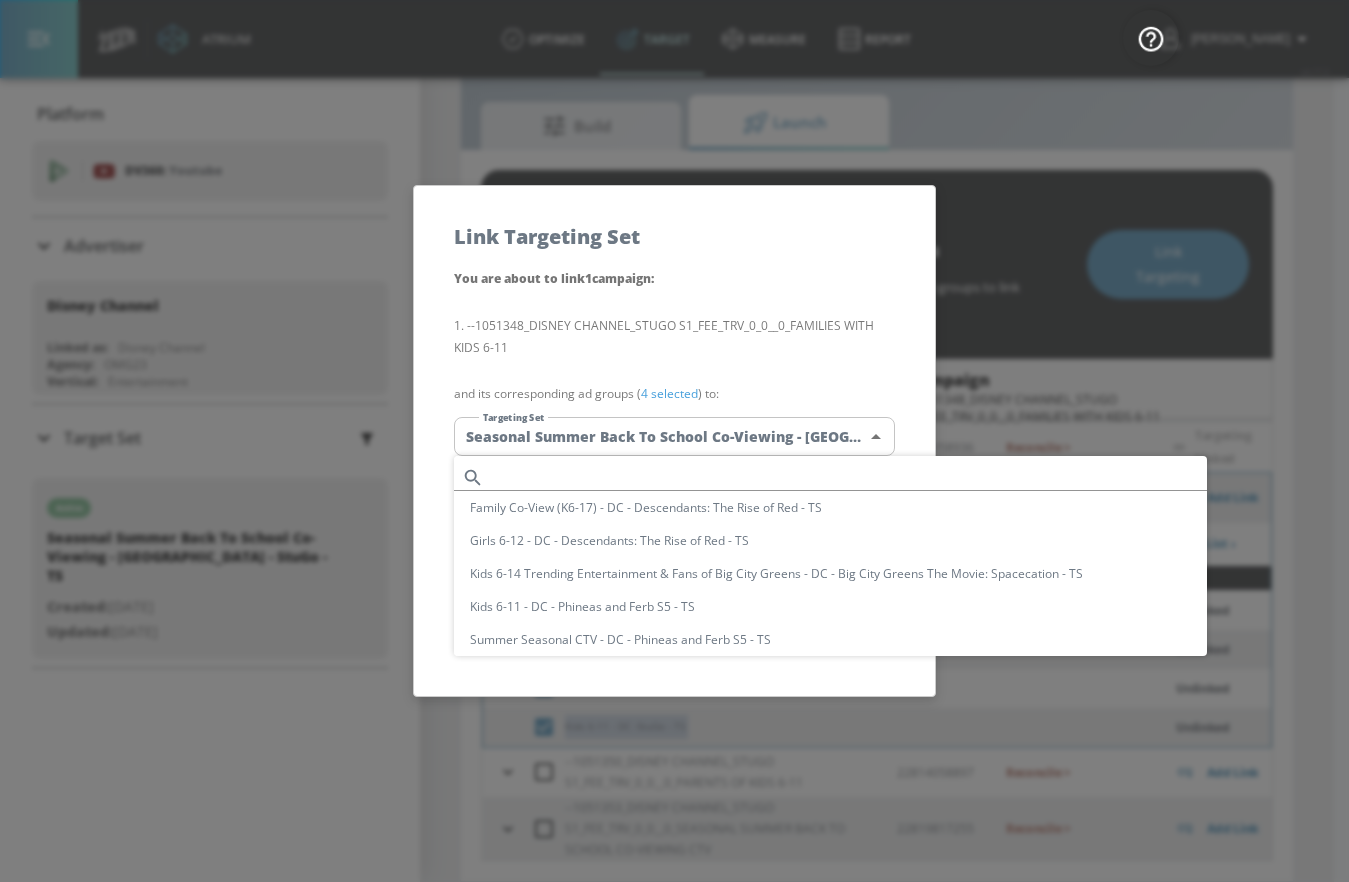 click at bounding box center (849, 477) 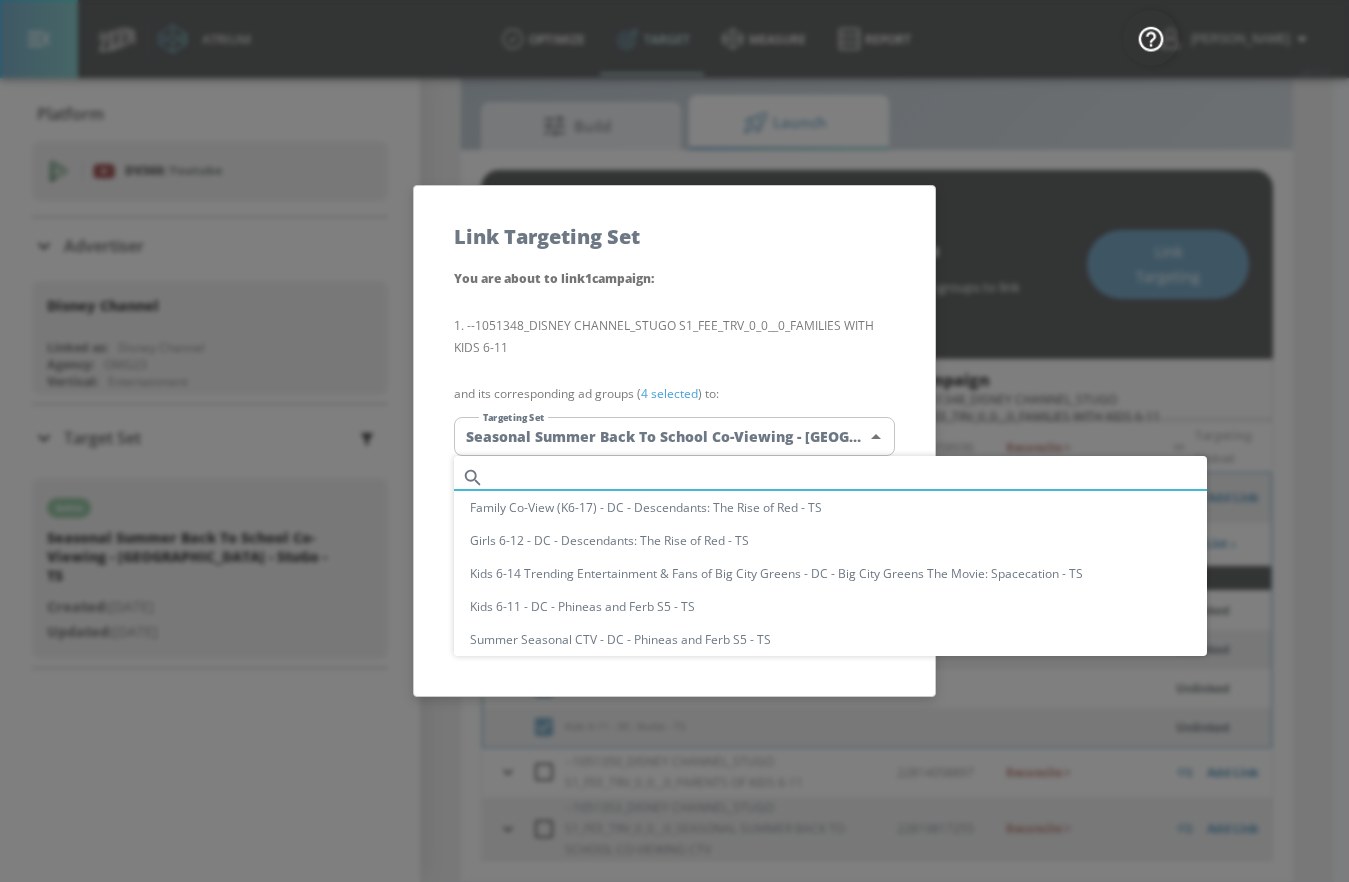 paste on "Kids 6-11 - DC -StuGo - TS" 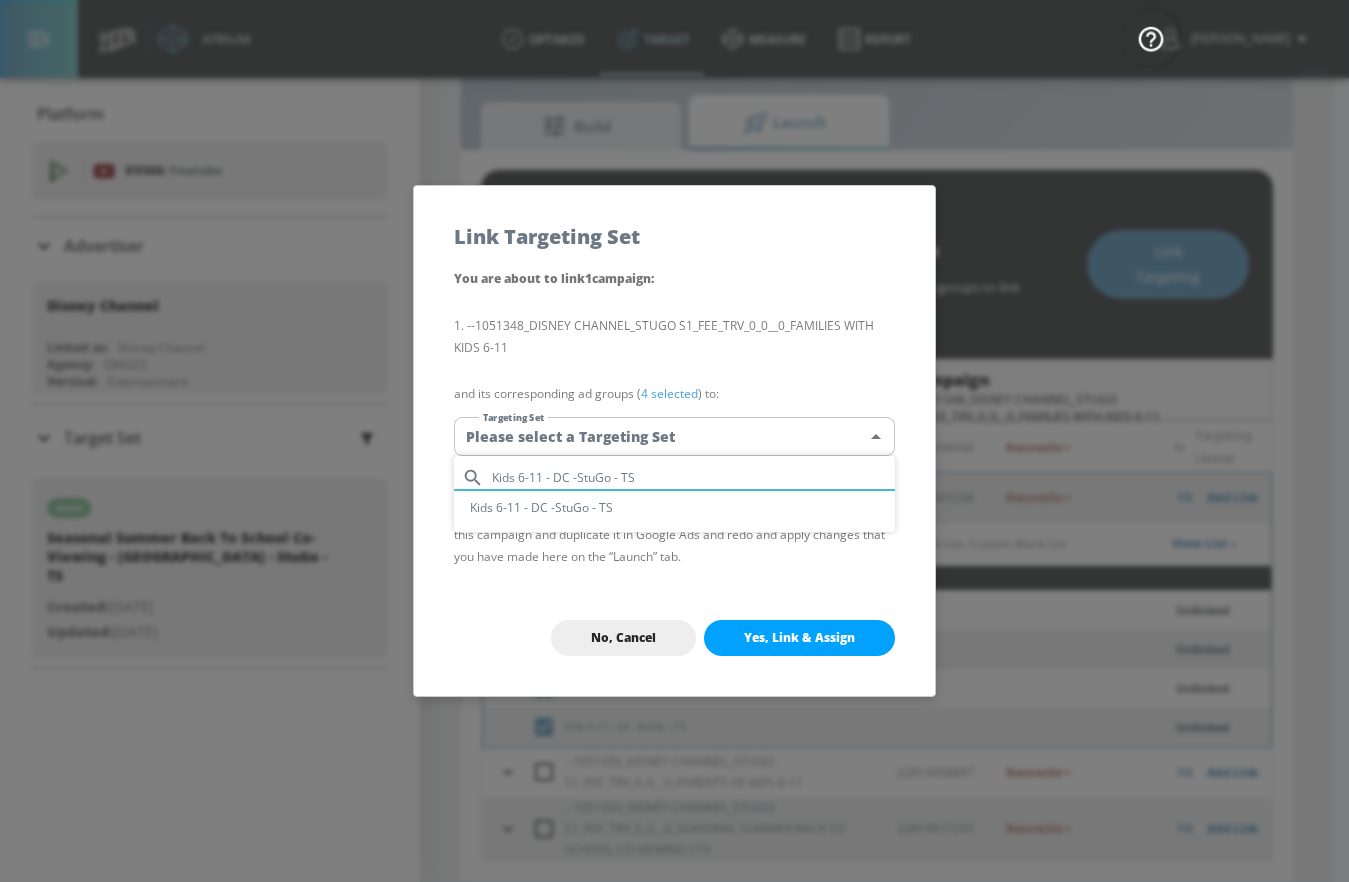 type on "Kids 6-11 - DC -StuGo - TS" 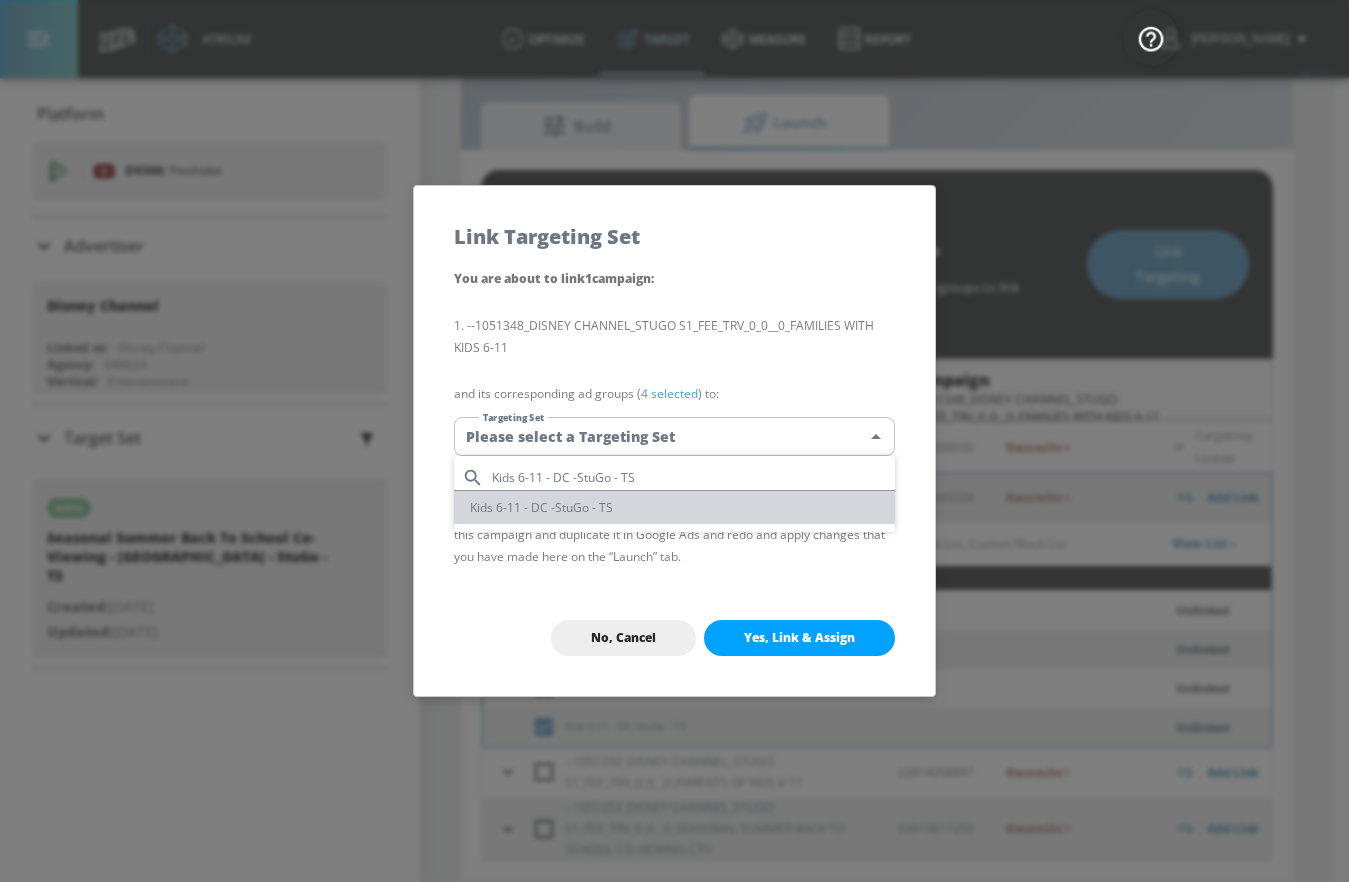 click on "Kids 6-11 - DC -StuGo - TS" at bounding box center (674, 507) 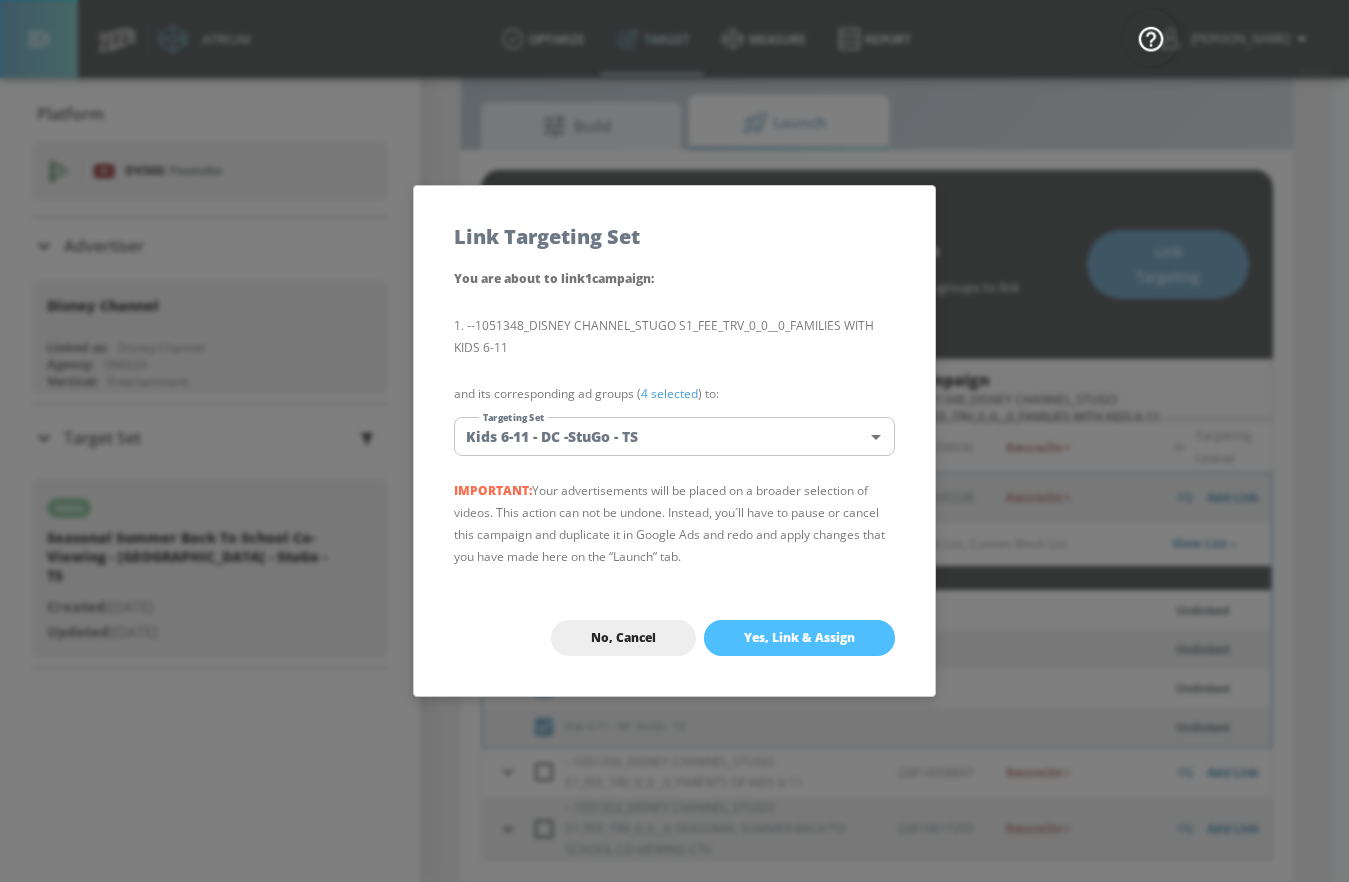 click on "Yes, Link & Assign" at bounding box center (799, 638) 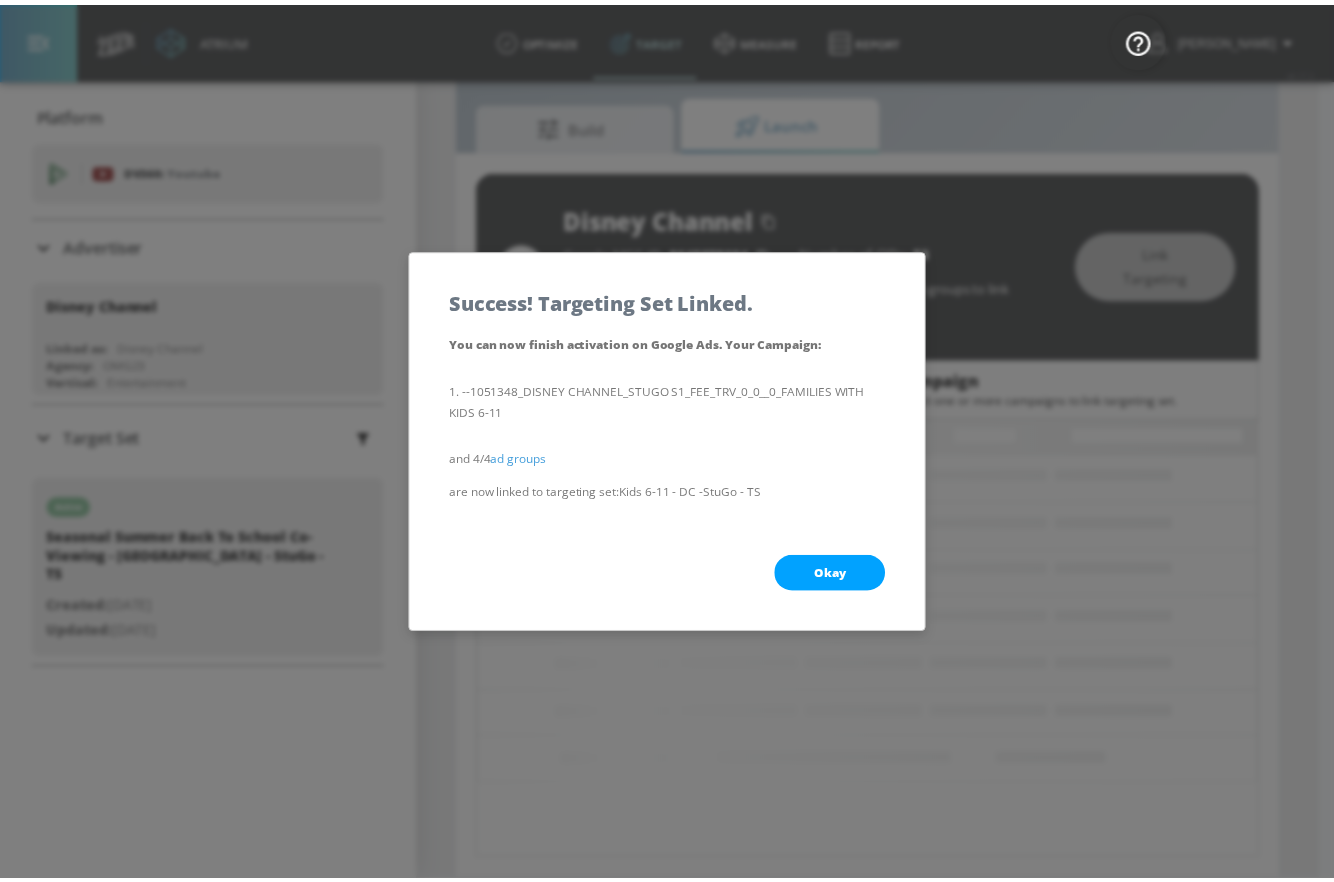 scroll, scrollTop: 0, scrollLeft: 0, axis: both 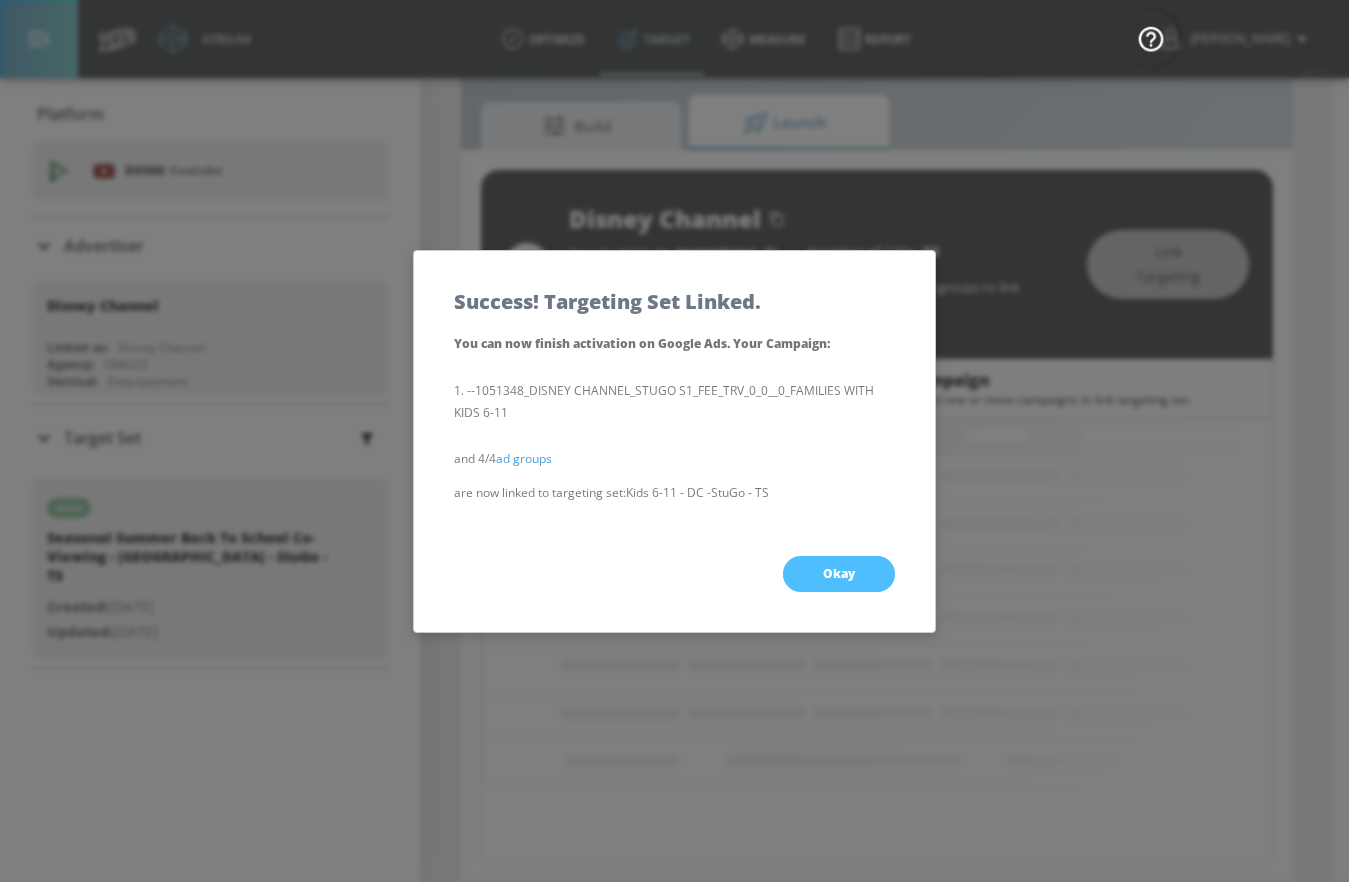 click on "Okay" at bounding box center [839, 574] 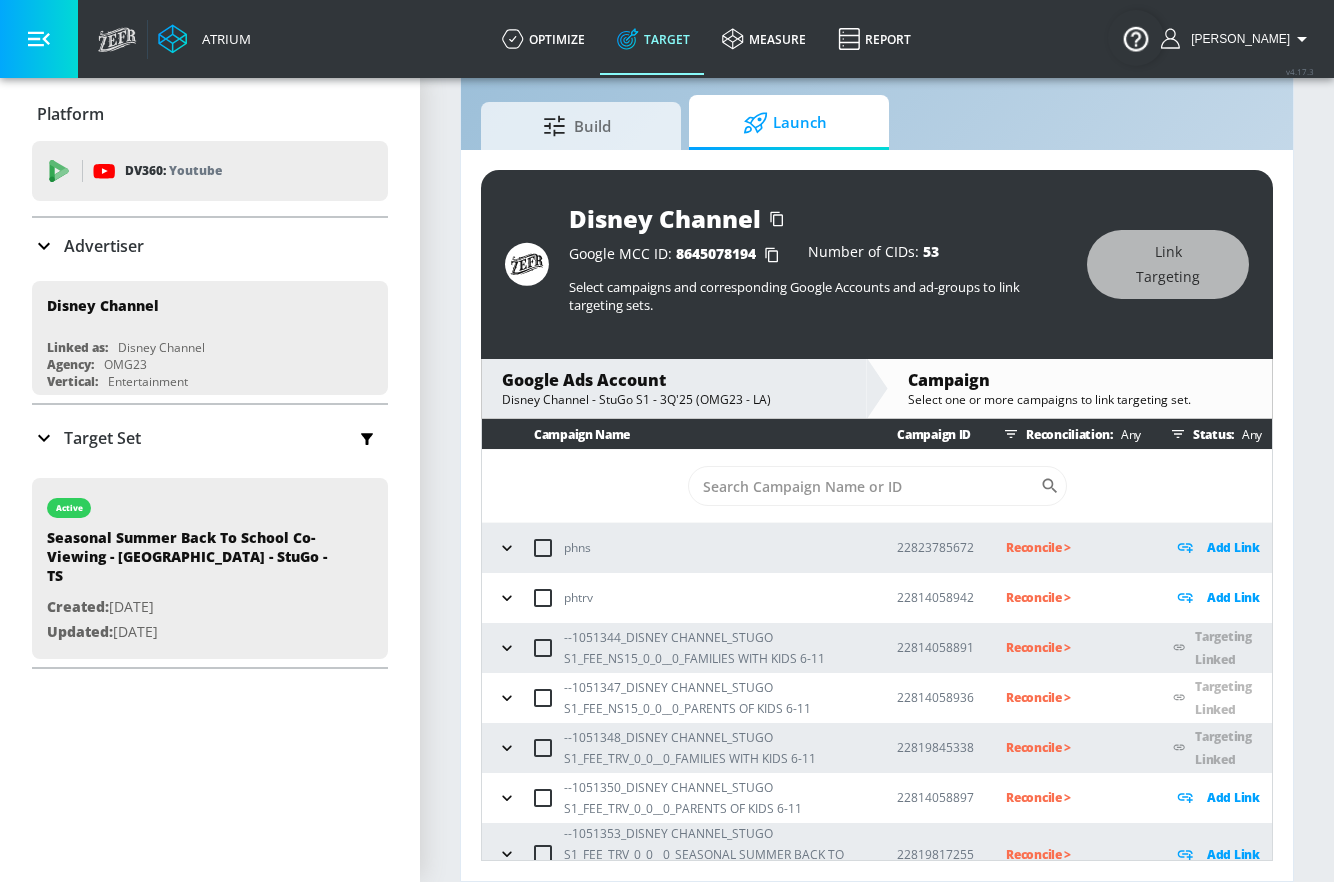 scroll, scrollTop: 25, scrollLeft: 0, axis: vertical 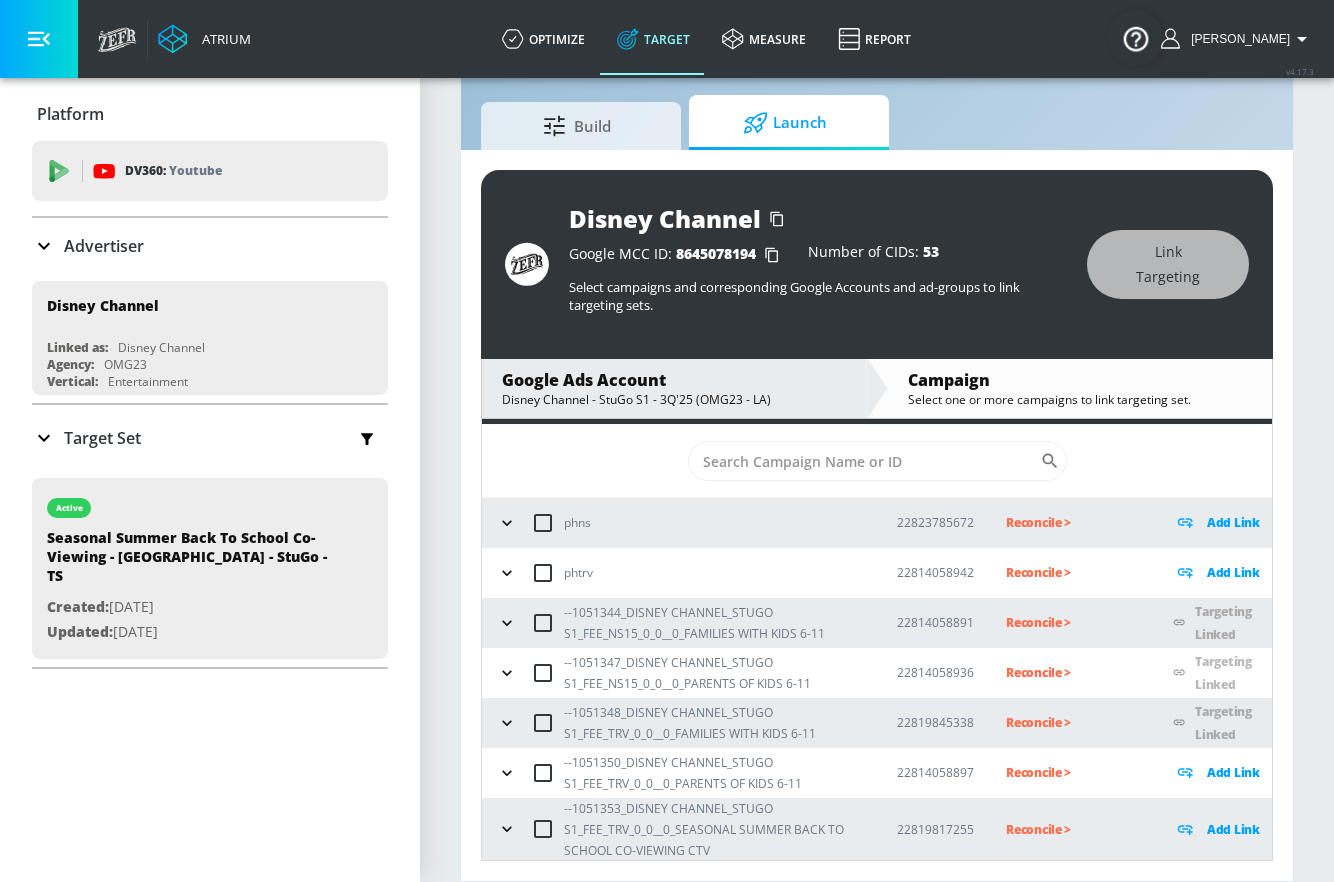 click 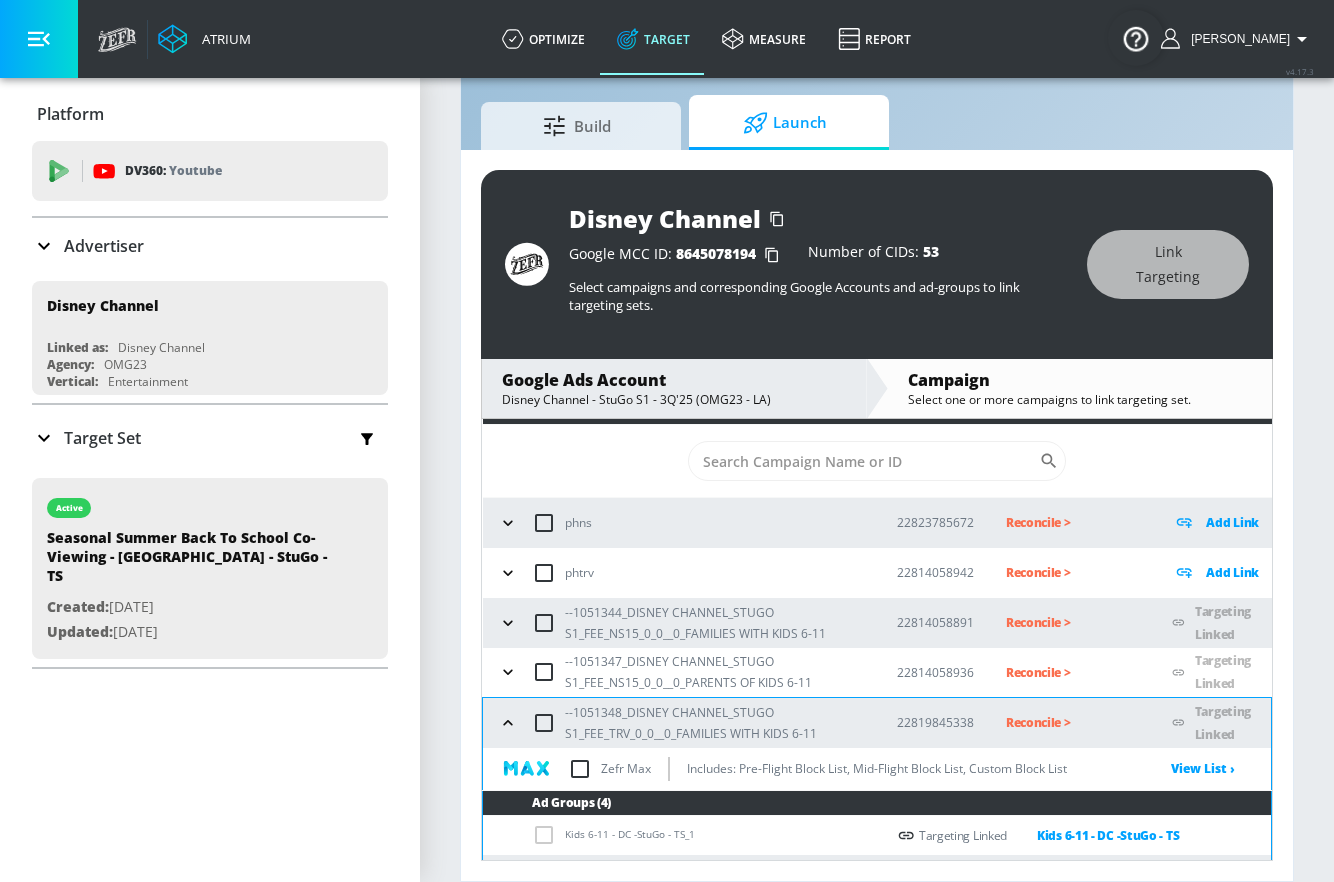 drag, startPoint x: 505, startPoint y: 717, endPoint x: 505, endPoint y: 690, distance: 27 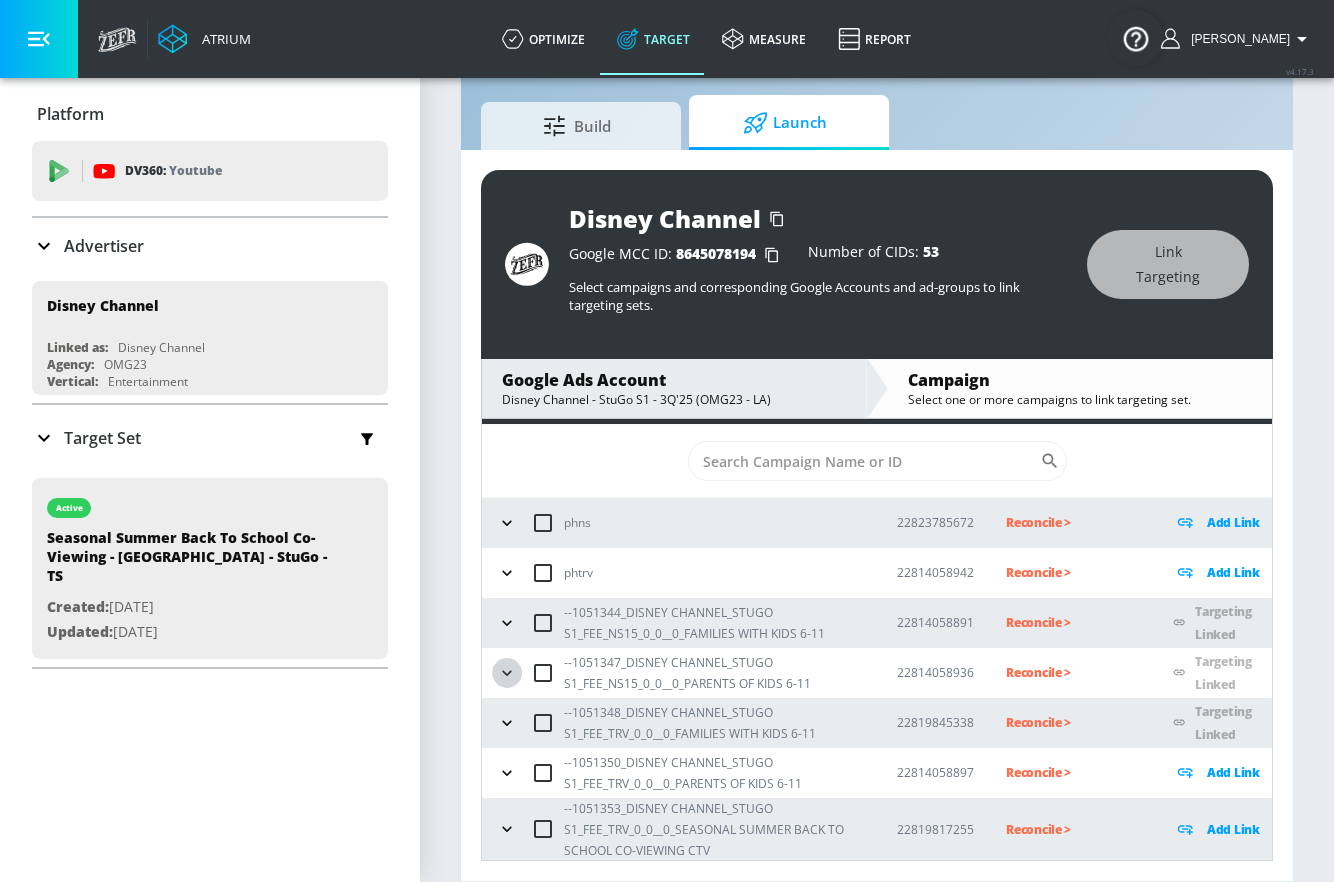 click 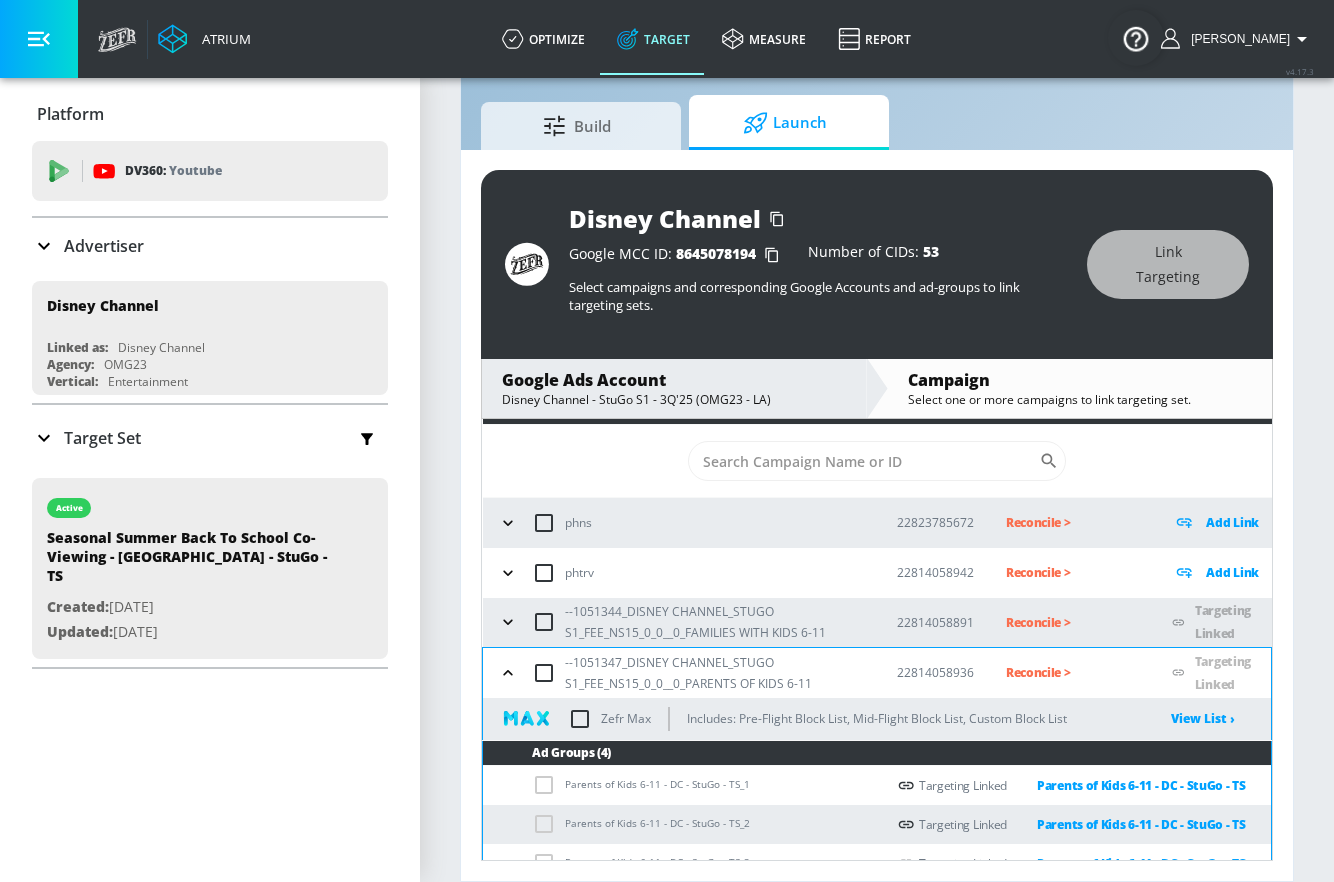 click 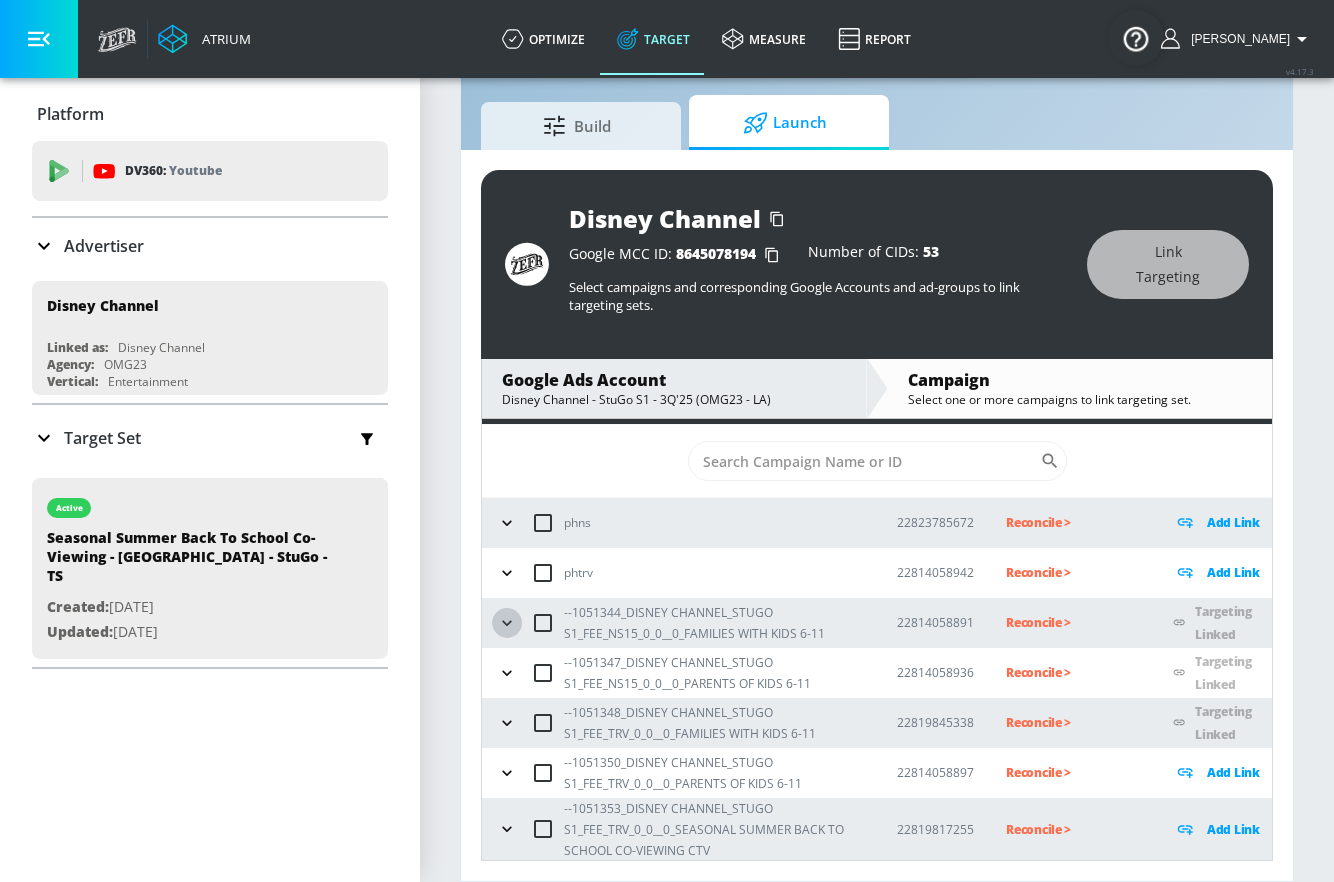 click 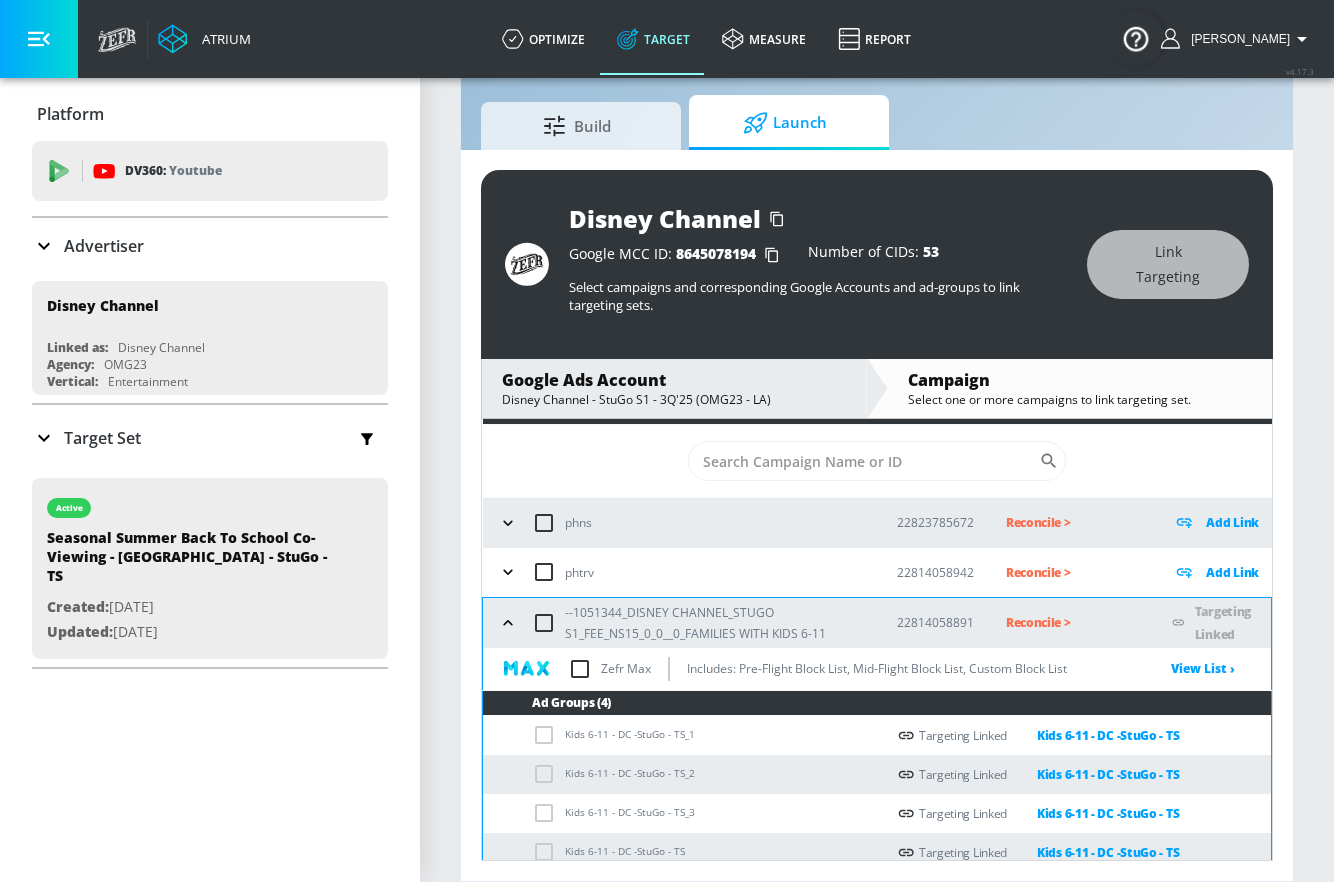 click 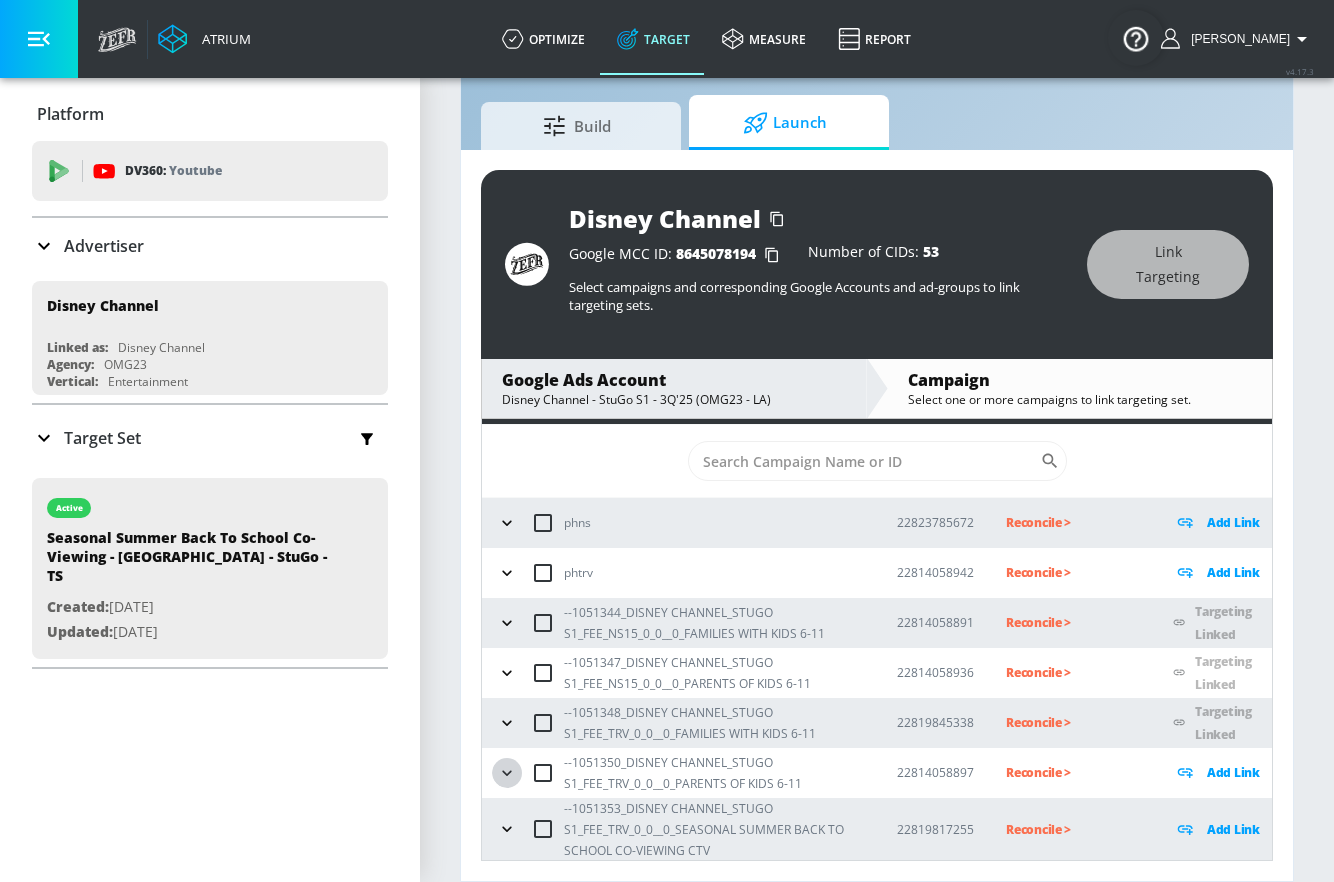 click 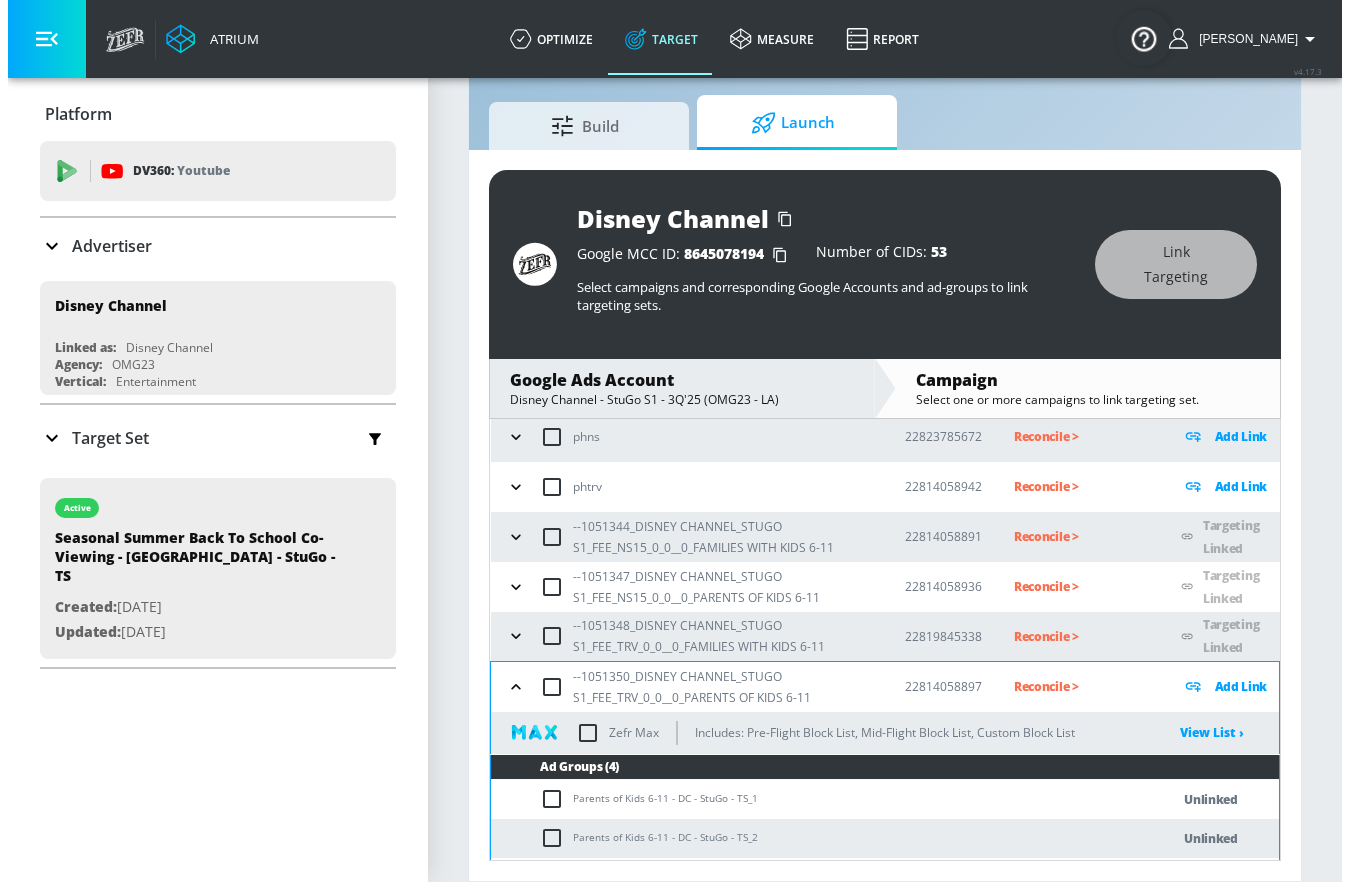 scroll, scrollTop: 251, scrollLeft: 0, axis: vertical 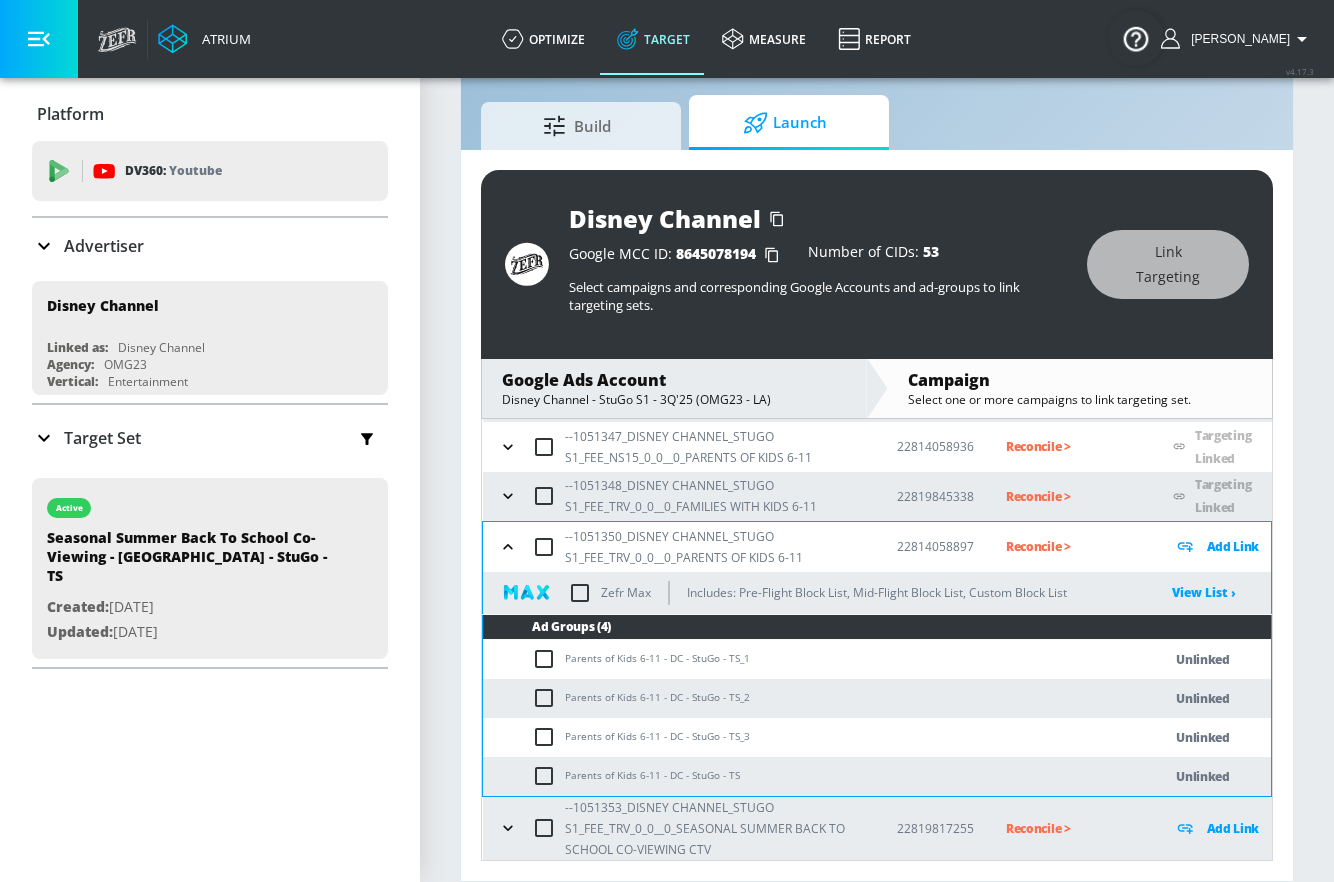 click at bounding box center (544, 547) 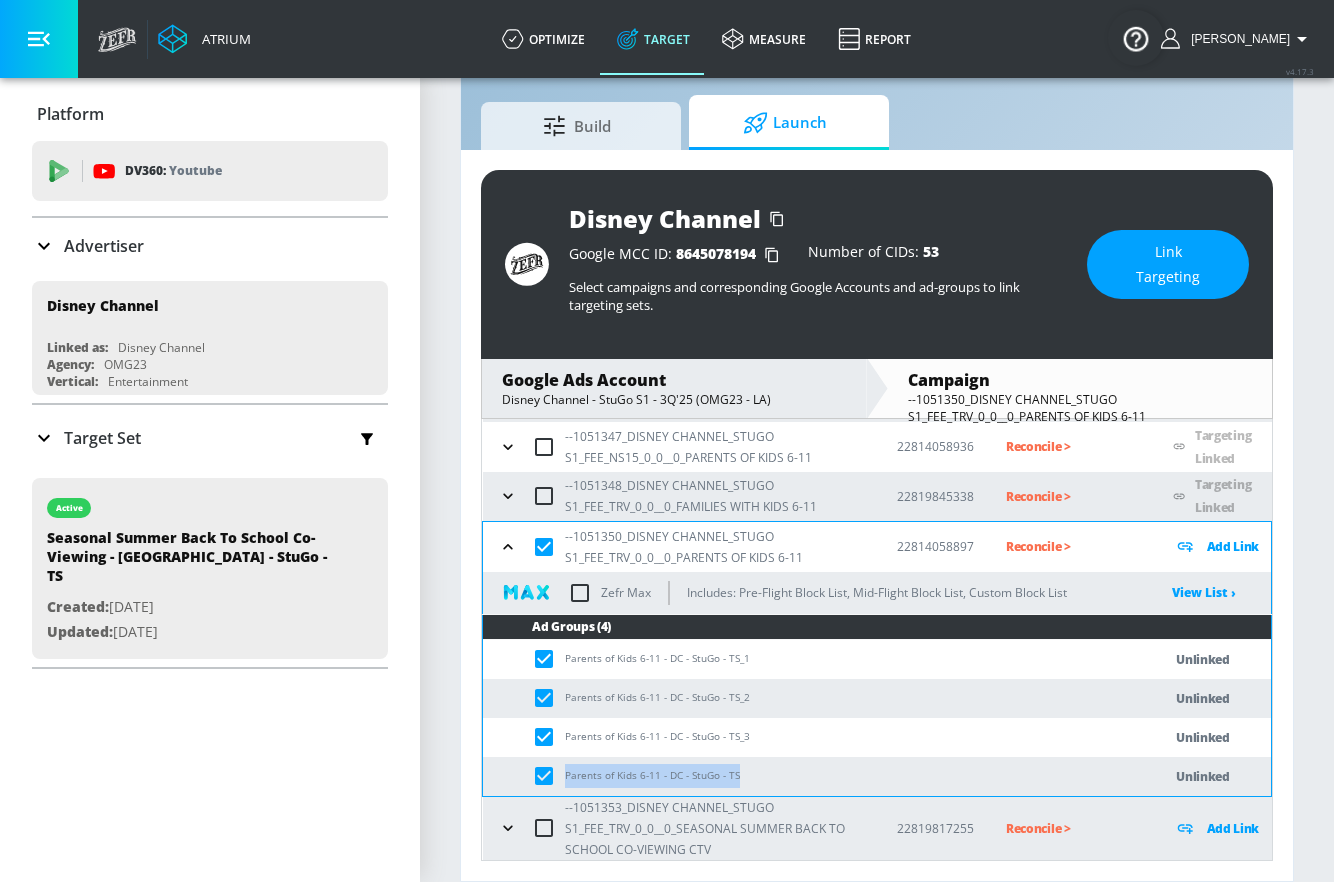 drag, startPoint x: 566, startPoint y: 776, endPoint x: 764, endPoint y: 772, distance: 198.0404 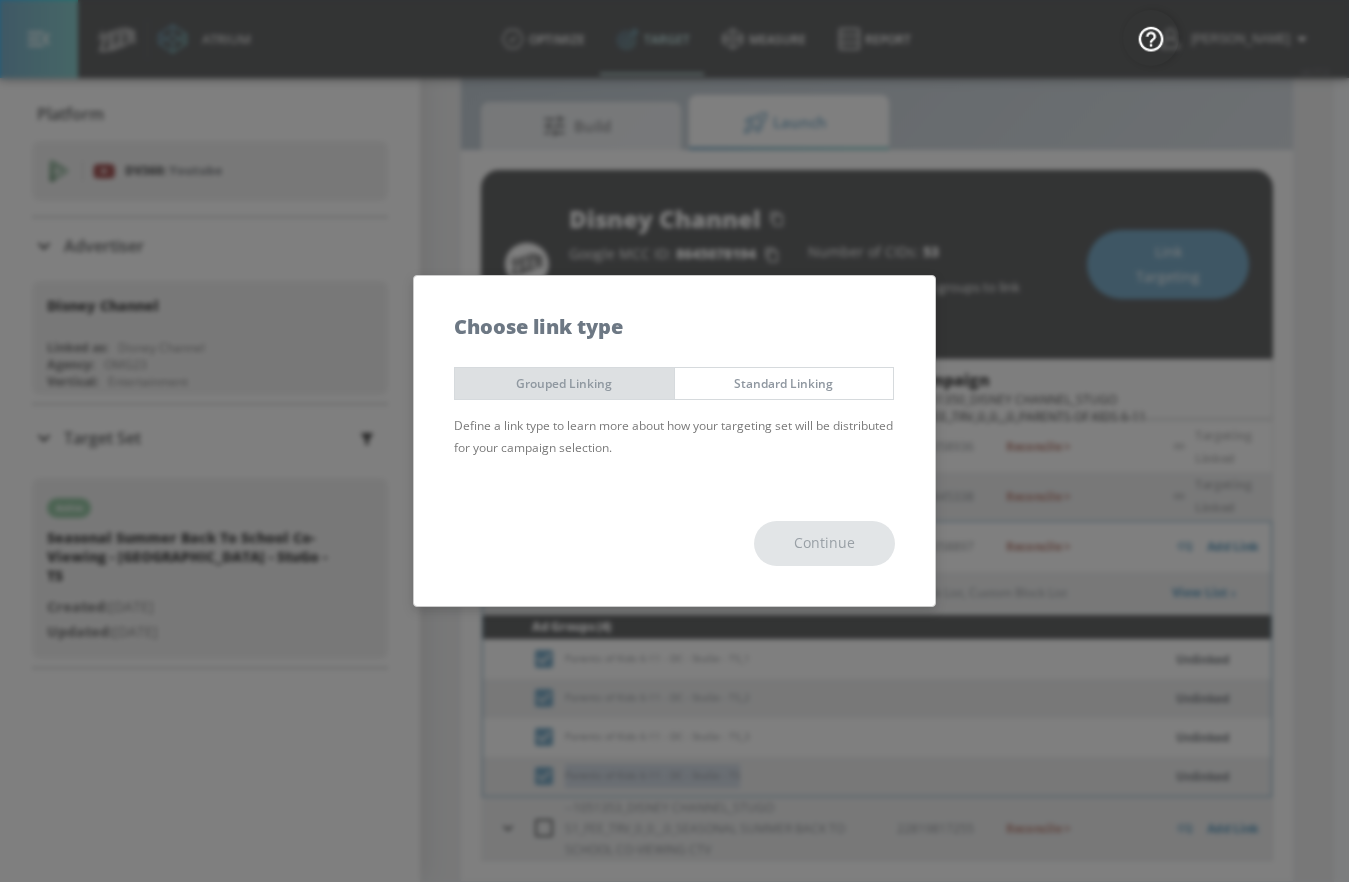 click on "Grouped Linking" at bounding box center (564, 383) 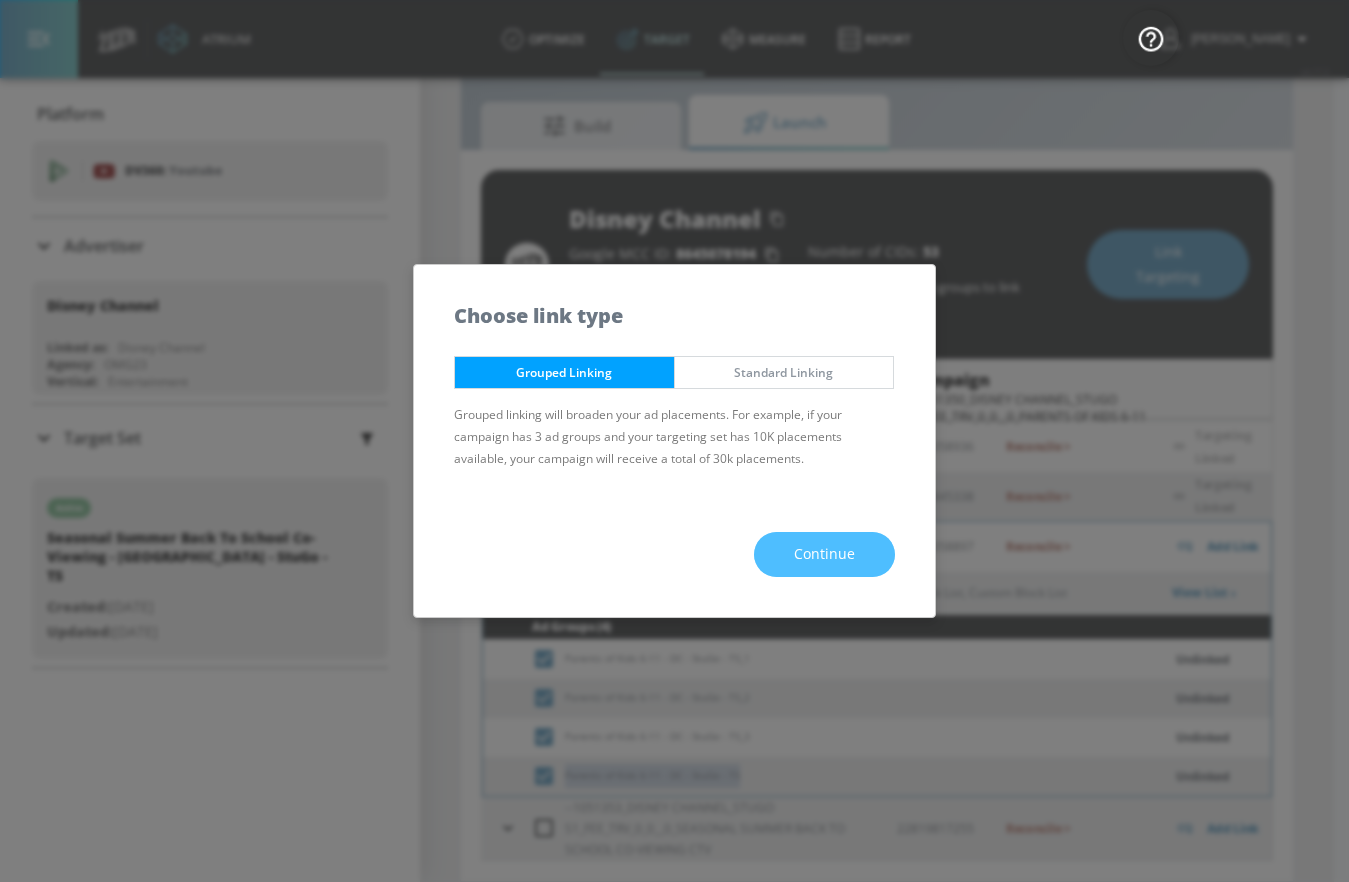 click on "Continue" at bounding box center [824, 554] 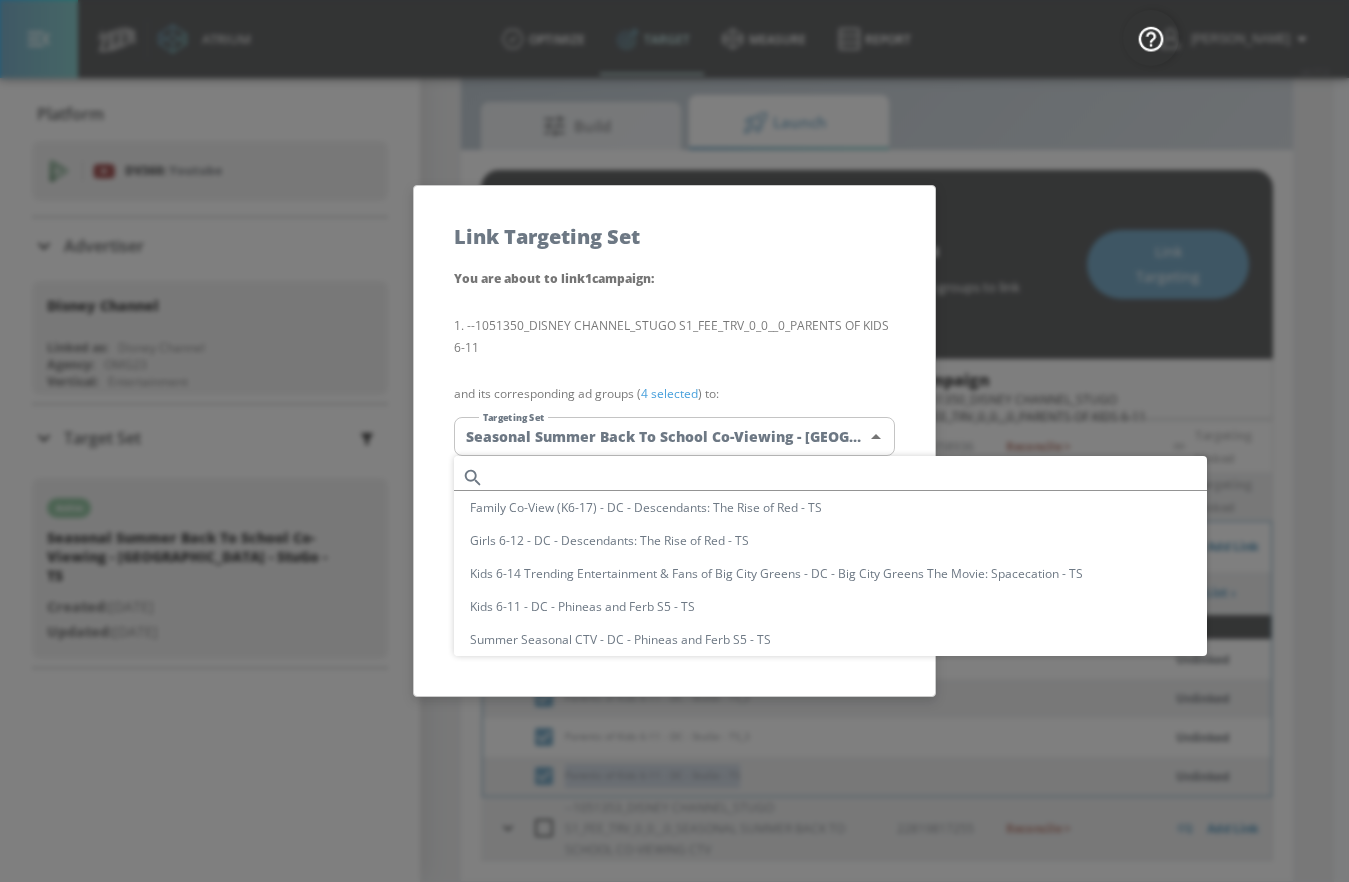 click on "Atrium optimize Target measure Report optimize Target measure Report v 4.17.3 [PERSON_NAME] Platform DV360:   Youtube DV360:   Youtube Advertiser Sort By A-Z asc ​ Add Account Disney Channel Linked as: Disney Channel Agency: OMG23 Vertical: Entertainment Test Linked as: Zefr Demos Agency: Test Vertical: Travel [PERSON_NAME] Test Account 1 Linked as: Zefr Demos Agency: Zefr Vertical: Other [PERSON_NAME] TEST Linked as: Zefr Demos Agency: [PERSON_NAME] TEST Vertical: Other [PERSON_NAME] Test Account Linked as: Zefr Demos Agency: #1 Media Agency in the World Vertical: Retail [PERSON_NAME] C Test Account Linked as: Zefr Demos Agency: [PERSON_NAME] Vertical: CPG (Consumer Packaged Goods) [PERSON_NAME] TEST YTL USR Q|A Linked as: QA YTL Test Brand Agency: QA Vertical: Healthcare [PERSON_NAME] Test Account Linked as: Zefr Demos Agency: [PERSON_NAME] Agency Vertical: Fashion Parry Test Linked as: Zefr Demos Agency: Parry Test Vertical: Music KZ Test  Linked as: Zefr Demos Agency: Kaitlin test  Vertical: Other alicyn test Linked as: Zefr Demos Agency: alicyn test Zefr" at bounding box center [674, 417] 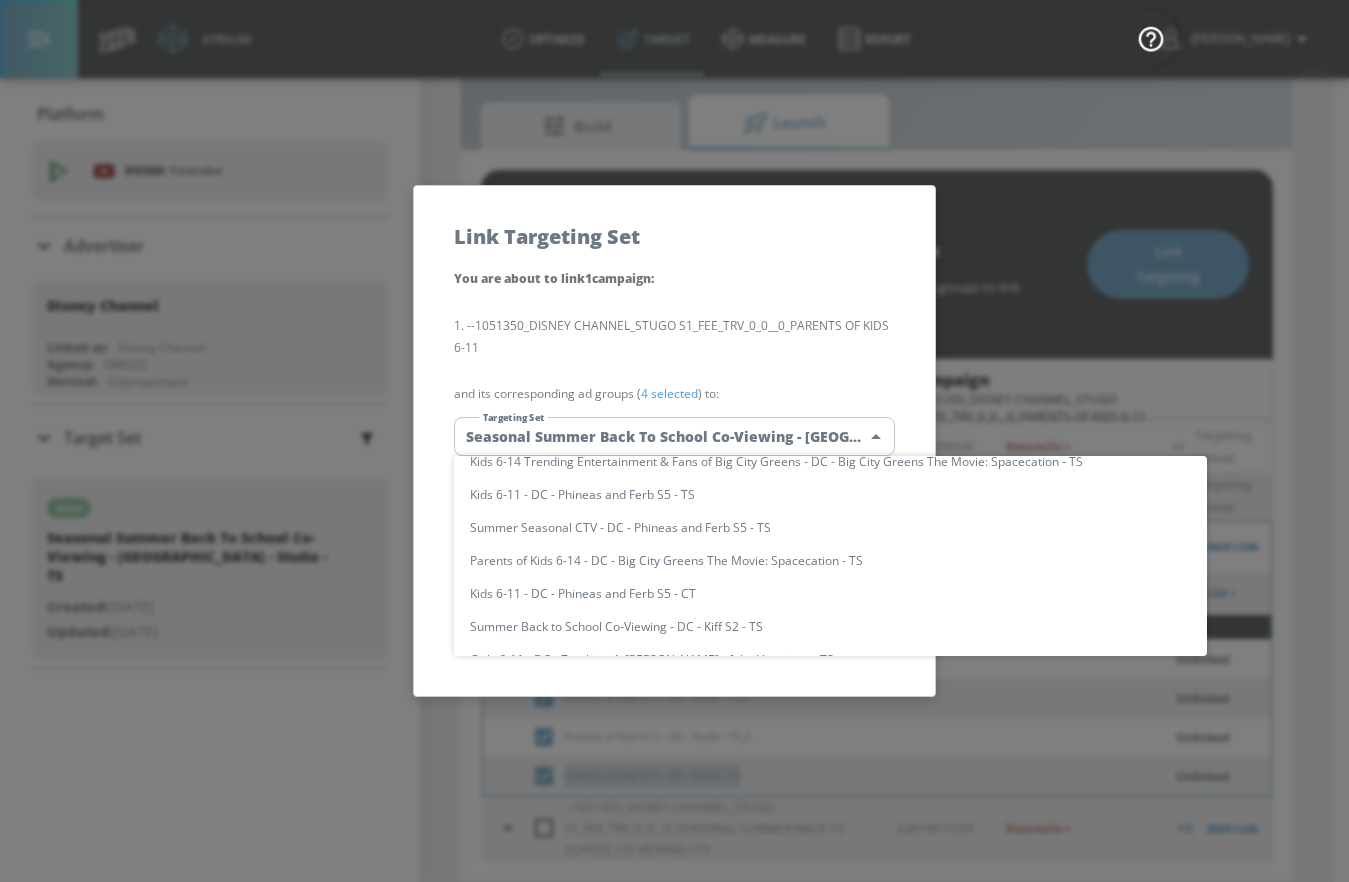 scroll, scrollTop: 0, scrollLeft: 0, axis: both 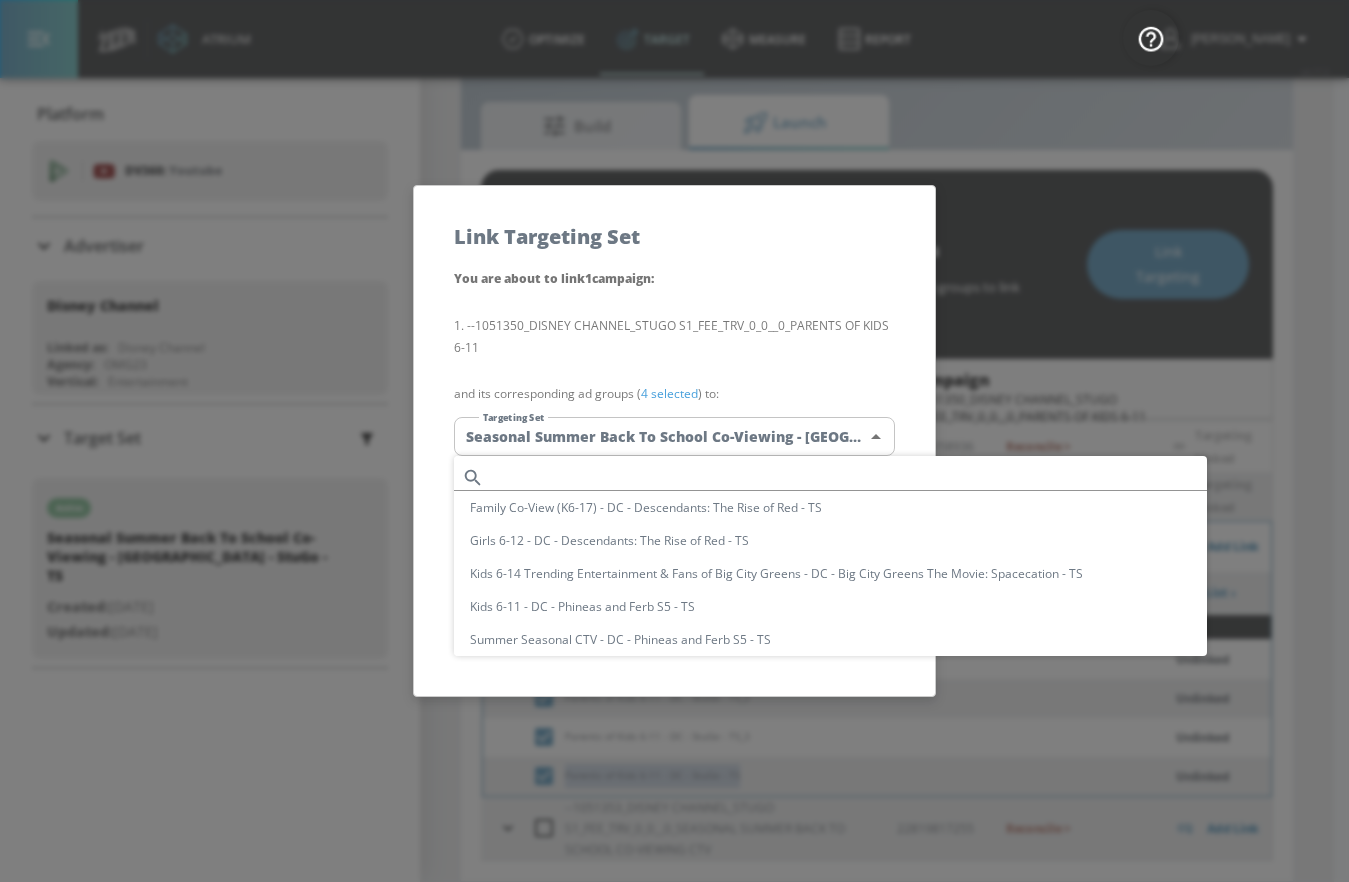 click at bounding box center (849, 477) 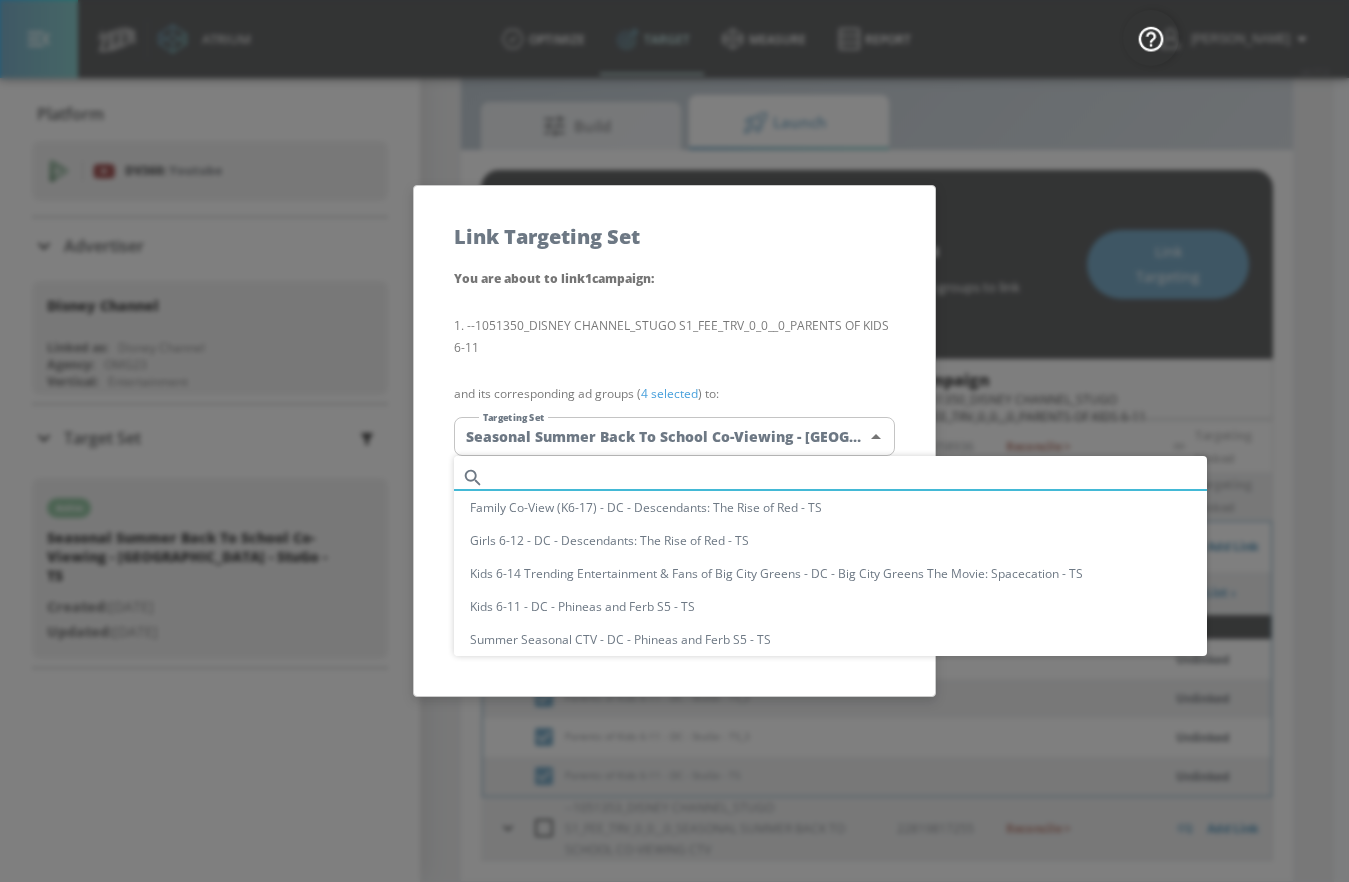 paste on "Parents of Kids 6-11 - DC - StuGo - TS" 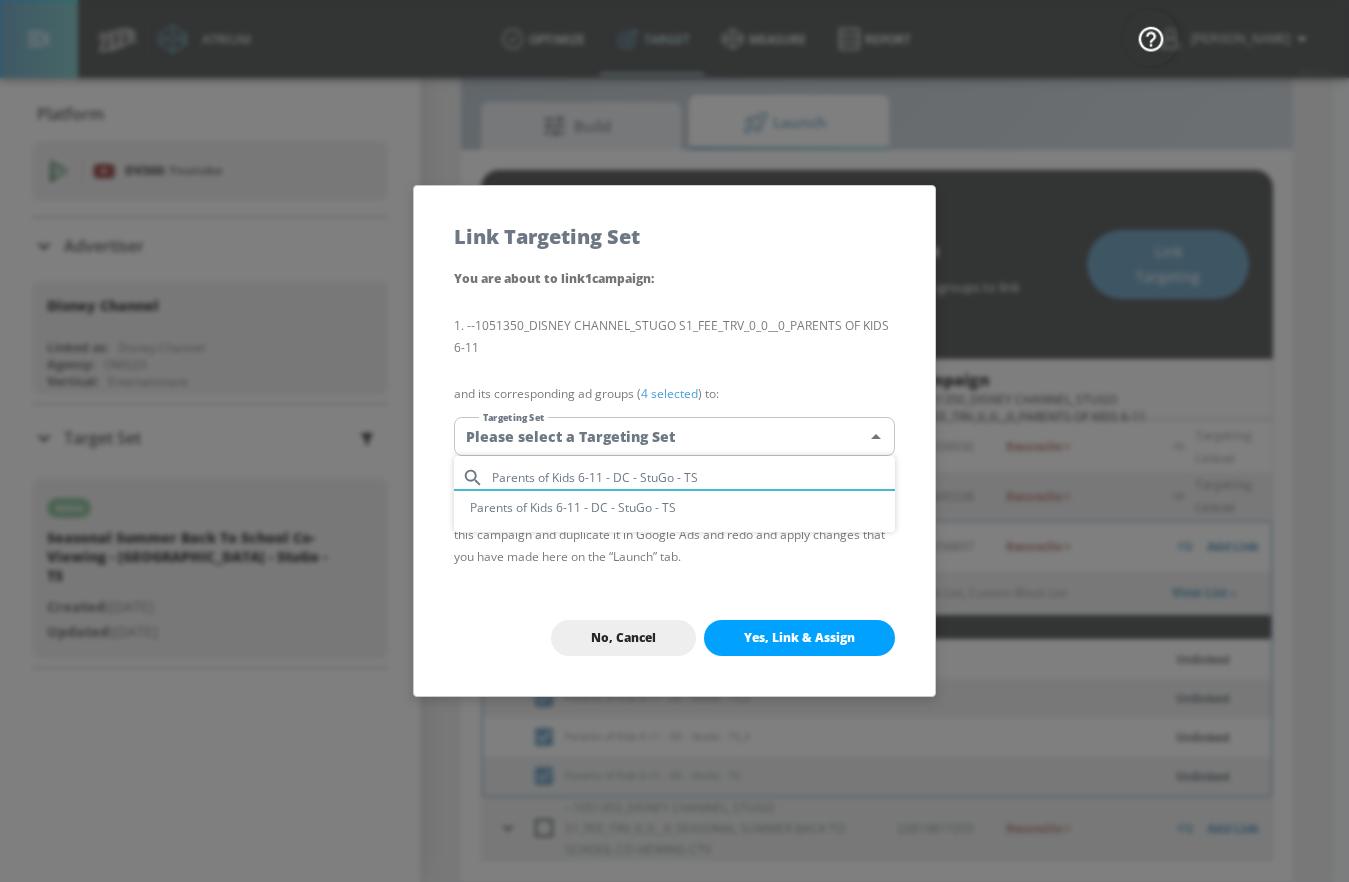 type on "Parents of Kids 6-11 - DC - StuGo - TS" 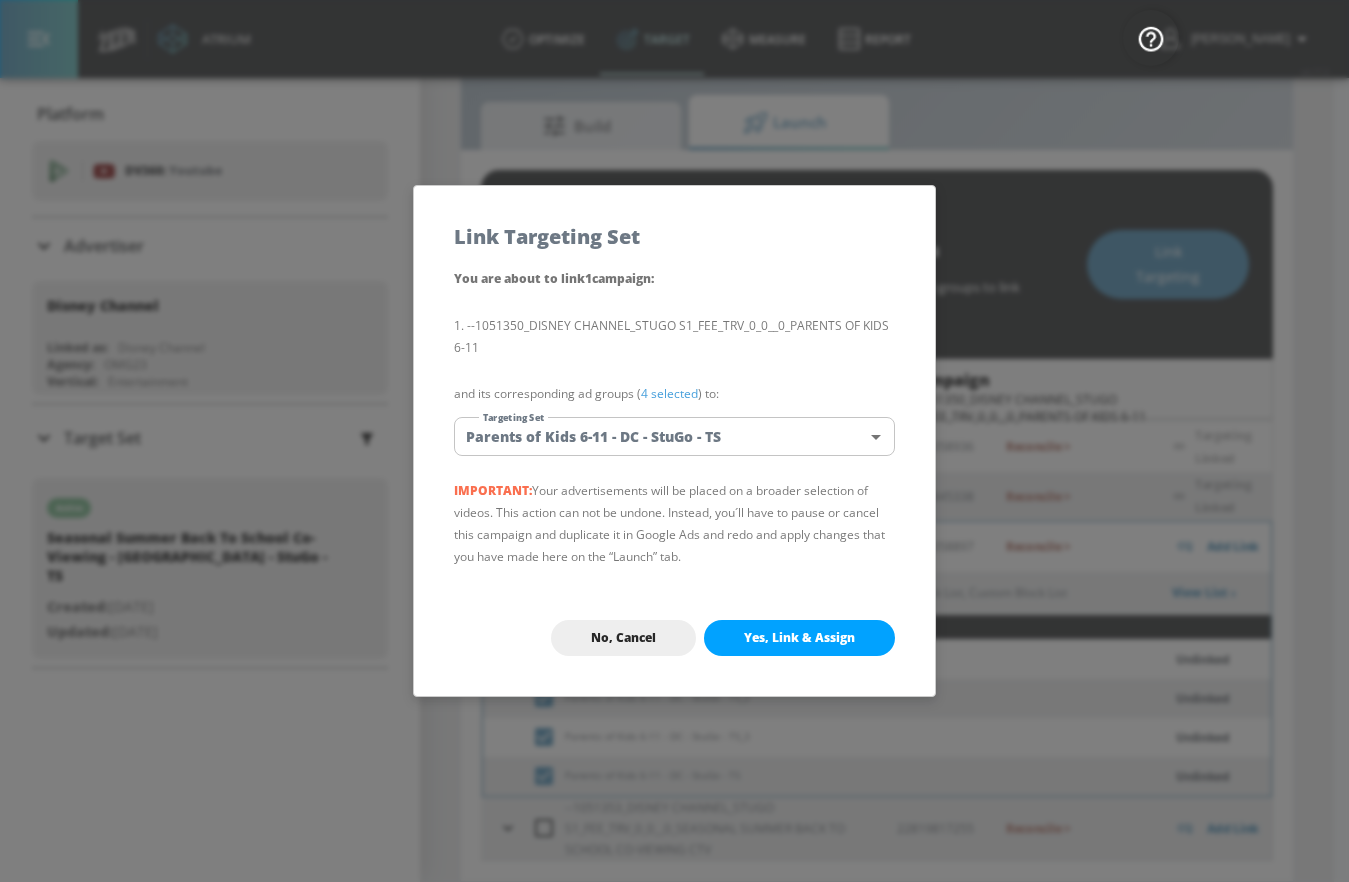 click on "Yes, Link & Assign" at bounding box center [799, 638] 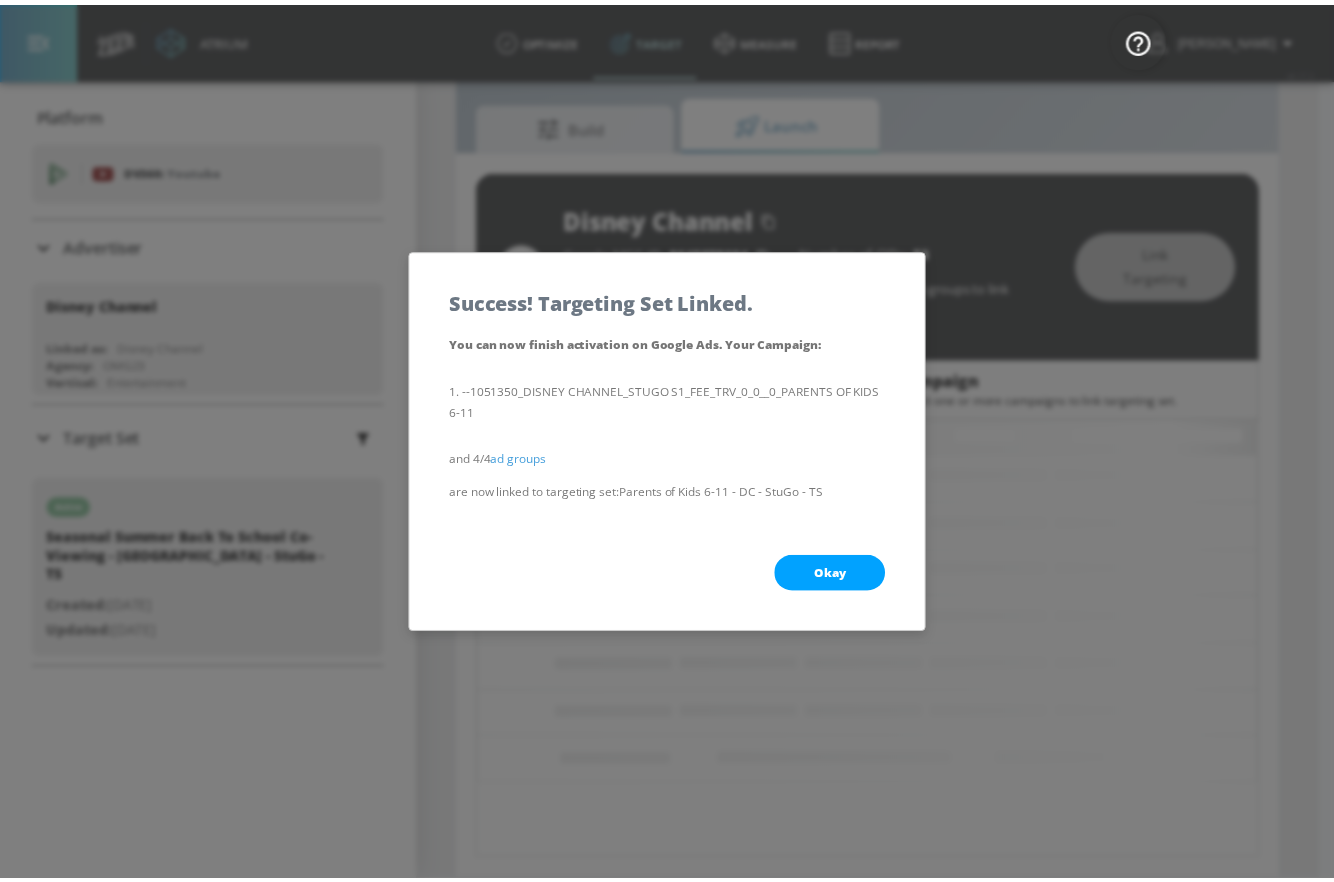 scroll, scrollTop: 0, scrollLeft: 0, axis: both 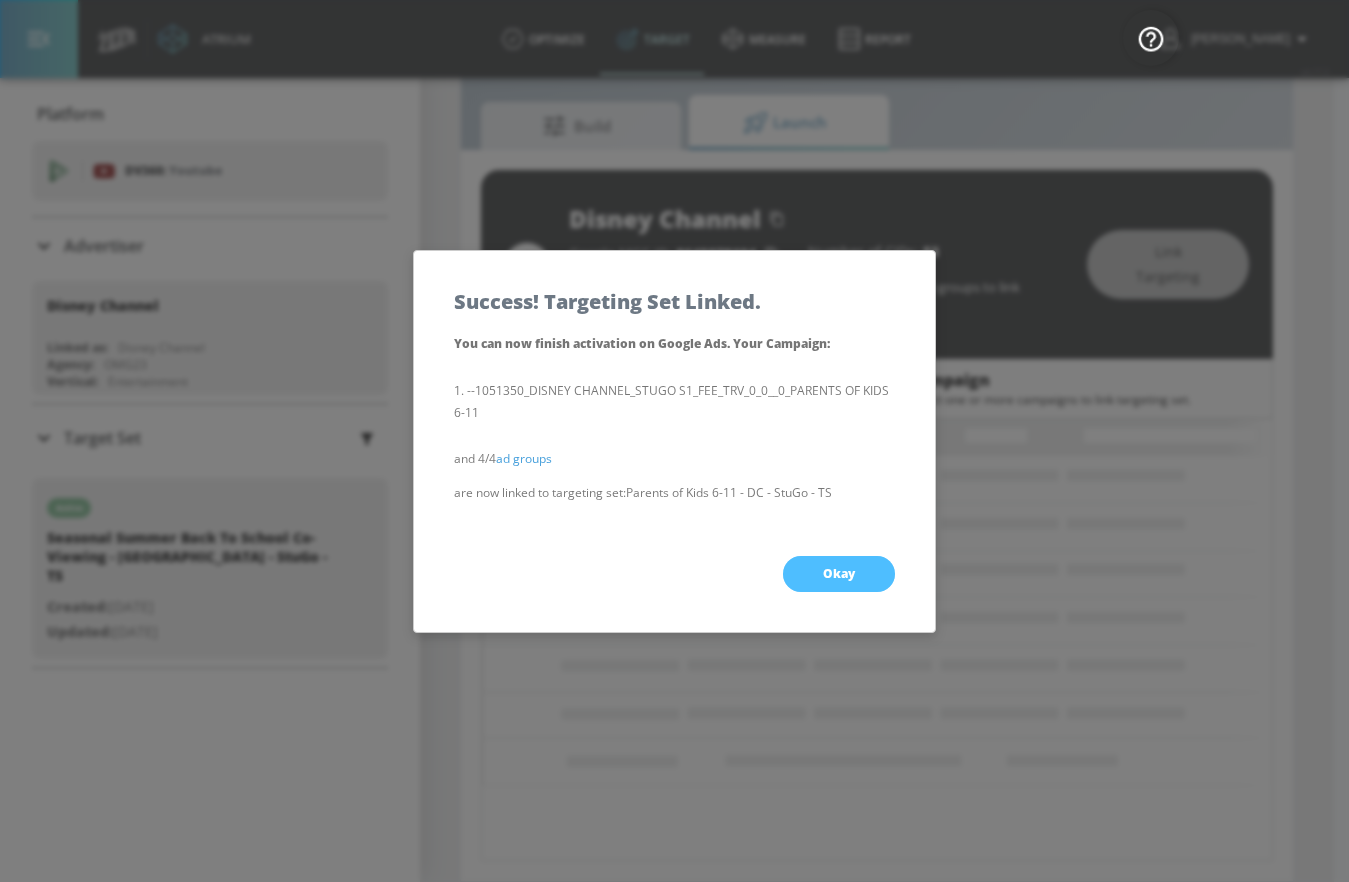 click on "Okay" at bounding box center [839, 574] 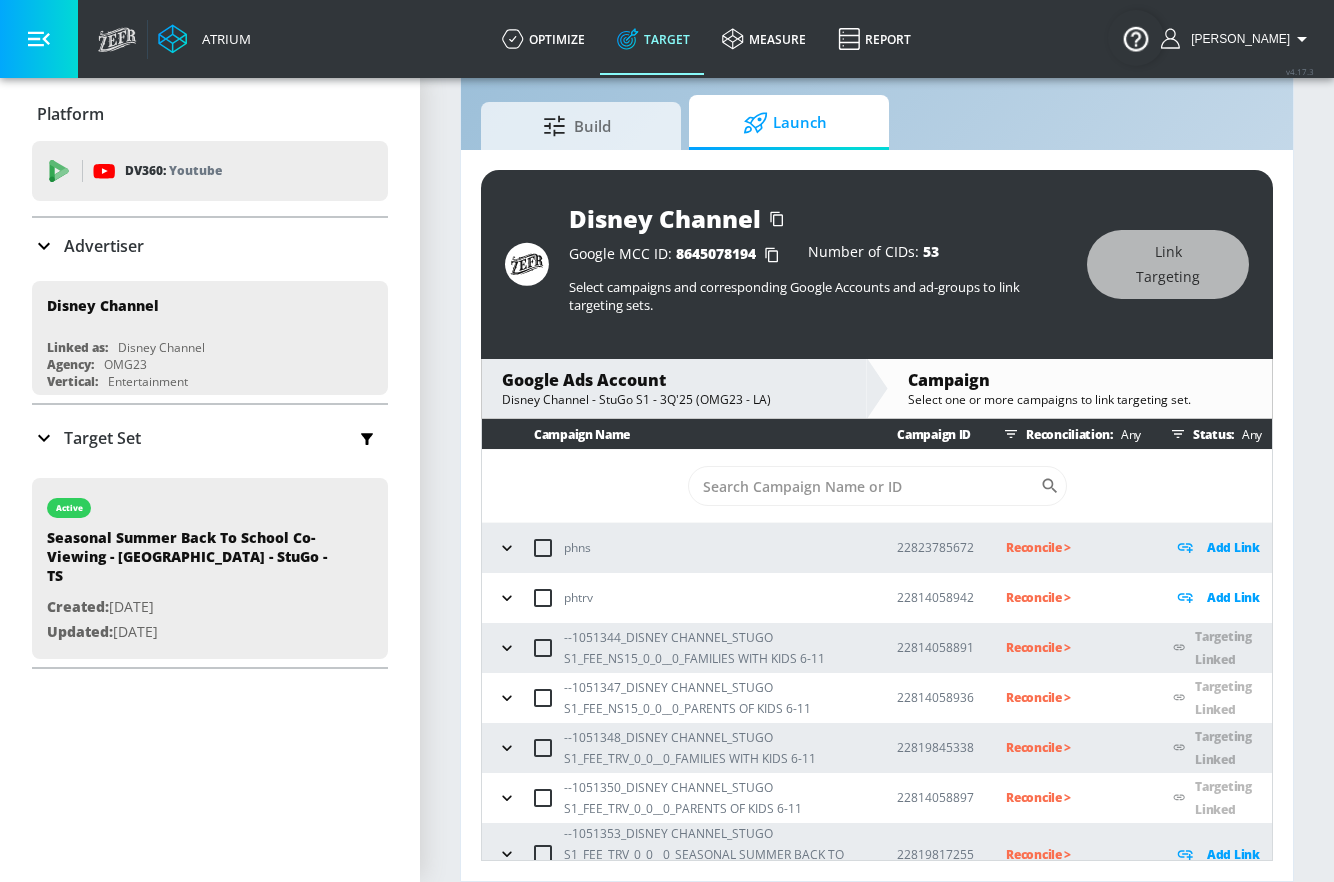 scroll, scrollTop: 25, scrollLeft: 0, axis: vertical 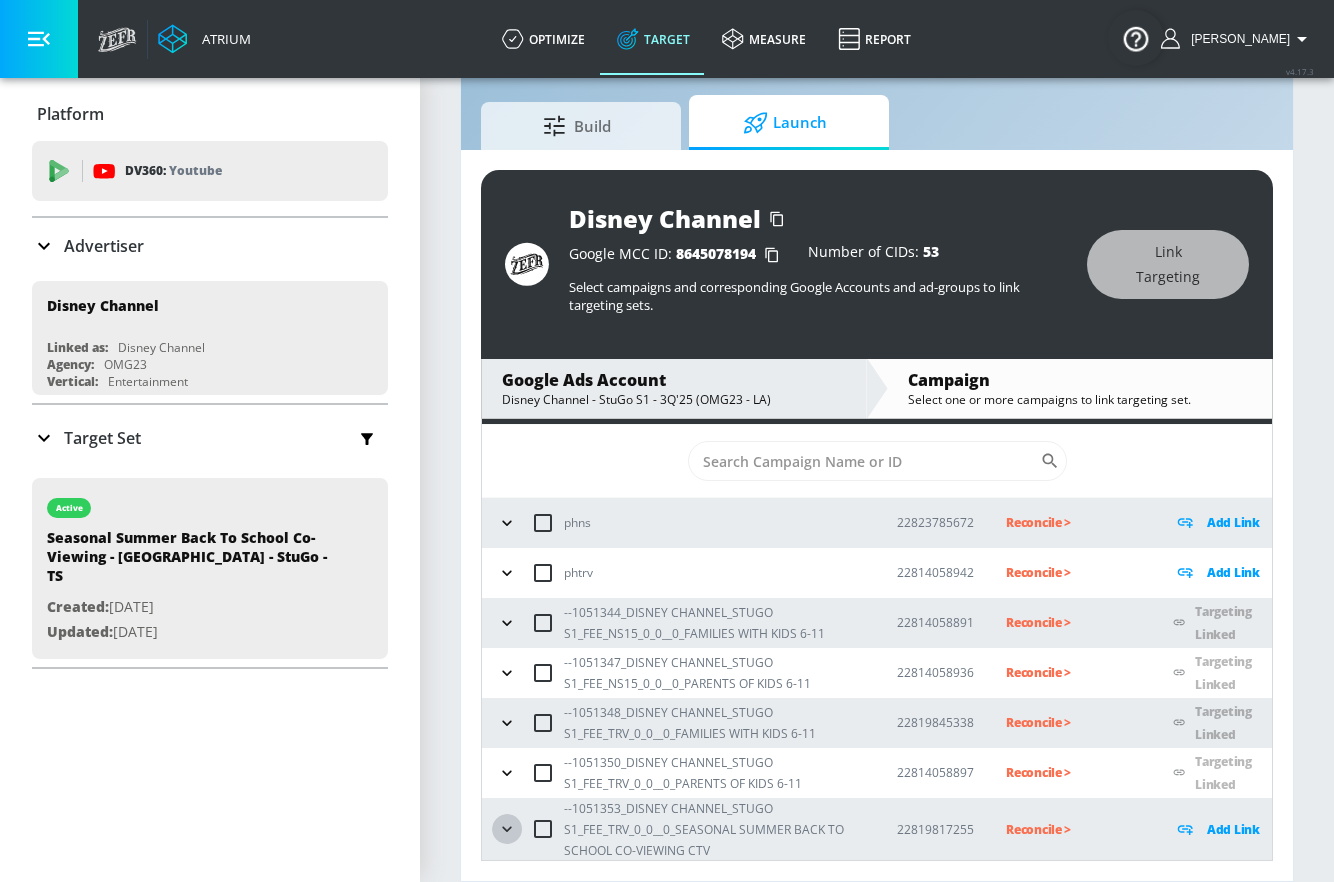 click 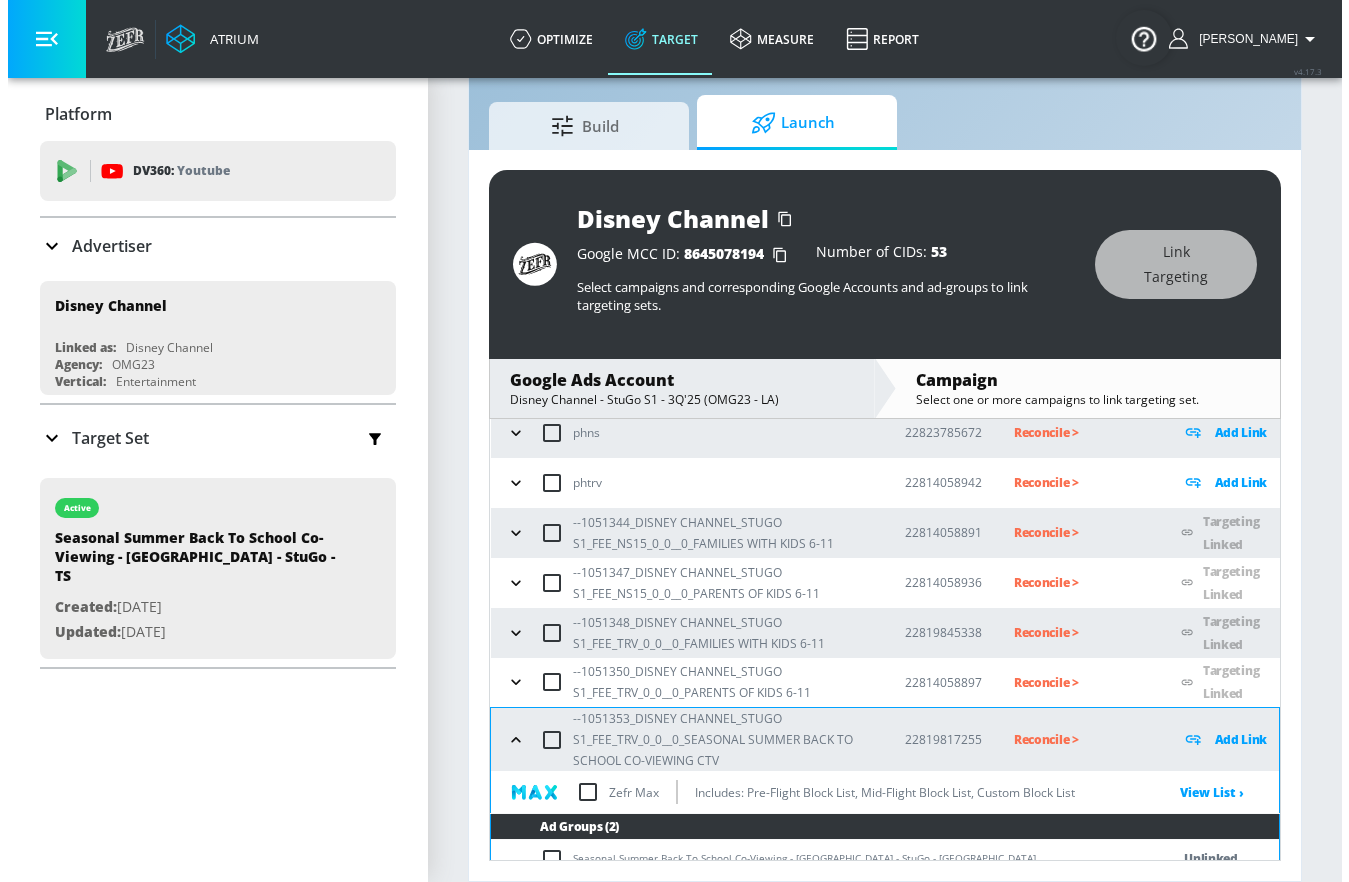 scroll, scrollTop: 174, scrollLeft: 0, axis: vertical 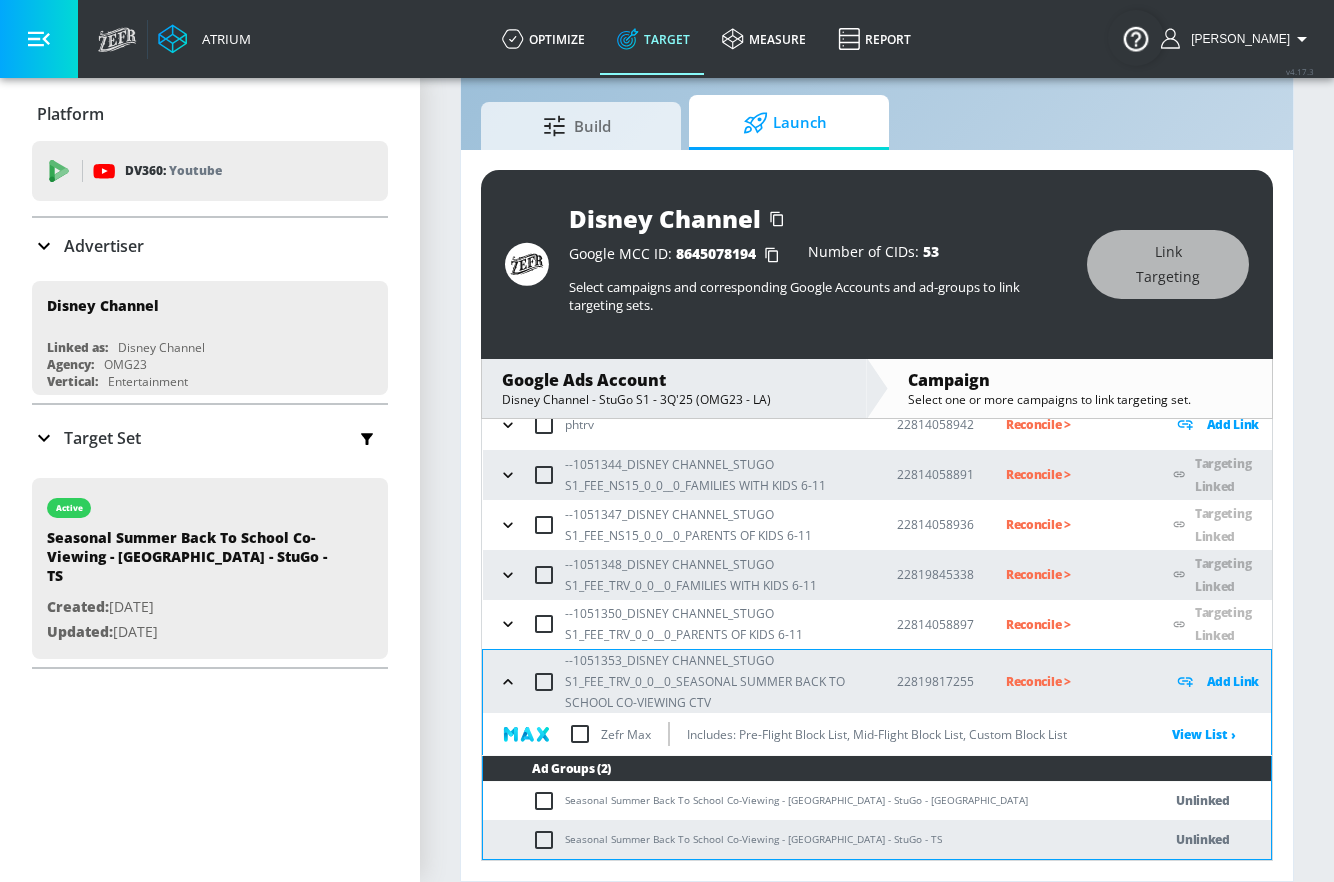 drag, startPoint x: 568, startPoint y: 802, endPoint x: 878, endPoint y: 791, distance: 310.1951 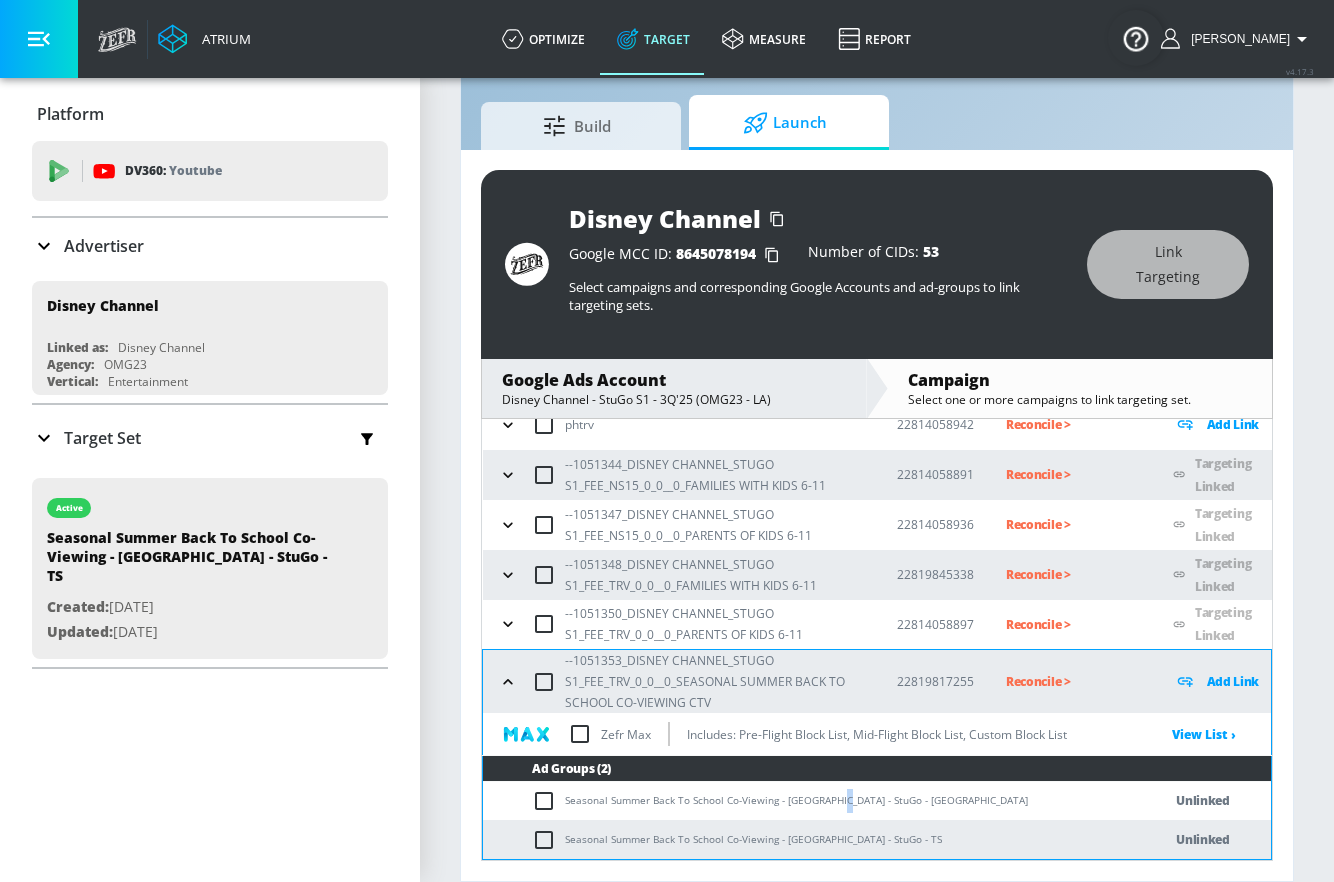 click on "Seasonal Summer Back To School Co-Viewing - [GEOGRAPHIC_DATA] - StuGo - [GEOGRAPHIC_DATA]" at bounding box center (802, 800) 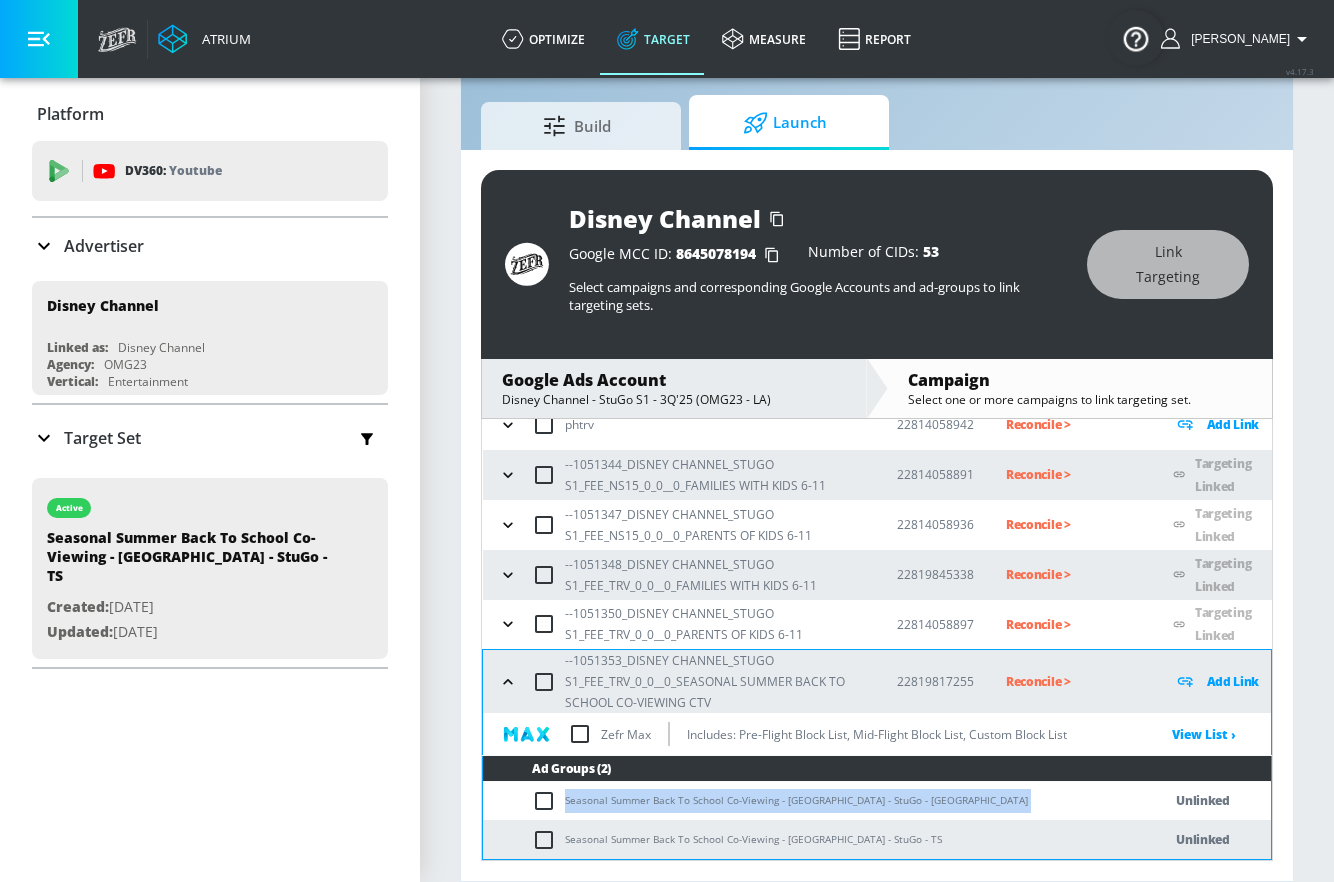 click on "Seasonal Summer Back To School Co-Viewing - [GEOGRAPHIC_DATA] - StuGo - [GEOGRAPHIC_DATA]" at bounding box center [802, 800] 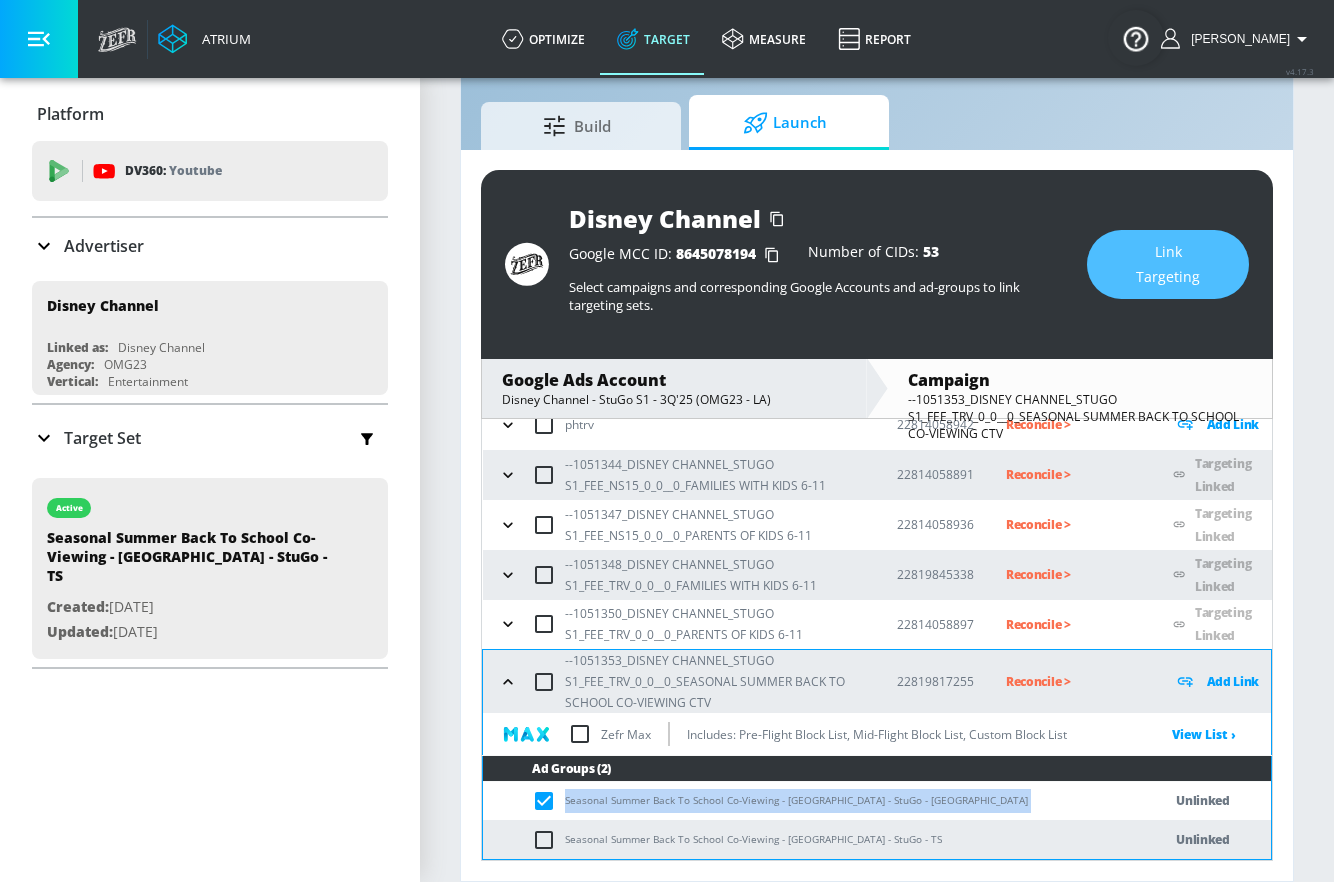click on "Link Targeting" at bounding box center (1168, 264) 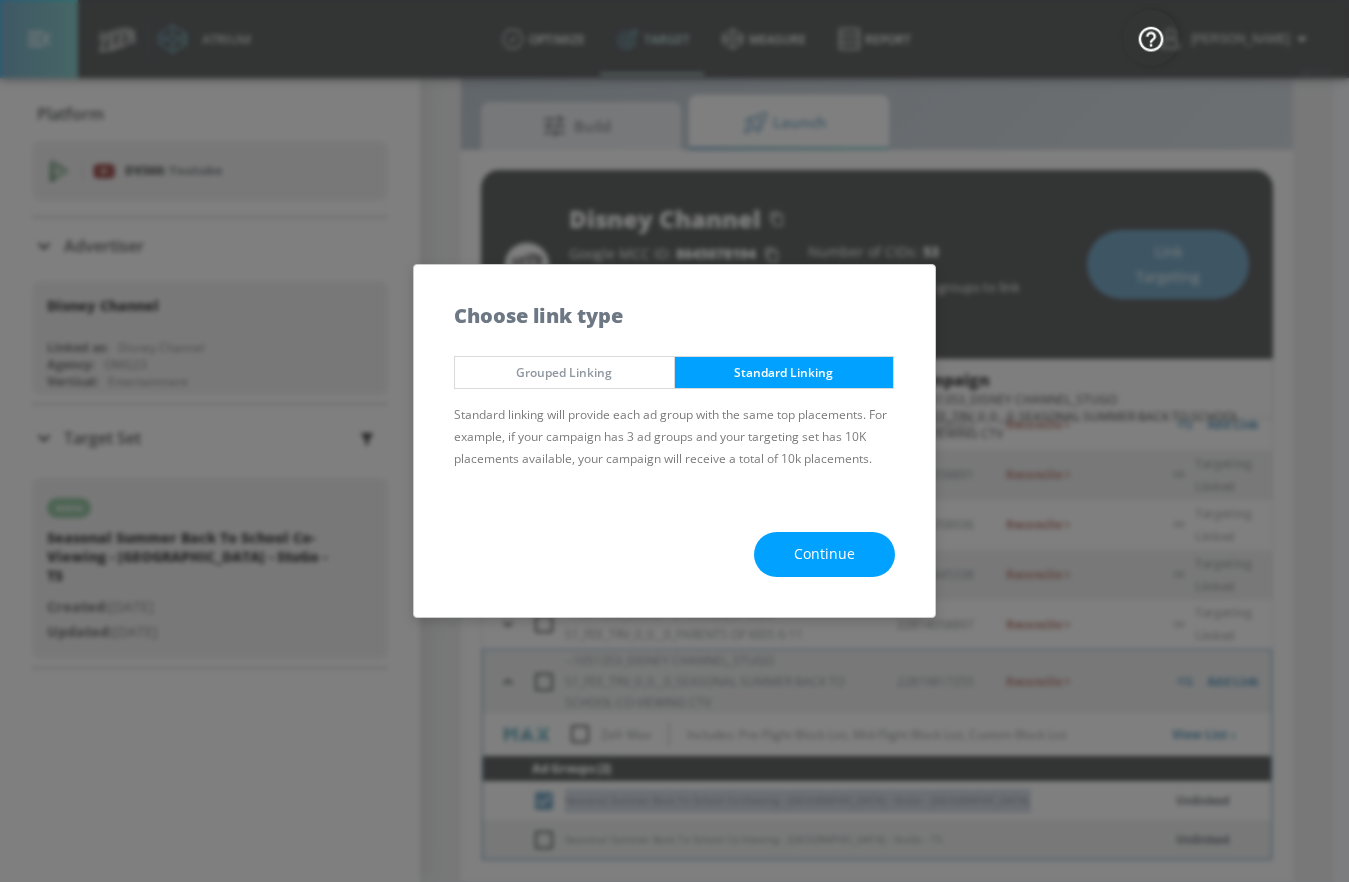 click on "Continue" at bounding box center (824, 554) 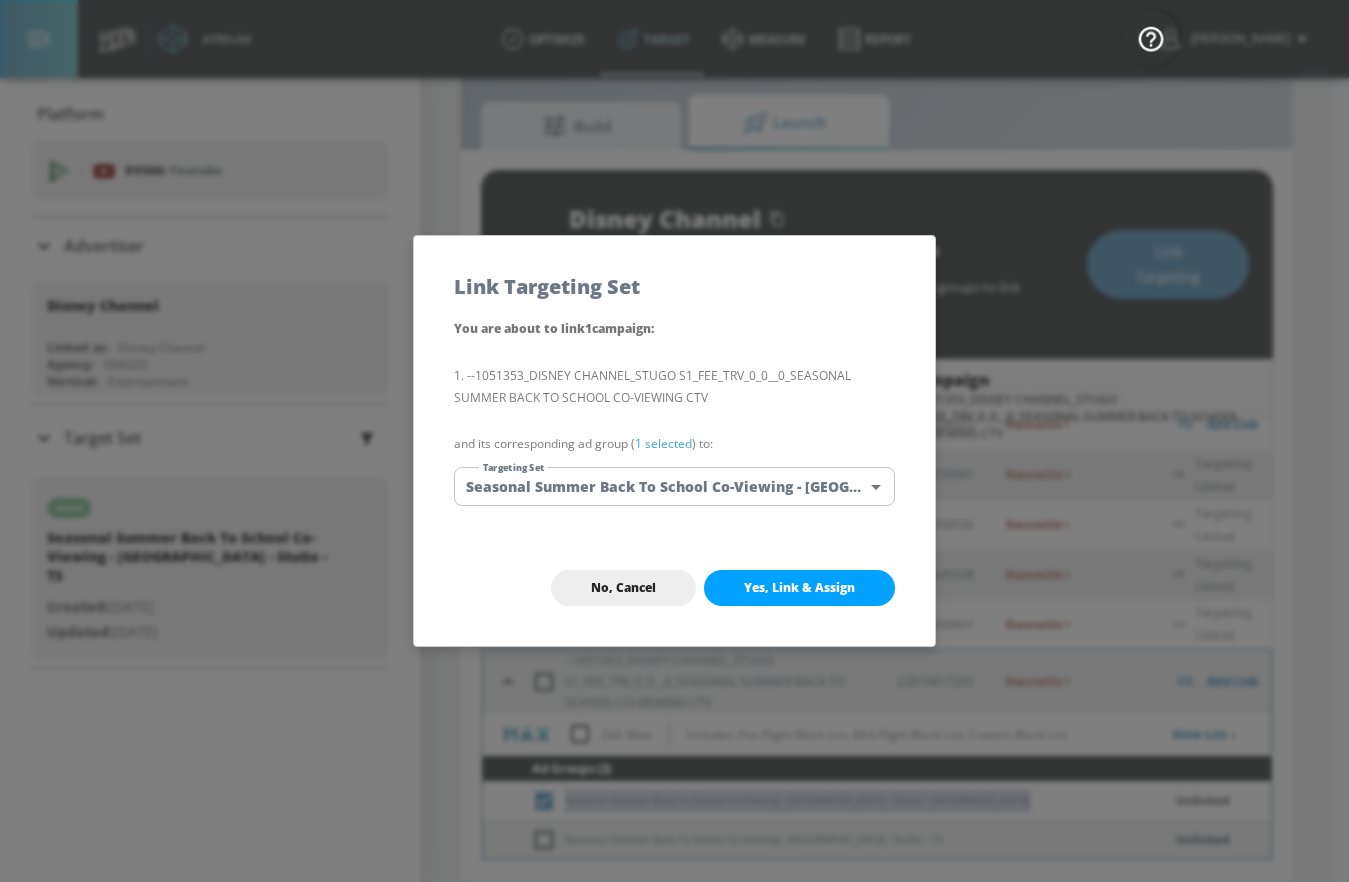 click on "Atrium optimize Target measure Report optimize Target measure Report v 4.17.3 [PERSON_NAME] Platform DV360:   Youtube DV360:   Youtube Advertiser Sort By A-Z asc ​ Add Account Disney Channel Linked as: Disney Channel Agency: OMG23 Vertical: Entertainment Test Linked as: Zefr Demos Agency: Test Vertical: Travel [PERSON_NAME] Test Account 1 Linked as: Zefr Demos Agency: Zefr Vertical: Other [PERSON_NAME] TEST Linked as: Zefr Demos Agency: [PERSON_NAME] TEST Vertical: Other [PERSON_NAME] Test Account Linked as: Zefr Demos Agency: #1 Media Agency in the World Vertical: Retail [PERSON_NAME] C Test Account Linked as: Zefr Demos Agency: [PERSON_NAME] Vertical: CPG (Consumer Packaged Goods) [PERSON_NAME] TEST YTL USR Q|A Linked as: QA YTL Test Brand Agency: QA Vertical: Healthcare [PERSON_NAME] Test Account Linked as: Zefr Demos Agency: [PERSON_NAME] Agency Vertical: Fashion Parry Test Linked as: Zefr Demos Agency: Parry Test Vertical: Music KZ Test  Linked as: Zefr Demos Agency: Kaitlin test  Vertical: Other alicyn test Linked as: Zefr Demos Agency: alicyn test Zefr" at bounding box center [674, 417] 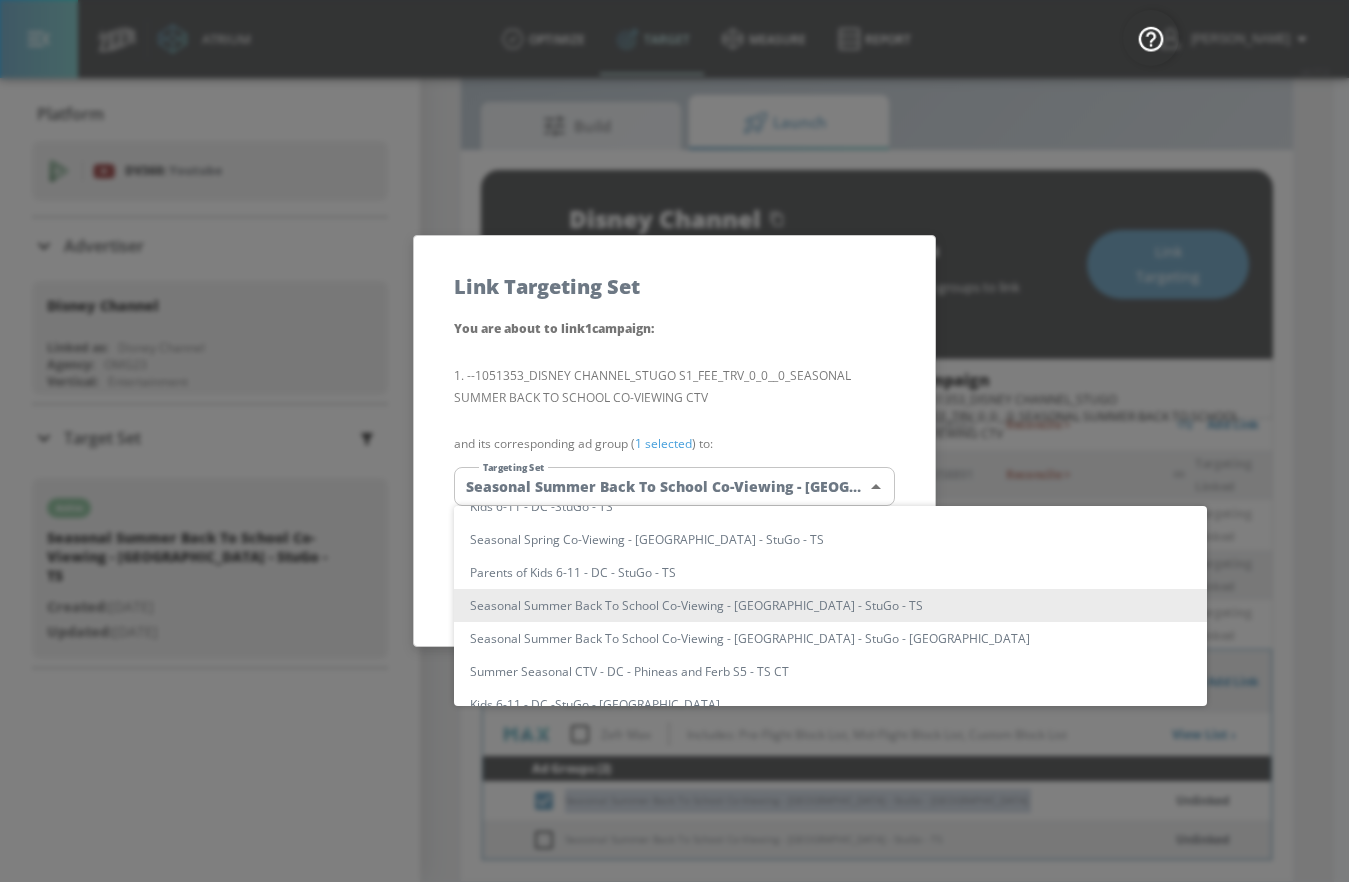 scroll, scrollTop: 0, scrollLeft: 0, axis: both 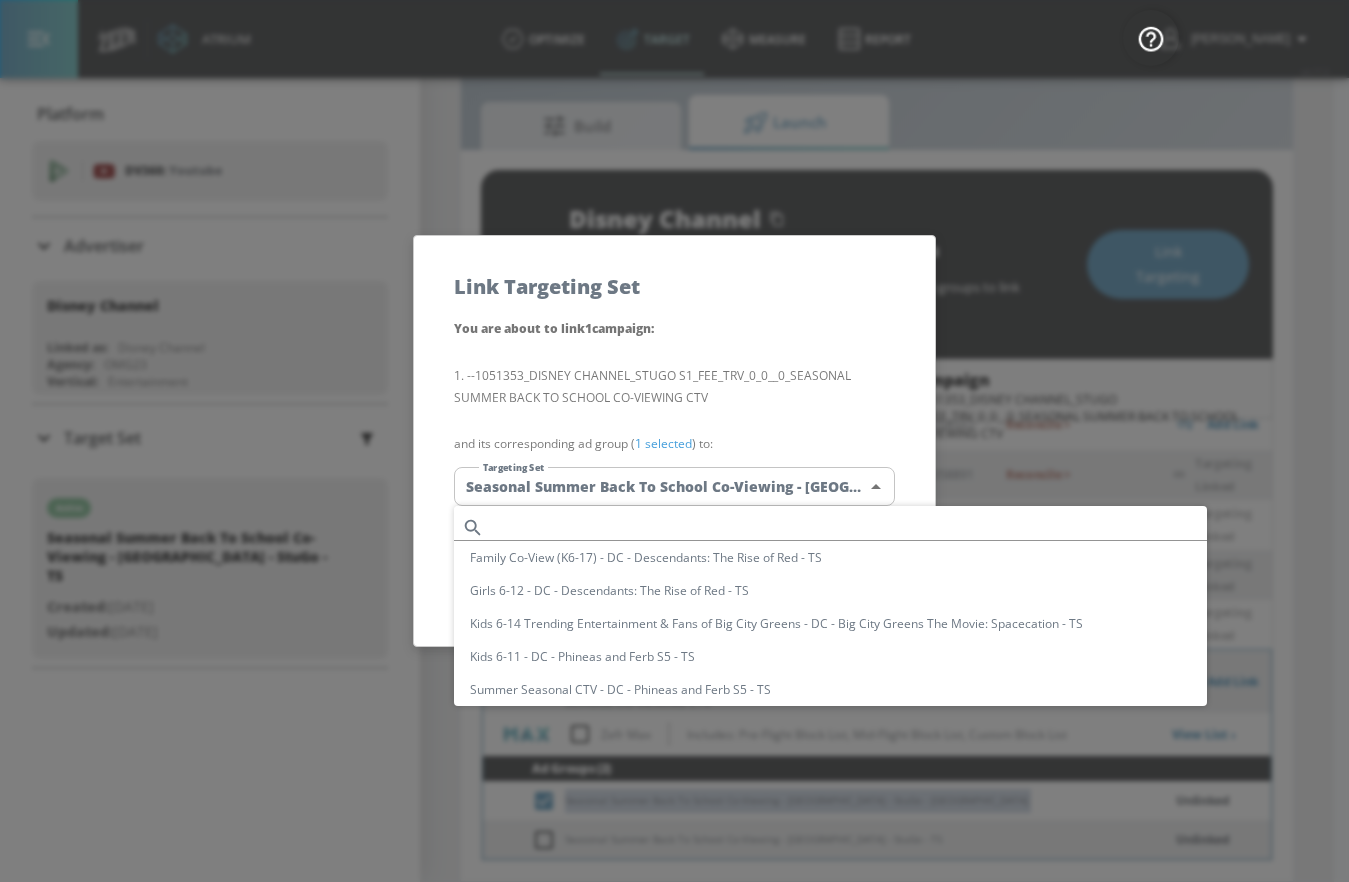 click at bounding box center (849, 527) 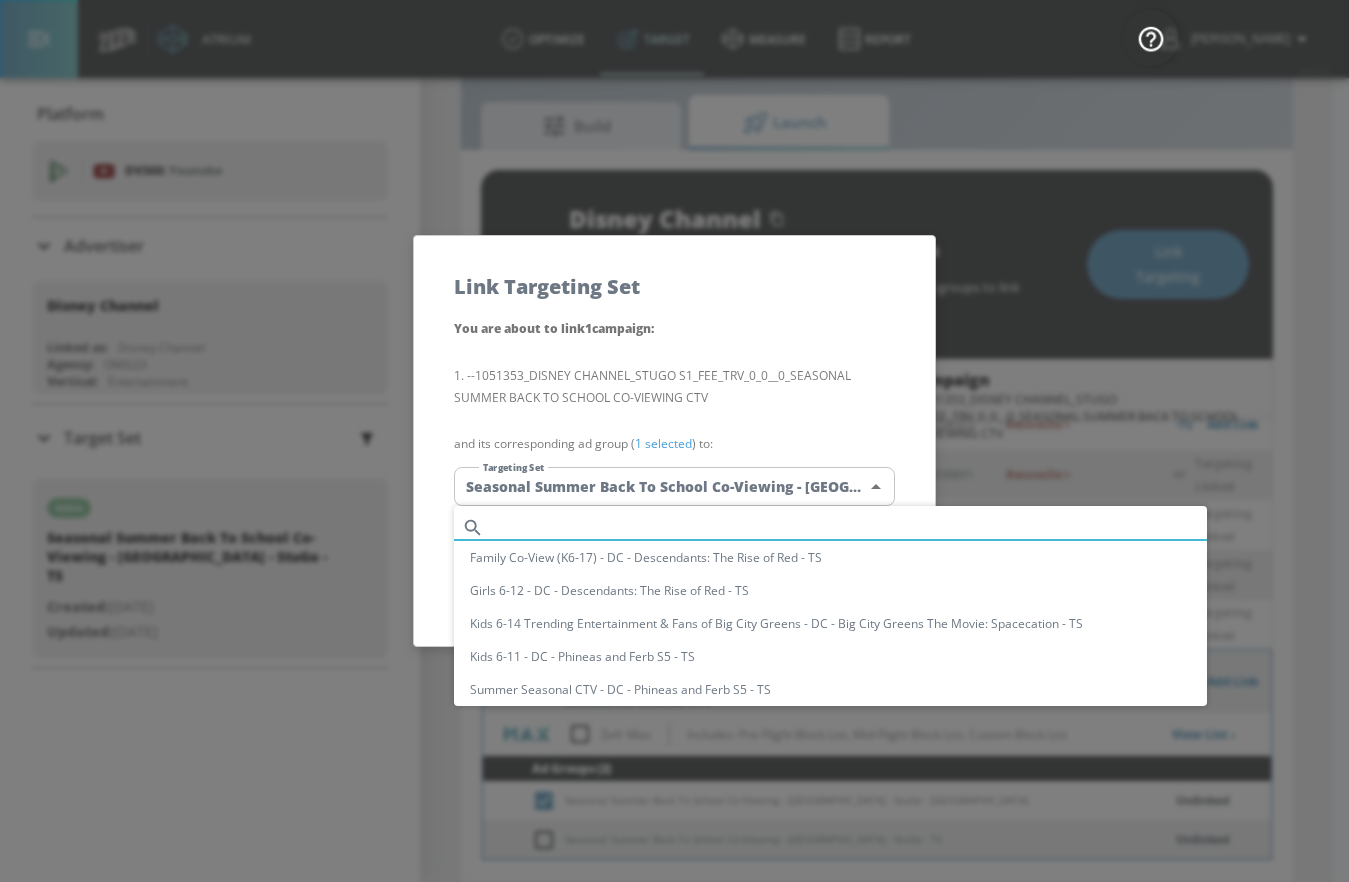 paste on "Seasonal Summer Back To School Co-Viewing - [GEOGRAPHIC_DATA] - StuGo - [GEOGRAPHIC_DATA]" 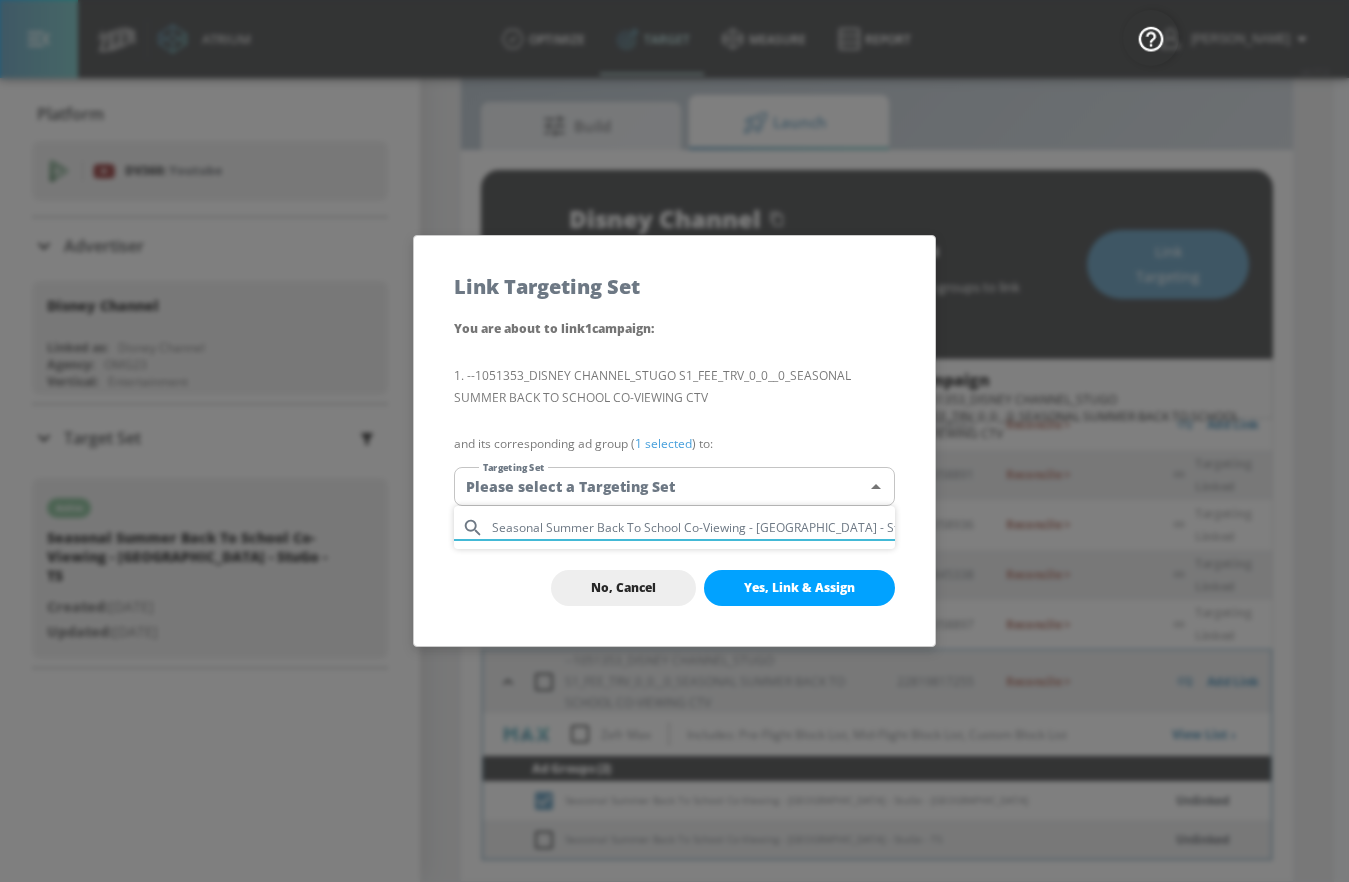 type on "Seasonal Summer Back To School Co-Viewing - [GEOGRAPHIC_DATA] - StuGo - [GEOGRAPHIC_DATA]" 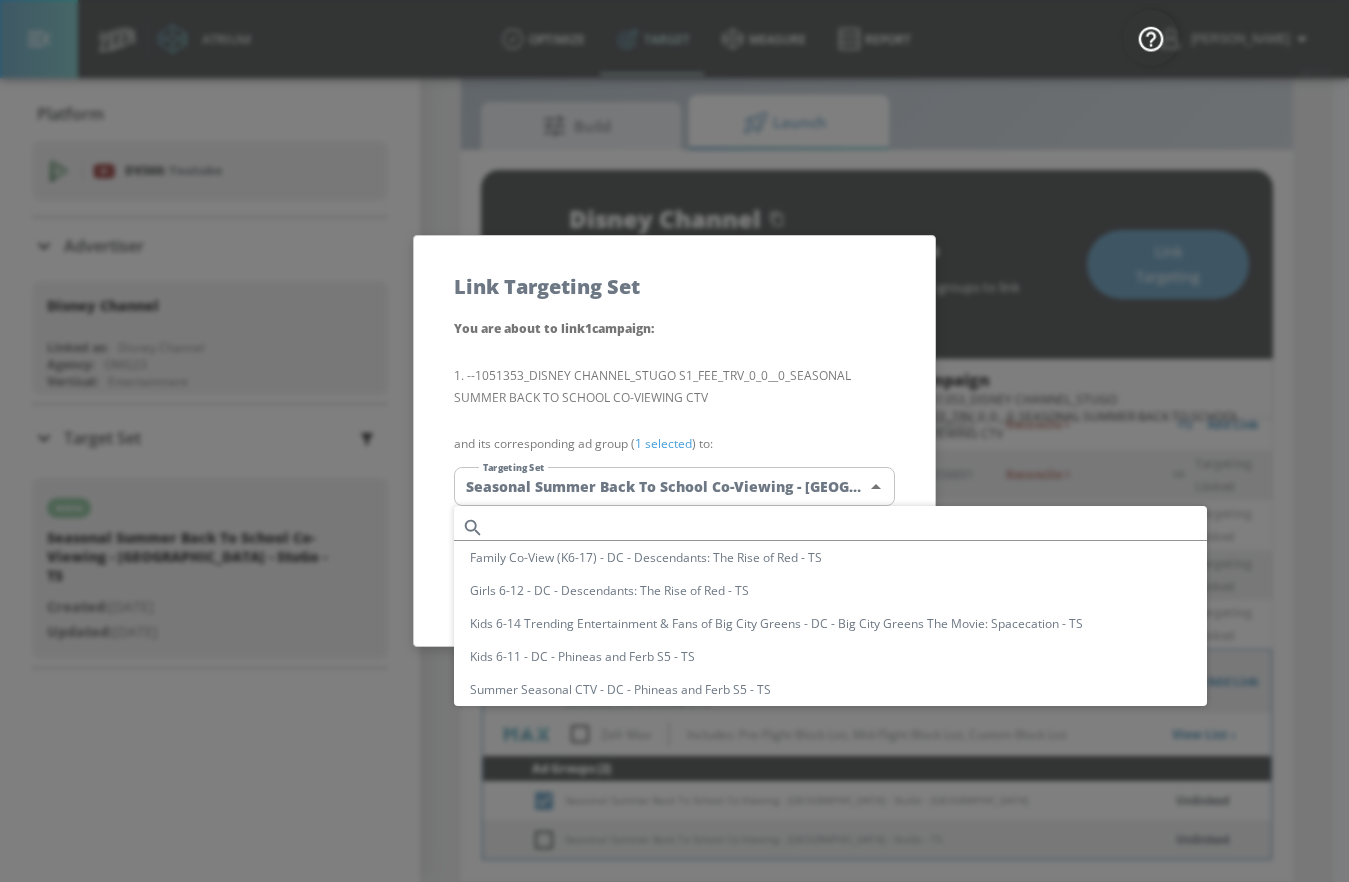 click on "Atrium optimize Target measure Report optimize Target measure Report v 4.17.3 [PERSON_NAME] Platform DV360:   Youtube DV360:   Youtube Advertiser Sort By A-Z asc ​ Add Account Disney Channel Linked as: Disney Channel Agency: OMG23 Vertical: Entertainment Test Linked as: Zefr Demos Agency: Test Vertical: Travel [PERSON_NAME] Test Account 1 Linked as: Zefr Demos Agency: Zefr Vertical: Other [PERSON_NAME] TEST Linked as: Zefr Demos Agency: [PERSON_NAME] TEST Vertical: Other [PERSON_NAME] Test Account Linked as: Zefr Demos Agency: #1 Media Agency in the World Vertical: Retail [PERSON_NAME] C Test Account Linked as: Zefr Demos Agency: [PERSON_NAME] Vertical: CPG (Consumer Packaged Goods) [PERSON_NAME] TEST YTL USR Q|A Linked as: QA YTL Test Brand Agency: QA Vertical: Healthcare [PERSON_NAME] Test Account Linked as: Zefr Demos Agency: [PERSON_NAME] Agency Vertical: Fashion Parry Test Linked as: Zefr Demos Agency: Parry Test Vertical: Music KZ Test  Linked as: Zefr Demos Agency: Kaitlin test  Vertical: Other alicyn test Linked as: Zefr Demos Agency: alicyn test Zefr" at bounding box center (674, 417) 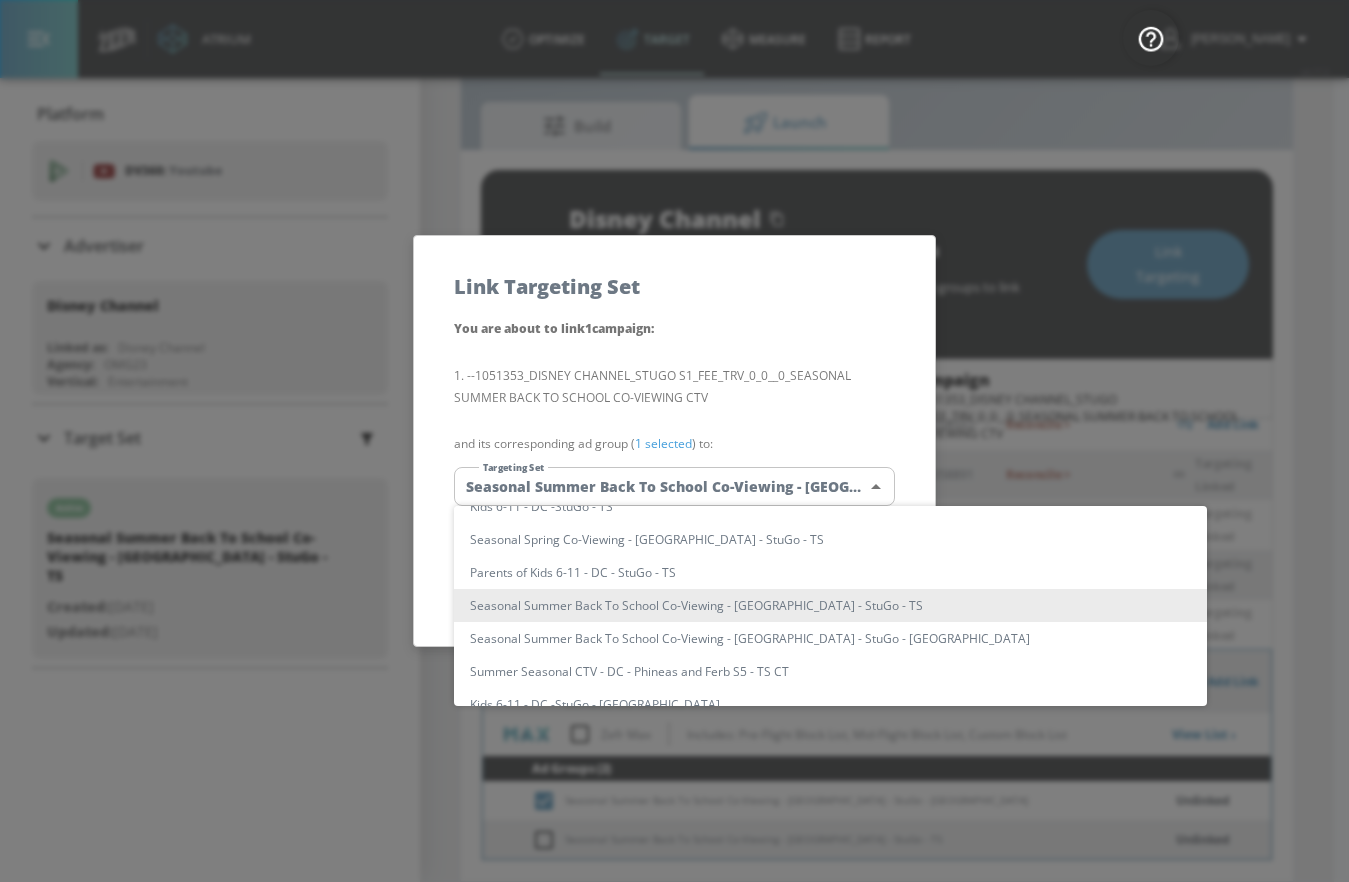 click on "Seasonal Summer Back To School Co-Viewing - [GEOGRAPHIC_DATA] - StuGo - TS" at bounding box center [830, 605] 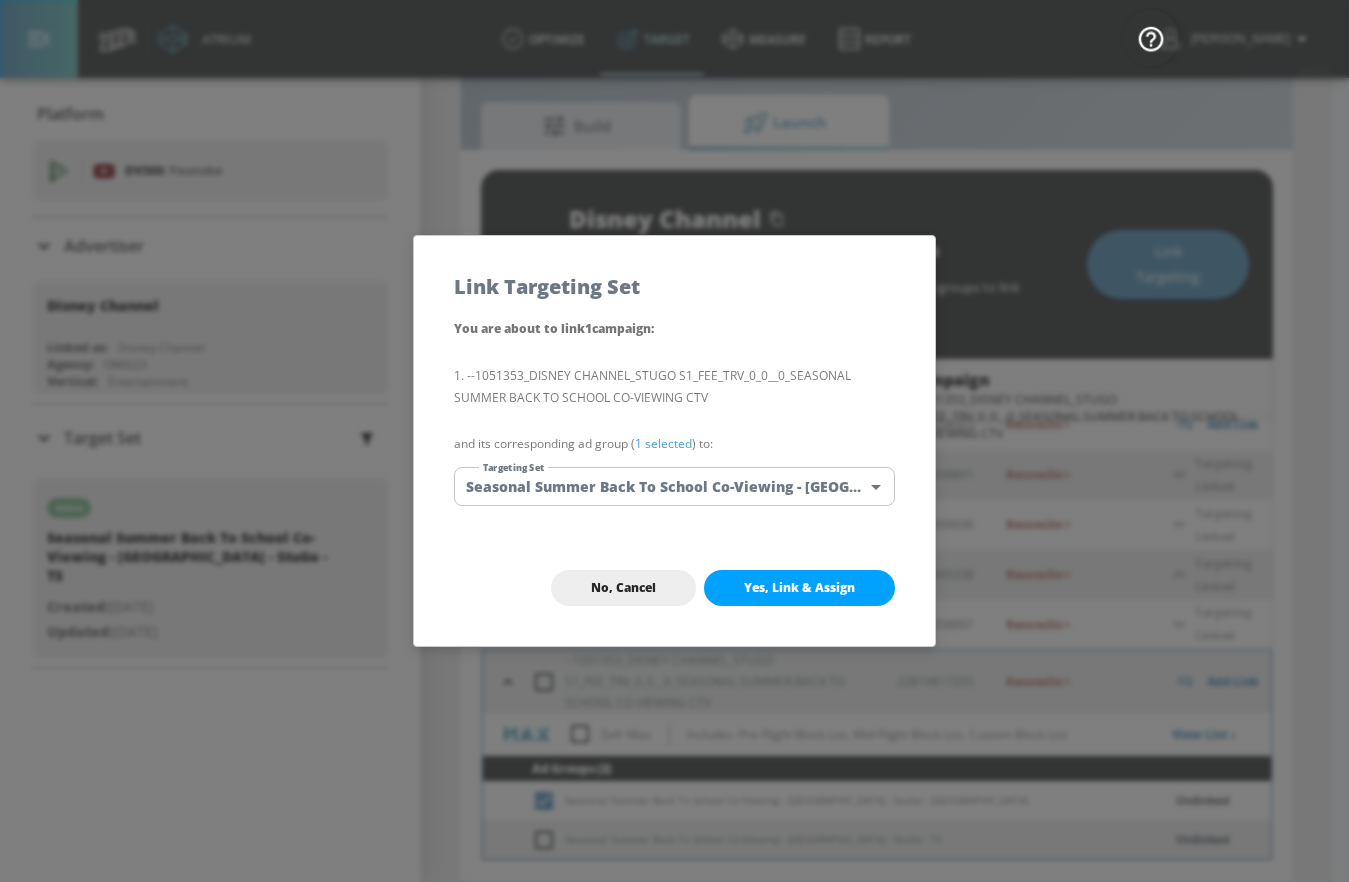 click on "You are about to link  1  campaign : --1051353_DISNEY CHANNEL_STUGO S1_FEE_TRV_0_0__0_SEASONAL SUMMER BACK TO SCHOOL CO-VIEWING CTV and its corresponding ad group ( 1 selected ) to: Targeting Set Seasonal Summer Back To School Co-Viewing - DC - StuGo - TS 89b18fd3-8899-4507-aab0-06293ef680df Targeting Set" at bounding box center [674, 423] 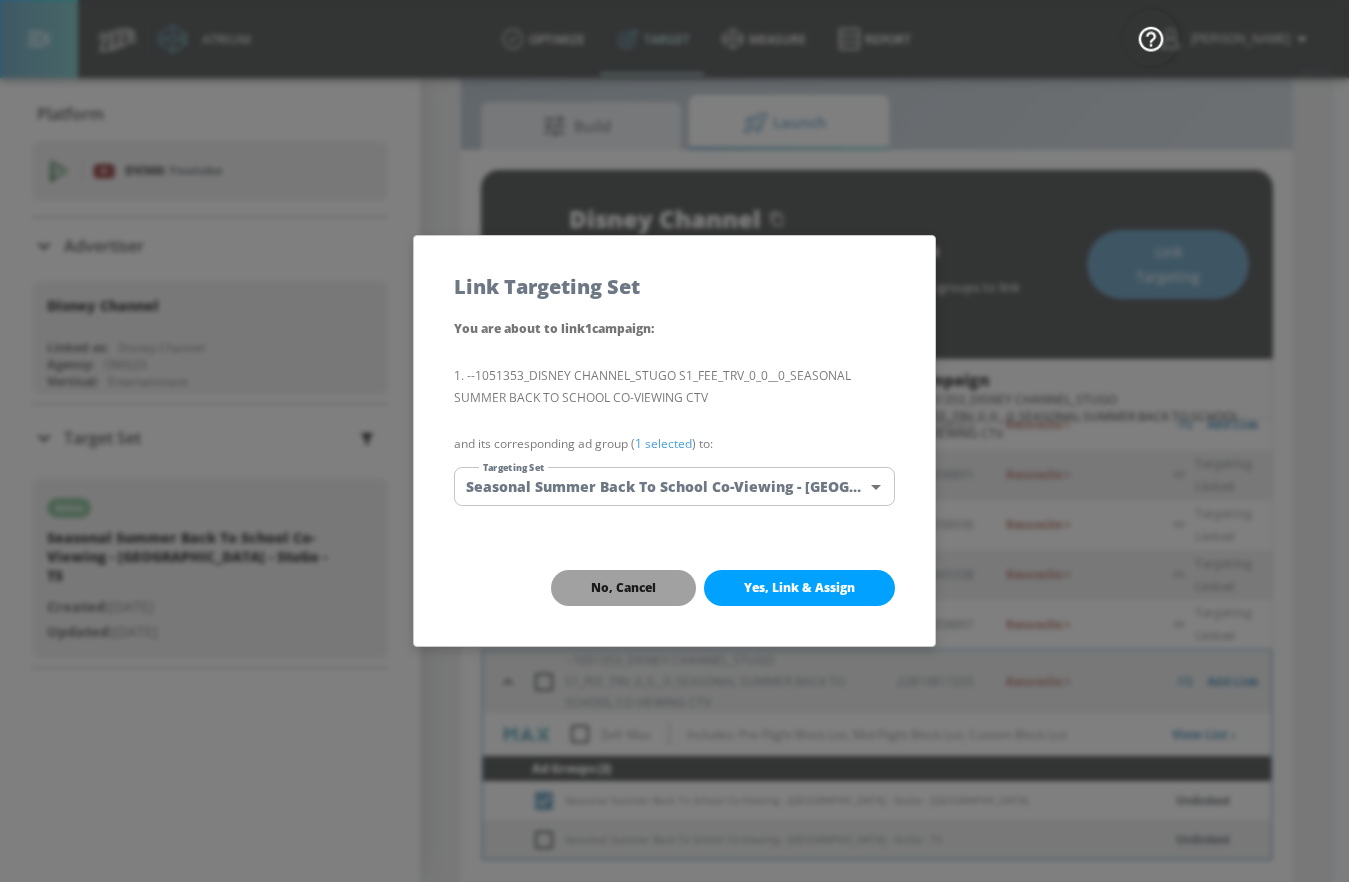 click on "No, Cancel" at bounding box center [623, 588] 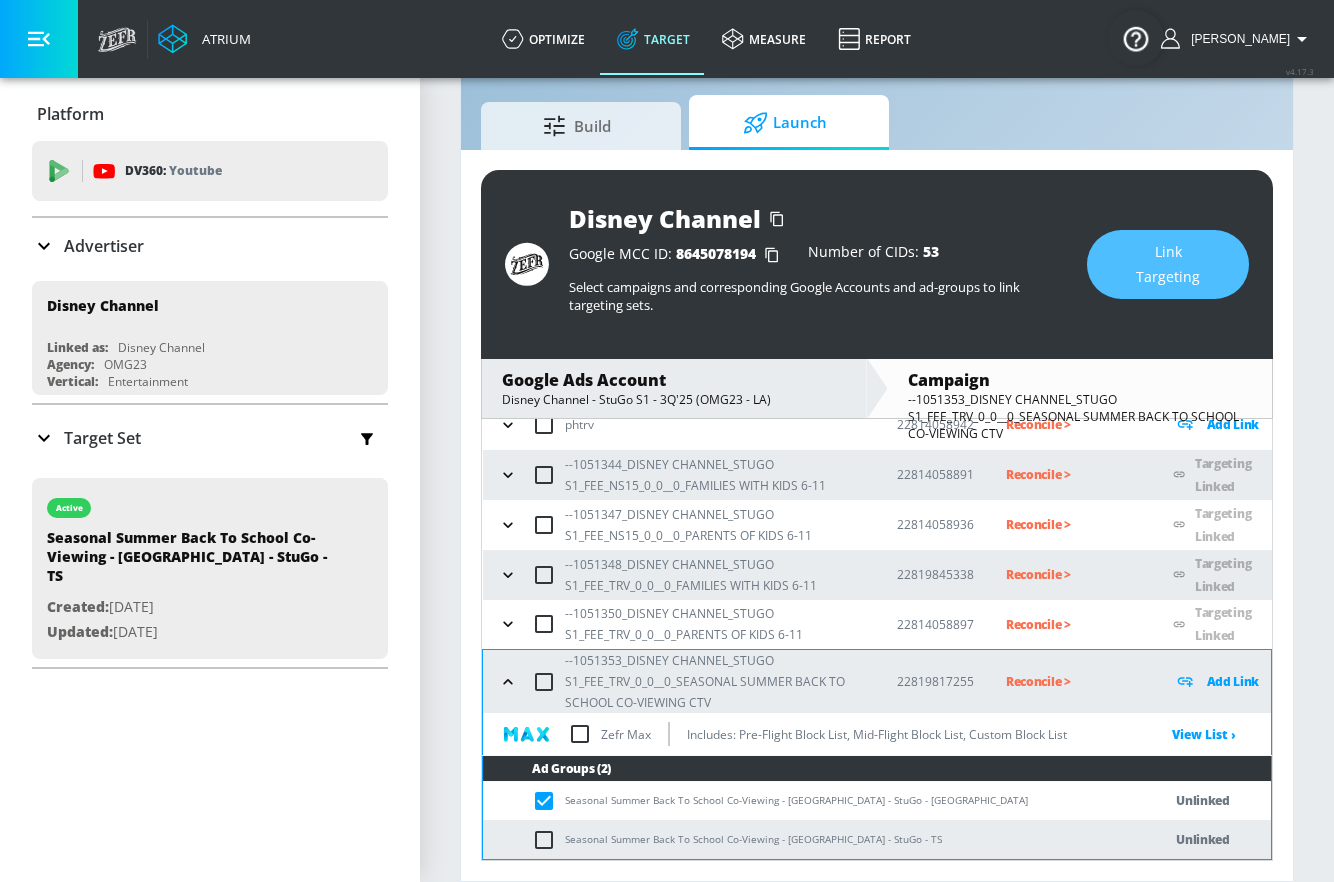 click on "Link Targeting" at bounding box center [1168, 264] 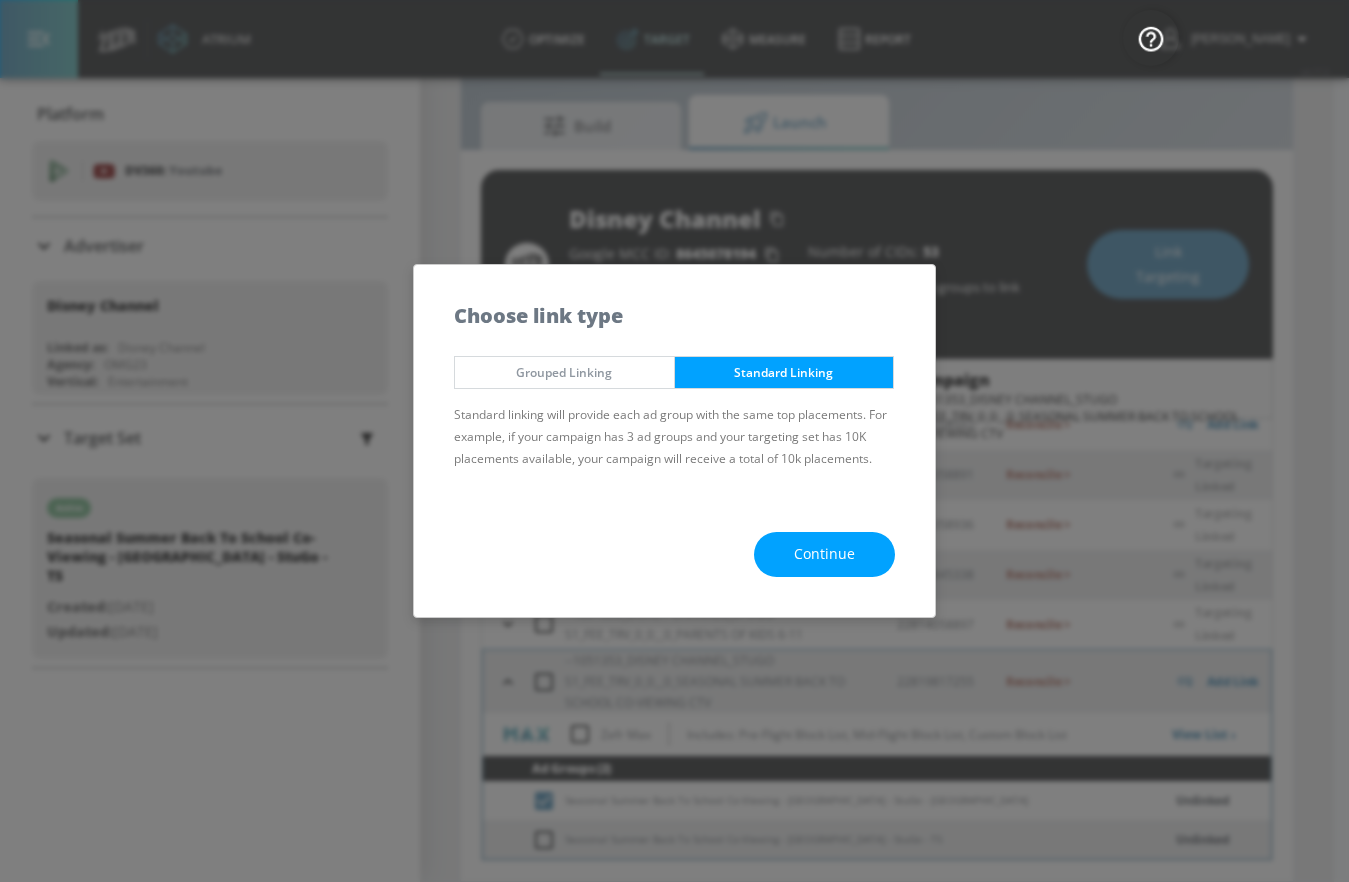 click on "Continue" at bounding box center (824, 554) 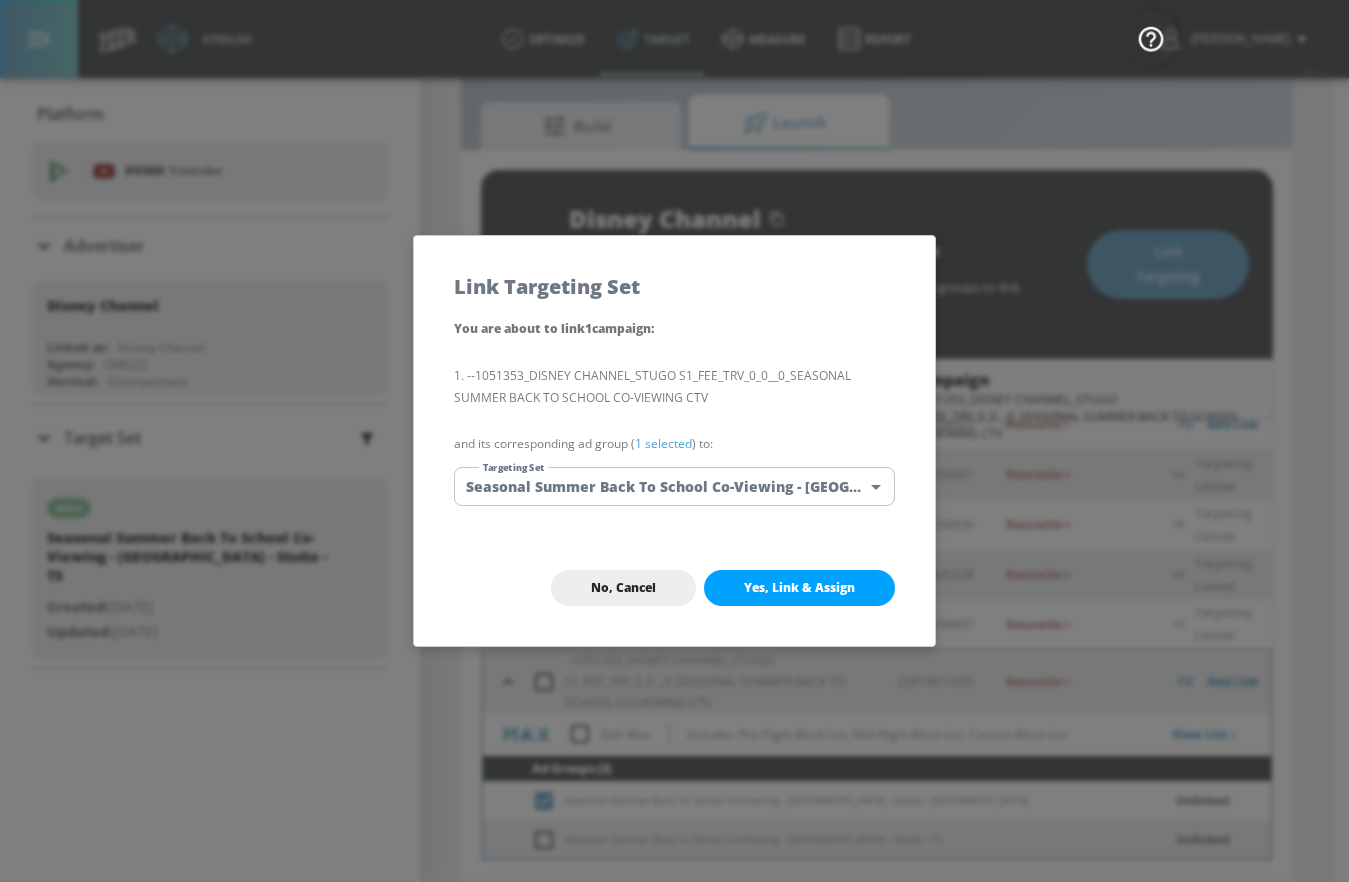 click on "Atrium optimize Target measure Report optimize Target measure Report v 4.17.3 [PERSON_NAME] Platform DV360:   Youtube DV360:   Youtube Advertiser Sort By A-Z asc ​ Add Account Disney Channel Linked as: Disney Channel Agency: OMG23 Vertical: Entertainment Test Linked as: Zefr Demos Agency: Test Vertical: Travel [PERSON_NAME] Test Account 1 Linked as: Zefr Demos Agency: Zefr Vertical: Other [PERSON_NAME] TEST Linked as: Zefr Demos Agency: [PERSON_NAME] TEST Vertical: Other [PERSON_NAME] Test Account Linked as: Zefr Demos Agency: #1 Media Agency in the World Vertical: Retail [PERSON_NAME] C Test Account Linked as: Zefr Demos Agency: [PERSON_NAME] Vertical: CPG (Consumer Packaged Goods) [PERSON_NAME] TEST YTL USR Q|A Linked as: QA YTL Test Brand Agency: QA Vertical: Healthcare [PERSON_NAME] Test Account Linked as: Zefr Demos Agency: [PERSON_NAME] Agency Vertical: Fashion Parry Test Linked as: Zefr Demos Agency: Parry Test Vertical: Music KZ Test  Linked as: Zefr Demos Agency: Kaitlin test  Vertical: Other alicyn test Linked as: Zefr Demos Agency: alicyn test Zefr" at bounding box center (674, 417) 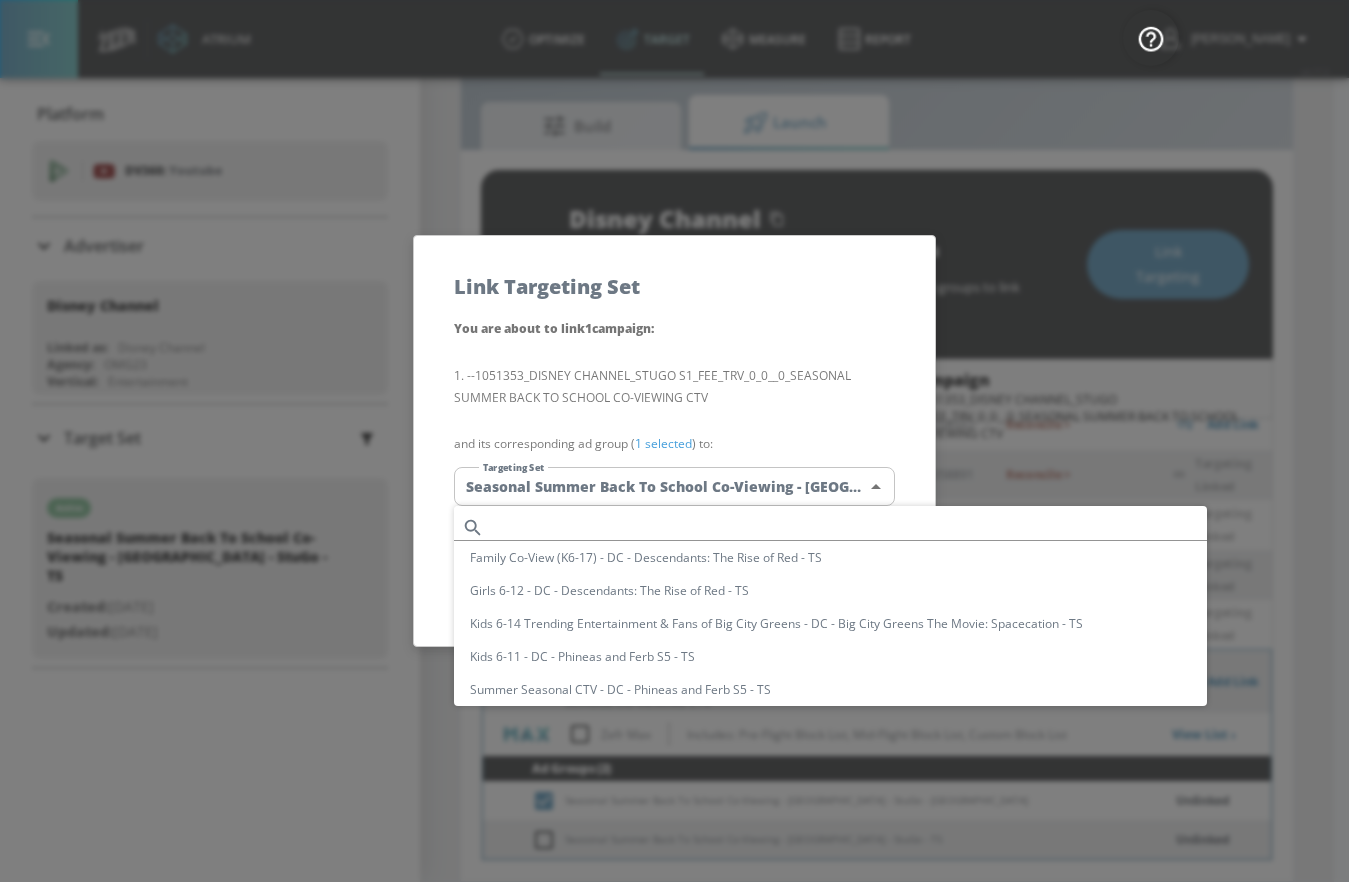 scroll, scrollTop: 678, scrollLeft: 0, axis: vertical 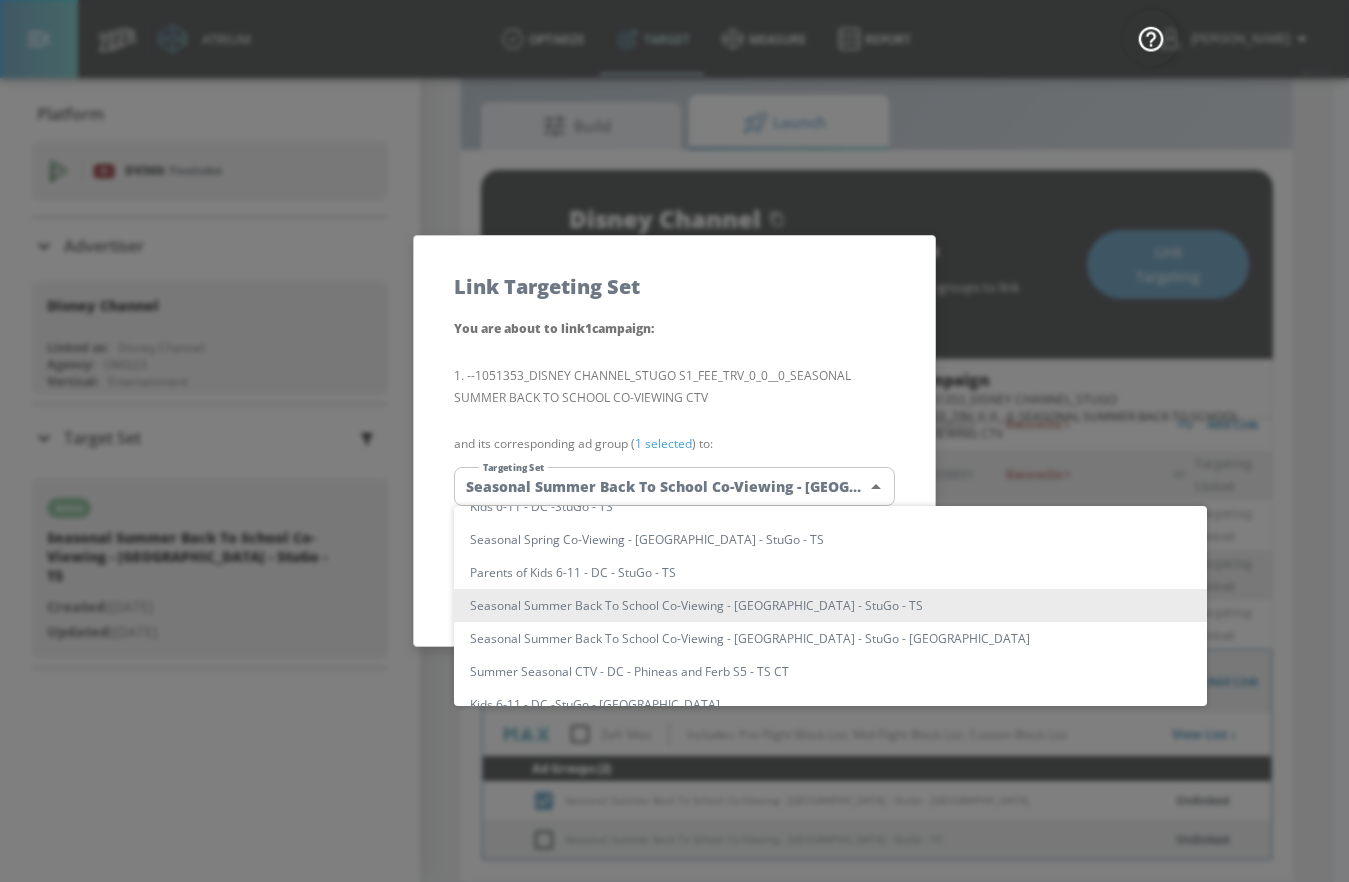 click on "Seasonal Summer Back To School Co-Viewing - [GEOGRAPHIC_DATA] - StuGo - [GEOGRAPHIC_DATA]" at bounding box center [830, 638] 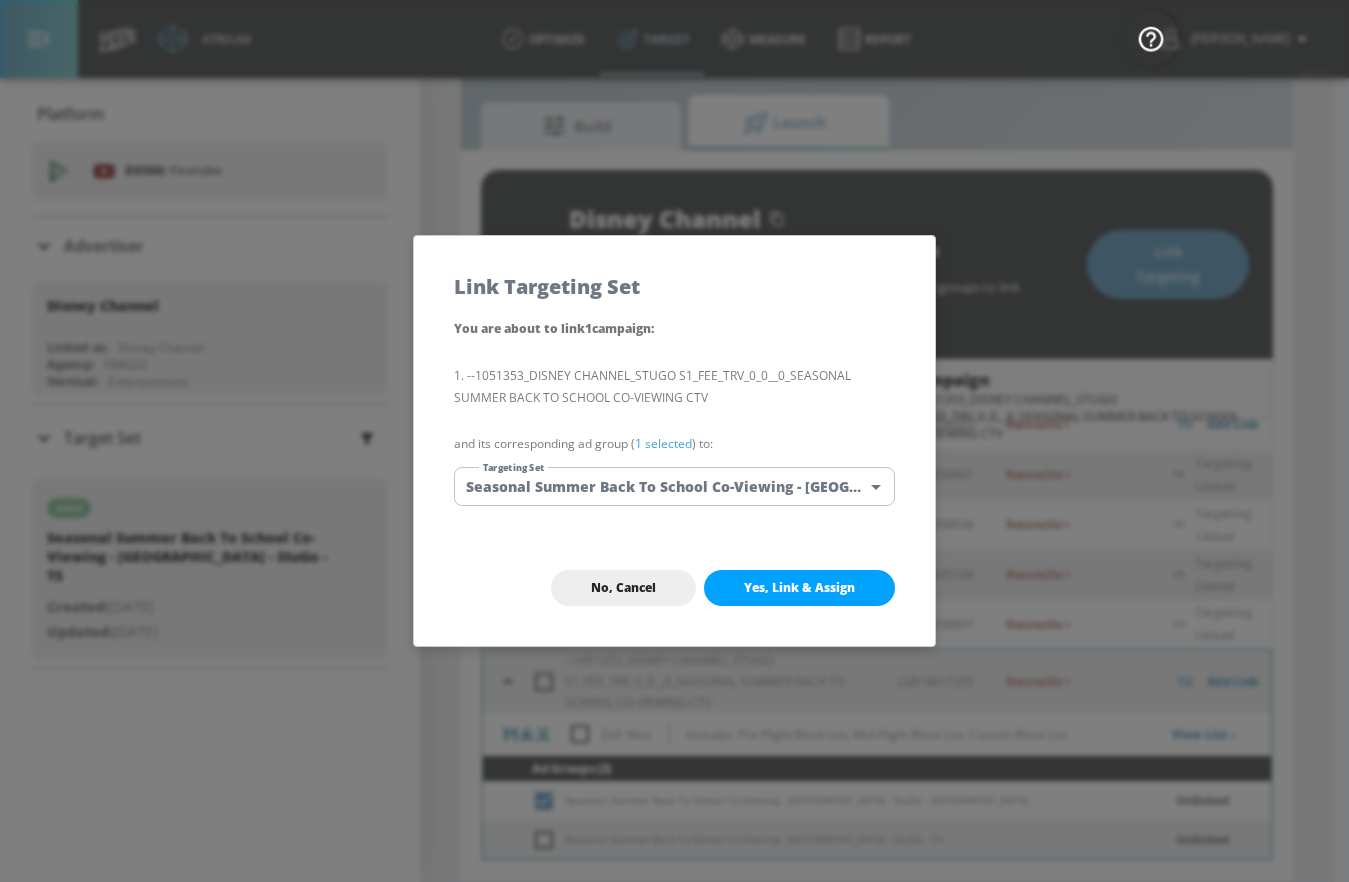 click on "You are about to link  1  campaign : --1051353_DISNEY CHANNEL_STUGO S1_FEE_TRV_0_0__0_SEASONAL SUMMER BACK TO SCHOOL CO-VIEWING CTV and its corresponding ad group ( 1 selected ) to: Targeting Set Seasonal Summer Back To School Co-Viewing - DC - StuGo - CT d818050e-e5c5-4a5a-9ddb-708ac88202bf Targeting Set" at bounding box center [674, 423] 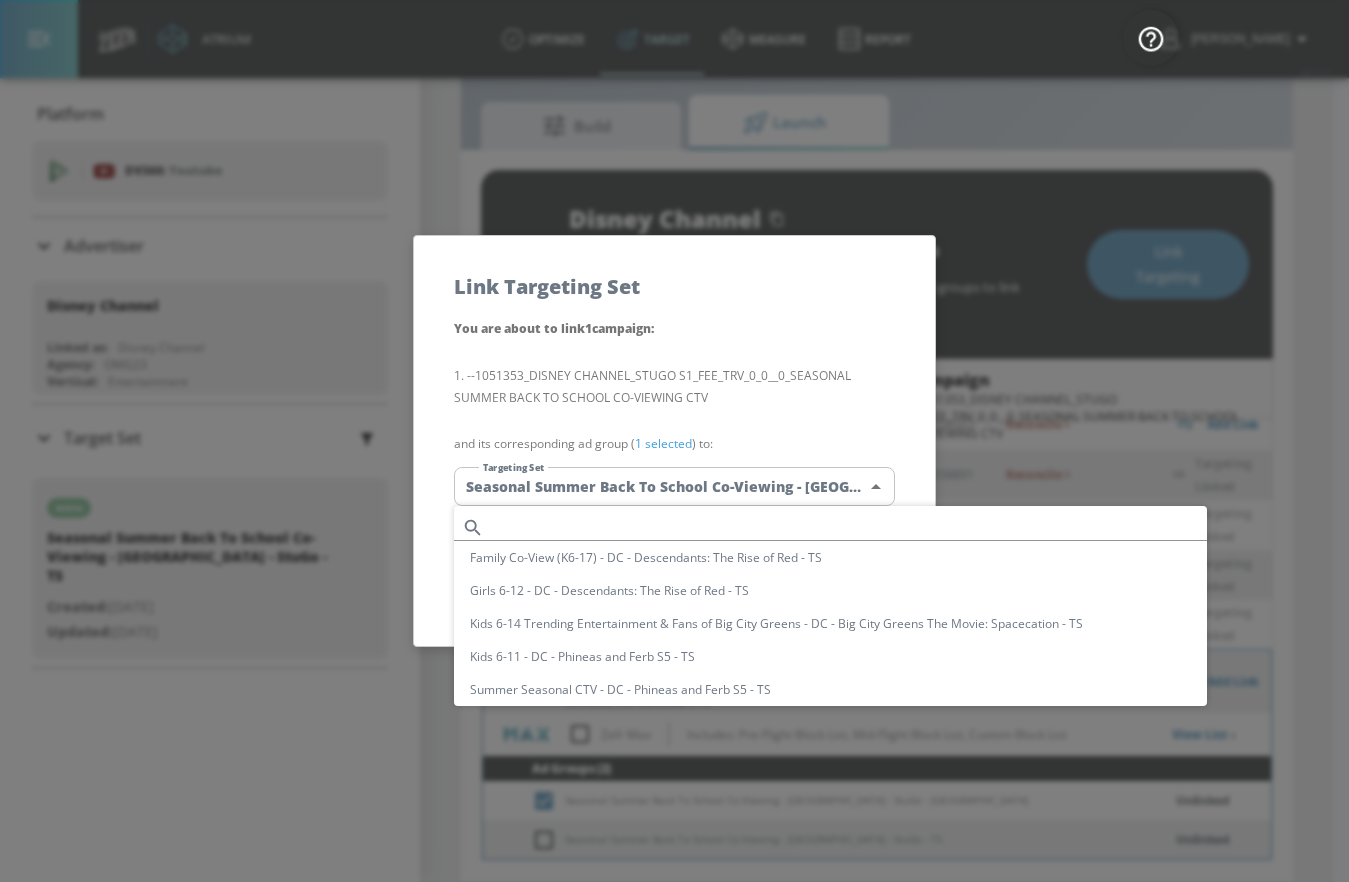 scroll, scrollTop: 711, scrollLeft: 0, axis: vertical 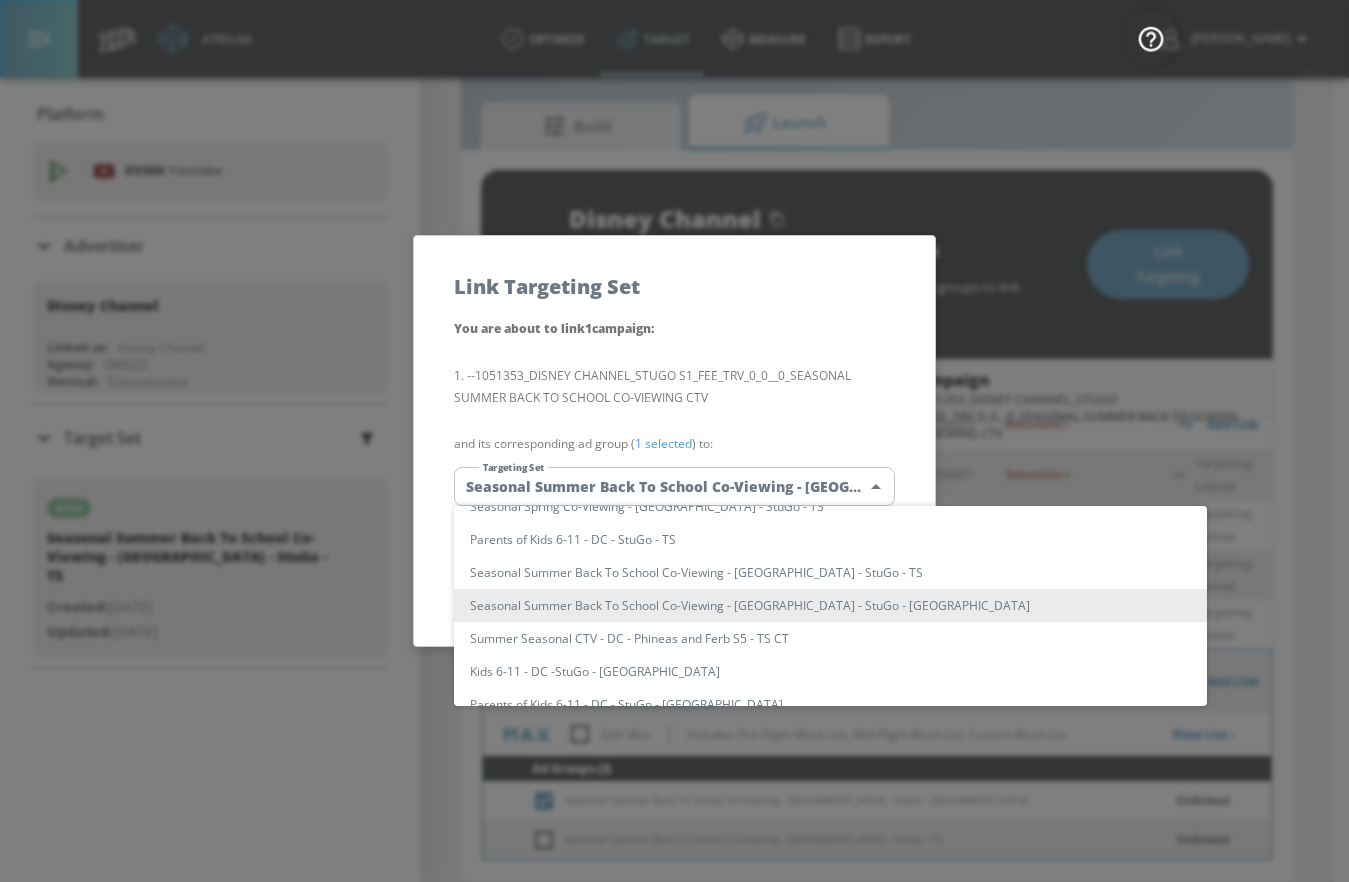 click at bounding box center [674, 441] 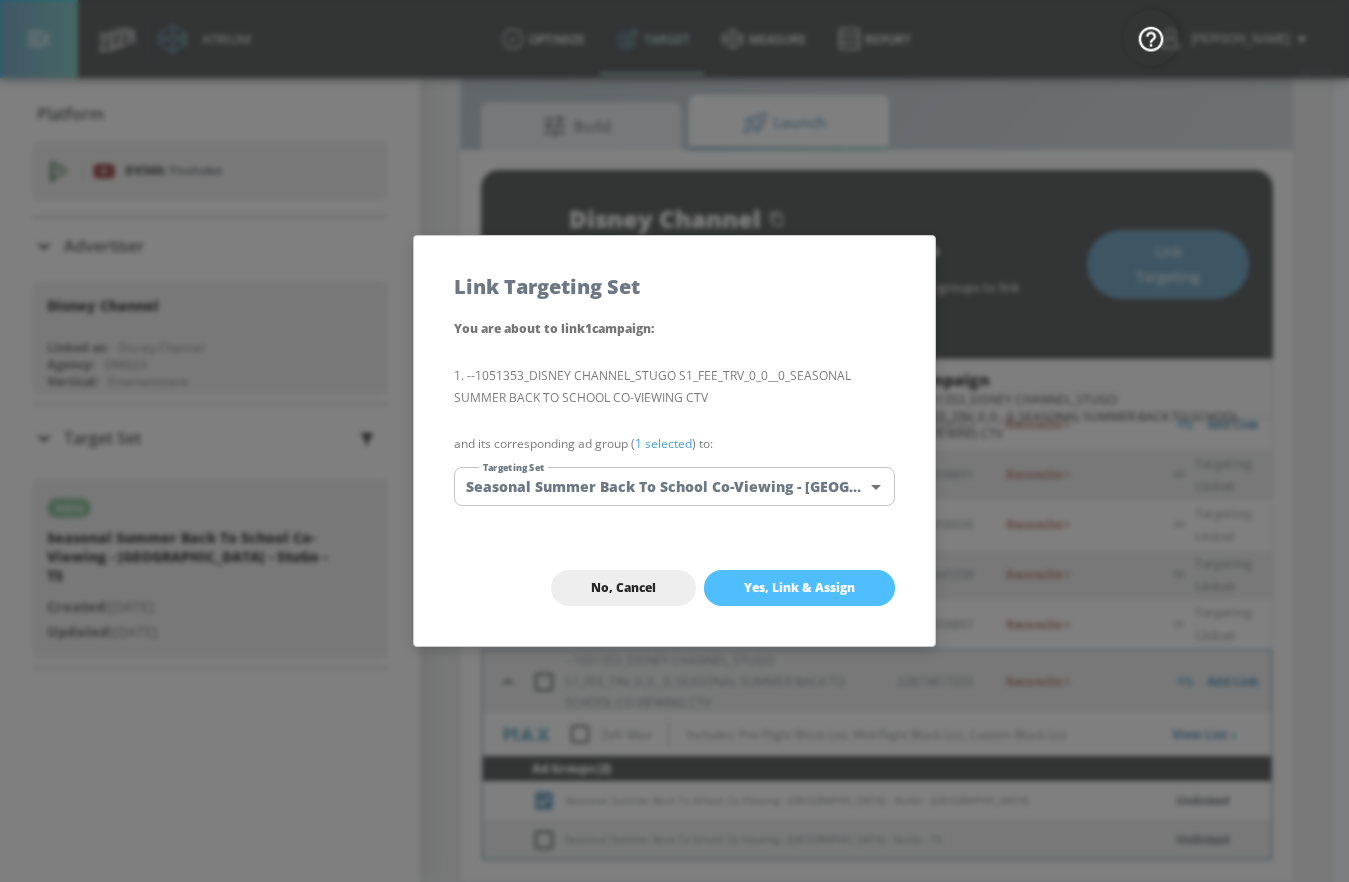 click on "Yes, Link & Assign" at bounding box center [799, 588] 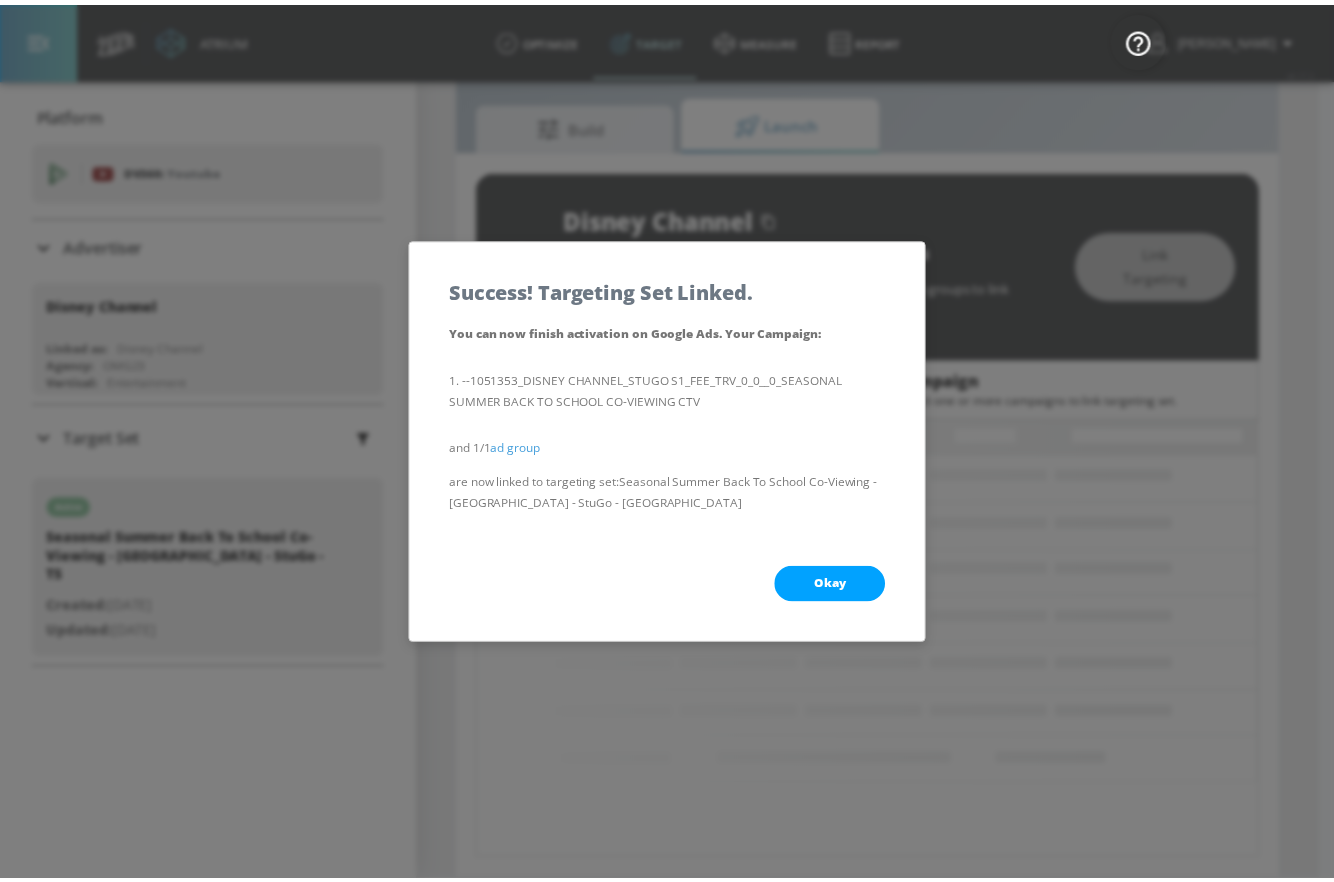 scroll, scrollTop: 0, scrollLeft: 0, axis: both 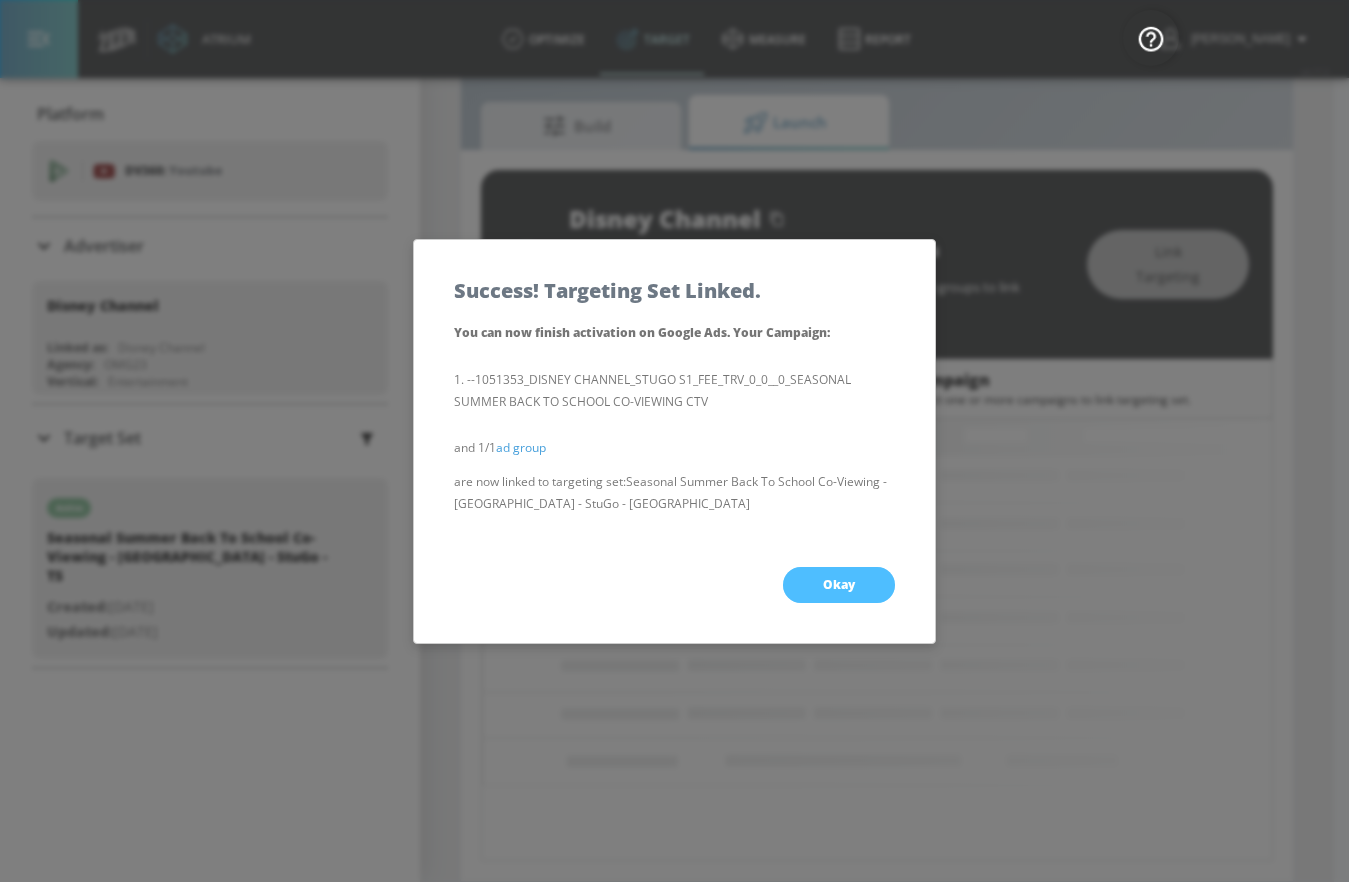 click on "Okay" at bounding box center [839, 585] 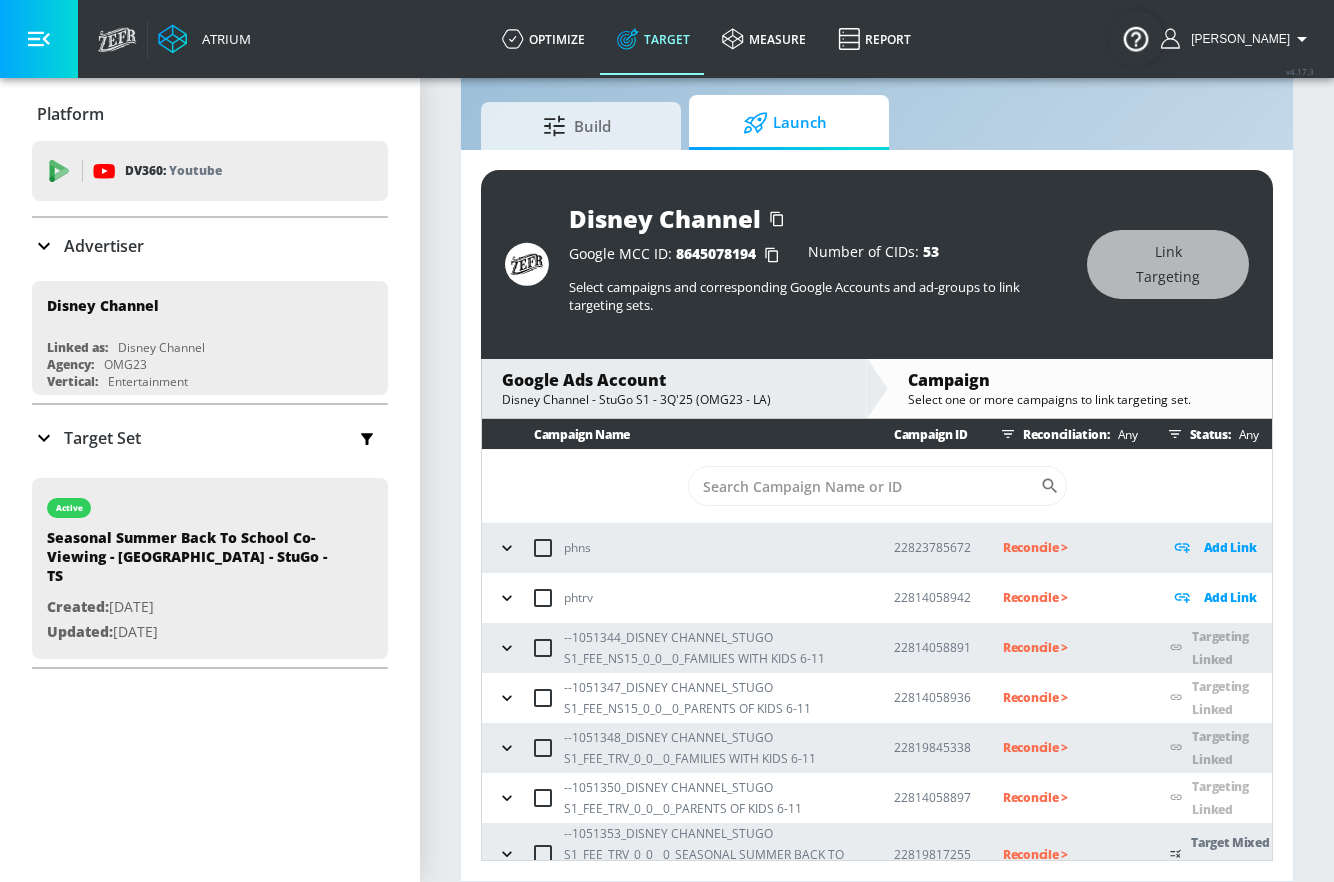 scroll, scrollTop: 25, scrollLeft: 0, axis: vertical 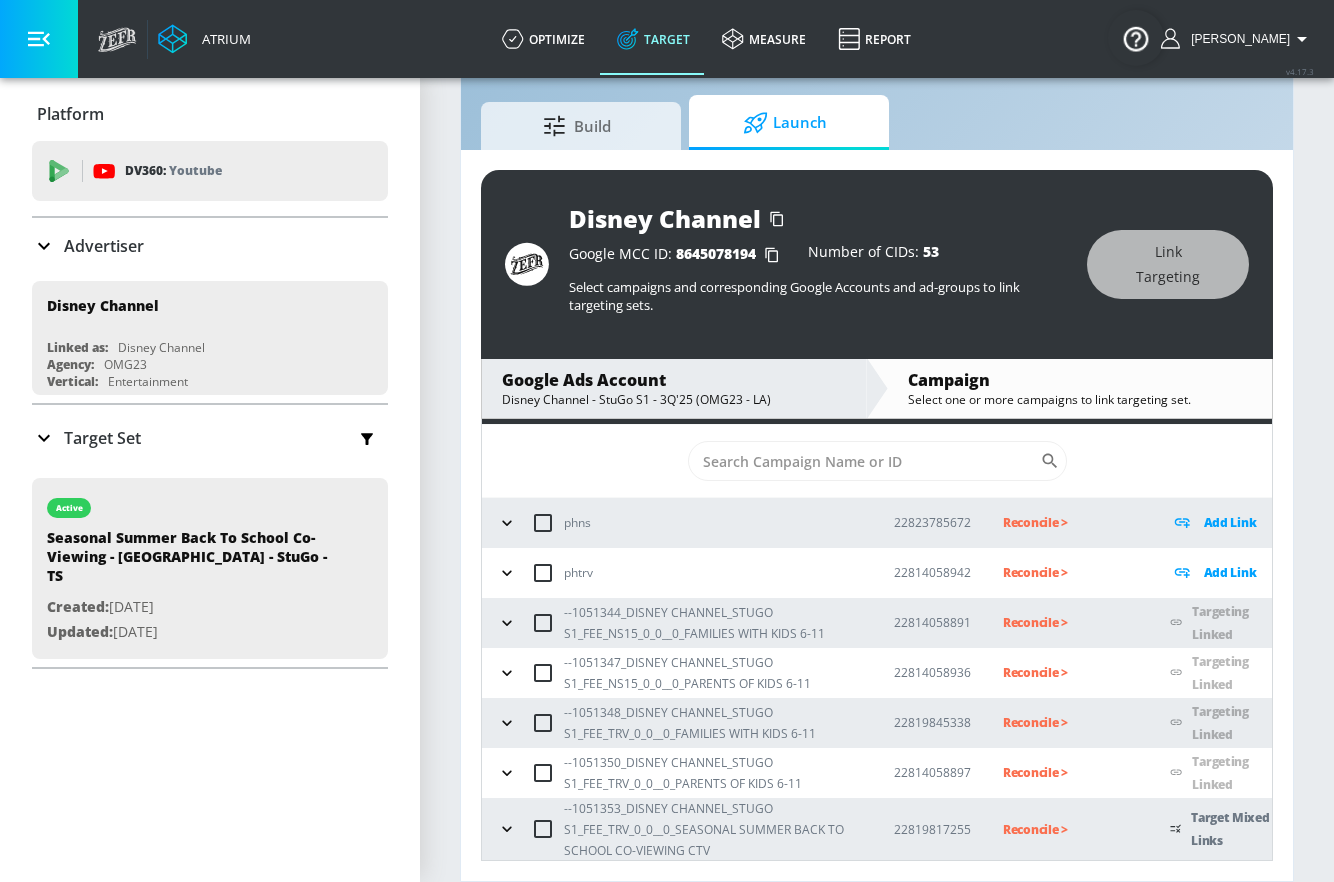 click 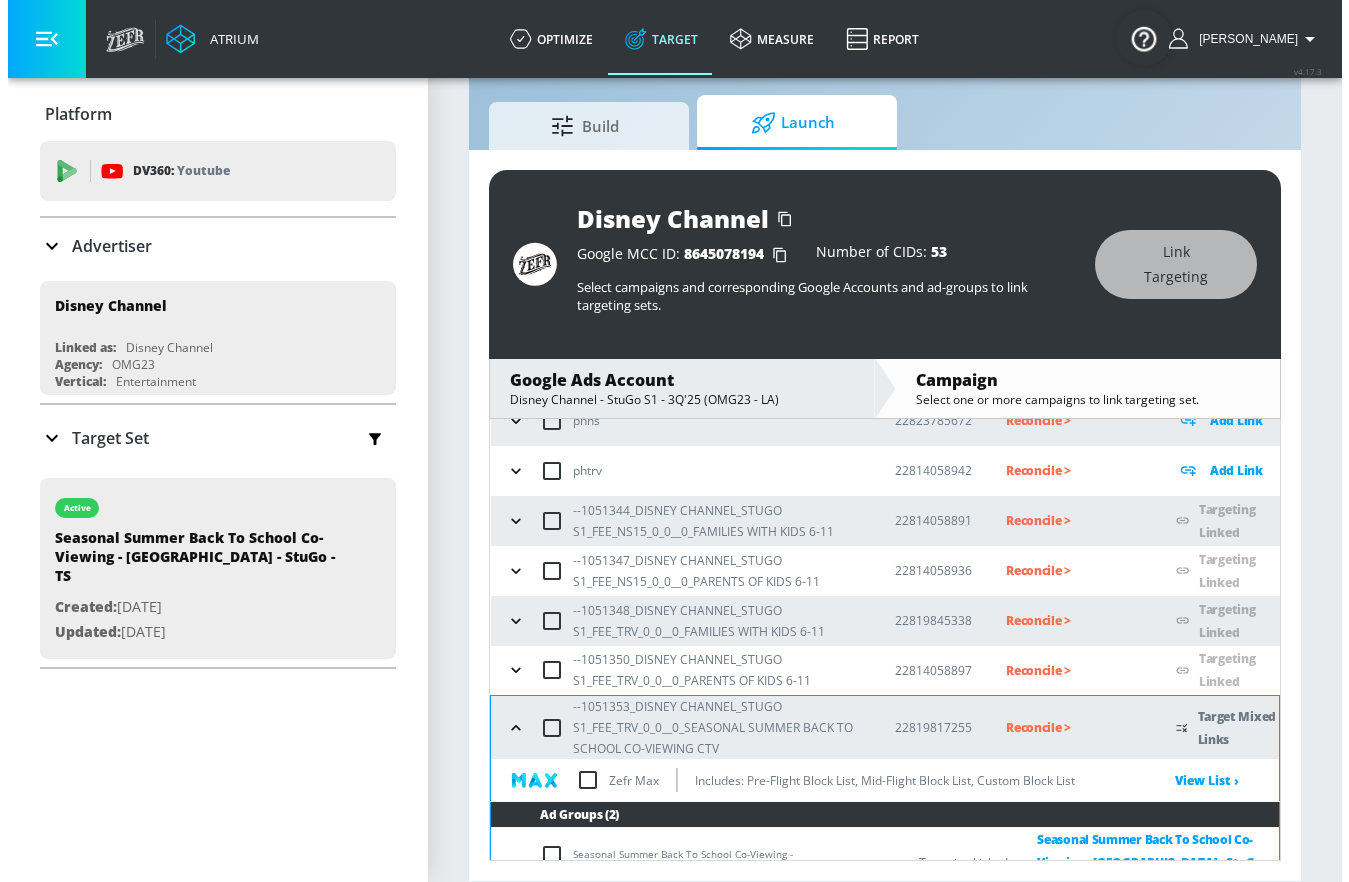 scroll, scrollTop: 181, scrollLeft: 0, axis: vertical 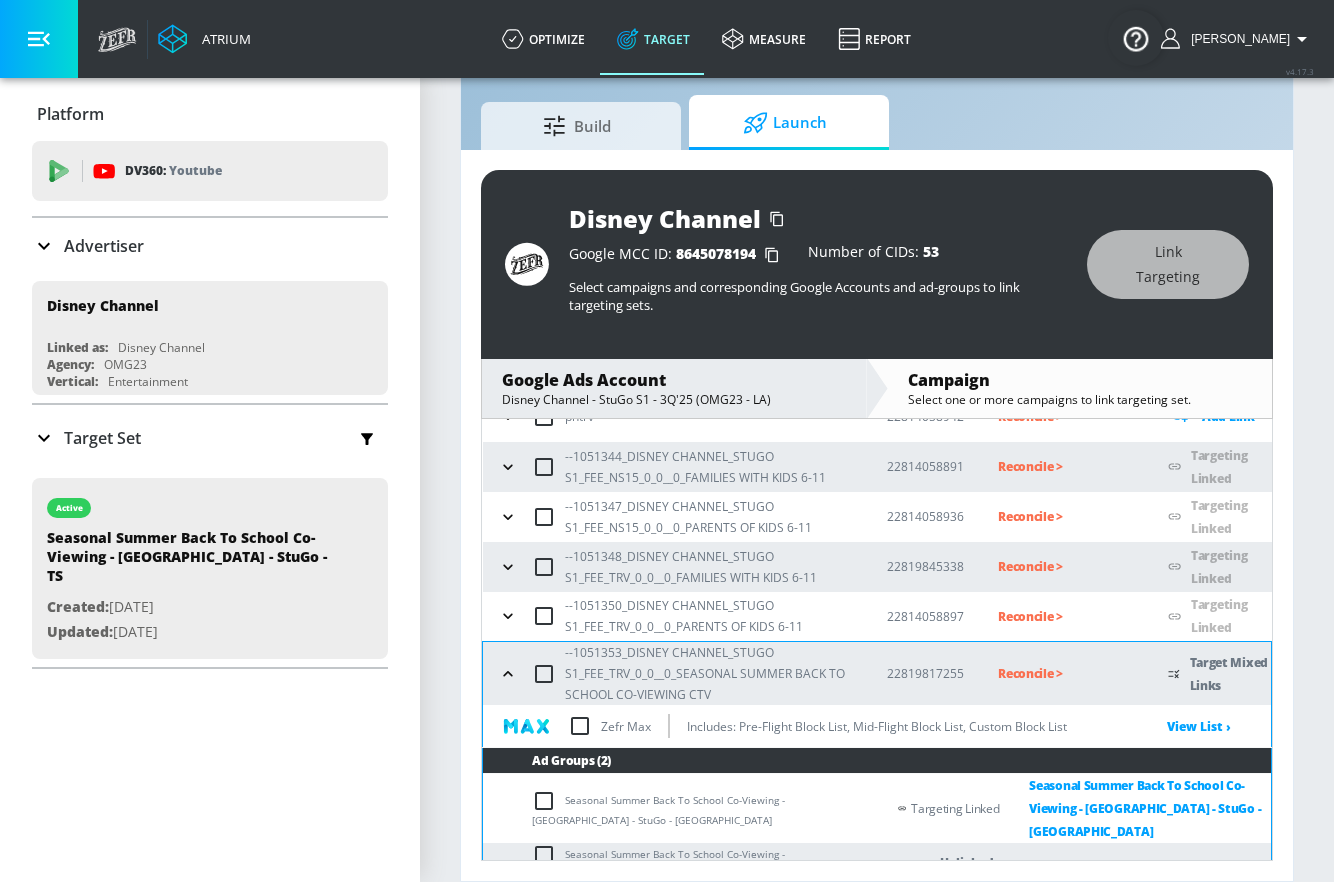 click at bounding box center (548, 855) 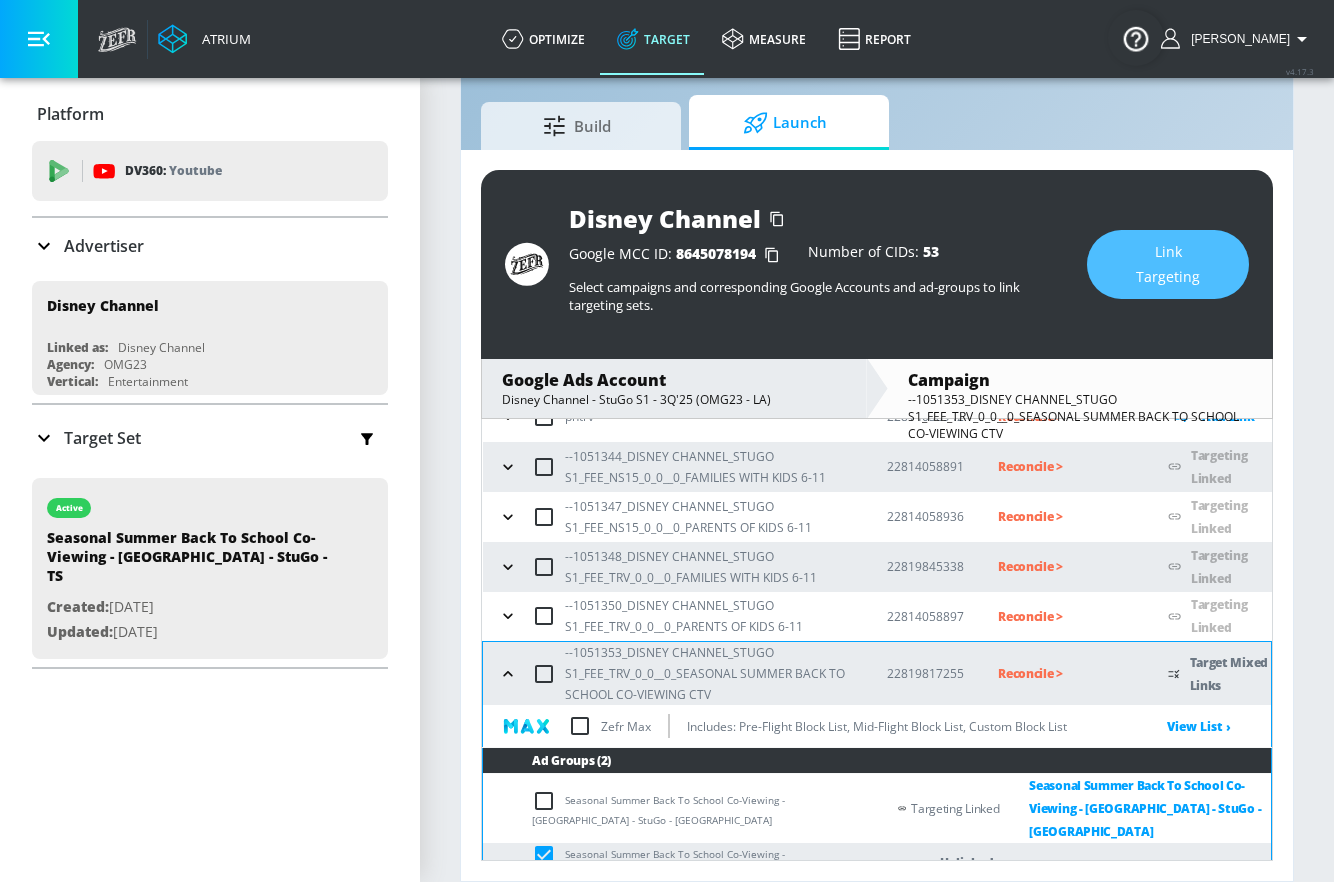click on "Link Targeting" at bounding box center (1168, 264) 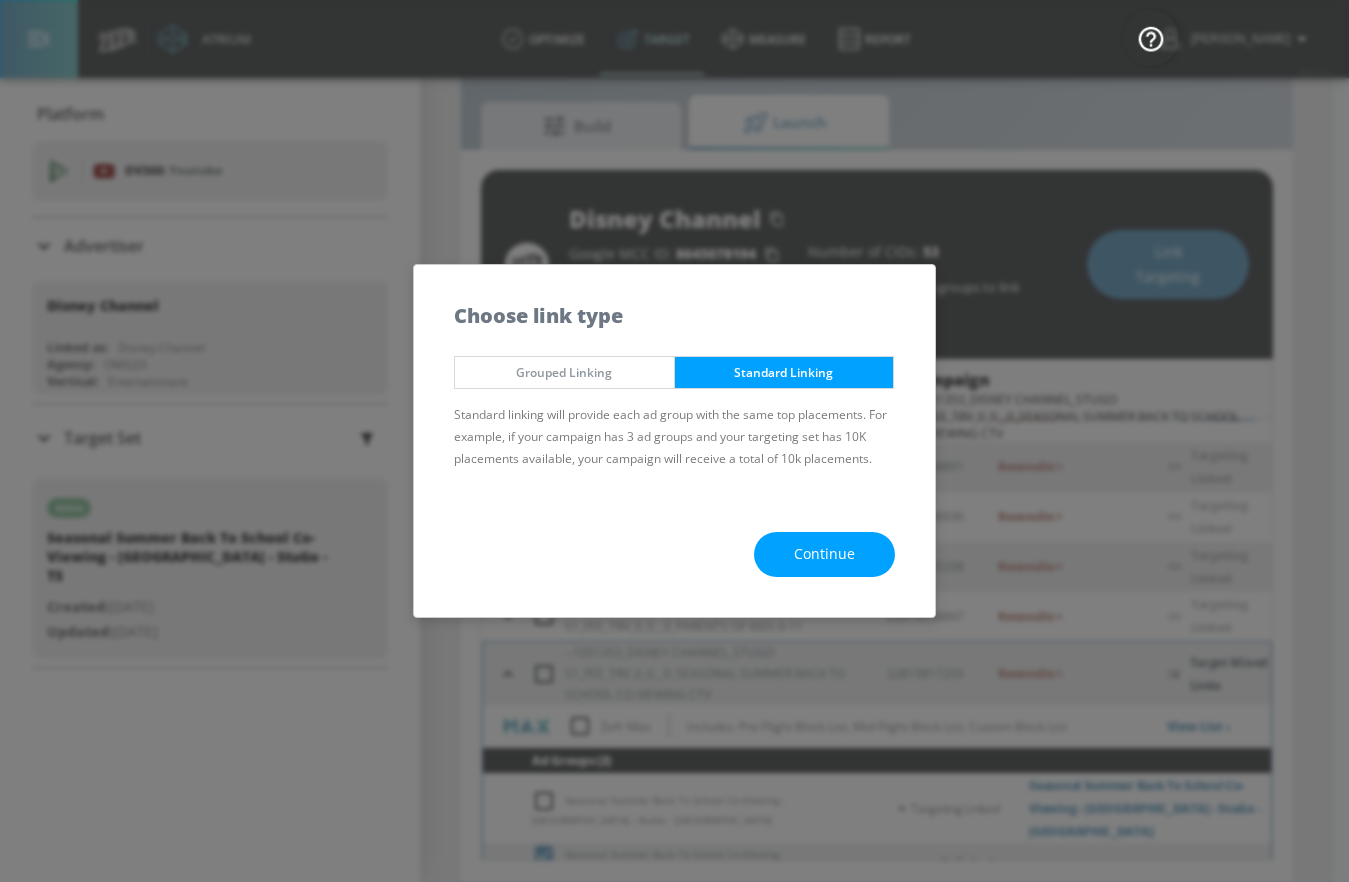 click on "Continue" at bounding box center (824, 554) 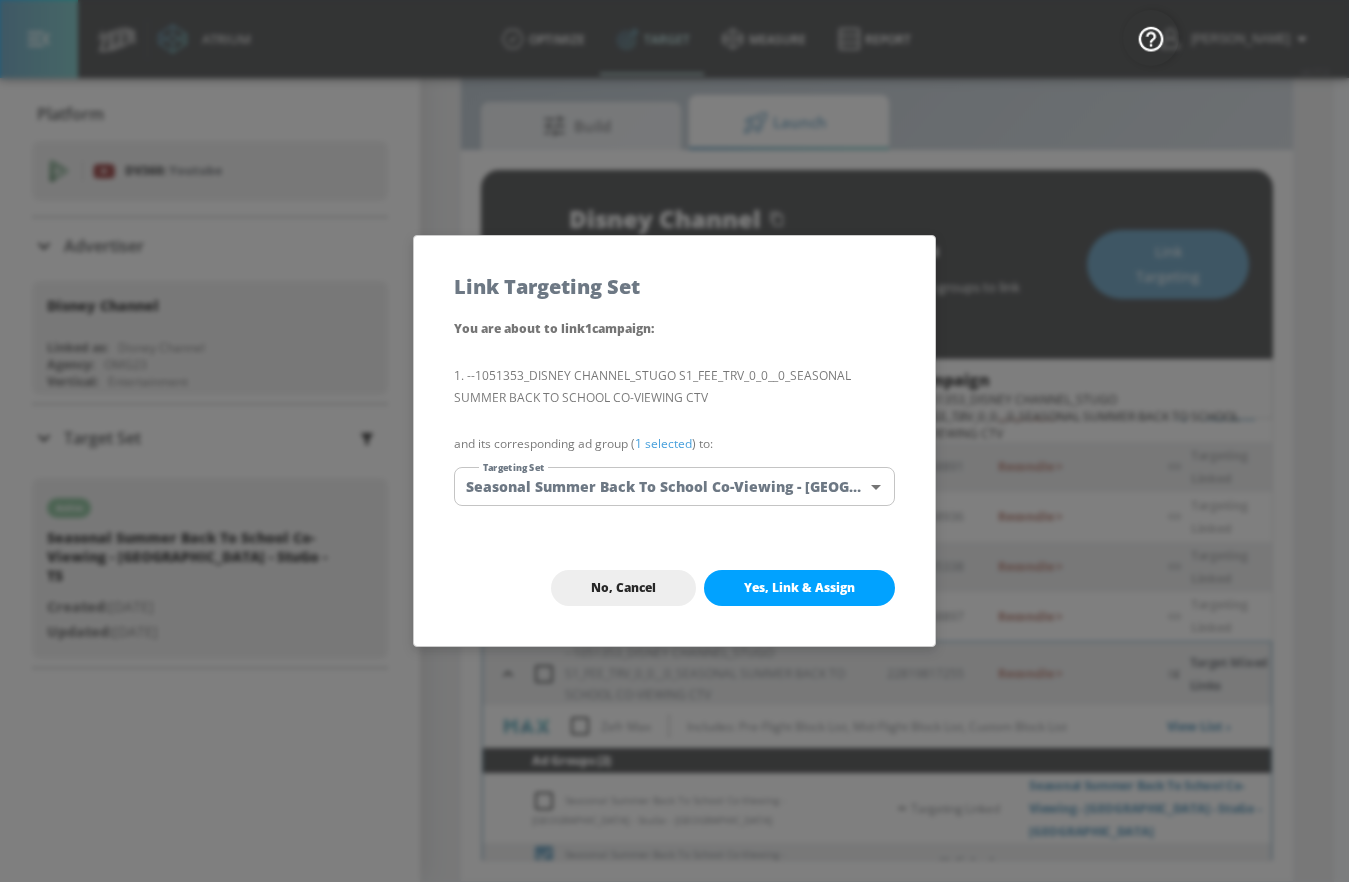 click on "Atrium optimize Target measure Report optimize Target measure Report v 4.17.3 [PERSON_NAME] Platform DV360:   Youtube DV360:   Youtube Advertiser Sort By A-Z asc ​ Add Account Disney Channel Linked as: Disney Channel Agency: OMG23 Vertical: Entertainment Test Linked as: Zefr Demos Agency: Test Vertical: Travel [PERSON_NAME] Test Account 1 Linked as: Zefr Demos Agency: Zefr Vertical: Other [PERSON_NAME] TEST Linked as: Zefr Demos Agency: [PERSON_NAME] TEST Vertical: Other [PERSON_NAME] Test Account Linked as: Zefr Demos Agency: #1 Media Agency in the World Vertical: Retail [PERSON_NAME] C Test Account Linked as: Zefr Demos Agency: [PERSON_NAME] Vertical: CPG (Consumer Packaged Goods) [PERSON_NAME] TEST YTL USR Q|A Linked as: QA YTL Test Brand Agency: QA Vertical: Healthcare [PERSON_NAME] Test Account Linked as: Zefr Demos Agency: [PERSON_NAME] Agency Vertical: Fashion Parry Test Linked as: Zefr Demos Agency: Parry Test Vertical: Music KZ Test  Linked as: Zefr Demos Agency: Kaitlin test  Vertical: Other alicyn test Linked as: Zefr Demos Agency: alicyn test Zefr" at bounding box center (674, 417) 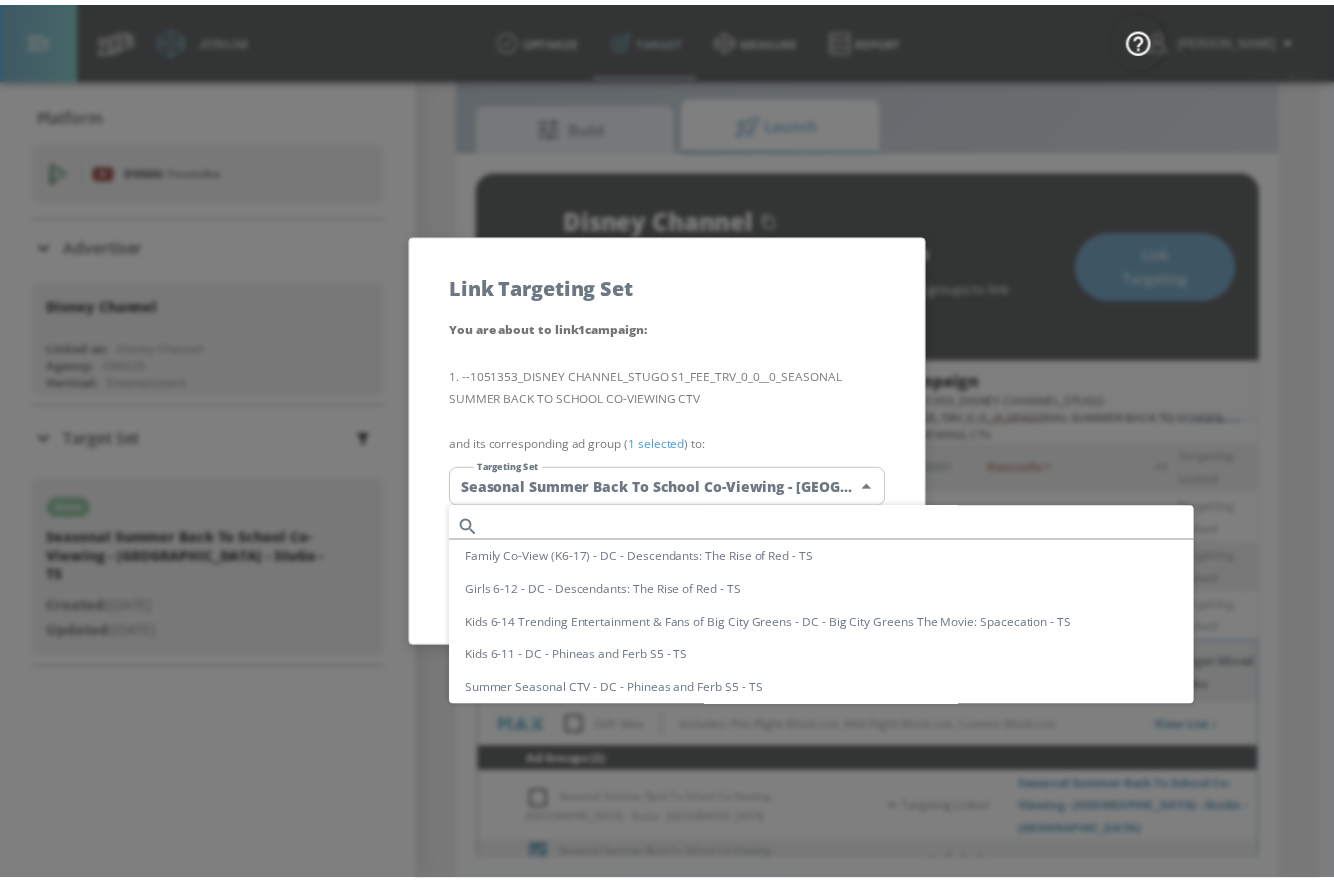scroll, scrollTop: 678, scrollLeft: 0, axis: vertical 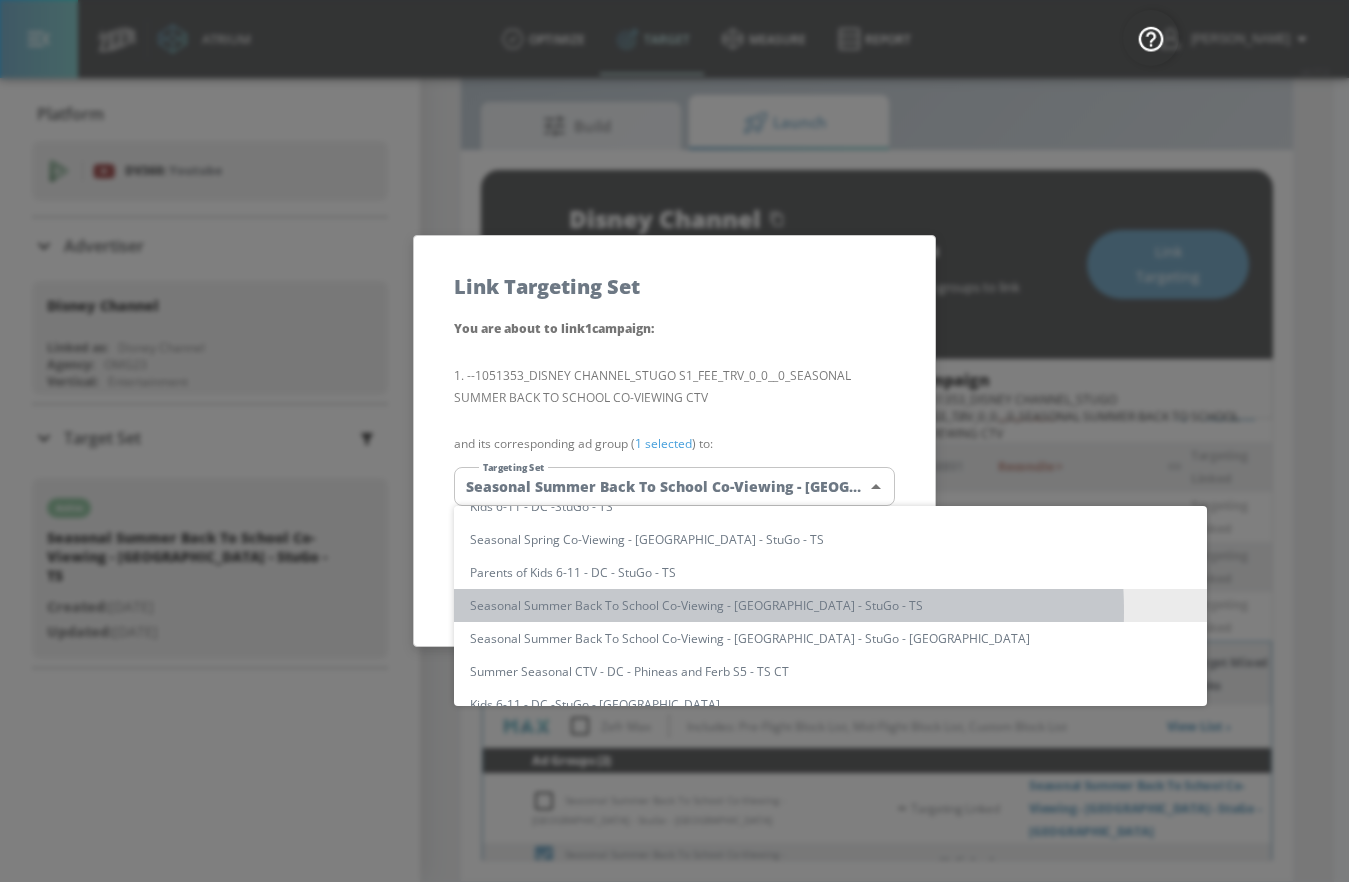 click on "Seasonal Summer Back To School Co-Viewing - [GEOGRAPHIC_DATA] - StuGo - TS" at bounding box center [830, 605] 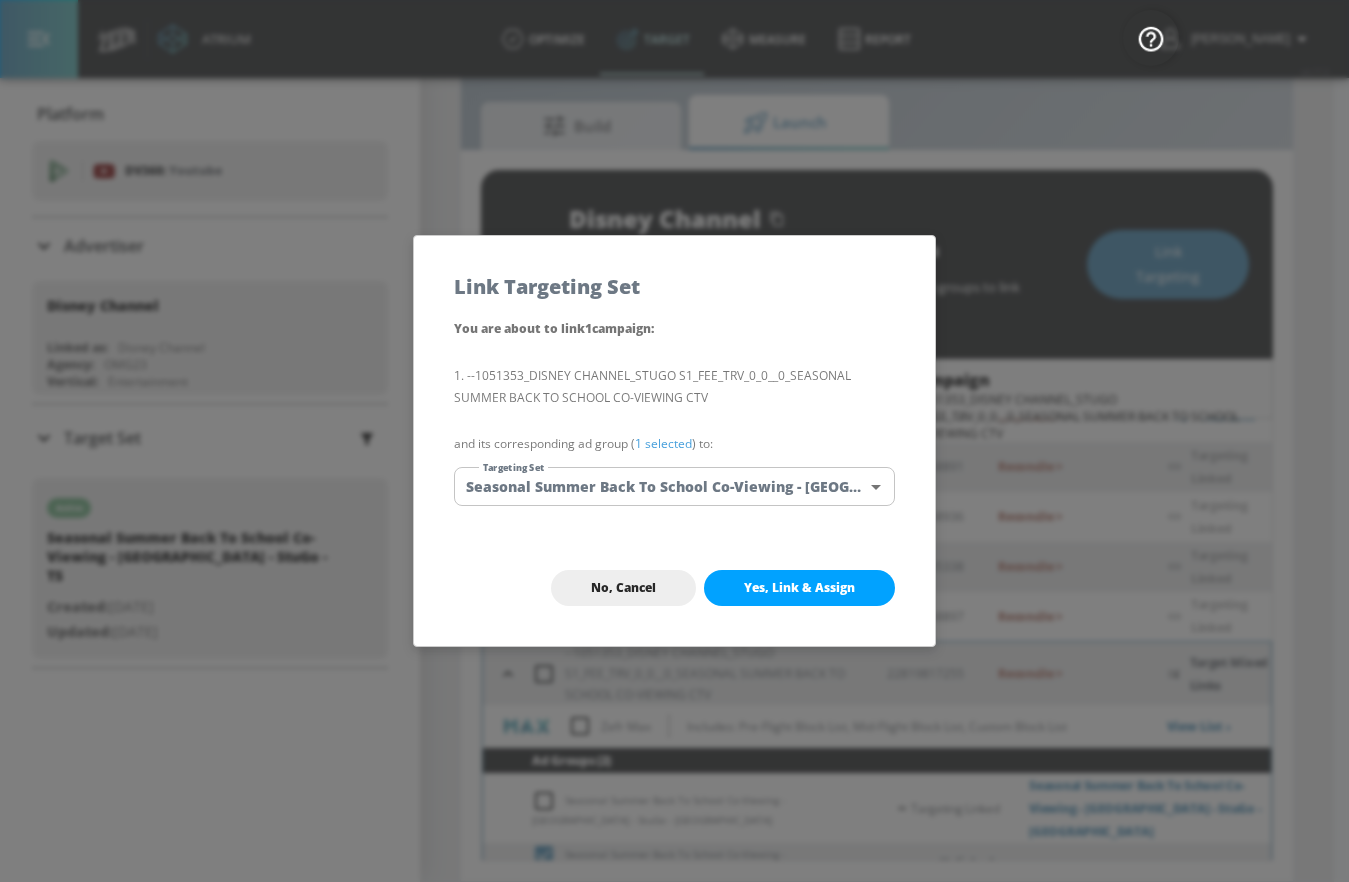 click on "You are about to link  1  campaign : --1051353_DISNEY CHANNEL_STUGO S1_FEE_TRV_0_0__0_SEASONAL SUMMER BACK TO SCHOOL CO-VIEWING CTV and its corresponding ad group ( 1 selected ) to: Targeting Set Seasonal Summer Back To School Co-Viewing - DC - StuGo - TS 89b18fd3-8899-4507-aab0-06293ef680df Targeting Set" at bounding box center [674, 423] 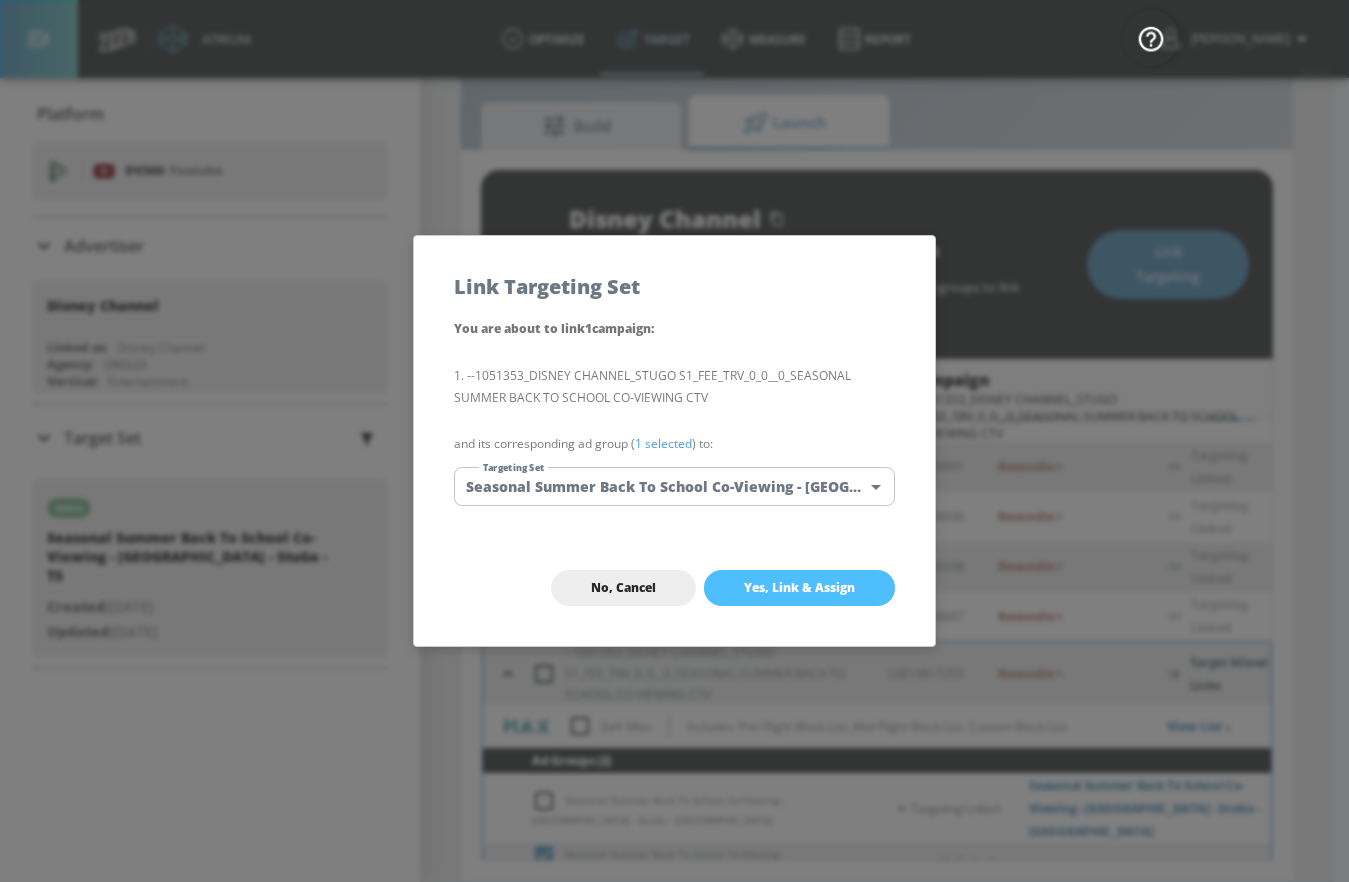 click on "Yes, Link & Assign" at bounding box center (799, 588) 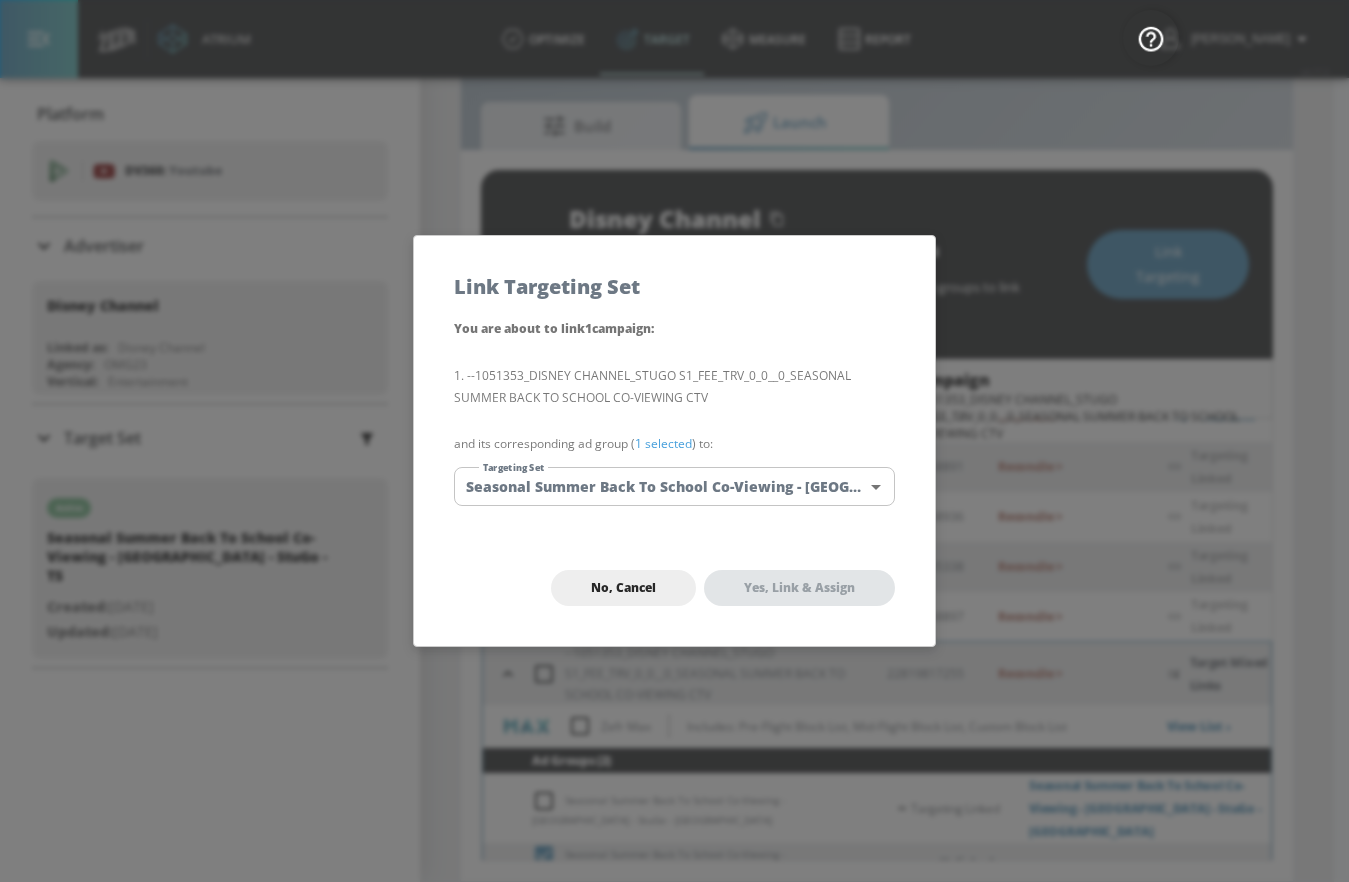 checkbox on "false" 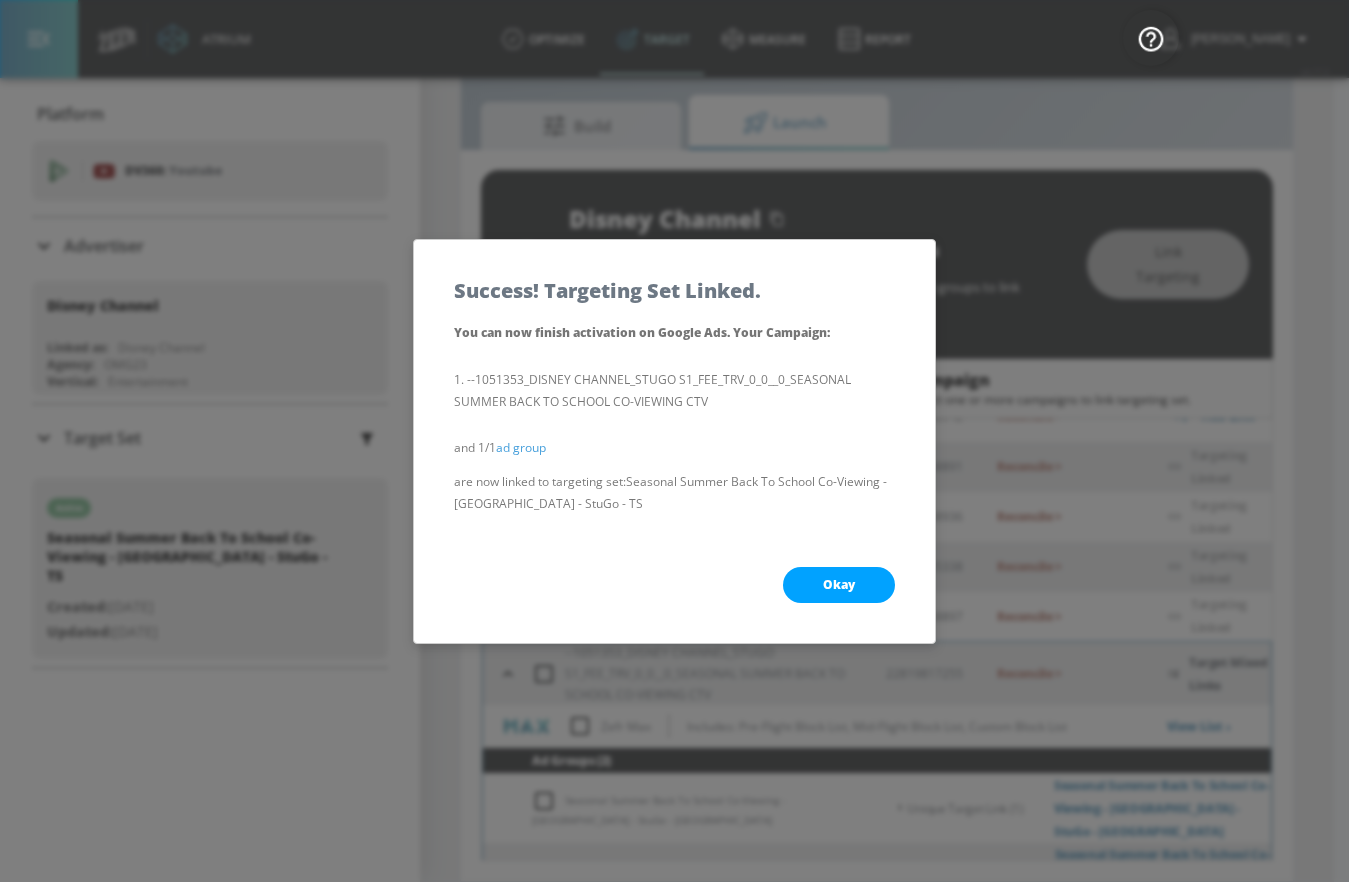 click on "Okay" at bounding box center (839, 585) 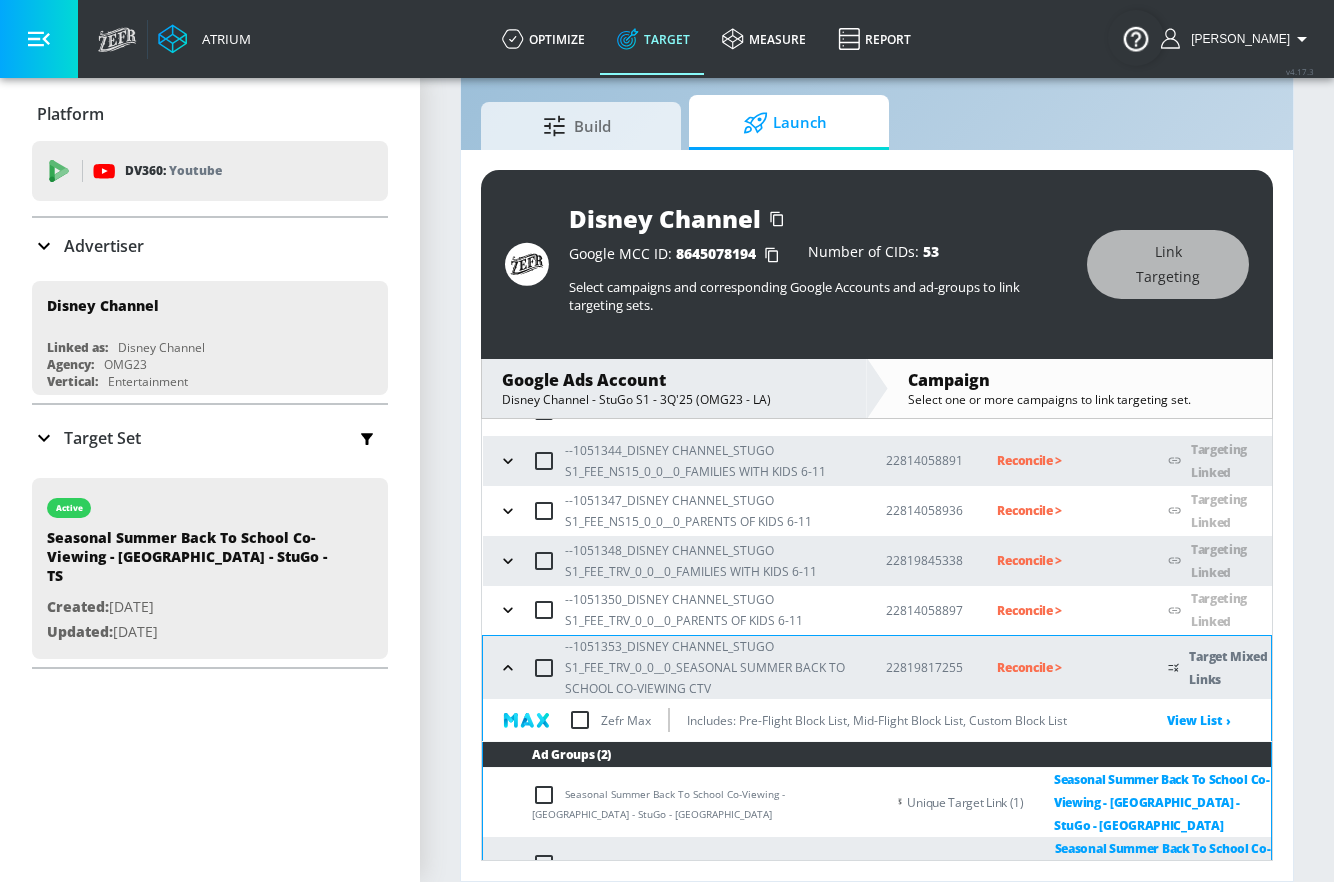 scroll, scrollTop: 188, scrollLeft: 0, axis: vertical 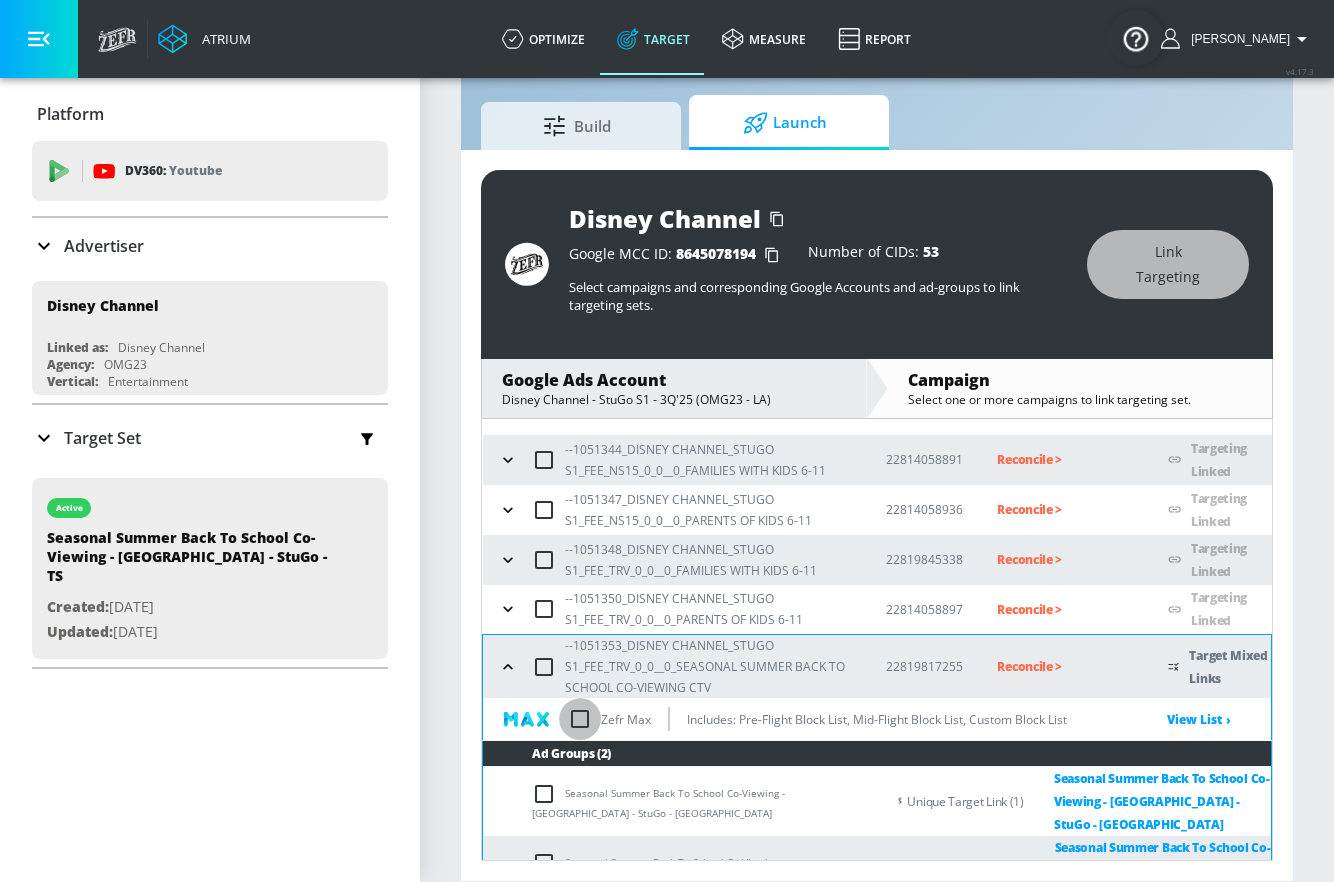 click at bounding box center [580, 719] 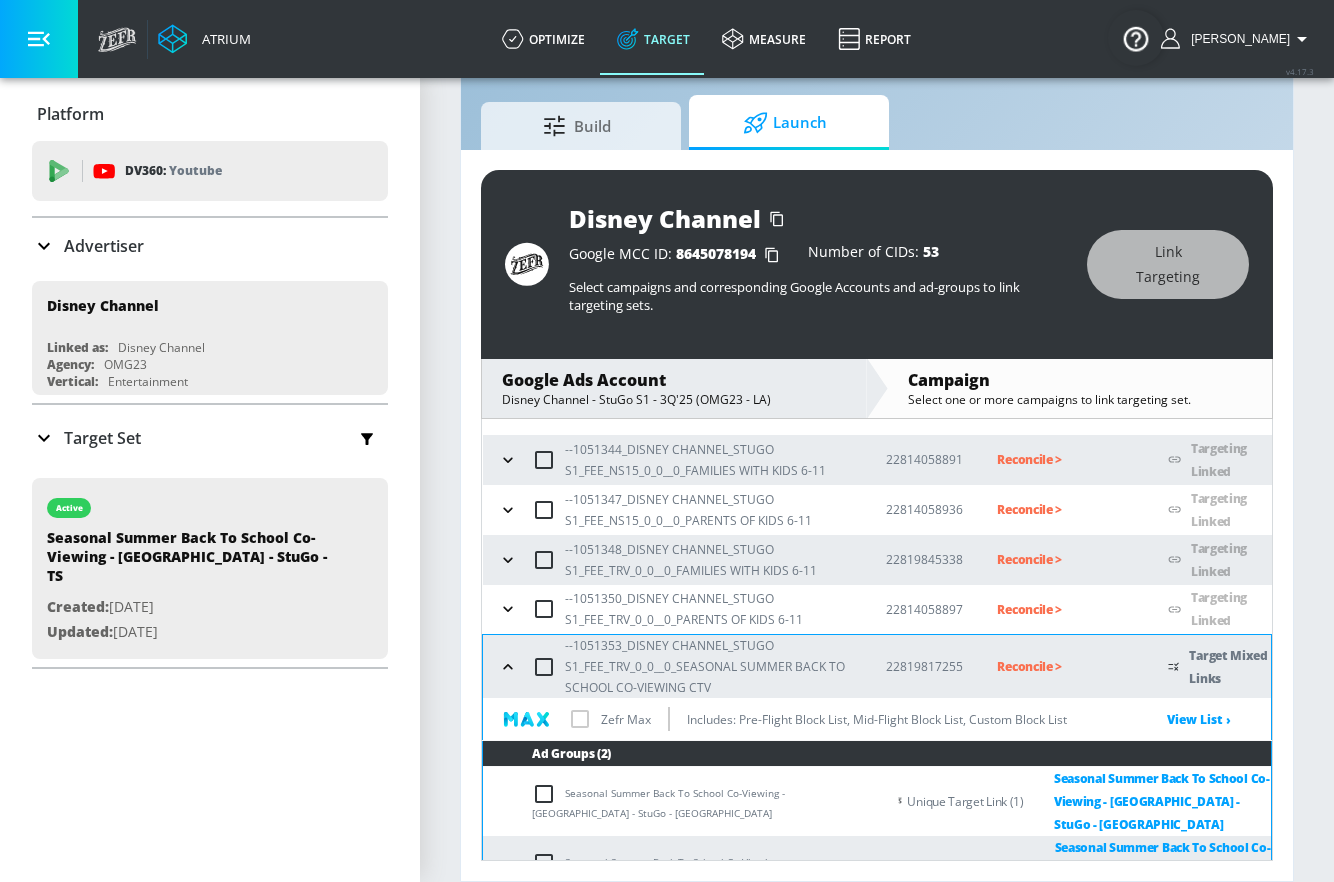checkbox on "true" 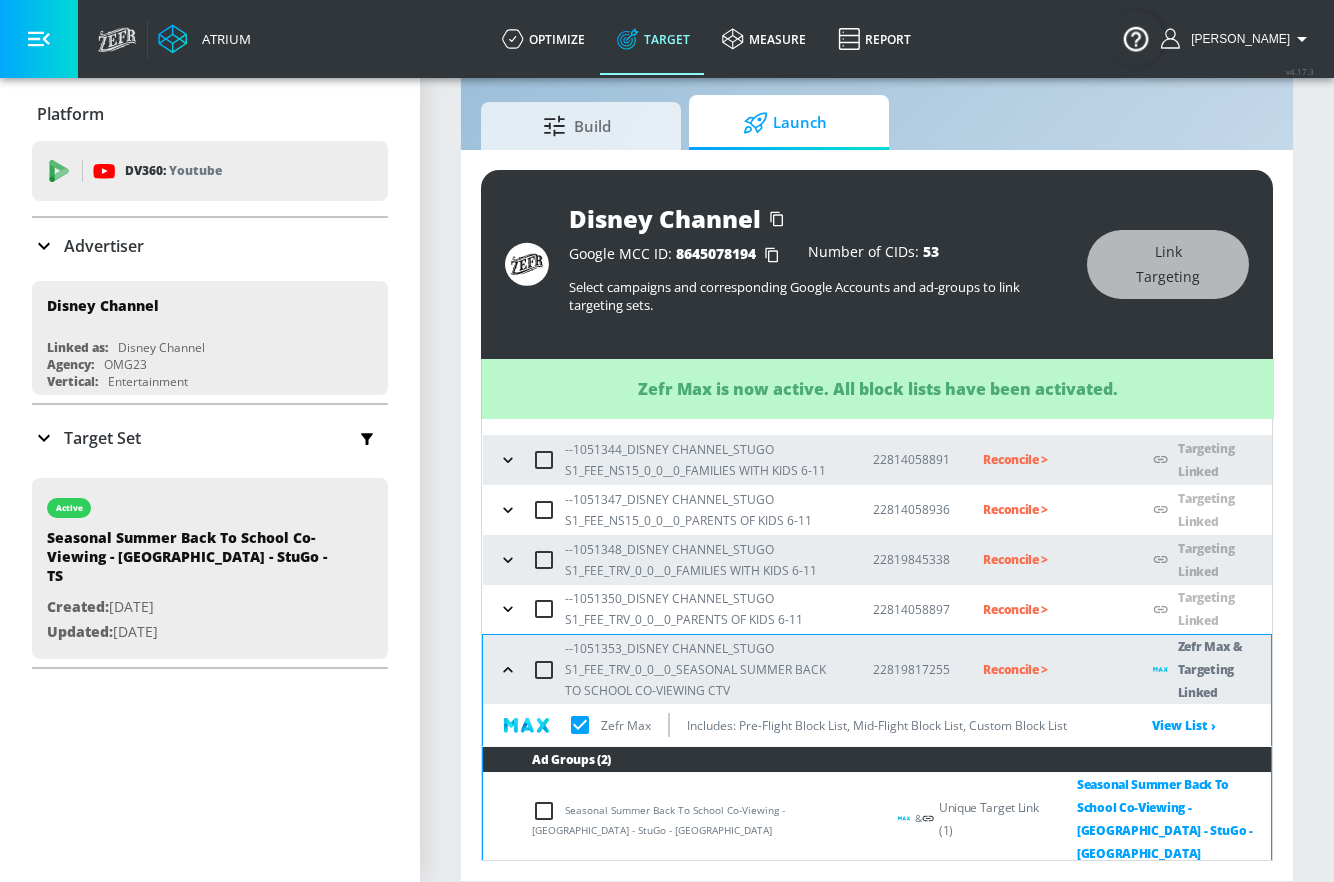 click 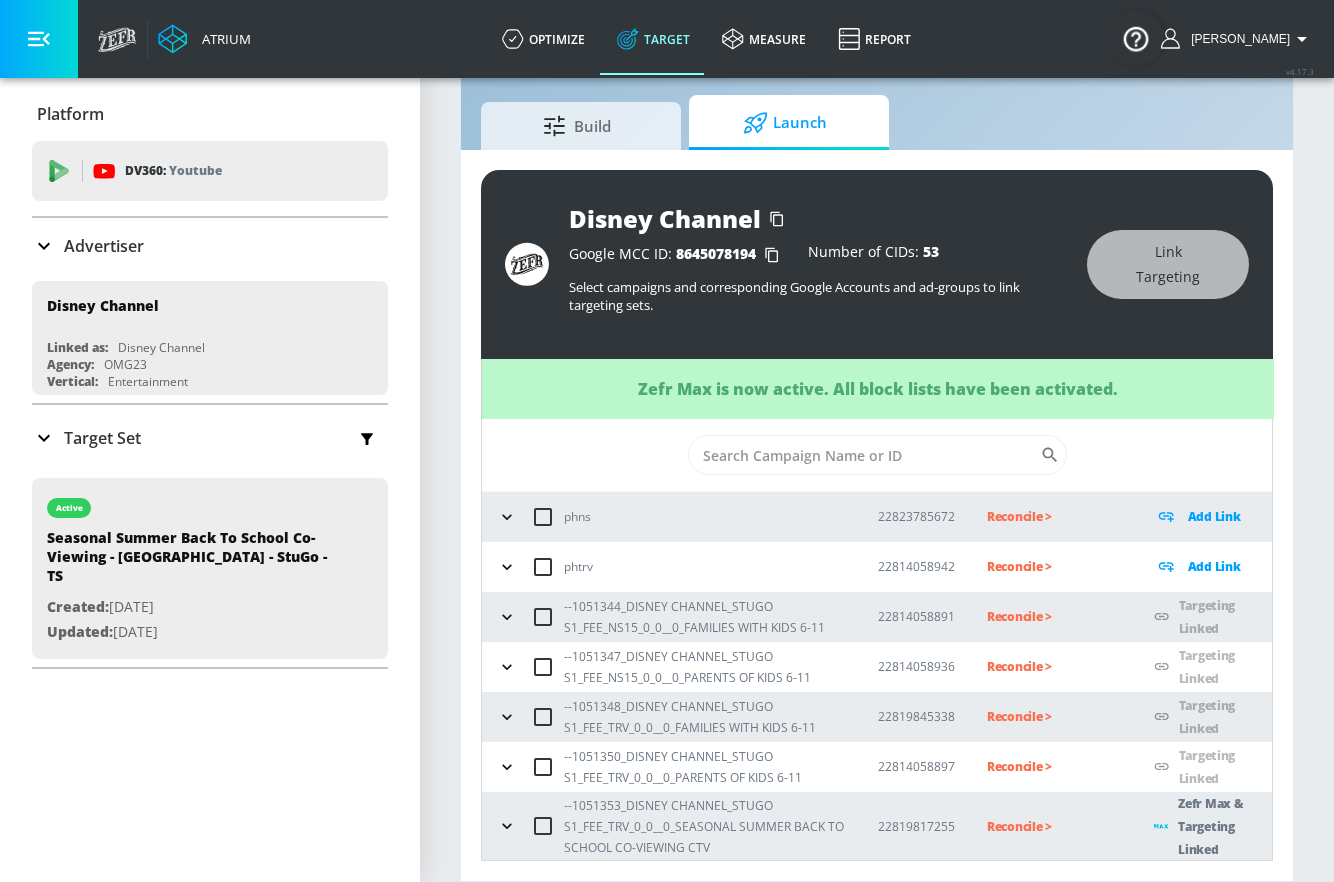 click at bounding box center (507, 617) 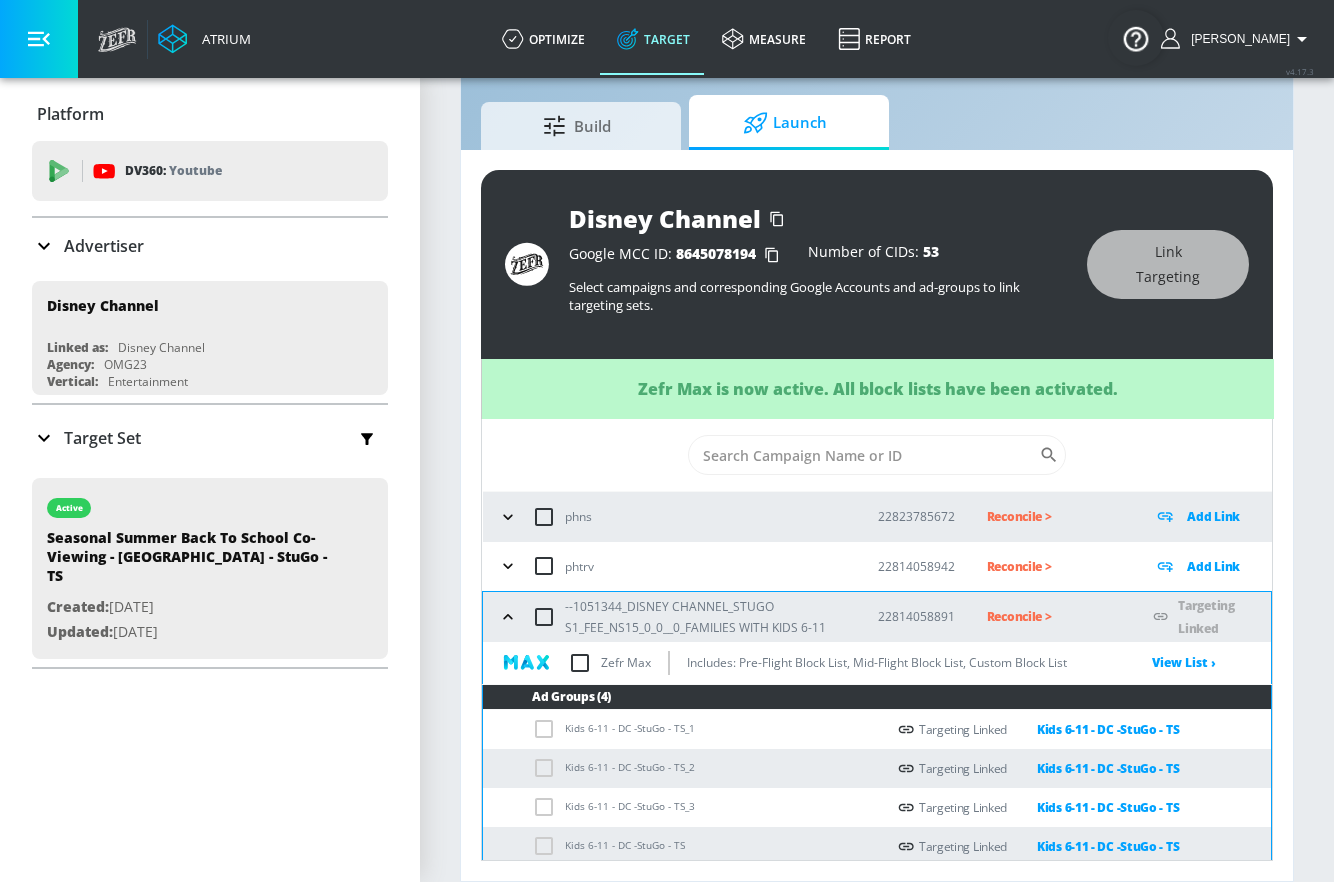 click at bounding box center (580, 663) 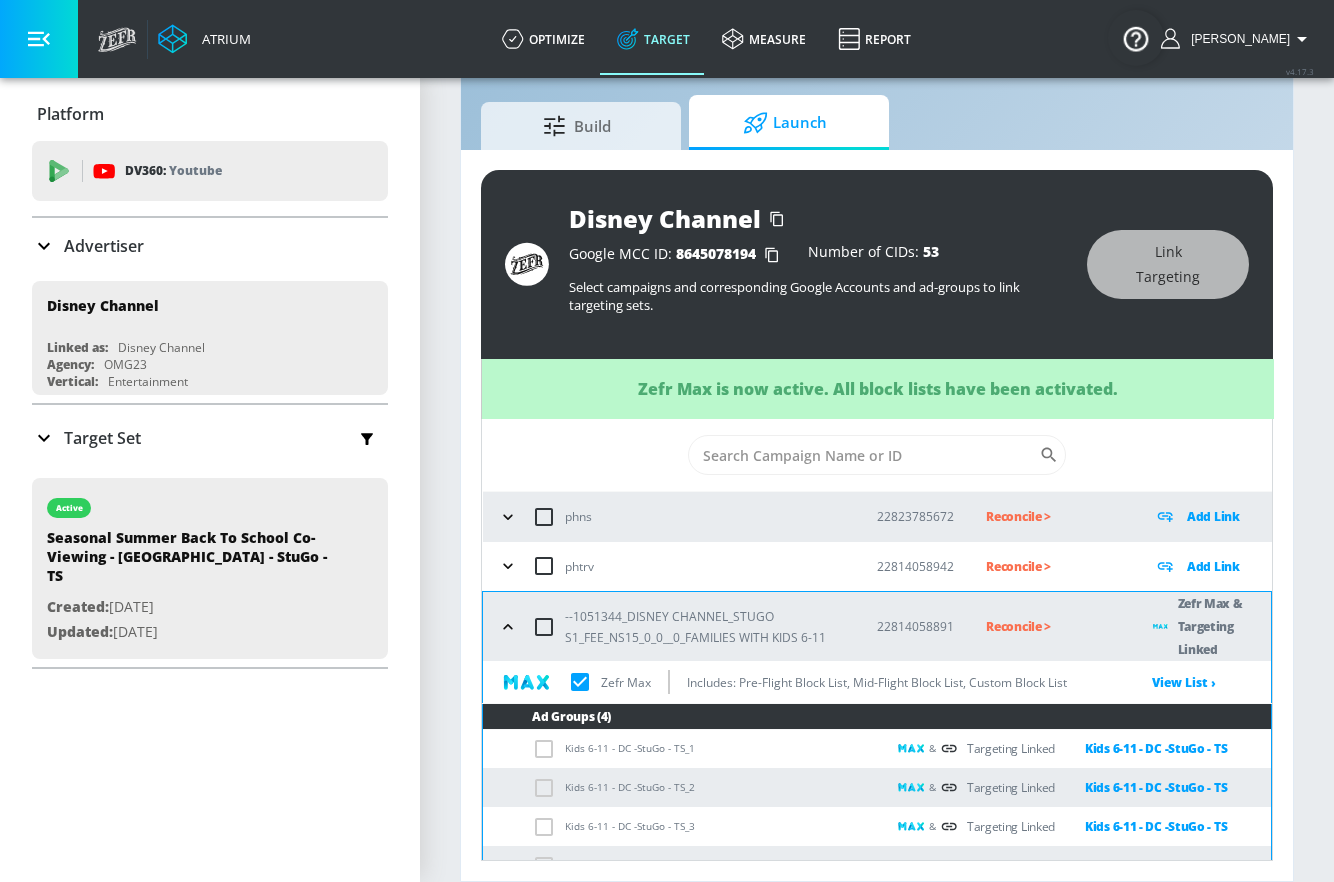 checkbox on "true" 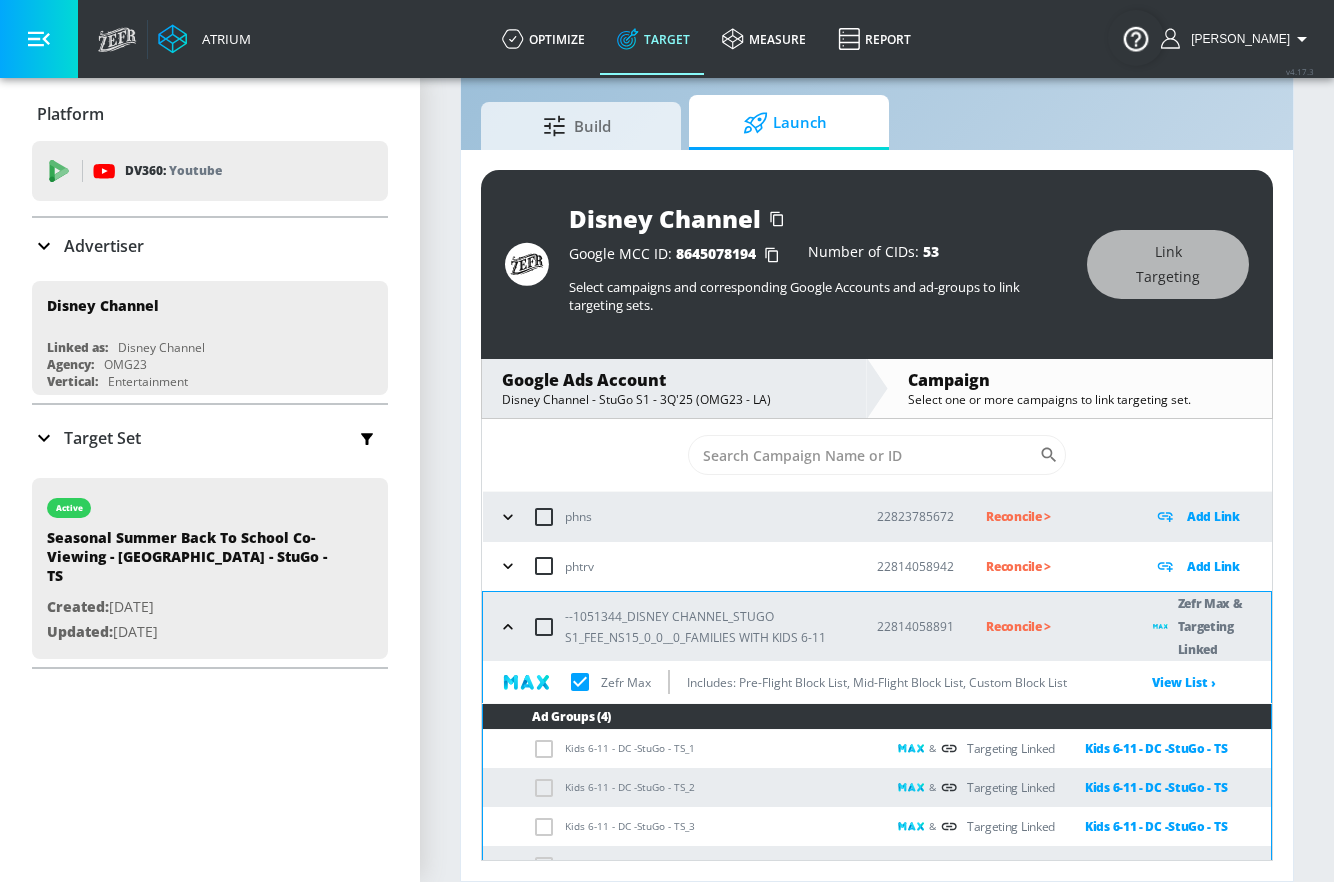 click 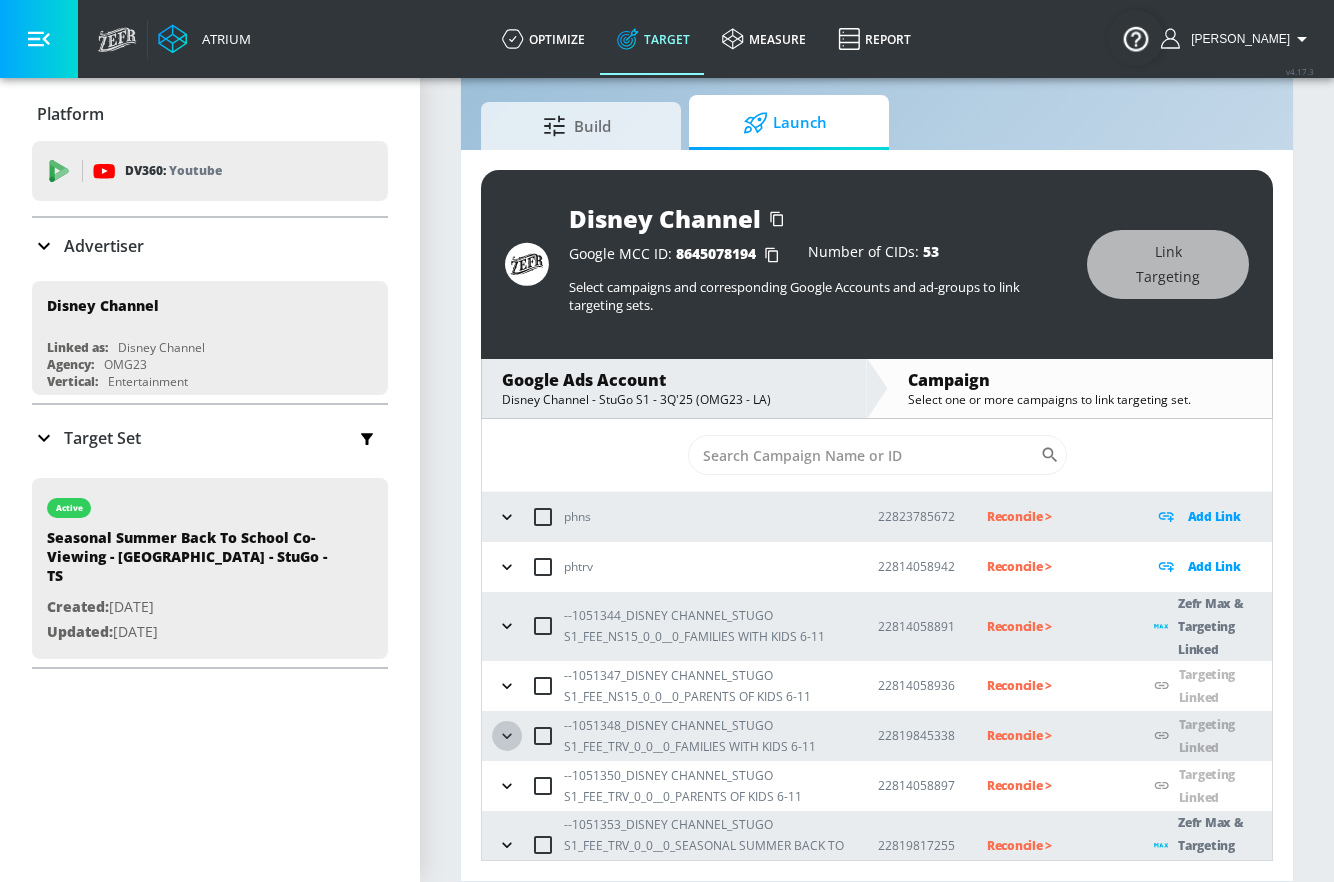 click 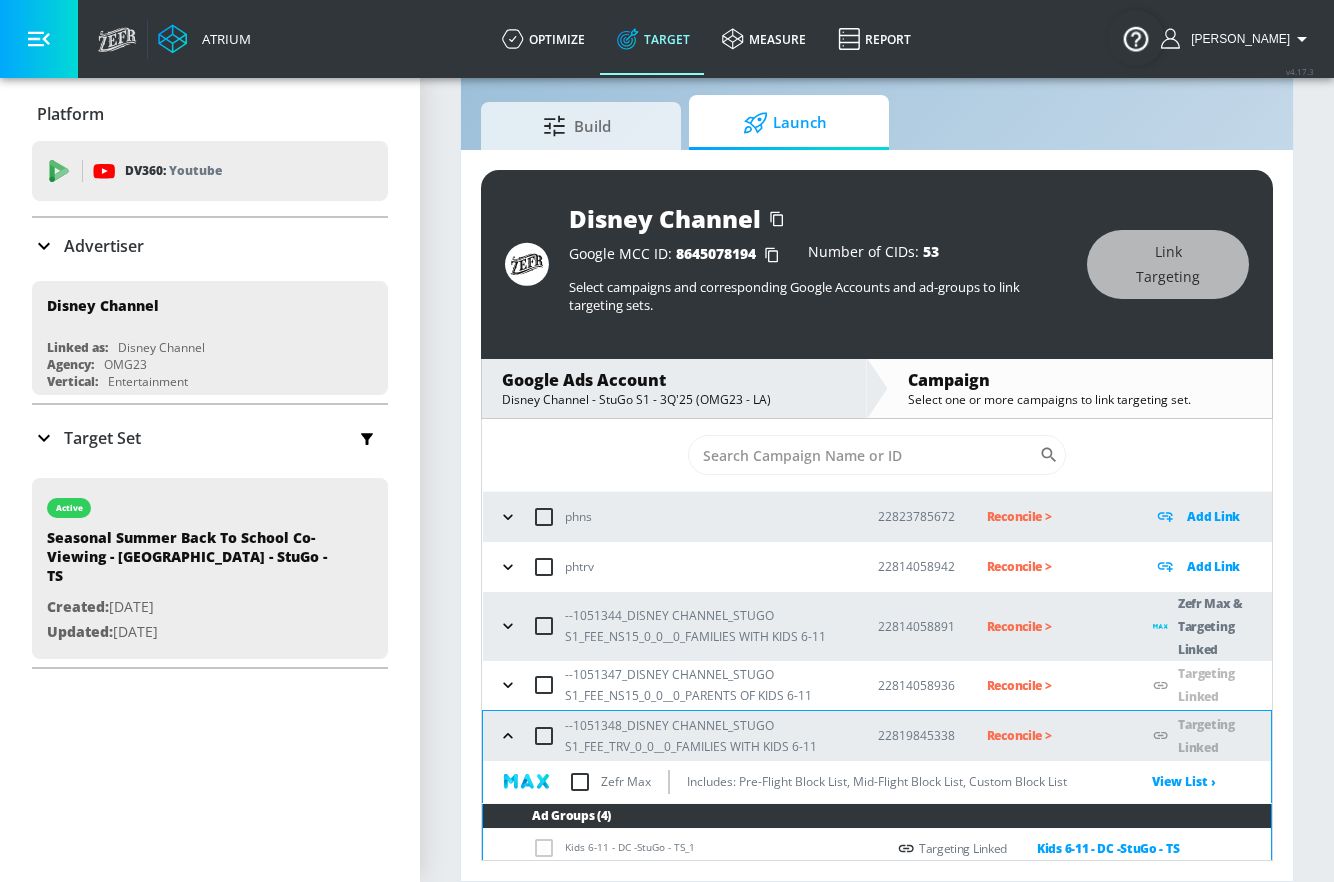 scroll, scrollTop: 275, scrollLeft: 0, axis: vertical 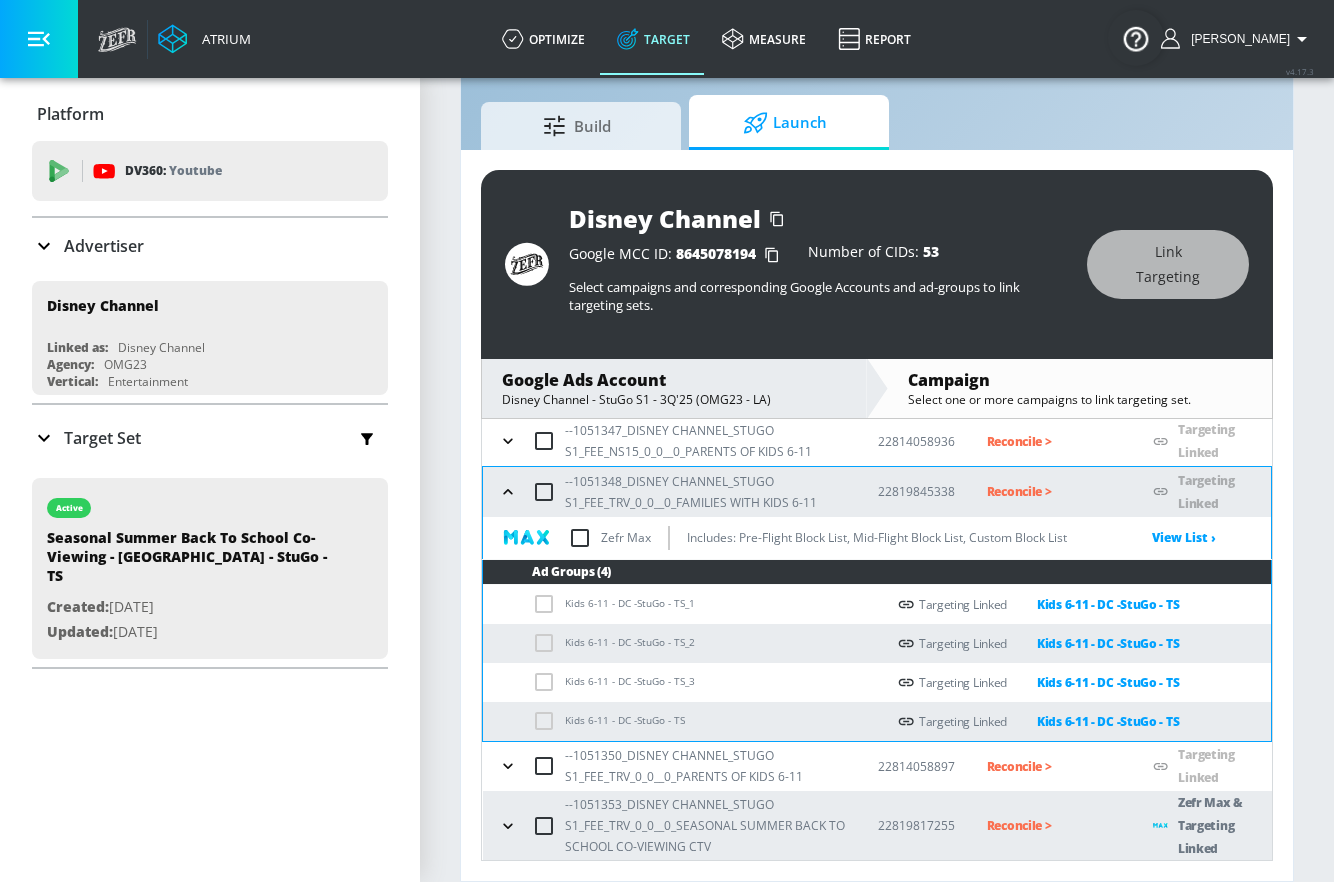 click at bounding box center (580, 538) 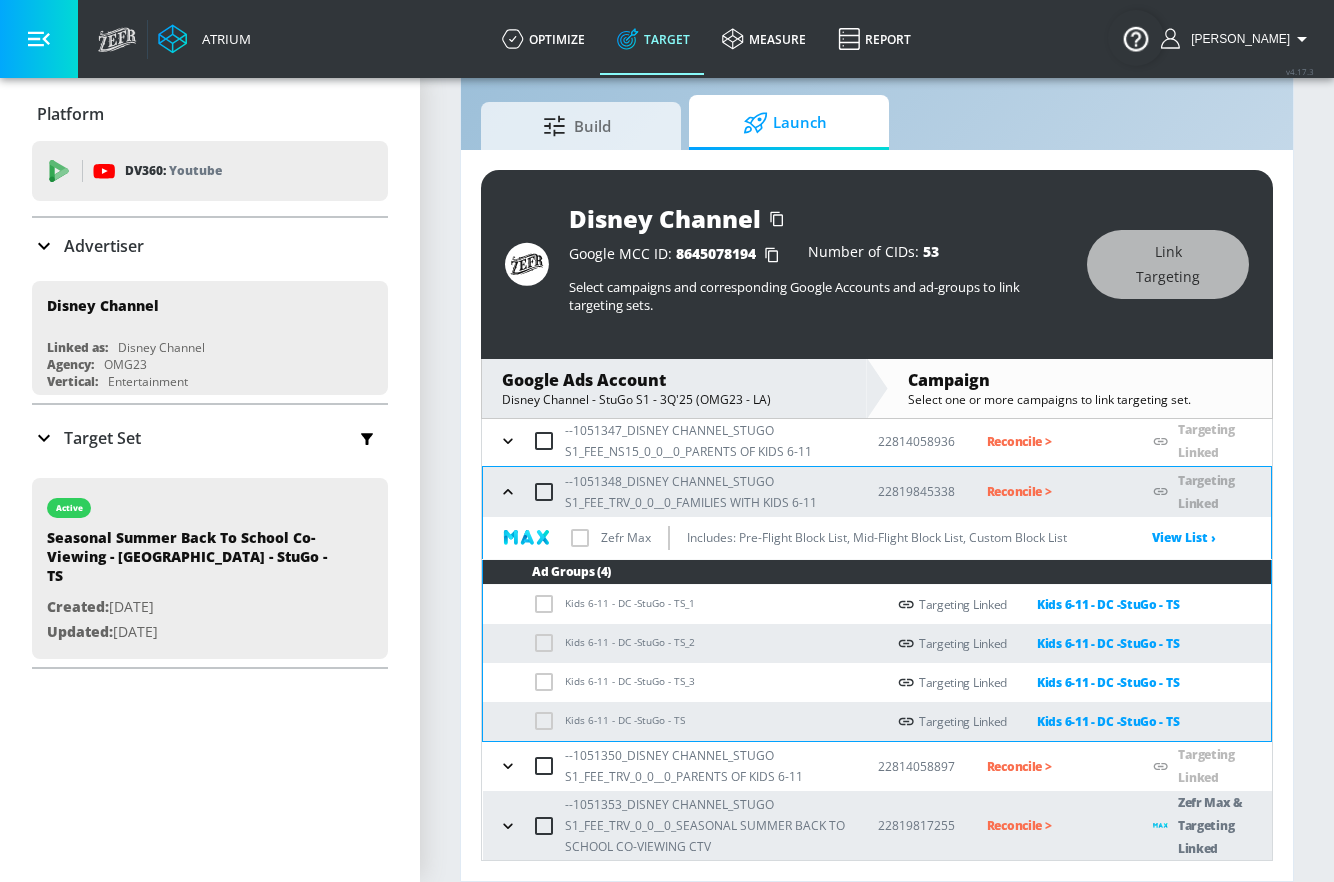 checkbox on "true" 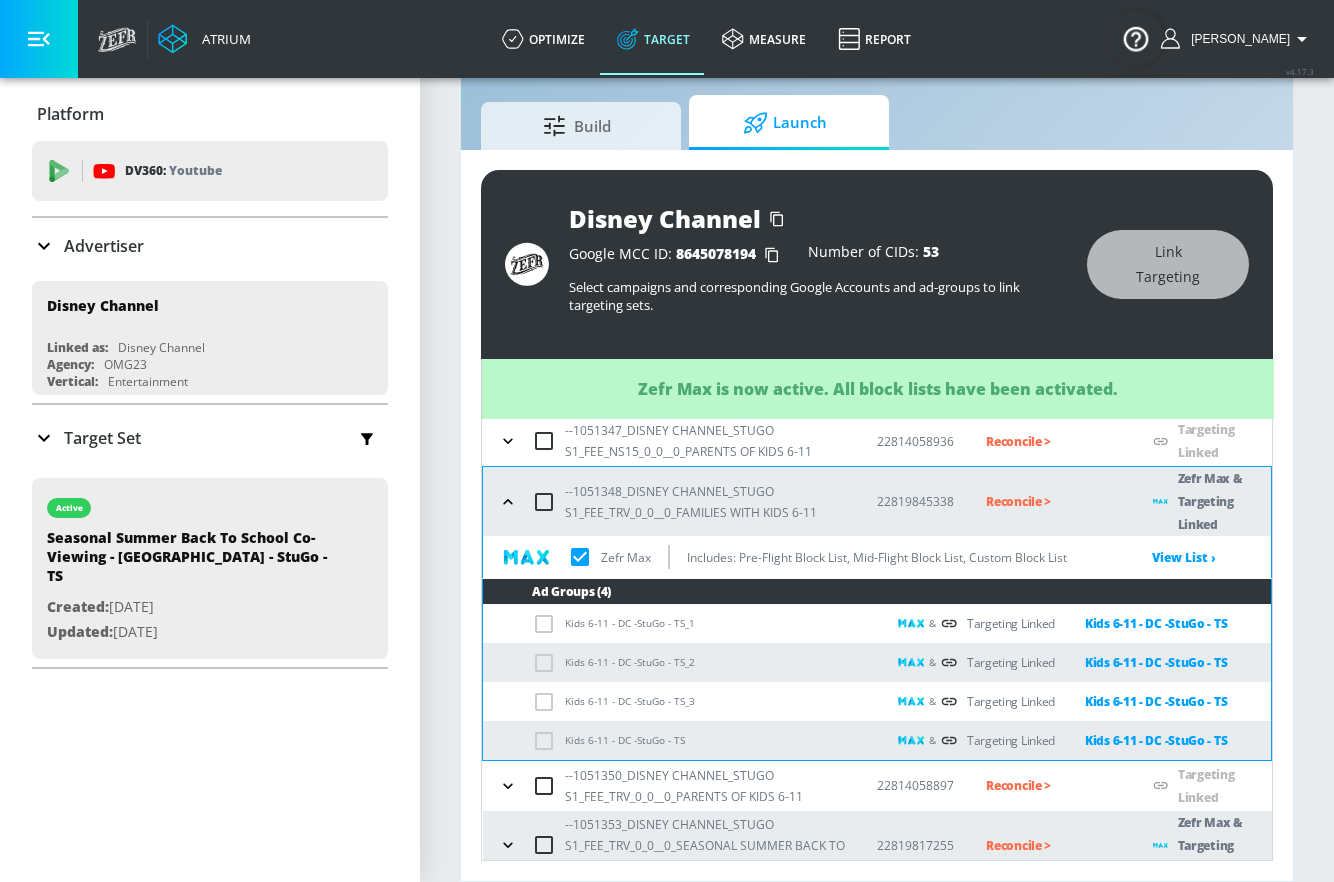 click on "--1051348_DISNEY CHANNEL_STUGO S1_FEE_TRV_0_0__0_FAMILIES WITH KIDS 6-11" at bounding box center (669, 502) 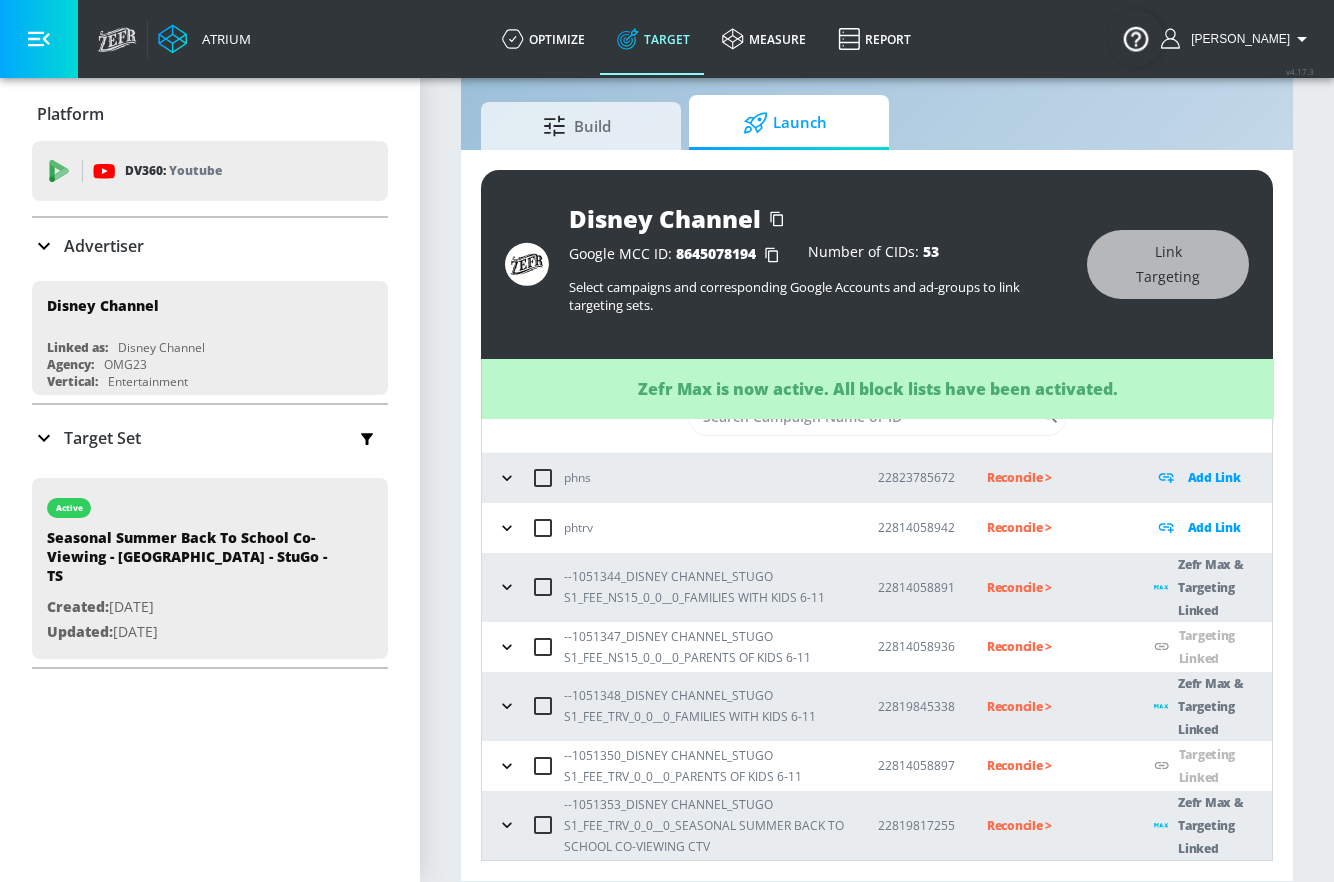scroll, scrollTop: 69, scrollLeft: 0, axis: vertical 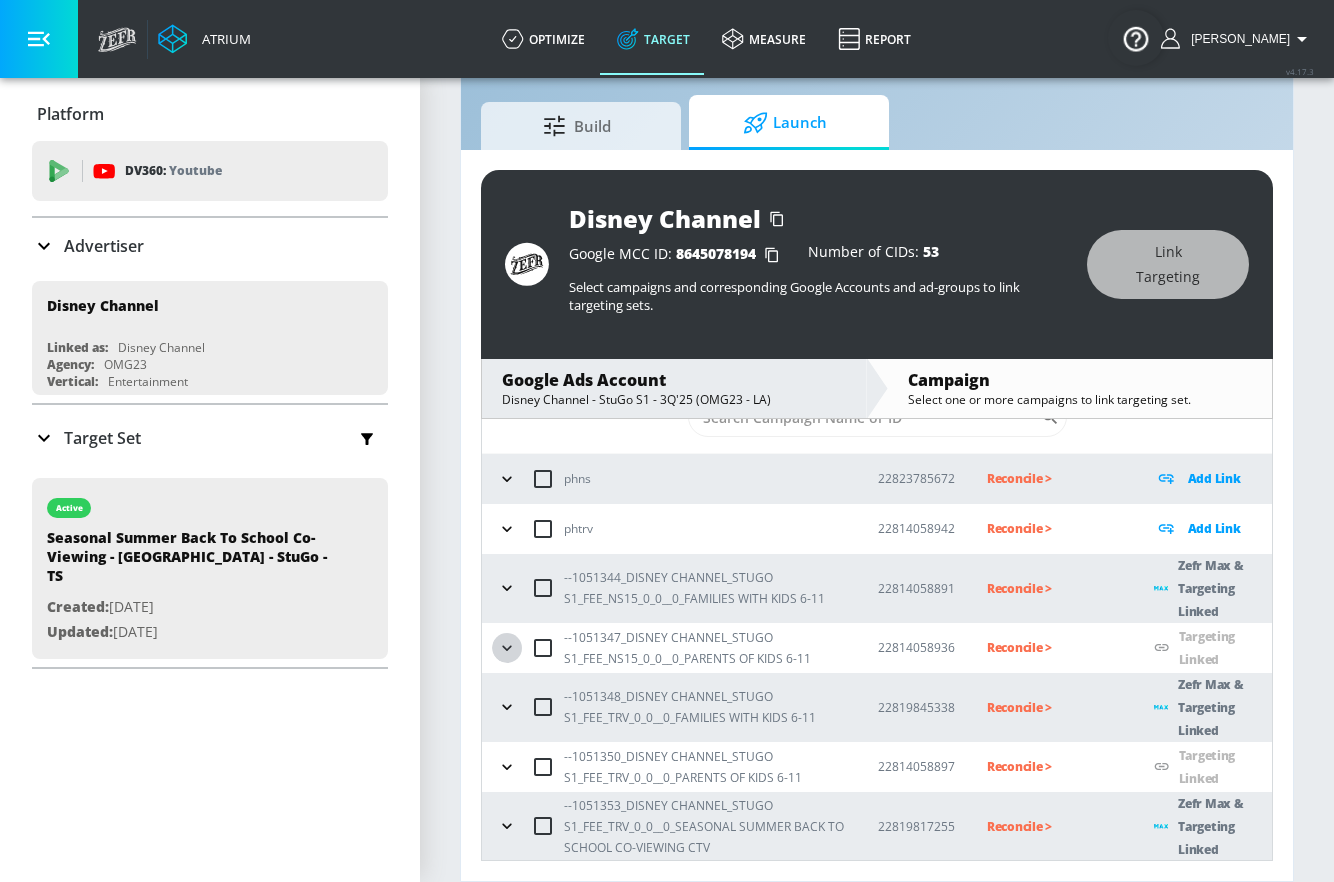 click 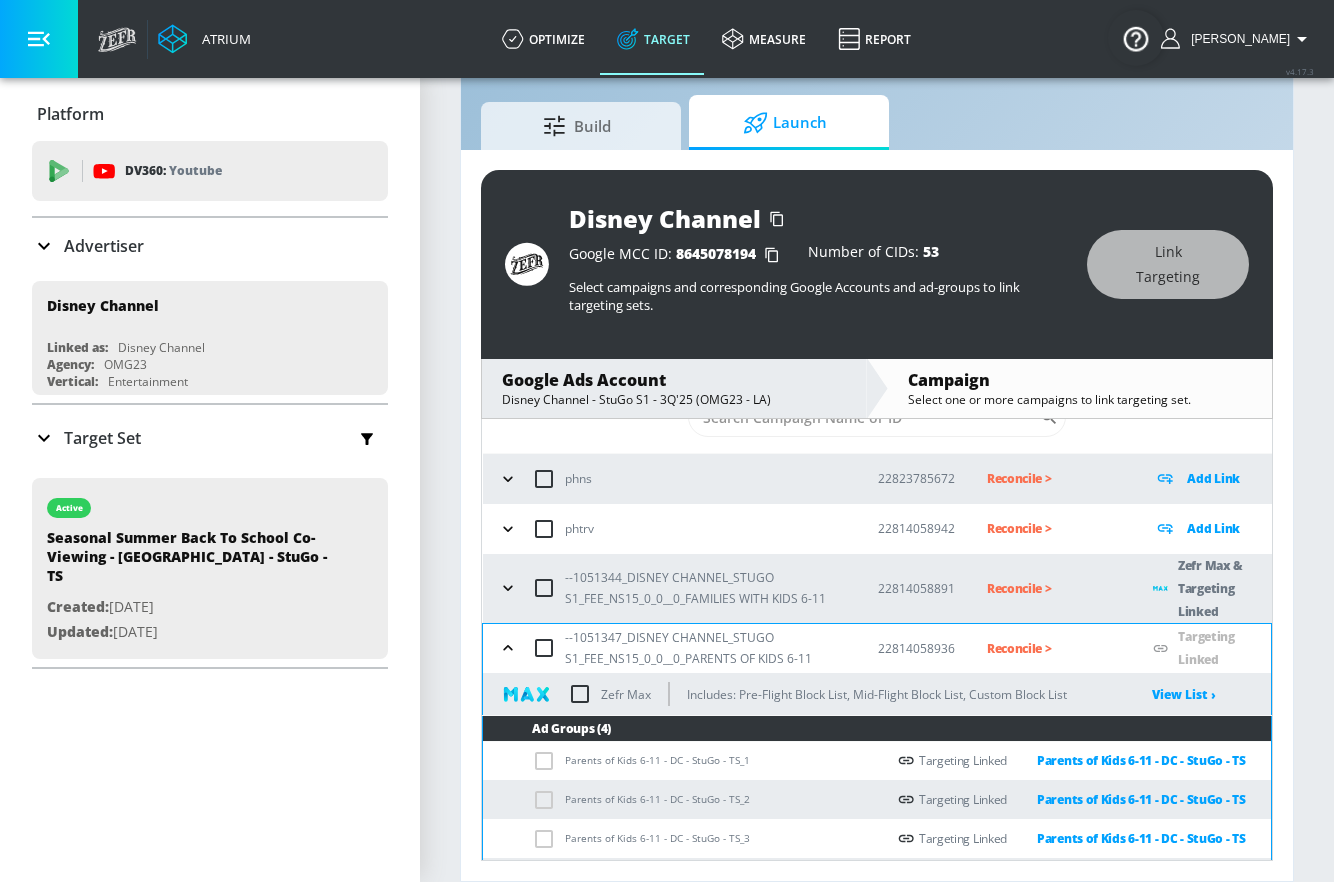 click at bounding box center [580, 694] 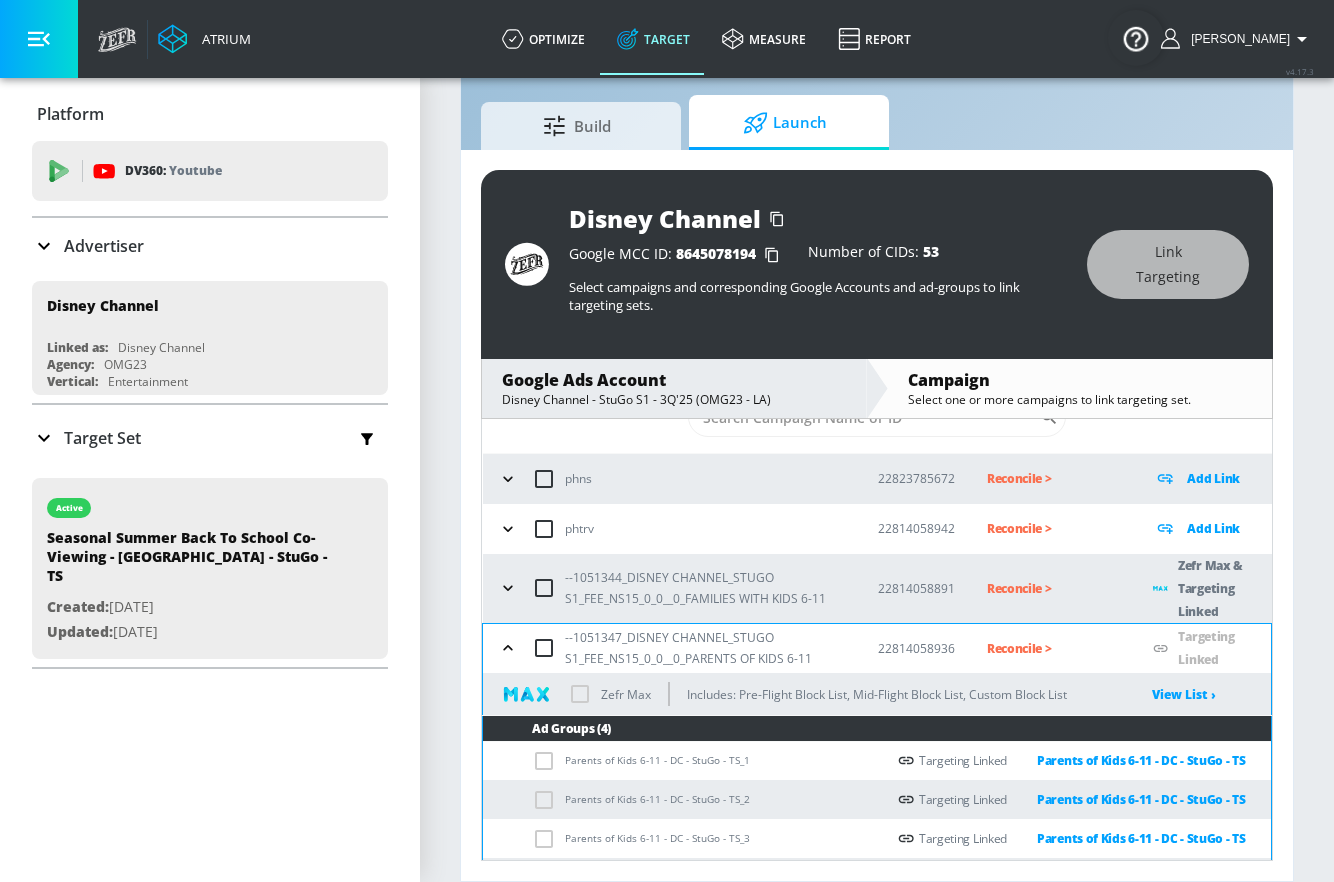 checkbox on "true" 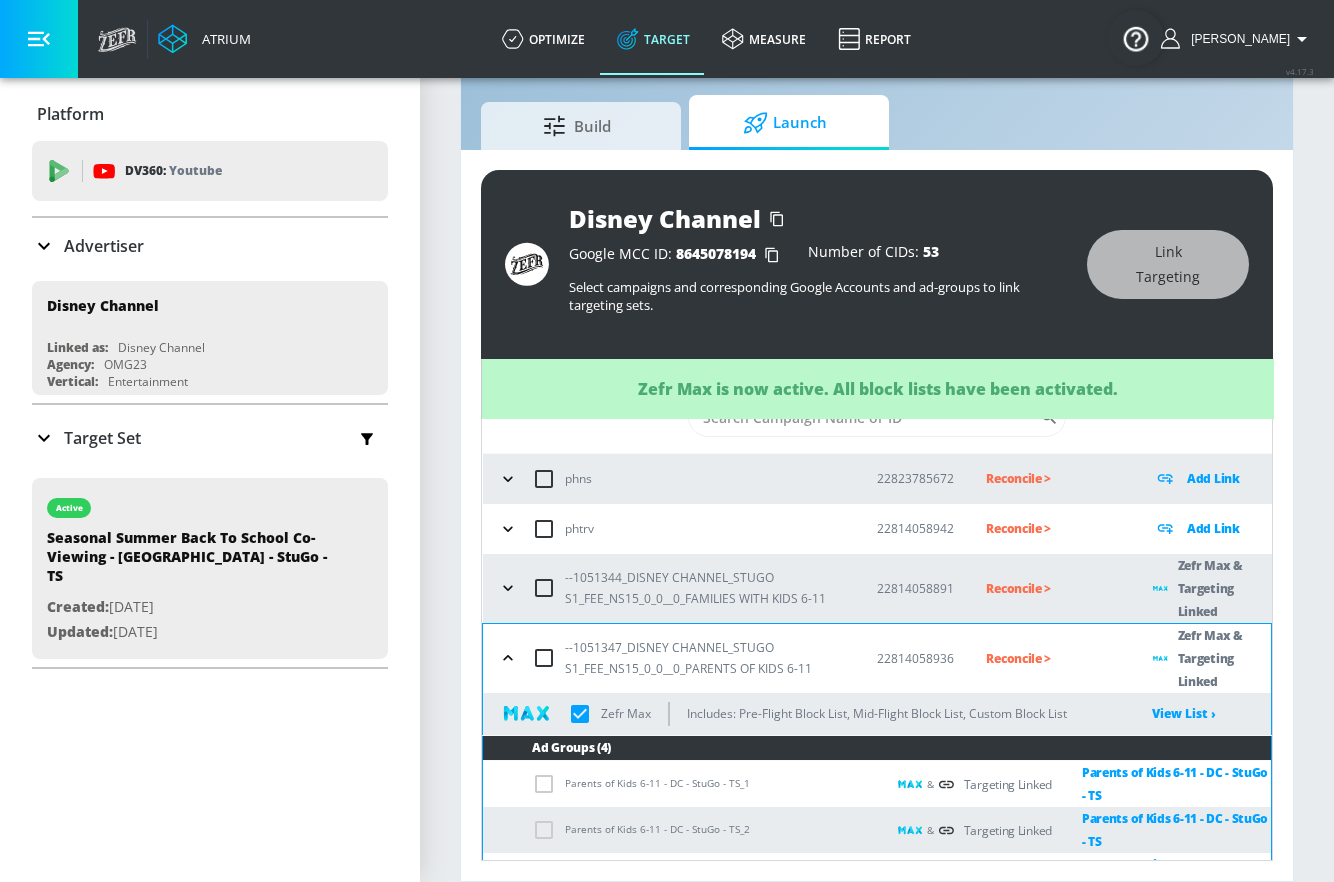 click 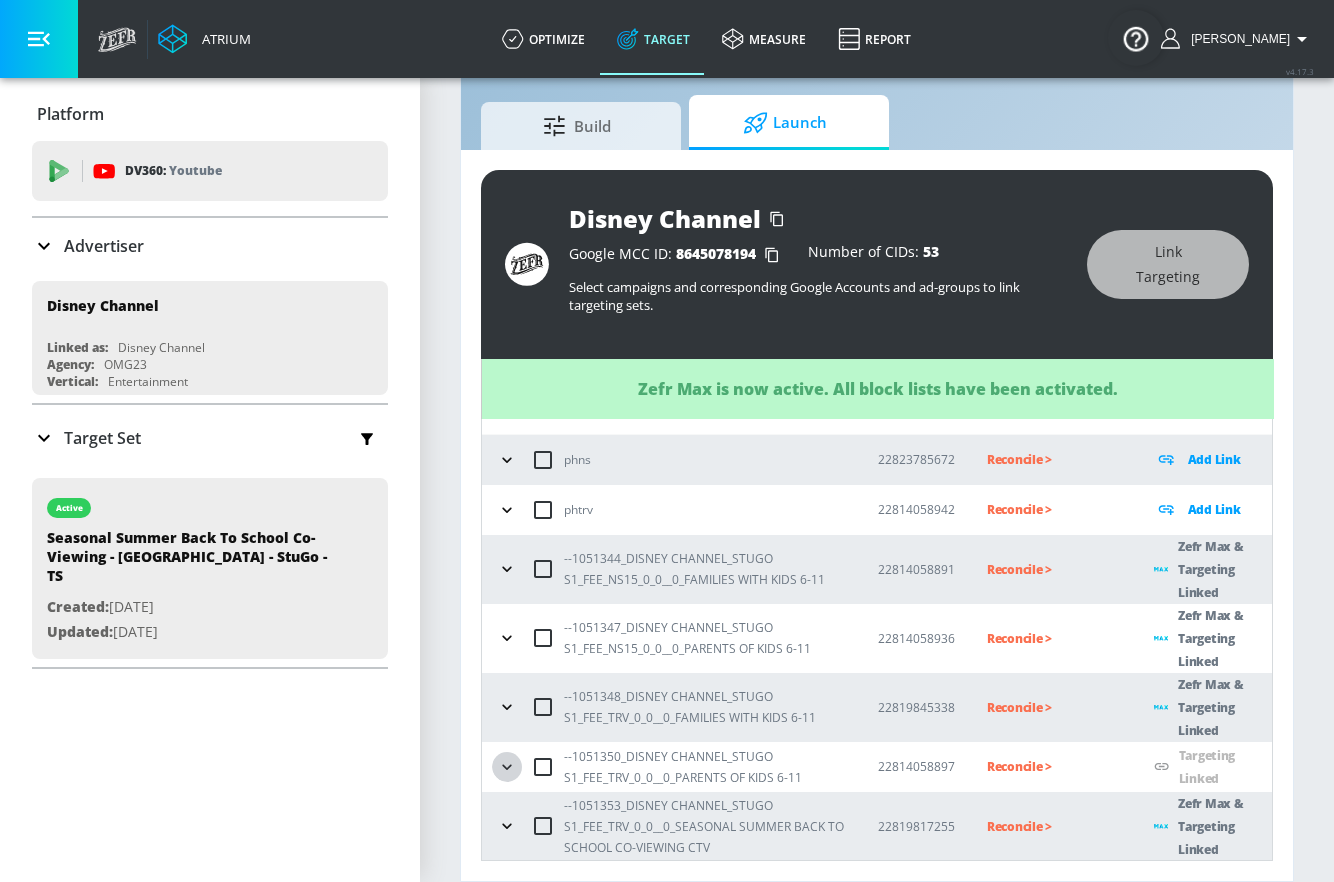 click 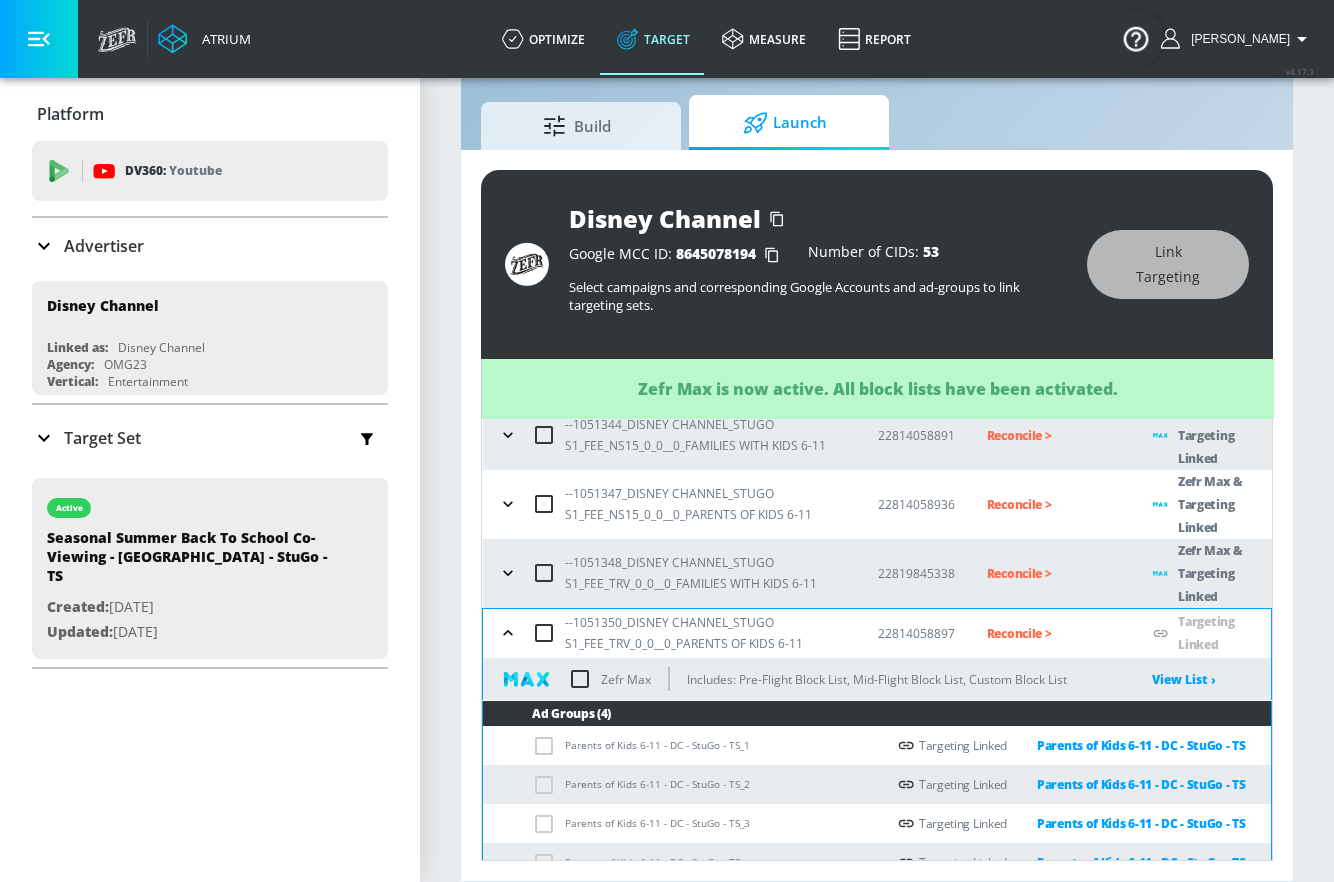 scroll, scrollTop: 268, scrollLeft: 0, axis: vertical 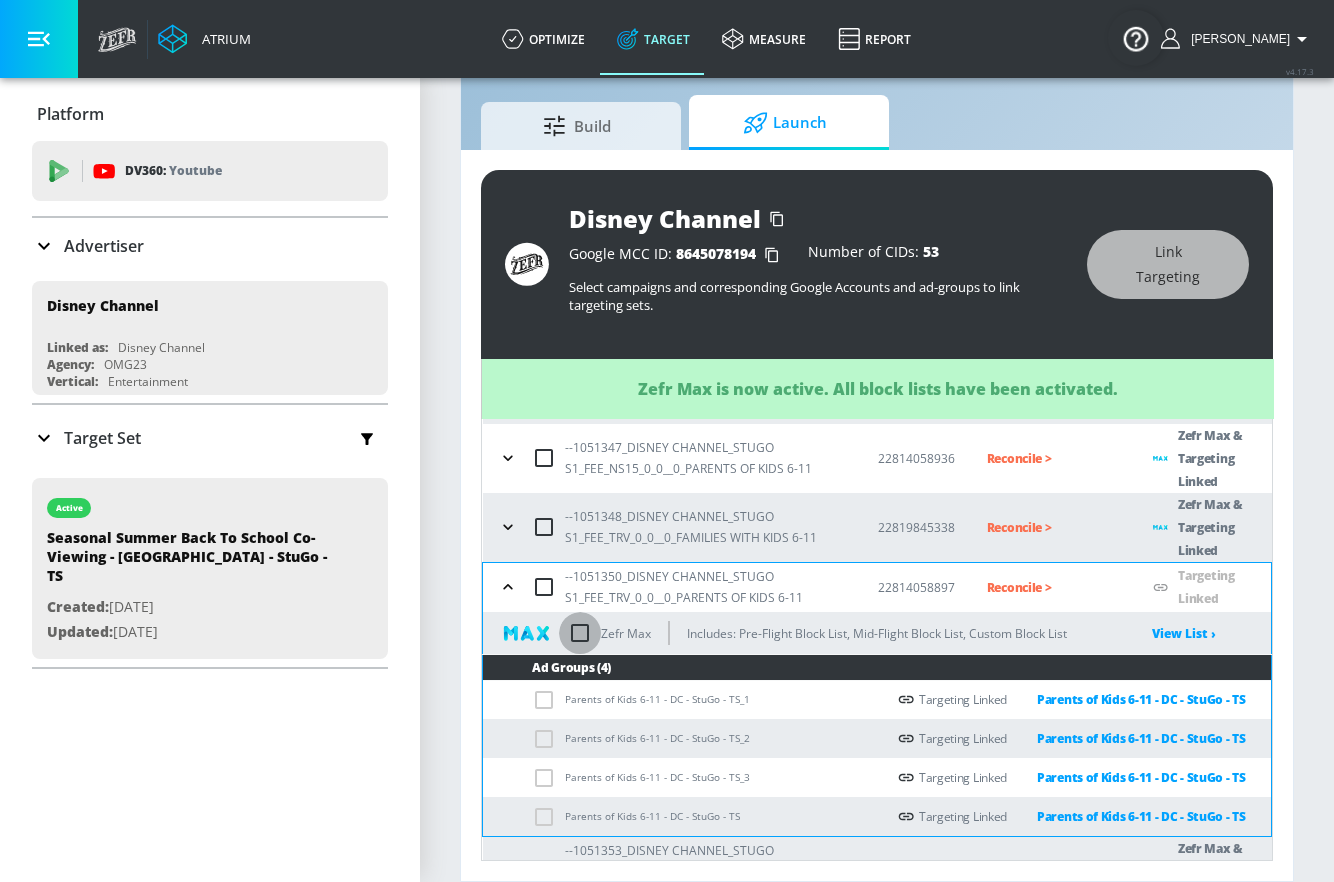 click at bounding box center (580, 633) 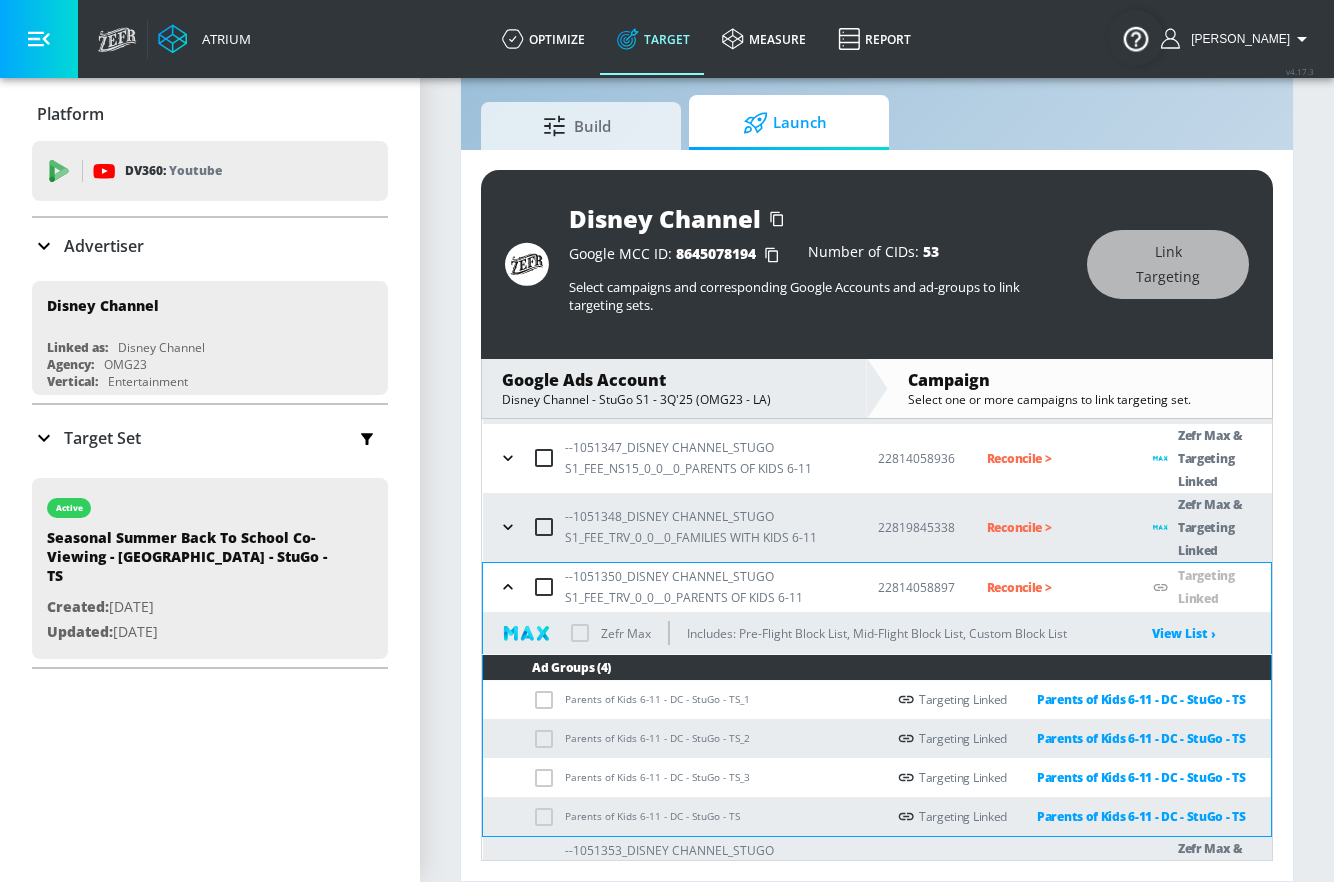 checkbox on "true" 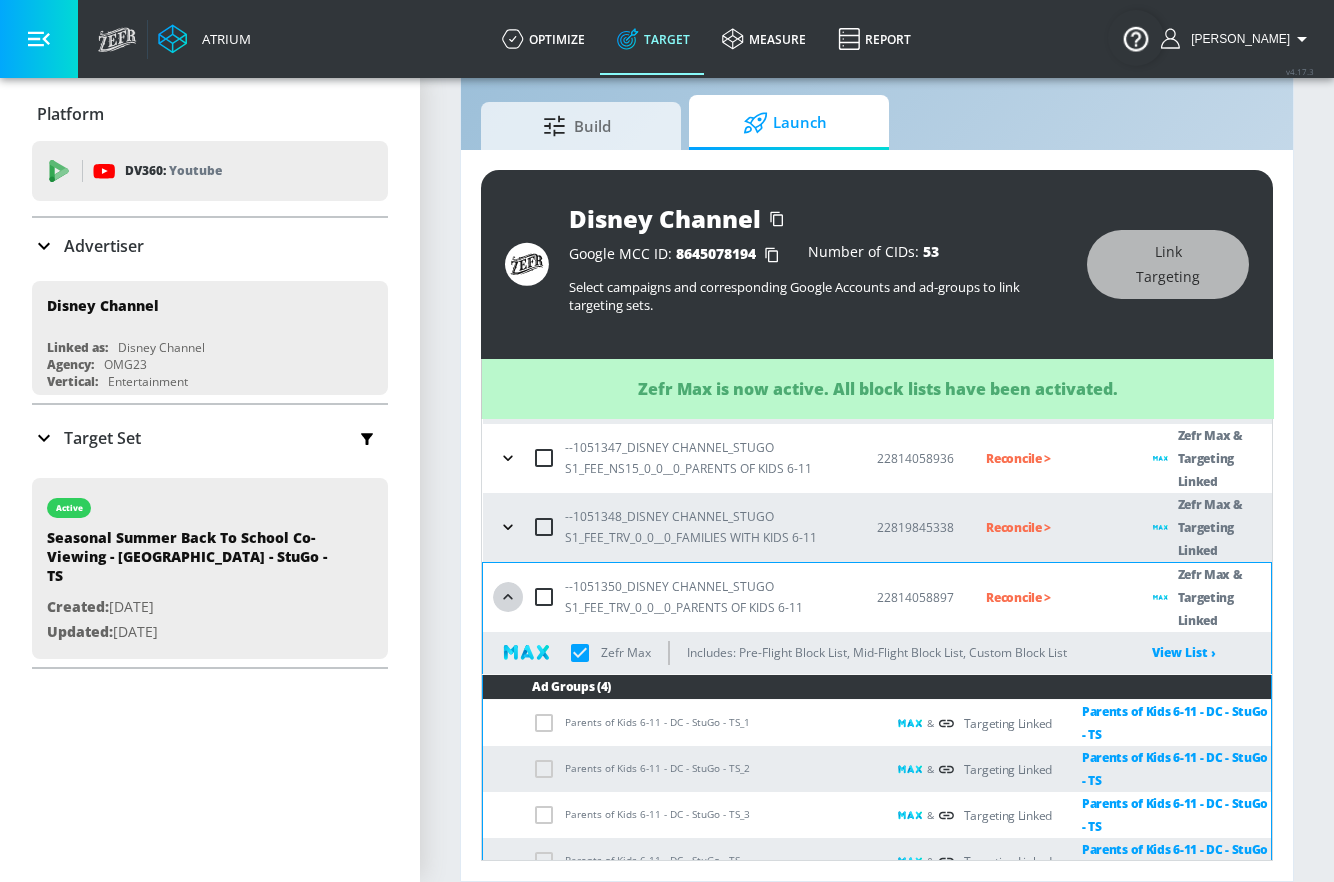 click 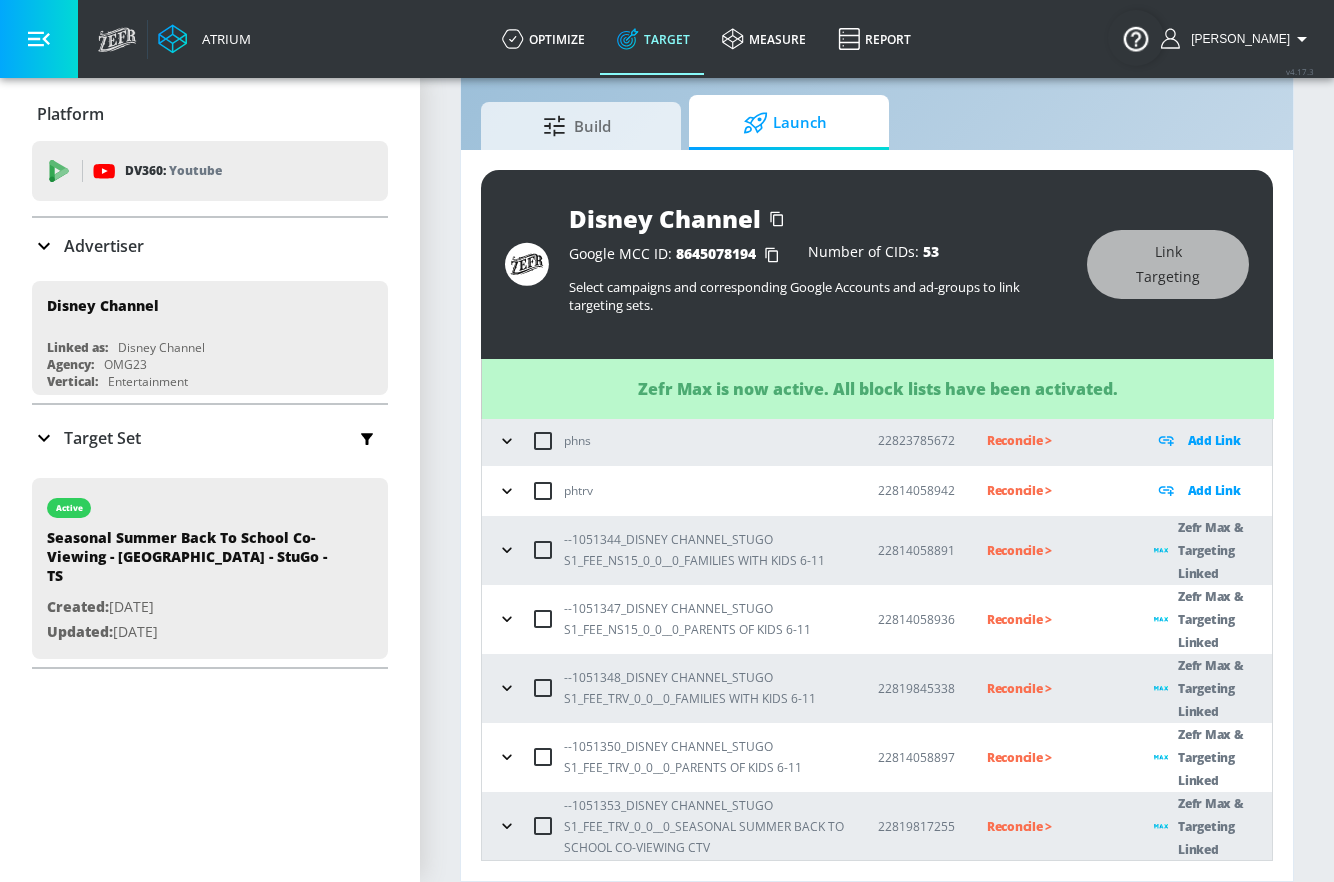 drag, startPoint x: 505, startPoint y: 831, endPoint x: 527, endPoint y: 768, distance: 66.730804 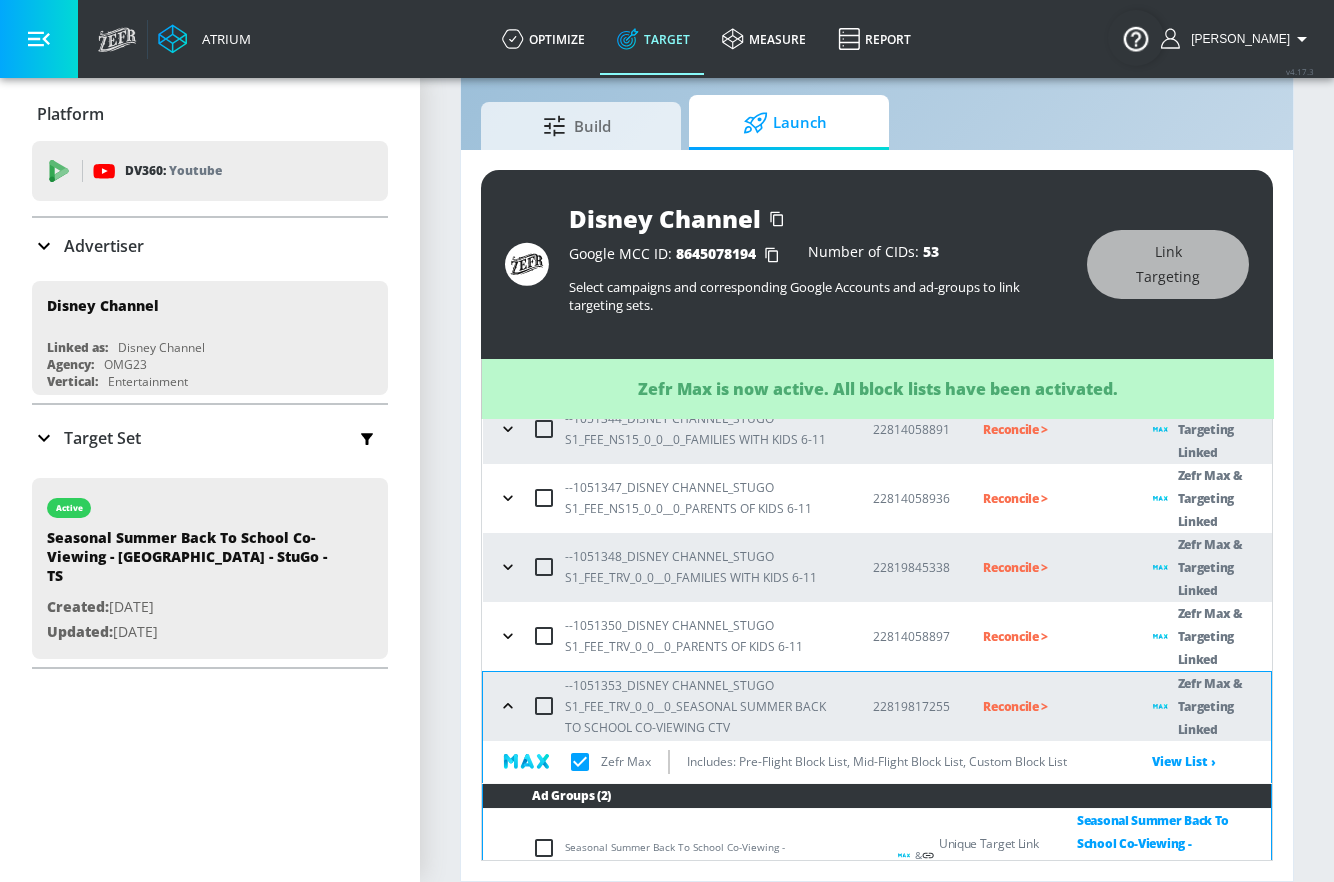 scroll, scrollTop: 317, scrollLeft: 0, axis: vertical 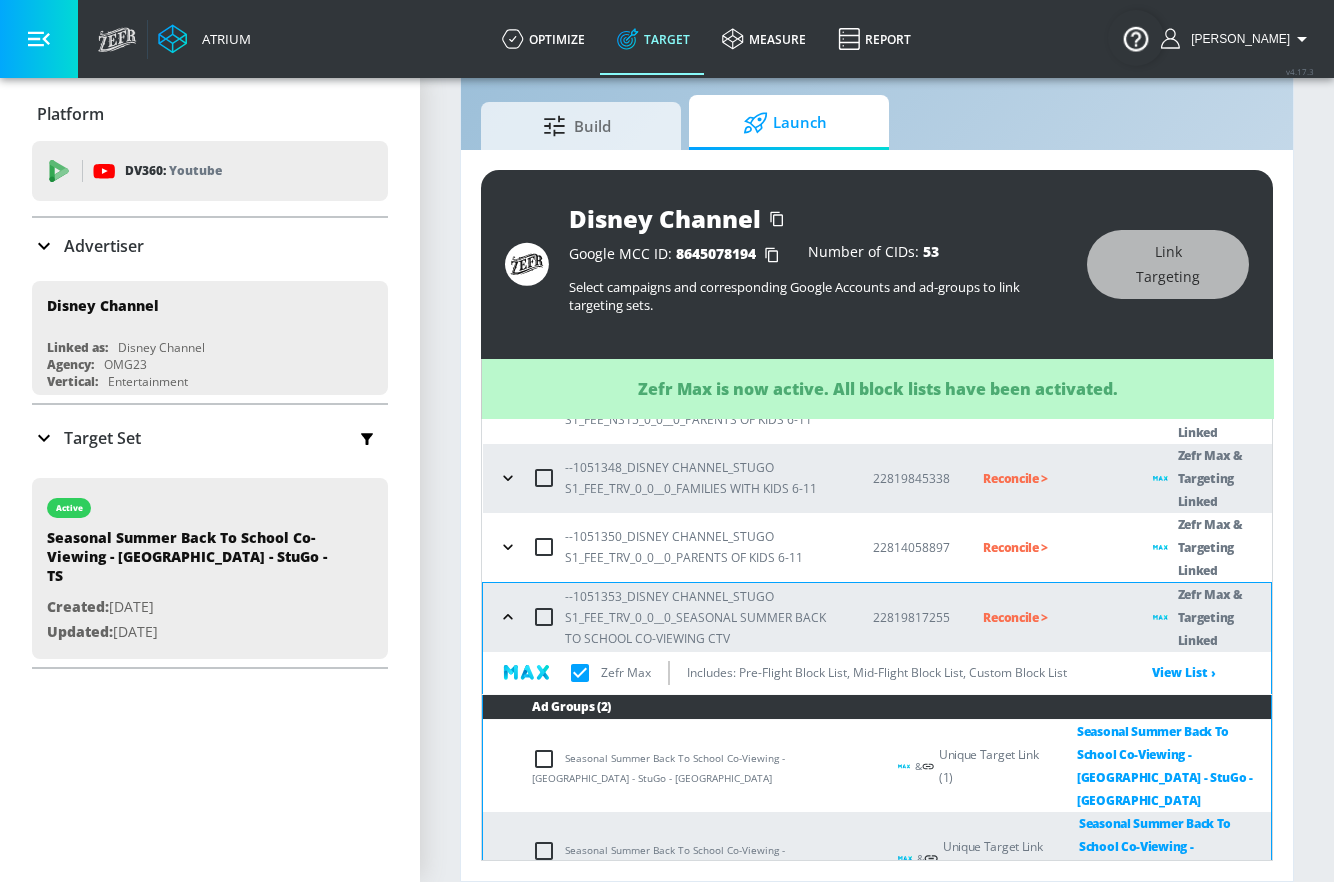 checkbox on "true" 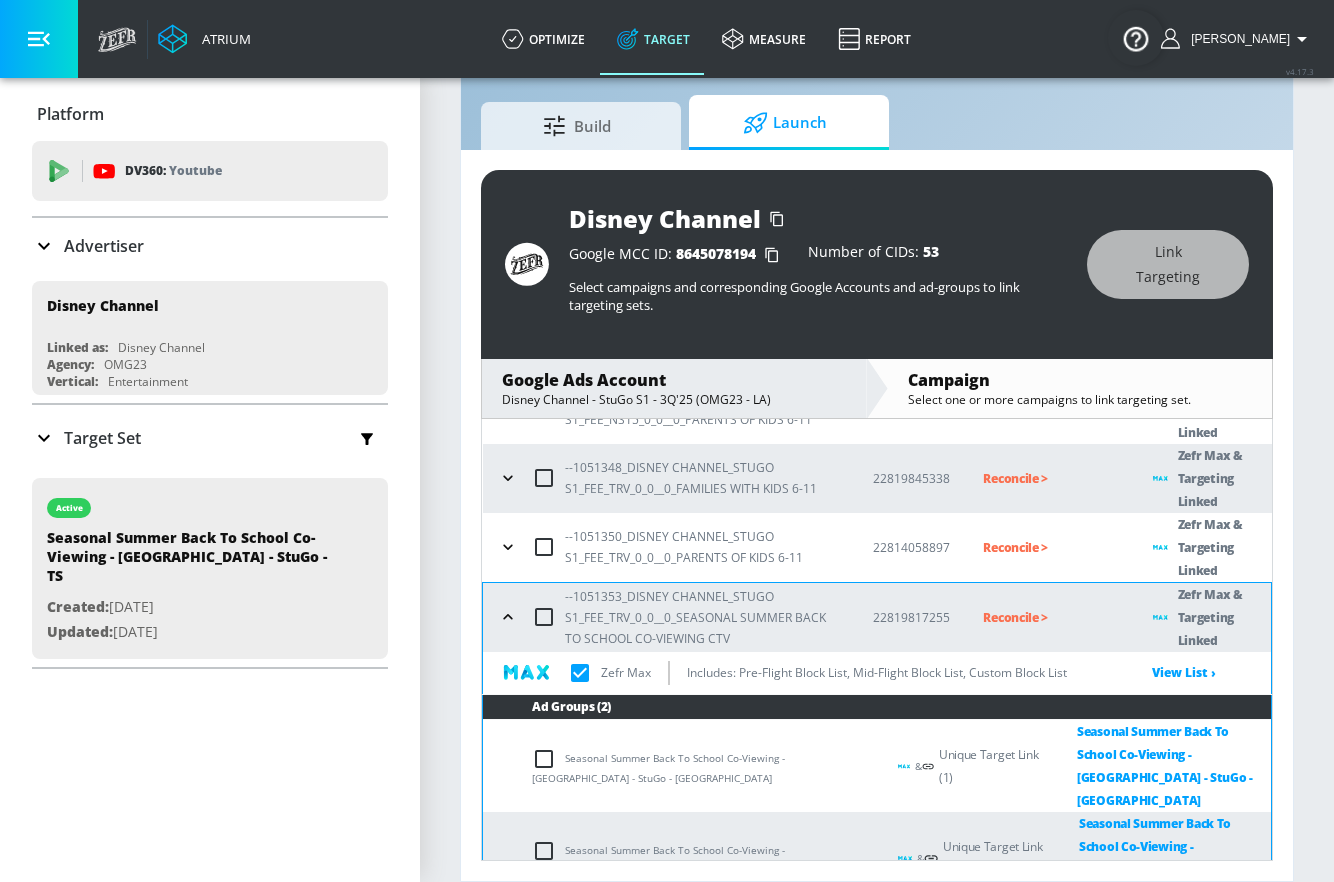 click 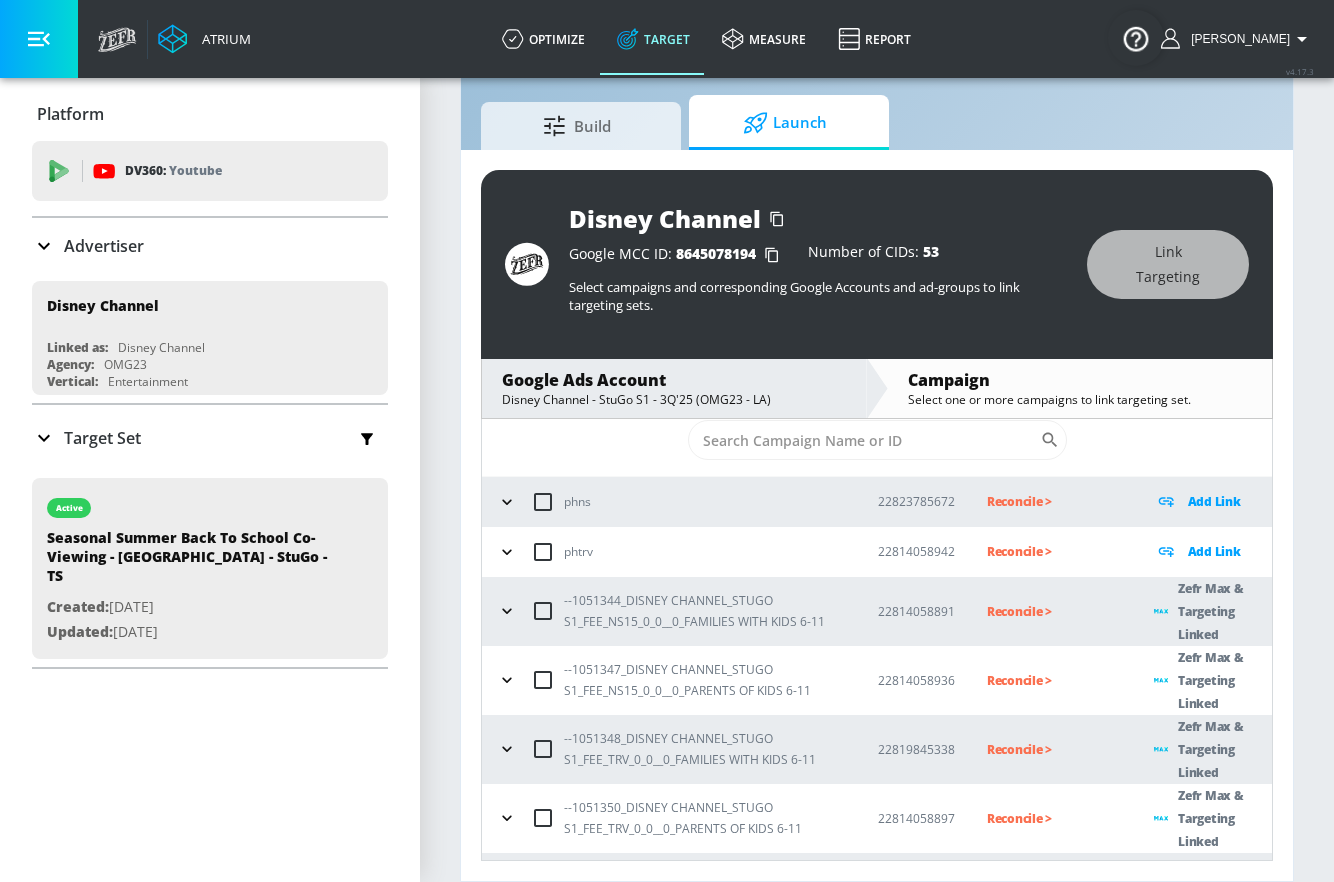 scroll, scrollTop: 0, scrollLeft: 0, axis: both 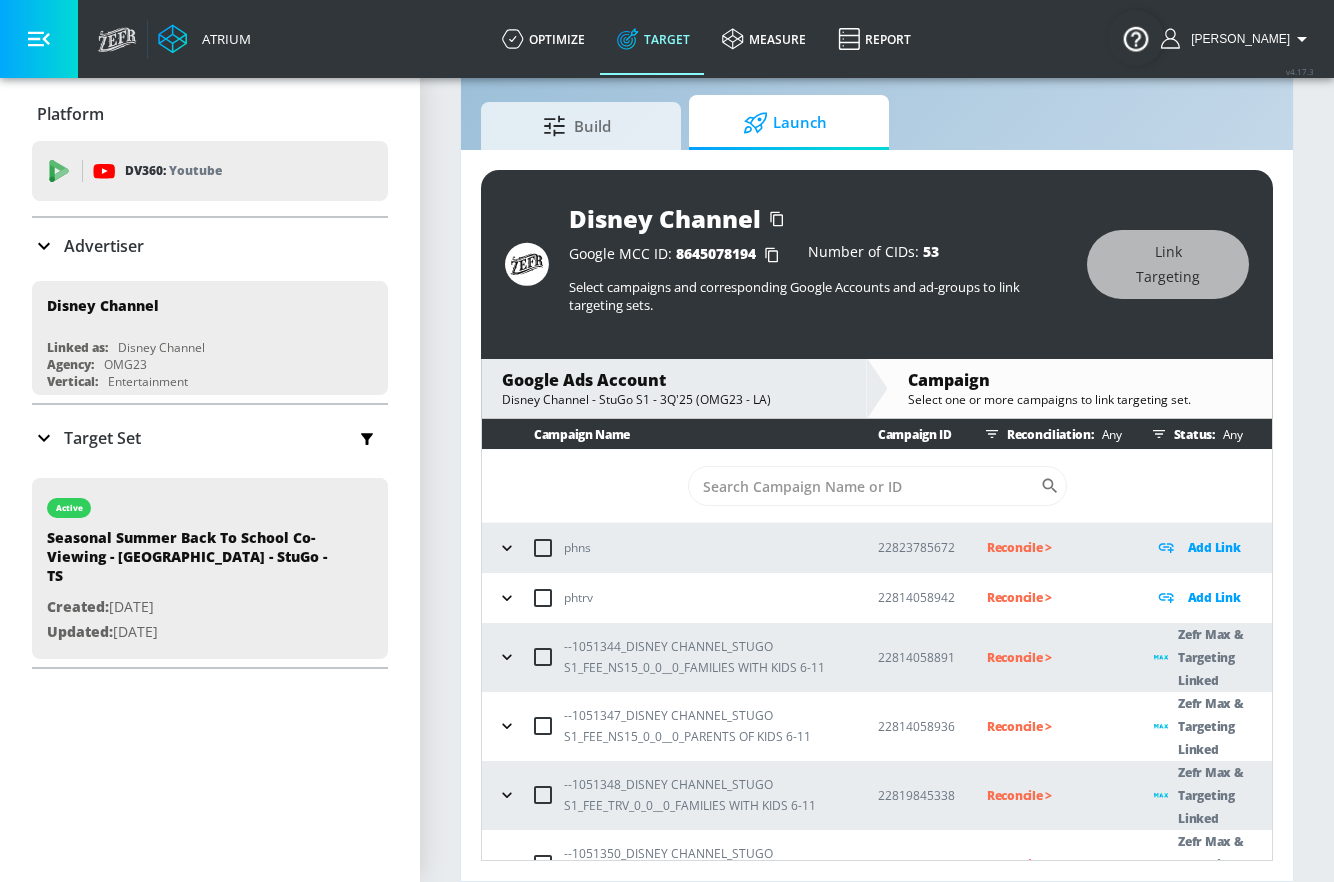 click on "Reconcile >" at bounding box center (1054, 657) 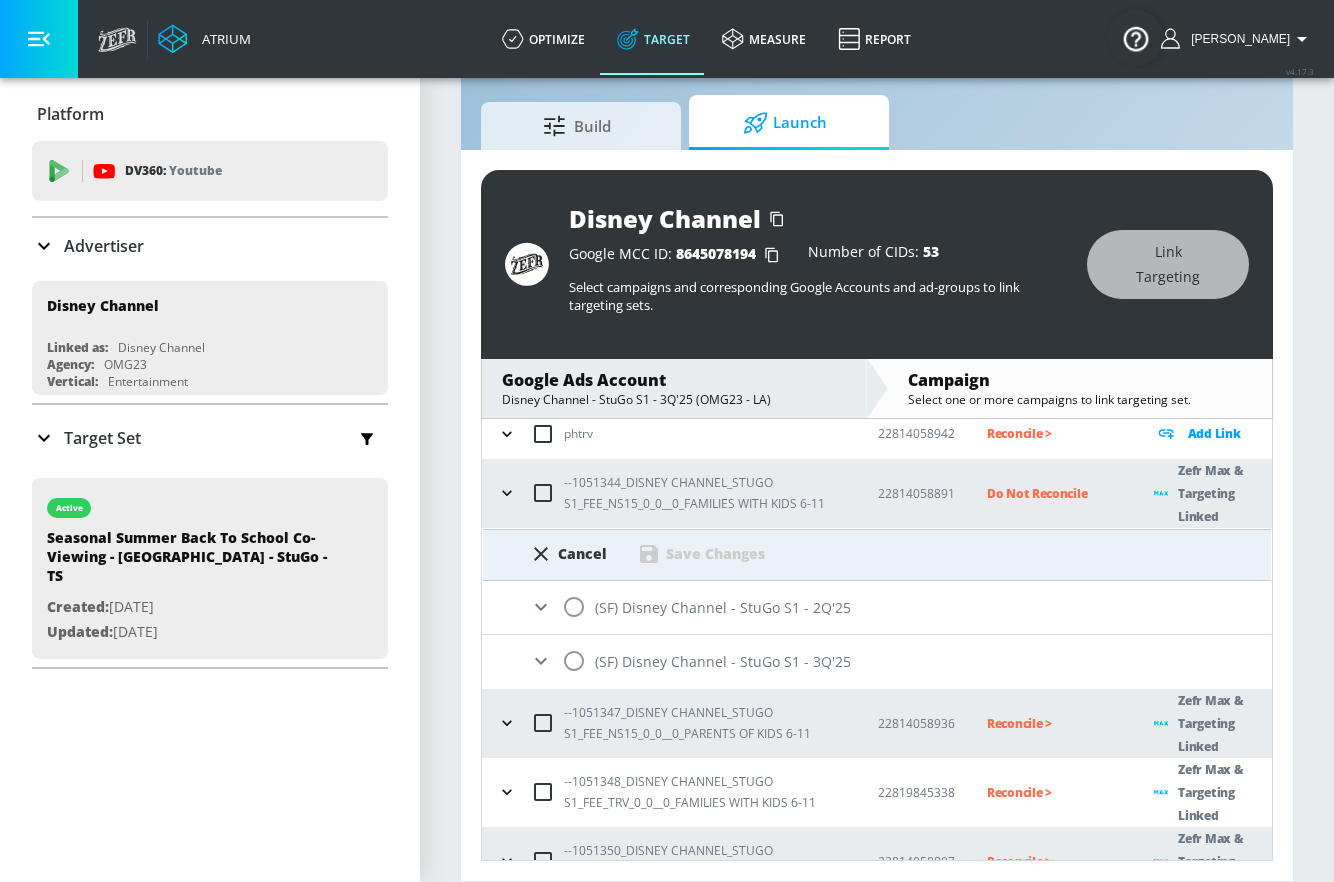 scroll, scrollTop: 129, scrollLeft: 0, axis: vertical 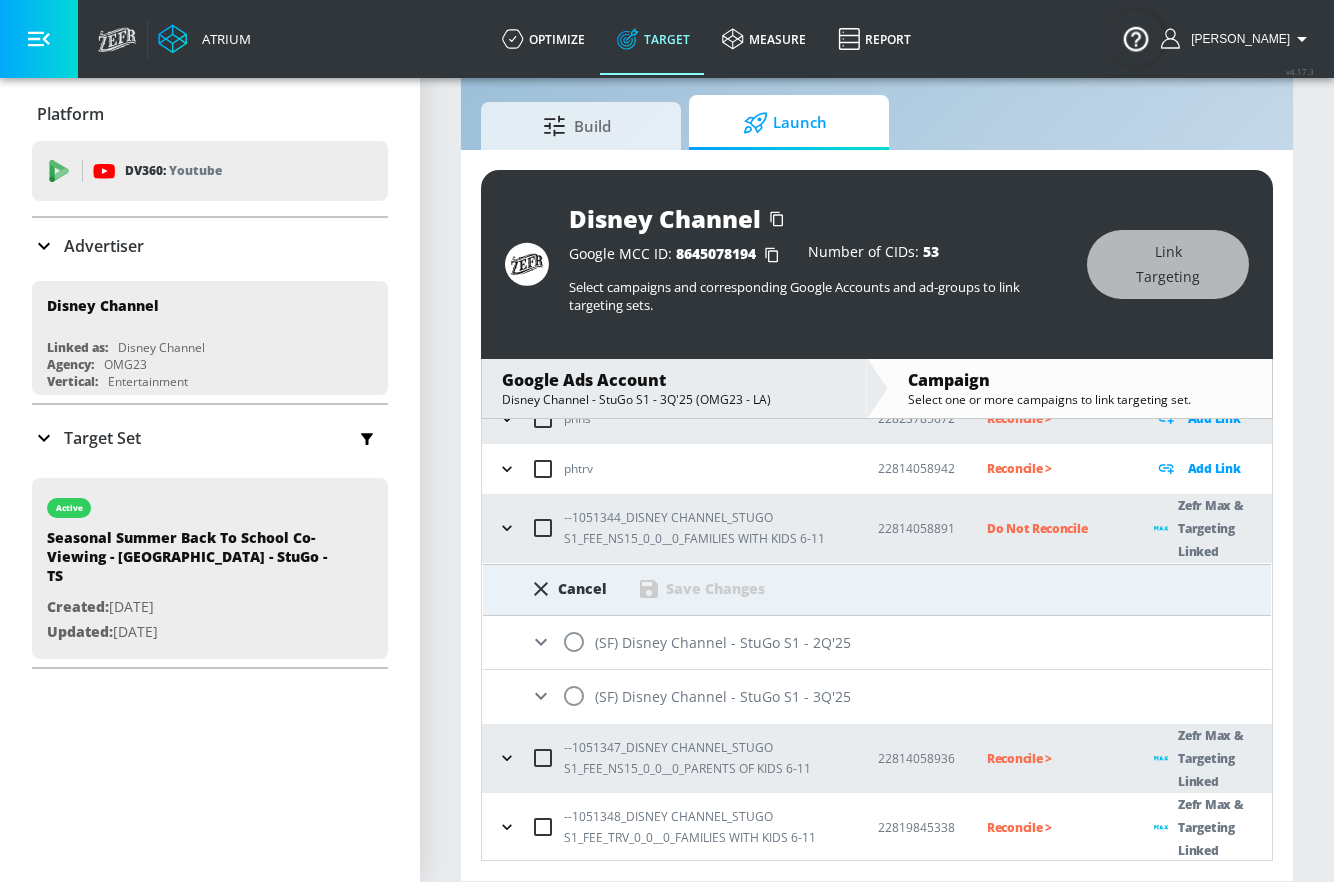 click on "--1051344_DISNEY CHANNEL_STUGO S1_FEE_NS15_0_0__0_FAMILIES WITH KIDS 6-11" at bounding box center (705, 528) 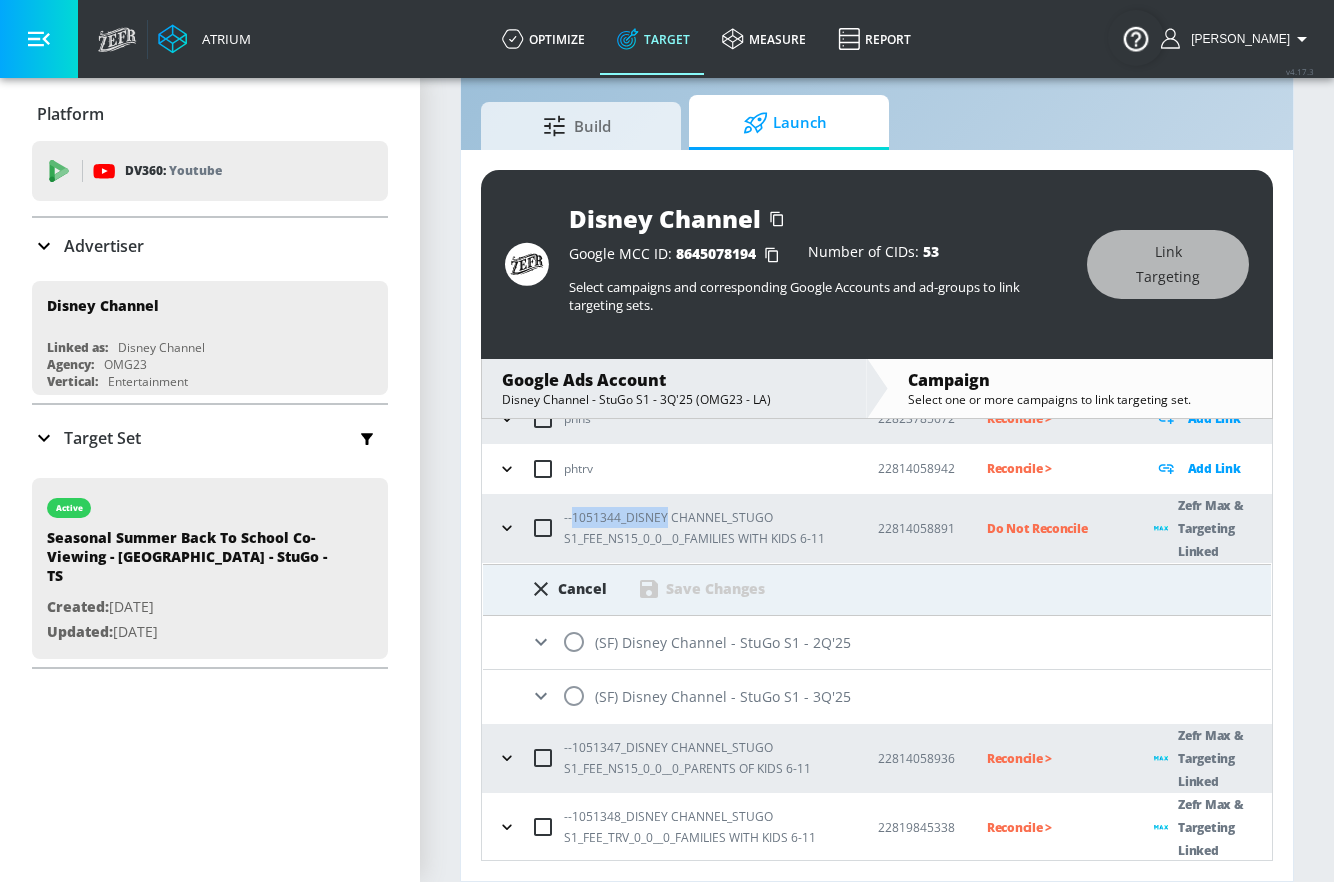 click on "--1051344_DISNEY CHANNEL_STUGO S1_FEE_NS15_0_0__0_FAMILIES WITH KIDS 6-11" at bounding box center (705, 528) 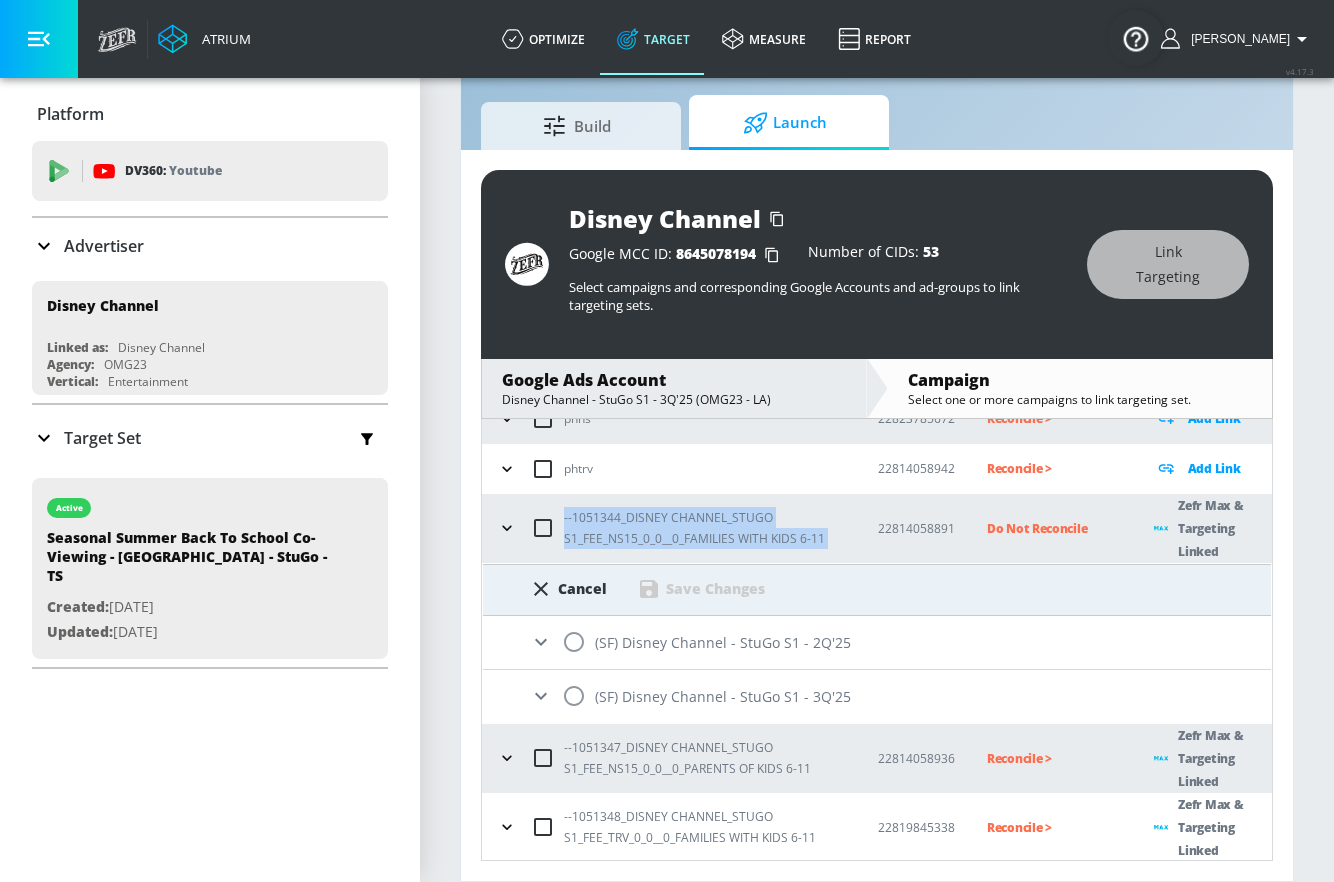 click on "--1051344_DISNEY CHANNEL_STUGO S1_FEE_NS15_0_0__0_FAMILIES WITH KIDS 6-11" at bounding box center (705, 528) 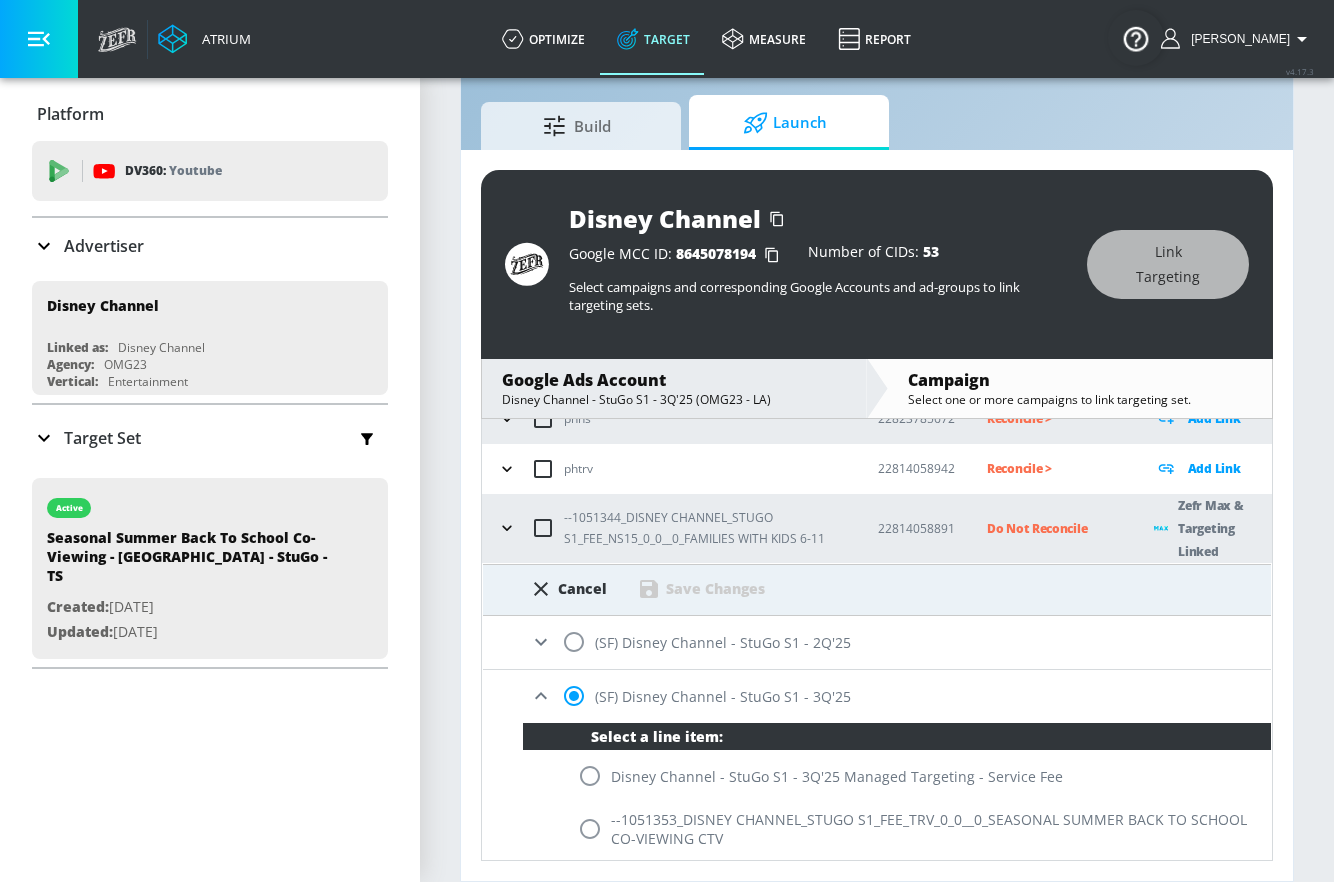 scroll, scrollTop: 372, scrollLeft: 0, axis: vertical 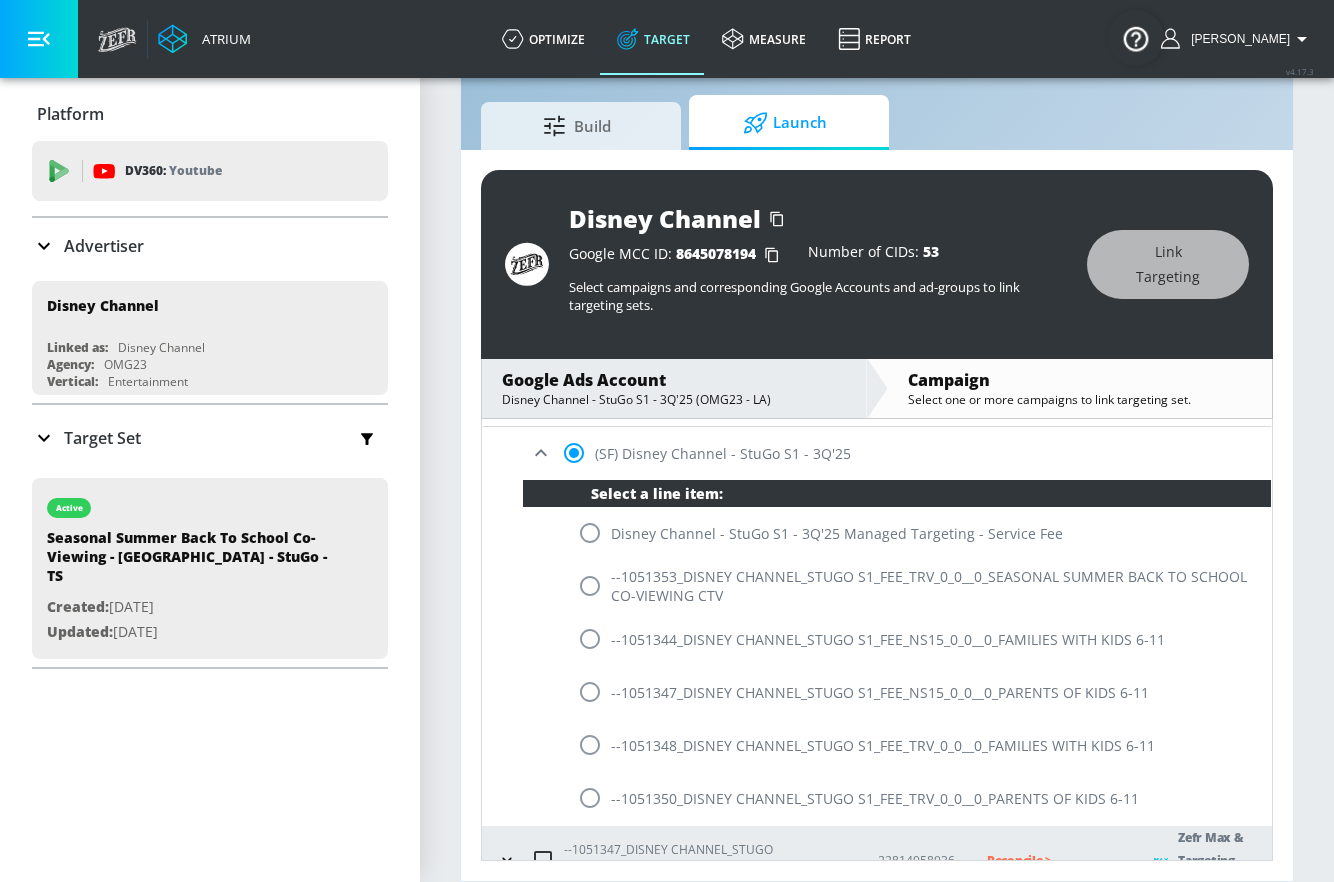 click at bounding box center [590, 639] 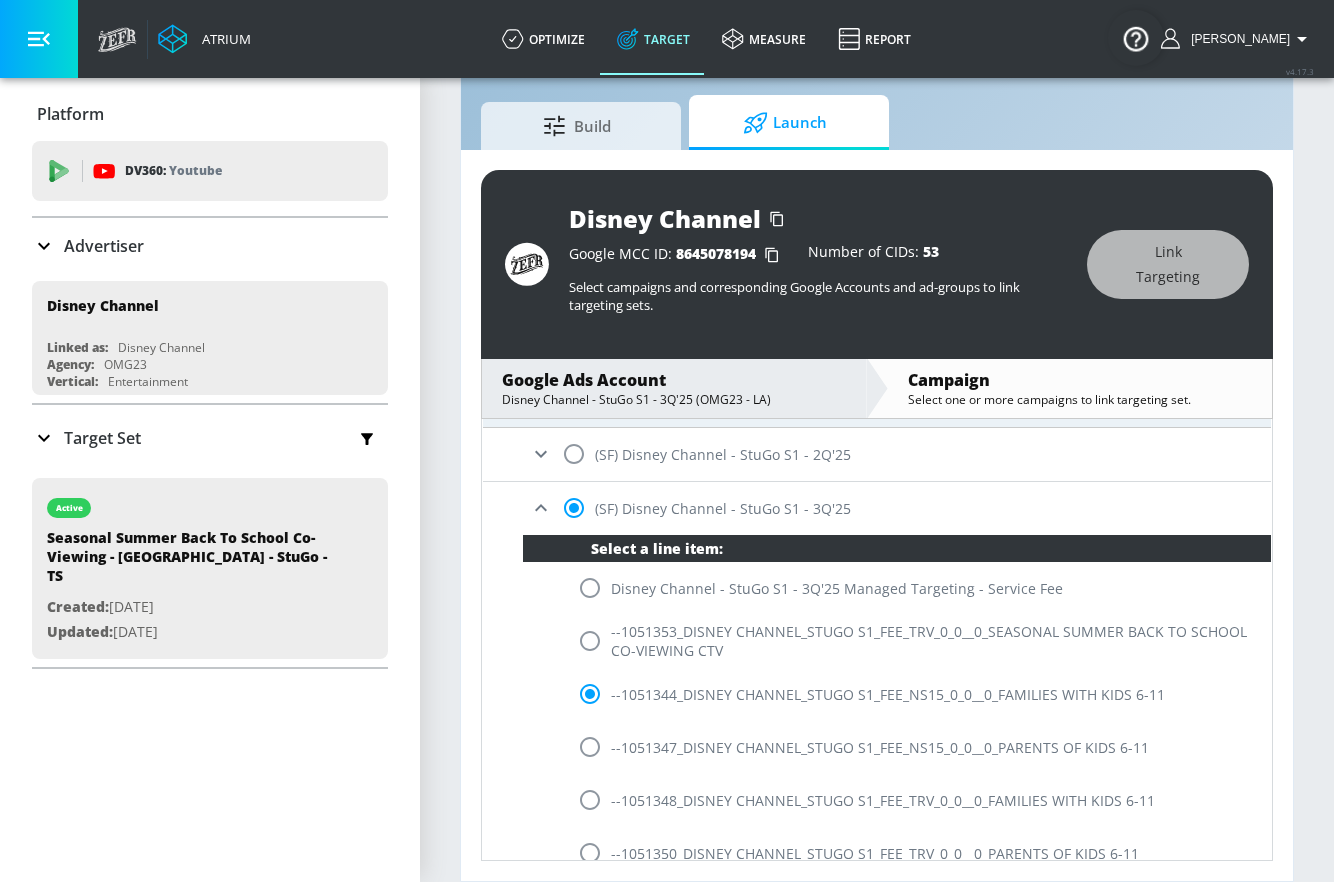 scroll, scrollTop: 203, scrollLeft: 0, axis: vertical 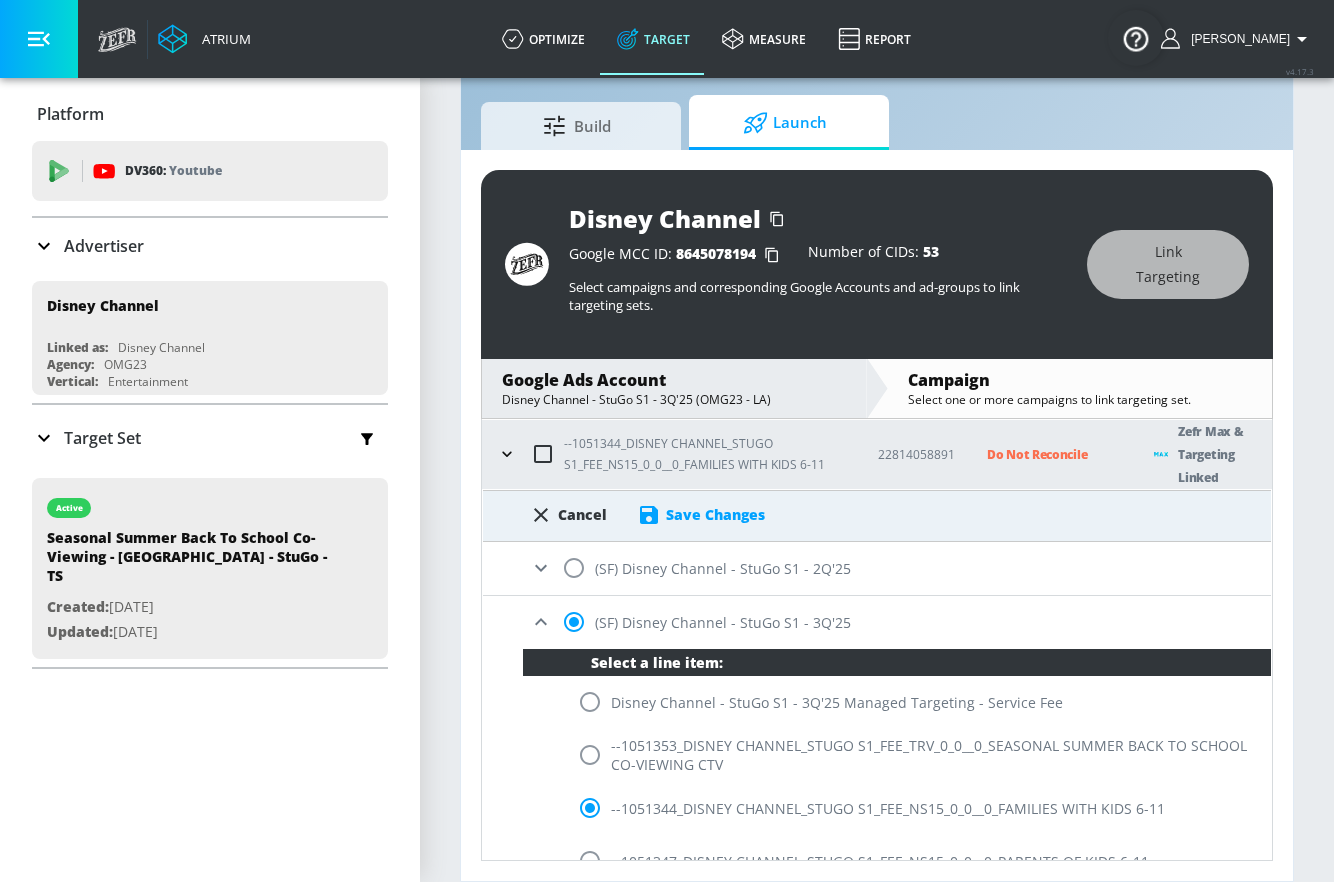 click on "Save Changes" at bounding box center [715, 514] 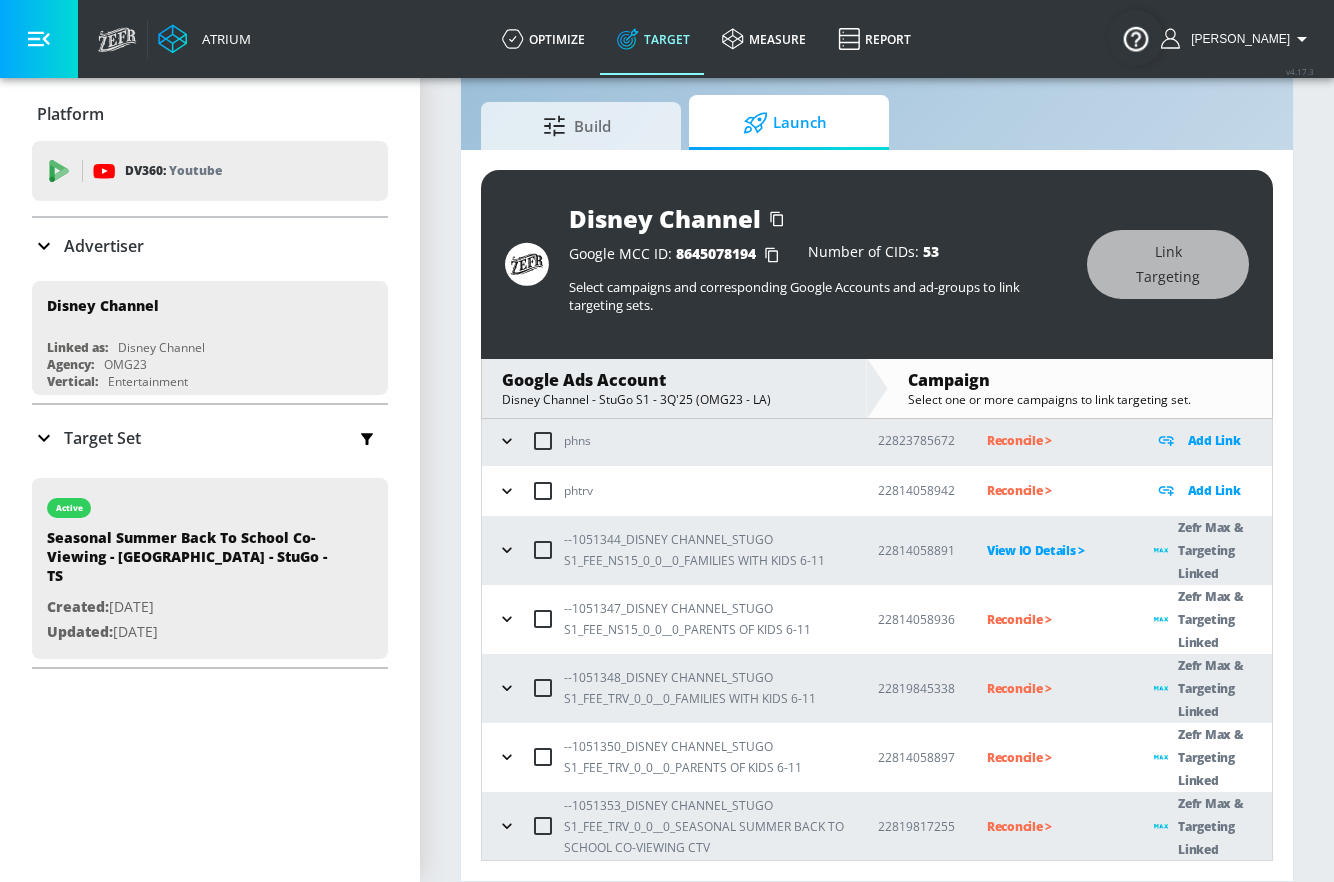 scroll, scrollTop: 107, scrollLeft: 0, axis: vertical 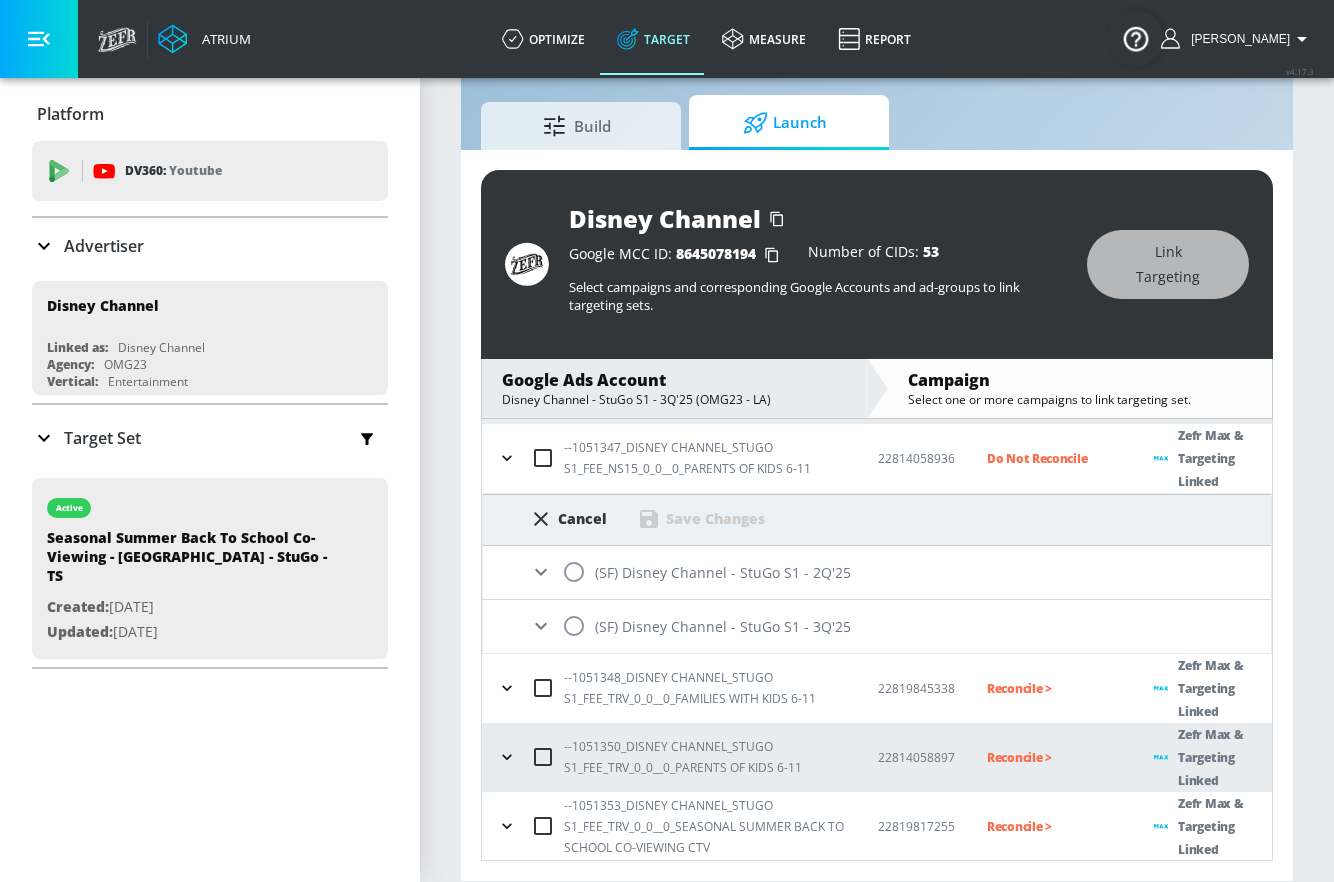 click on "--1051347_DISNEY CHANNEL_STUGO S1_FEE_NS15_0_0__0_PARENTS OF KIDS 6-11" at bounding box center [705, 458] 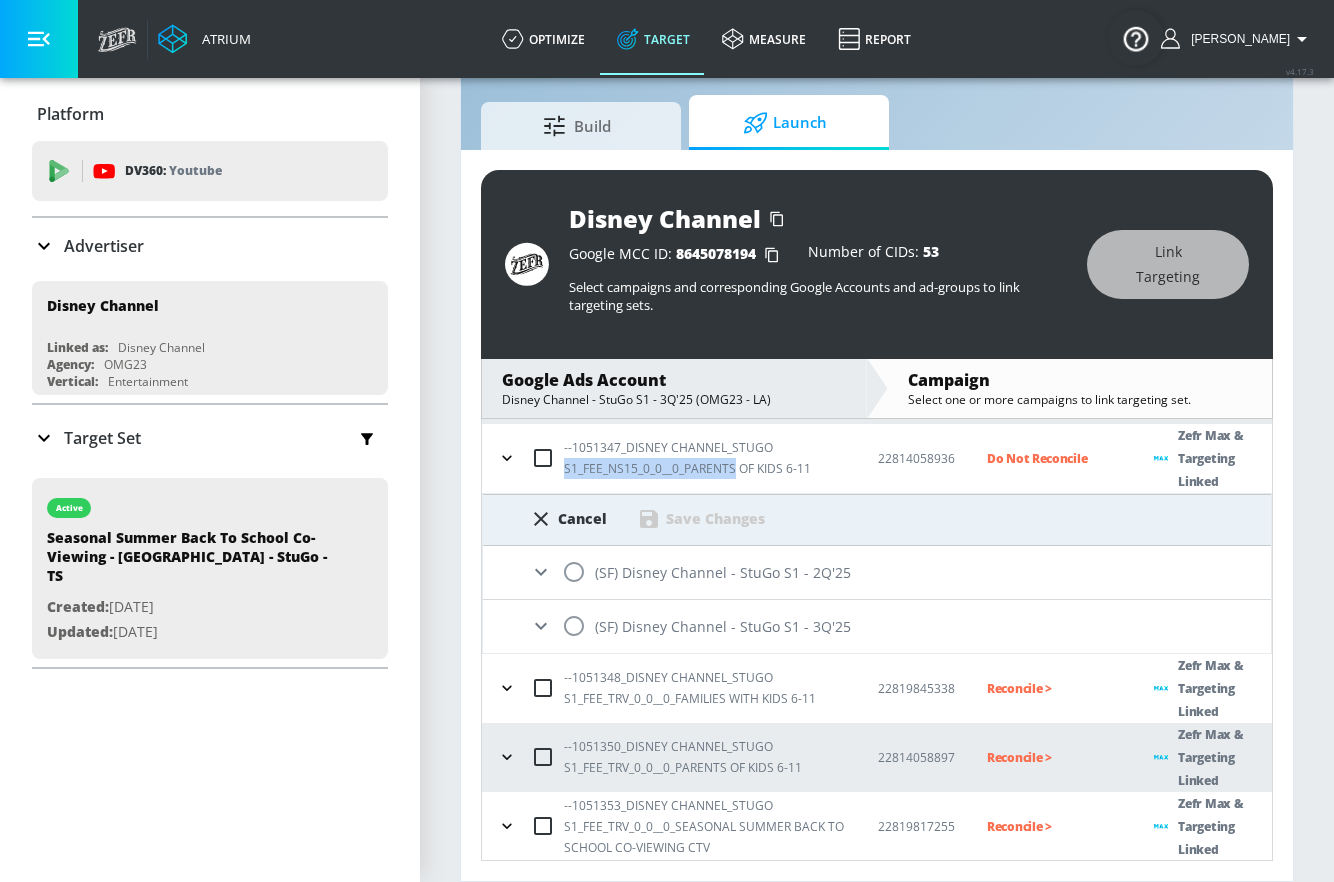 click on "--1051347_DISNEY CHANNEL_STUGO S1_FEE_NS15_0_0__0_PARENTS OF KIDS 6-11" at bounding box center [705, 458] 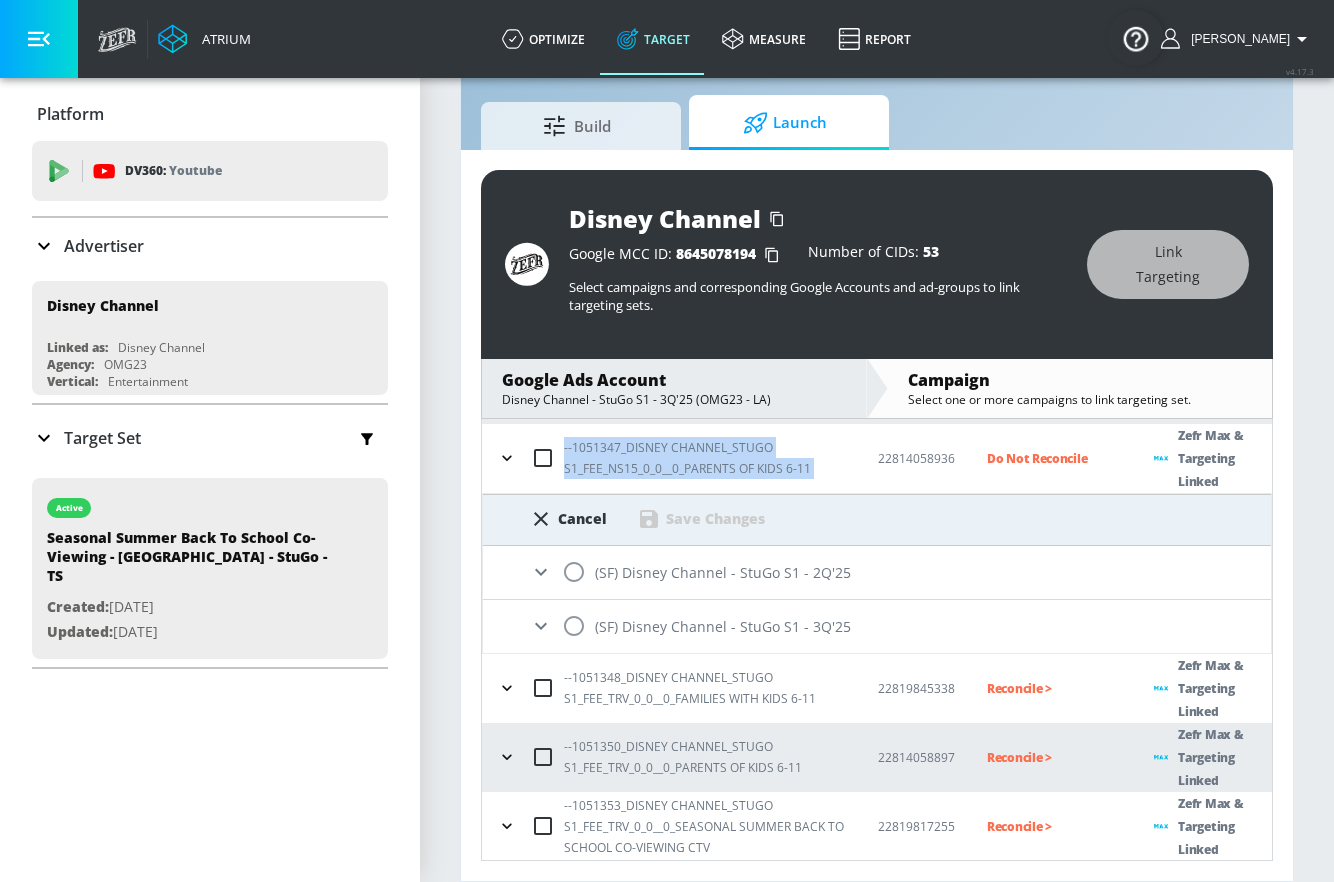 click on "--1051347_DISNEY CHANNEL_STUGO S1_FEE_NS15_0_0__0_PARENTS OF KIDS 6-11" at bounding box center (705, 458) 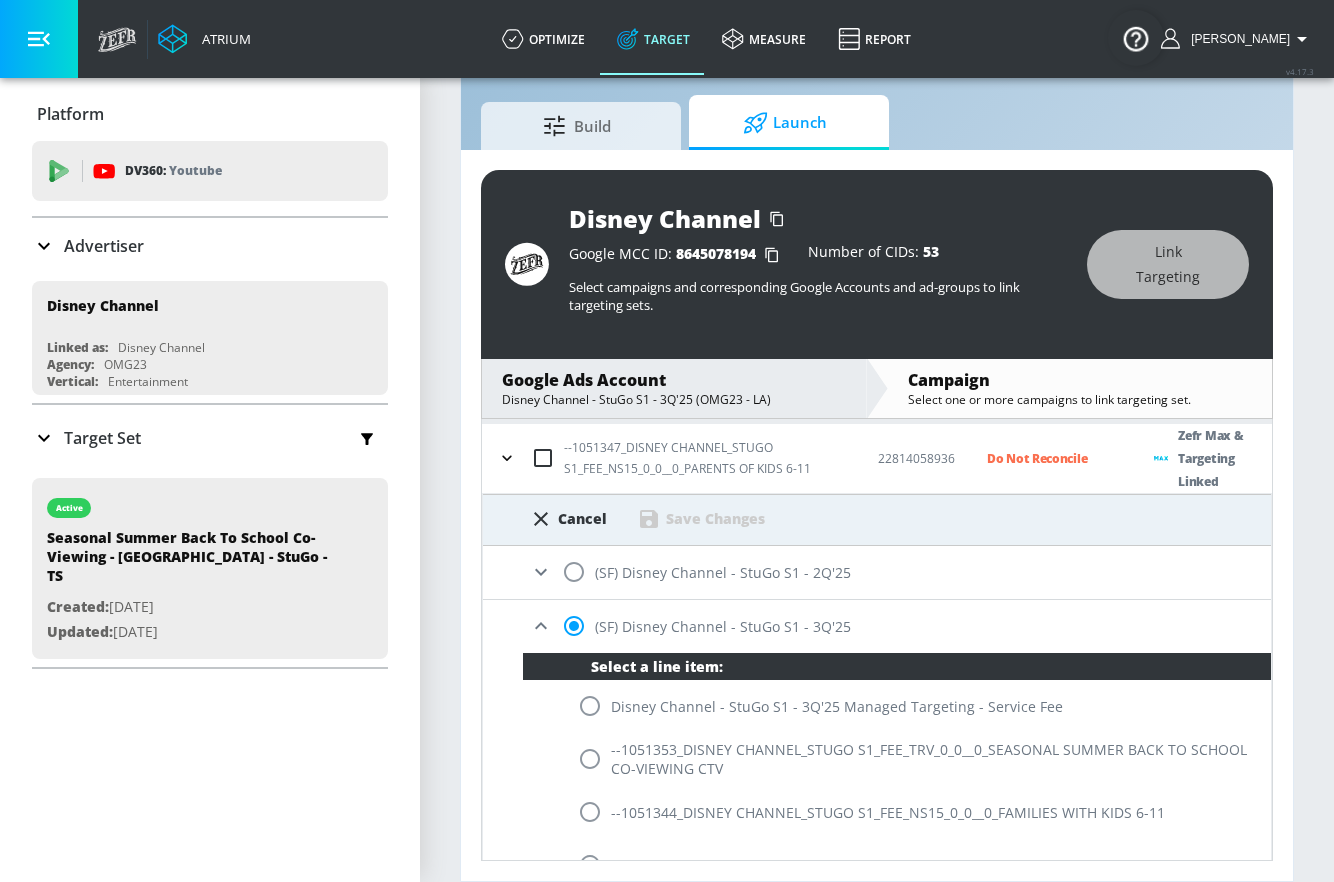 scroll, scrollTop: 591, scrollLeft: 0, axis: vertical 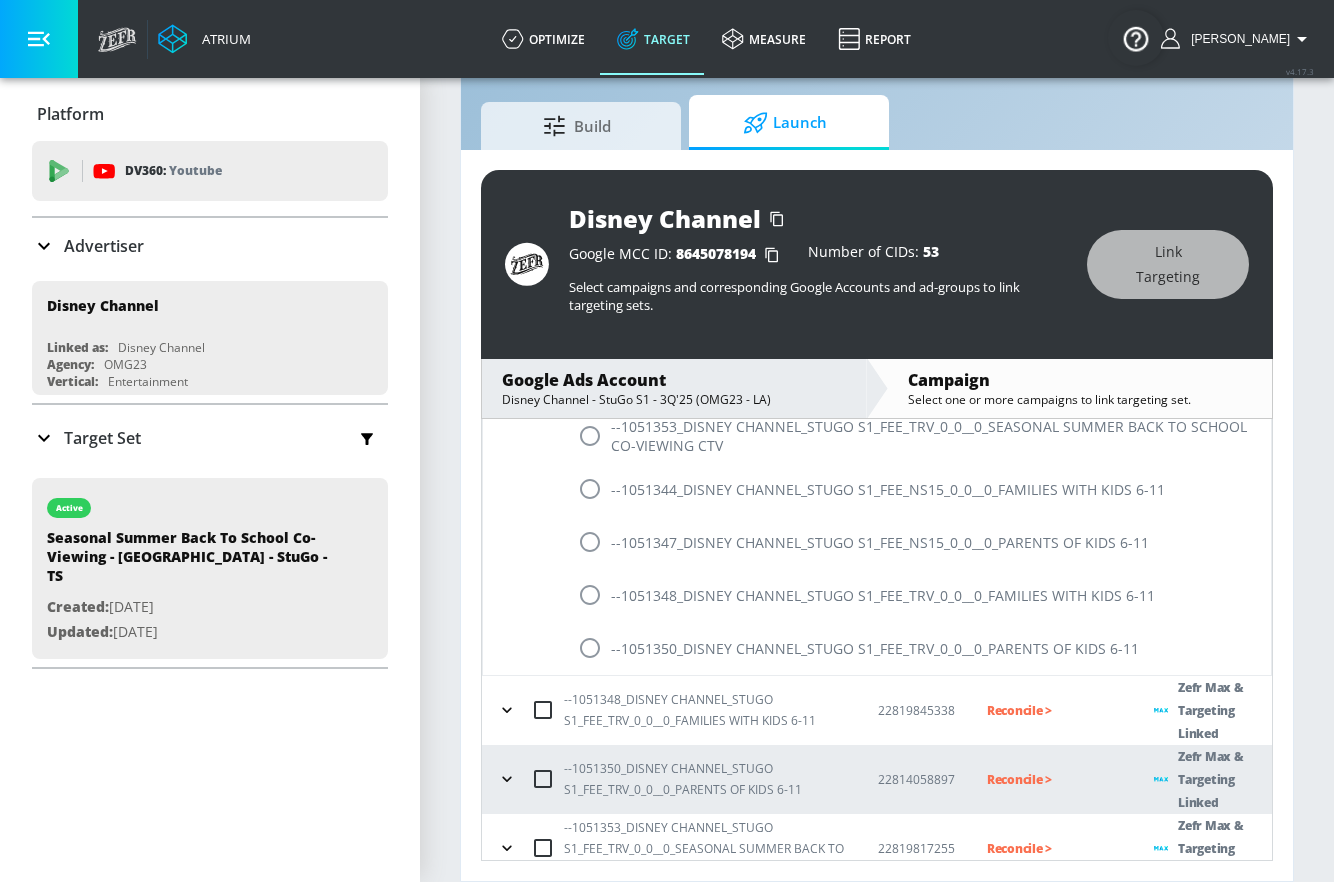 click at bounding box center [590, 542] 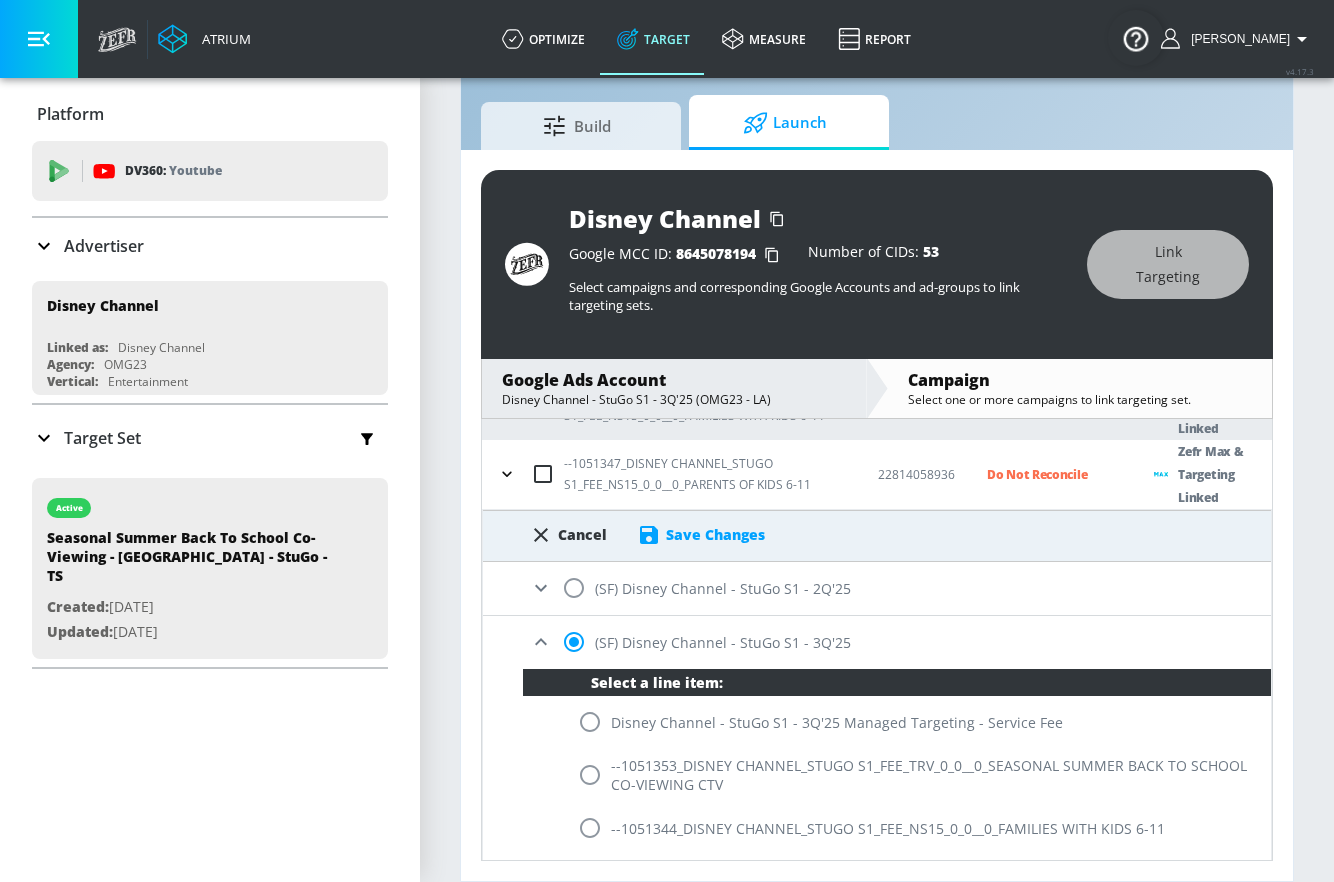 scroll, scrollTop: 248, scrollLeft: 0, axis: vertical 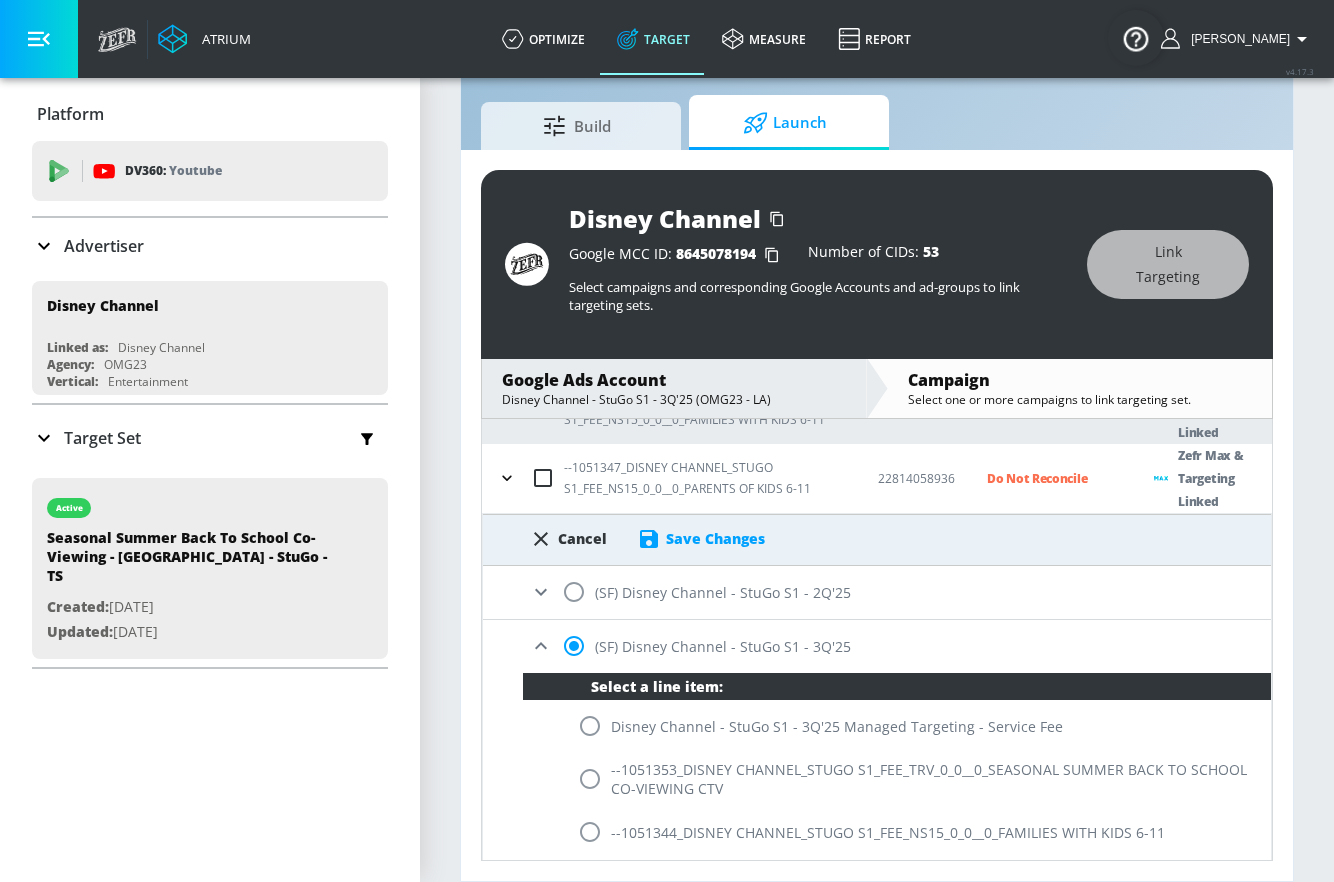 click on "Save Changes" at bounding box center [715, 538] 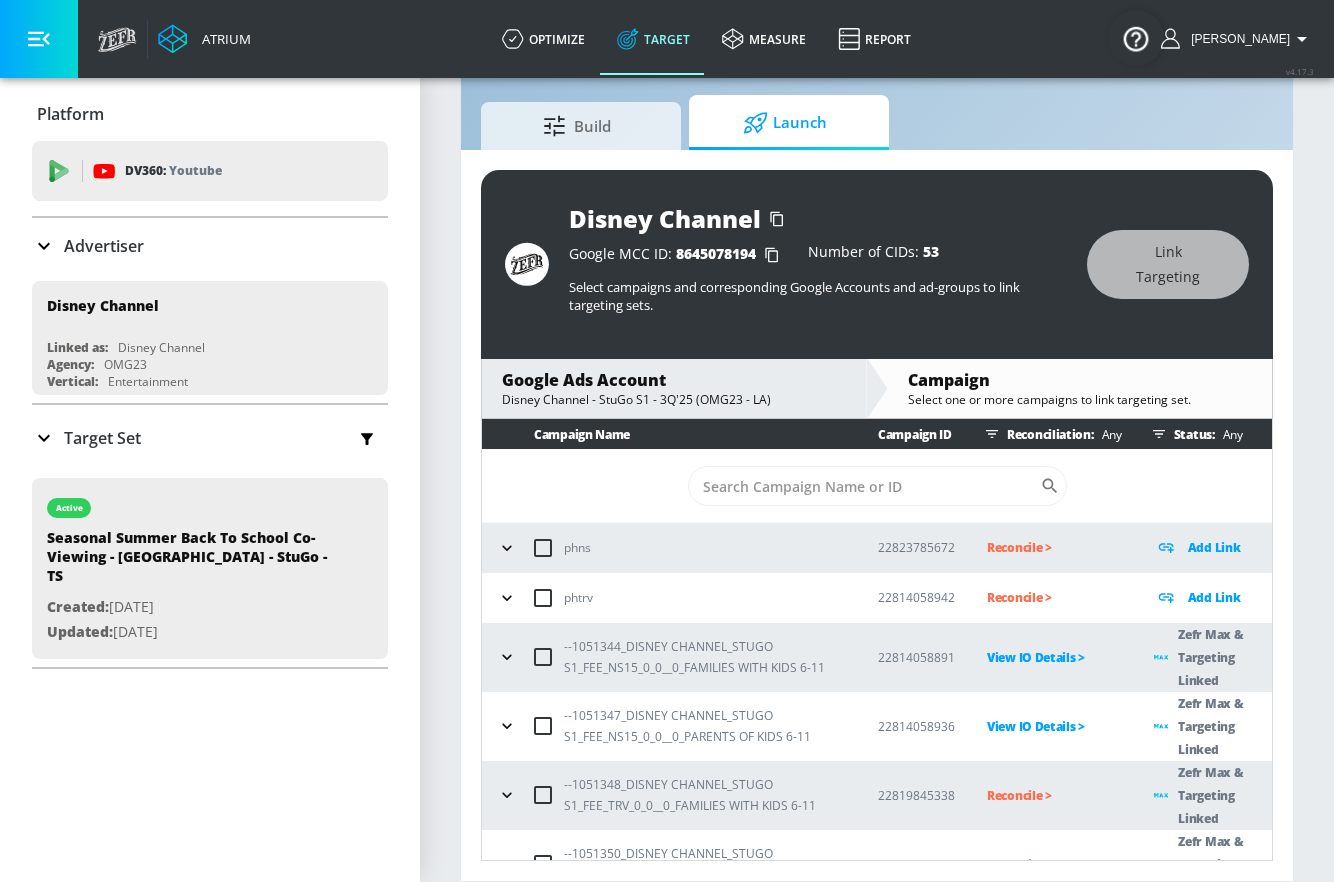 scroll, scrollTop: 107, scrollLeft: 0, axis: vertical 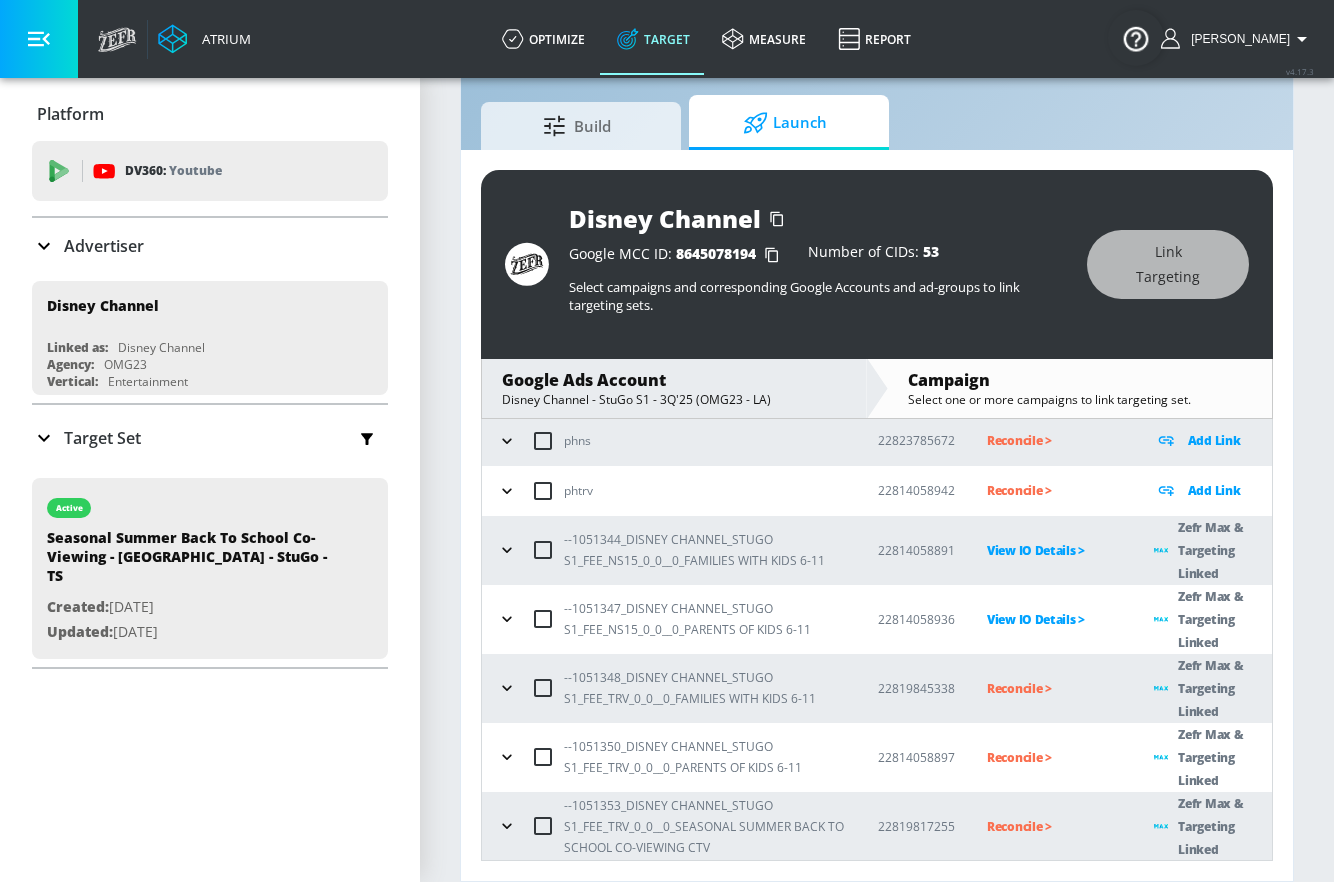 click on "Reconcile >" at bounding box center (1054, 688) 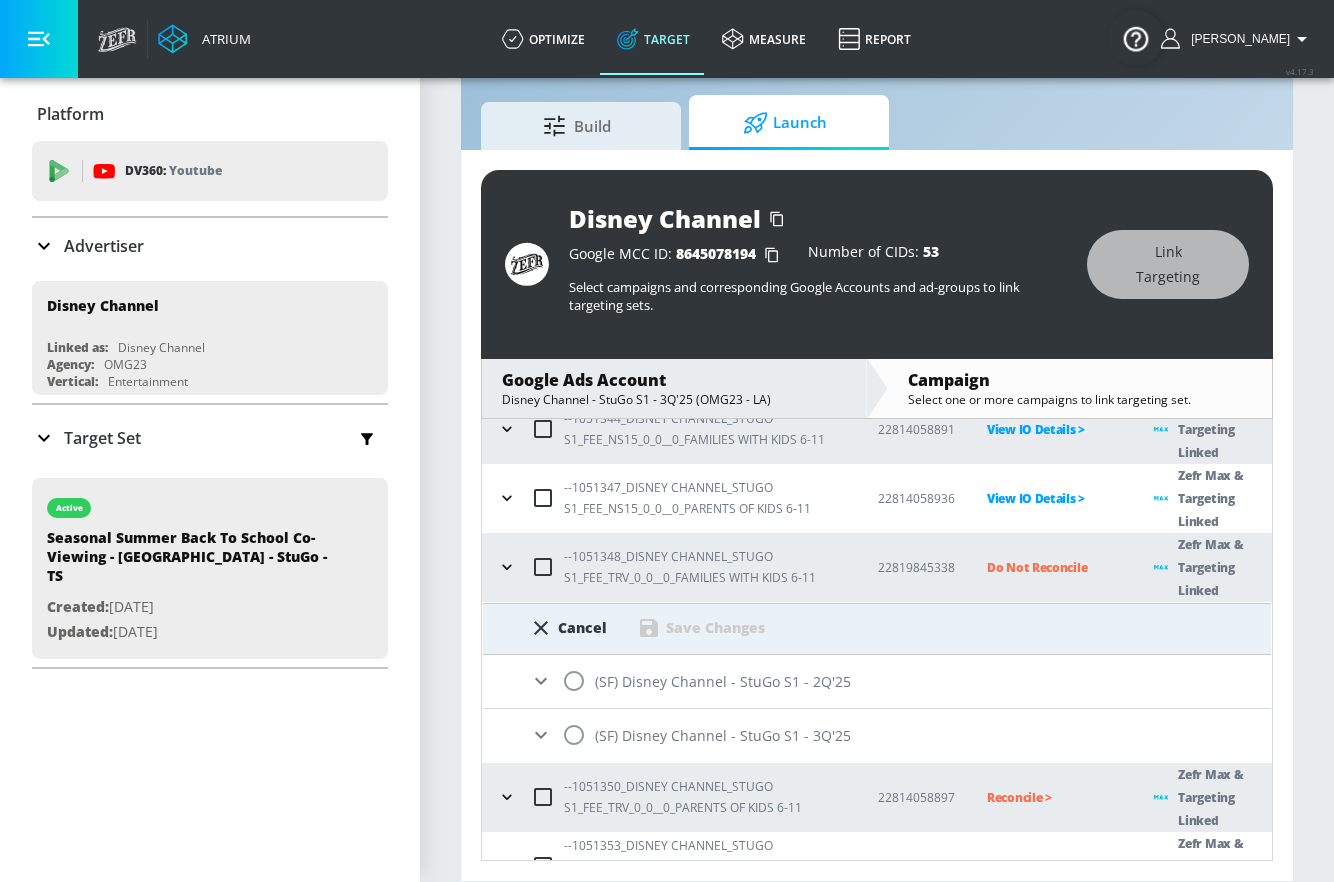 scroll, scrollTop: 268, scrollLeft: 0, axis: vertical 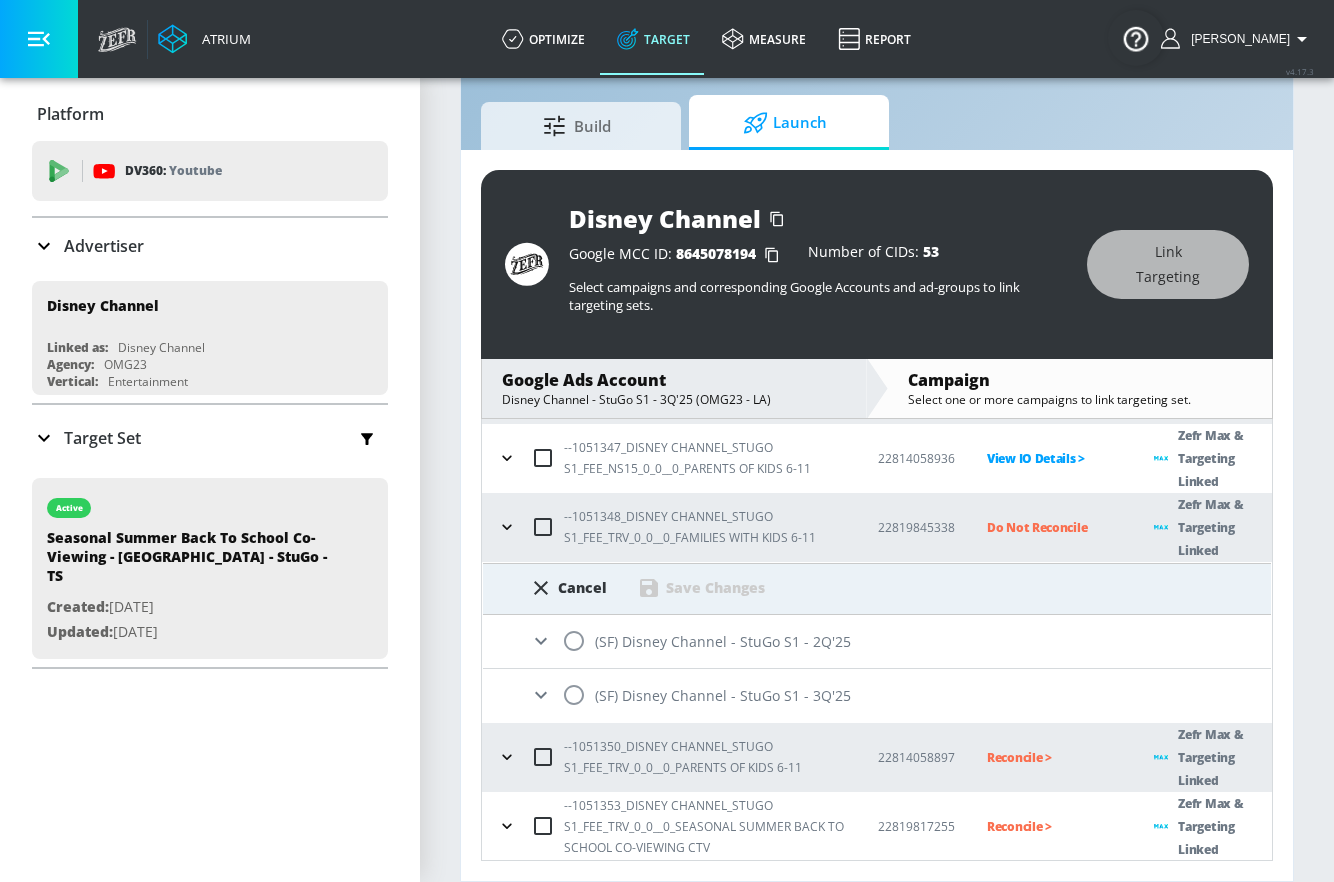 click on "--1051348_DISNEY CHANNEL_STUGO S1_FEE_TRV_0_0__0_FAMILIES WITH KIDS 6-11" at bounding box center (705, 527) 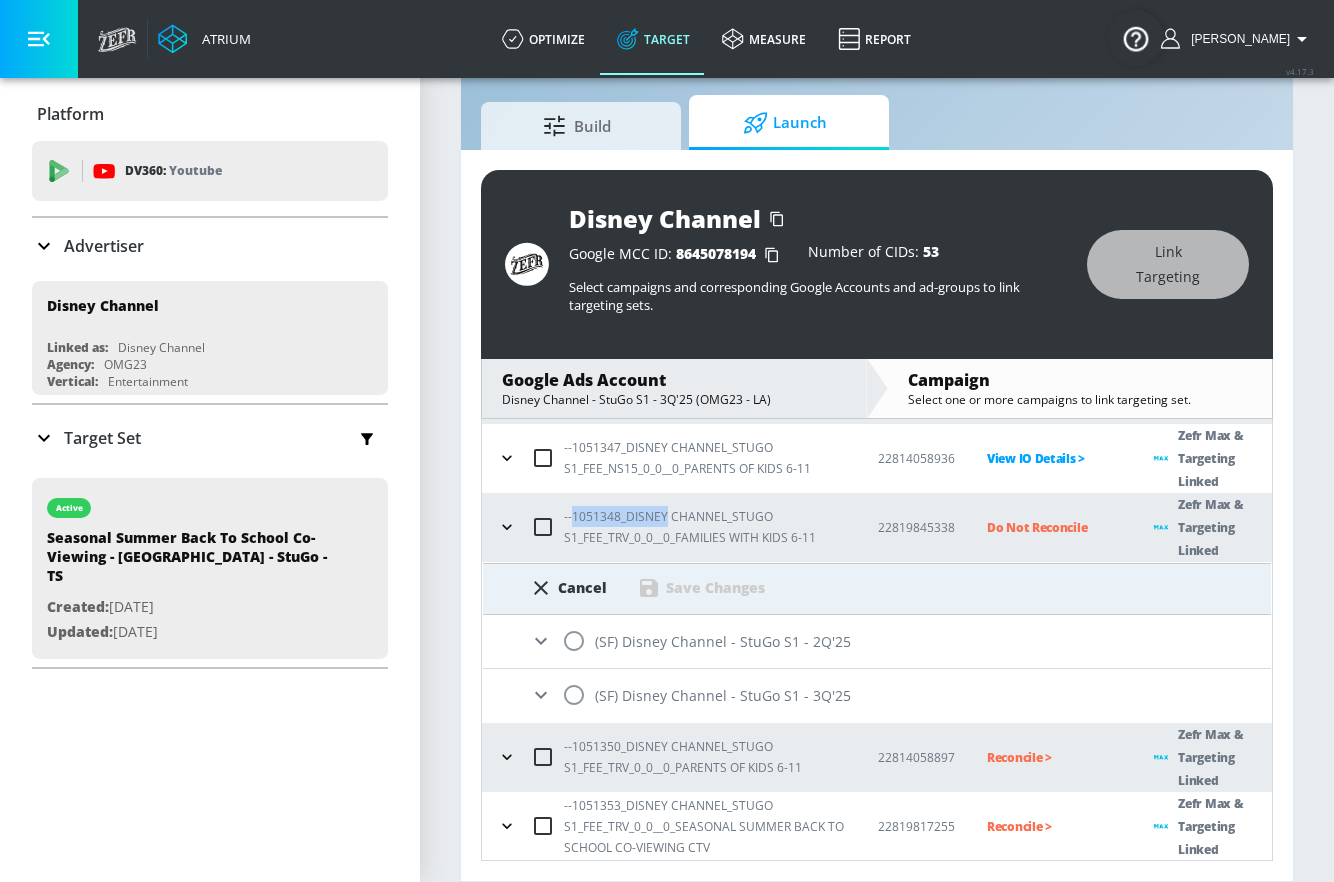 click on "--1051348_DISNEY CHANNEL_STUGO S1_FEE_TRV_0_0__0_FAMILIES WITH KIDS 6-11" at bounding box center [705, 527] 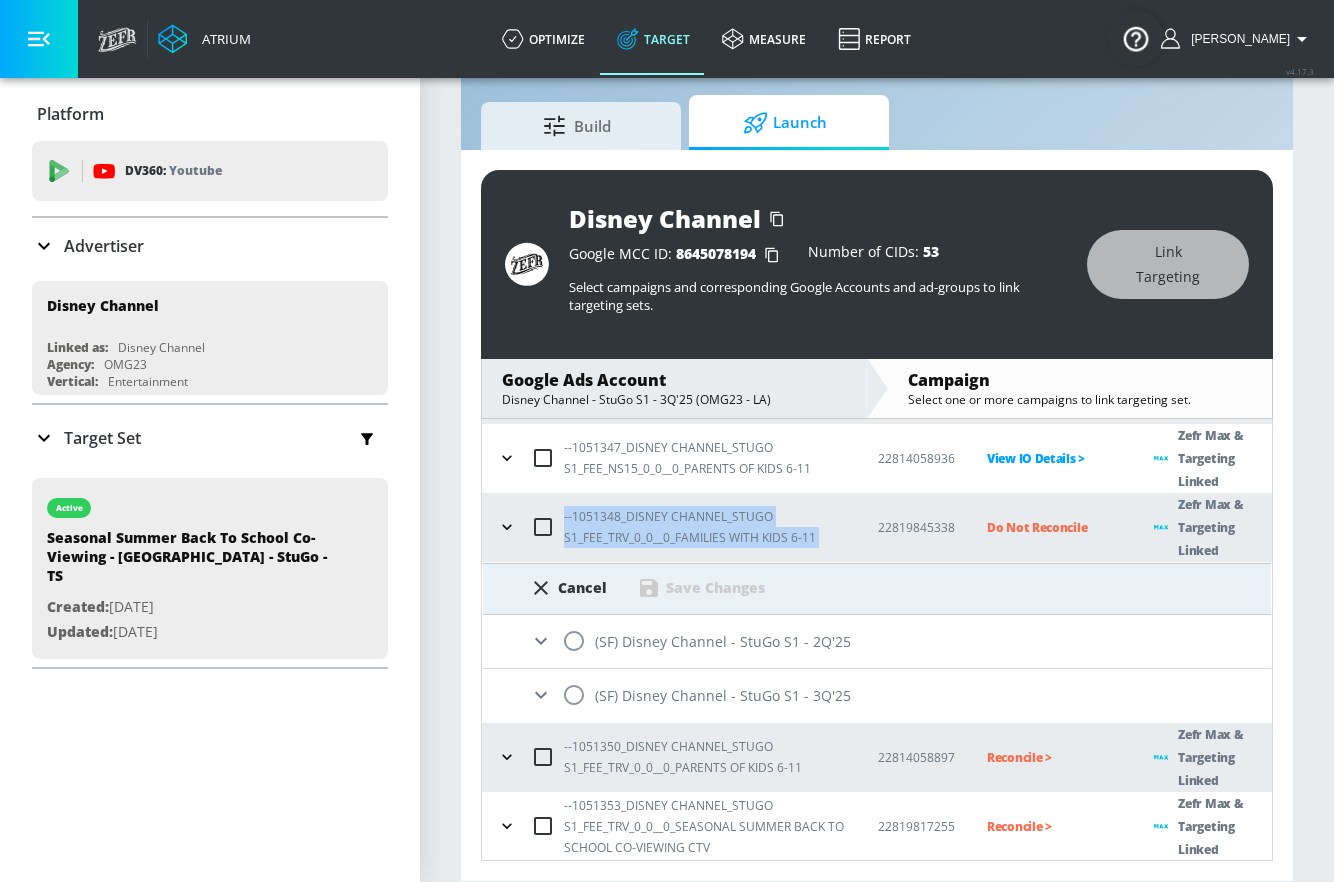 click on "--1051348_DISNEY CHANNEL_STUGO S1_FEE_TRV_0_0__0_FAMILIES WITH KIDS 6-11" at bounding box center [705, 527] 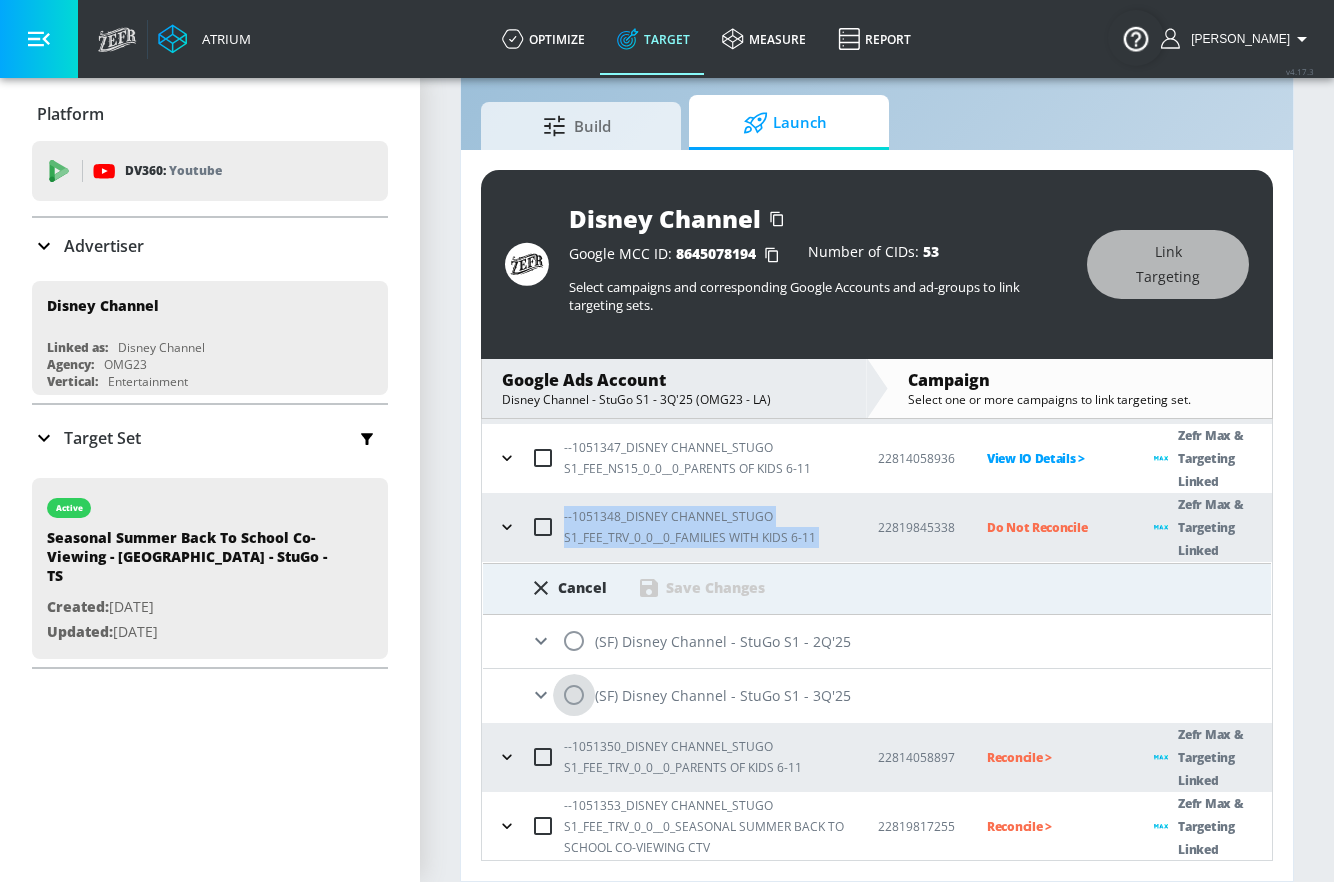 click at bounding box center (574, 695) 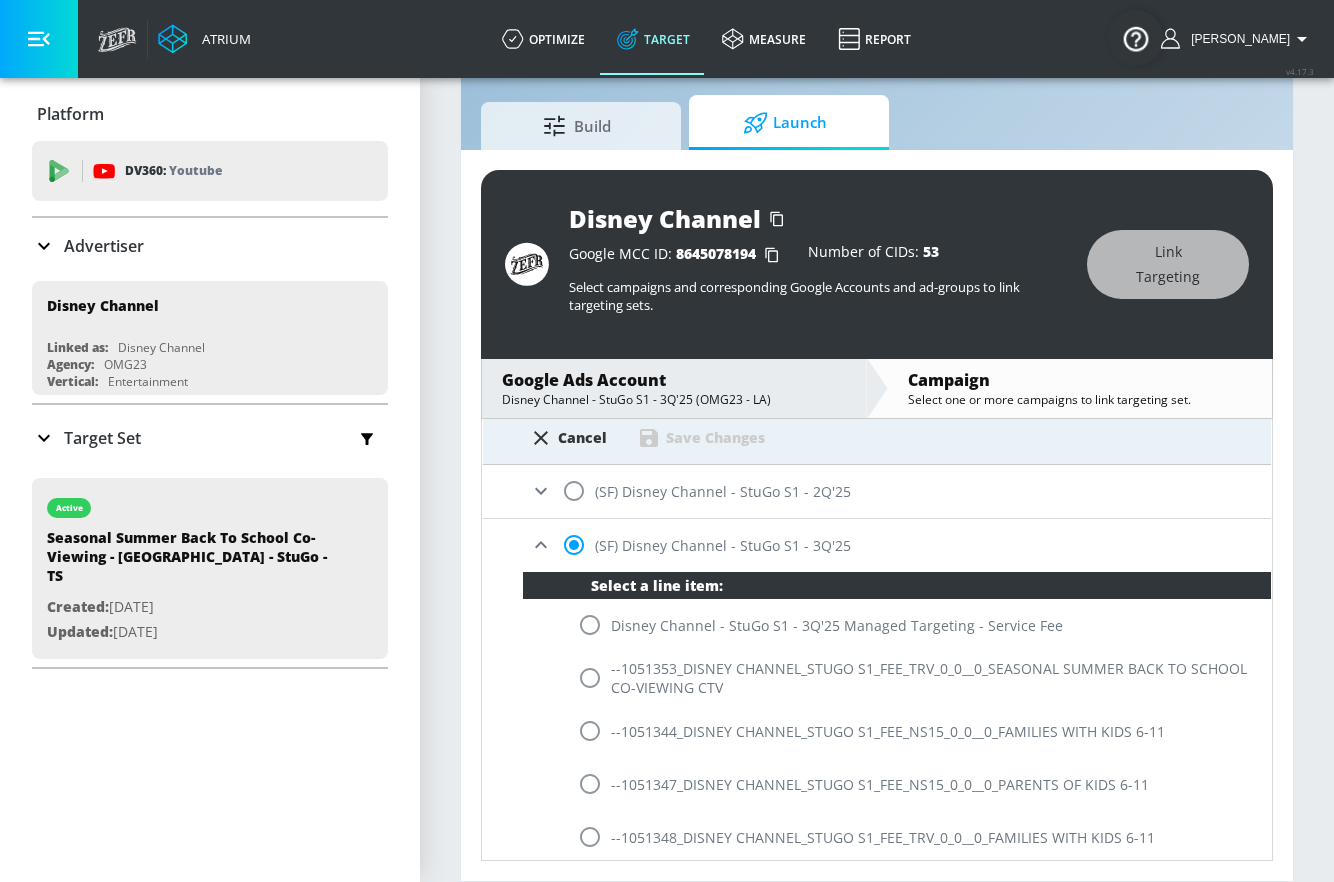 scroll, scrollTop: 450, scrollLeft: 0, axis: vertical 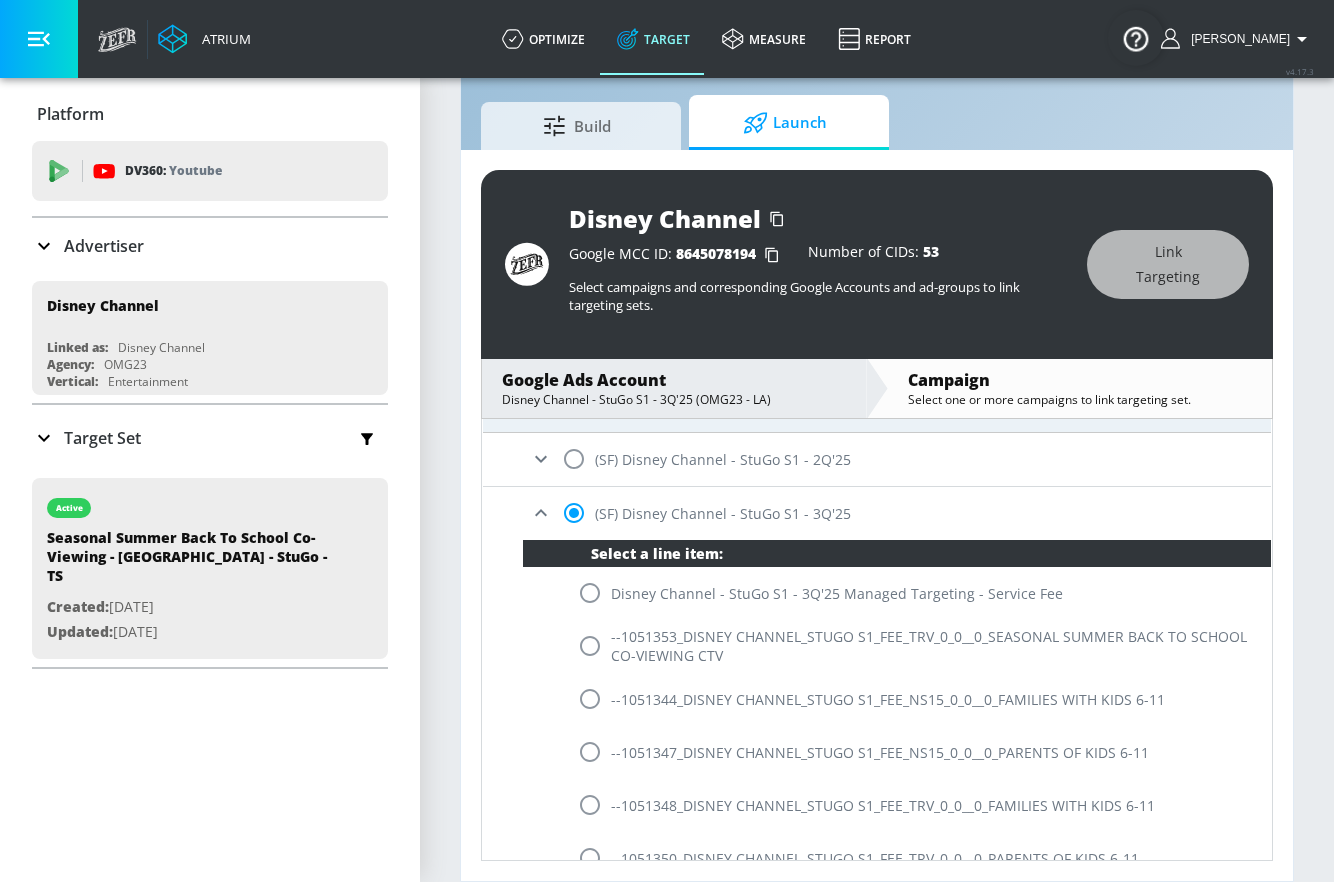 click at bounding box center [590, 805] 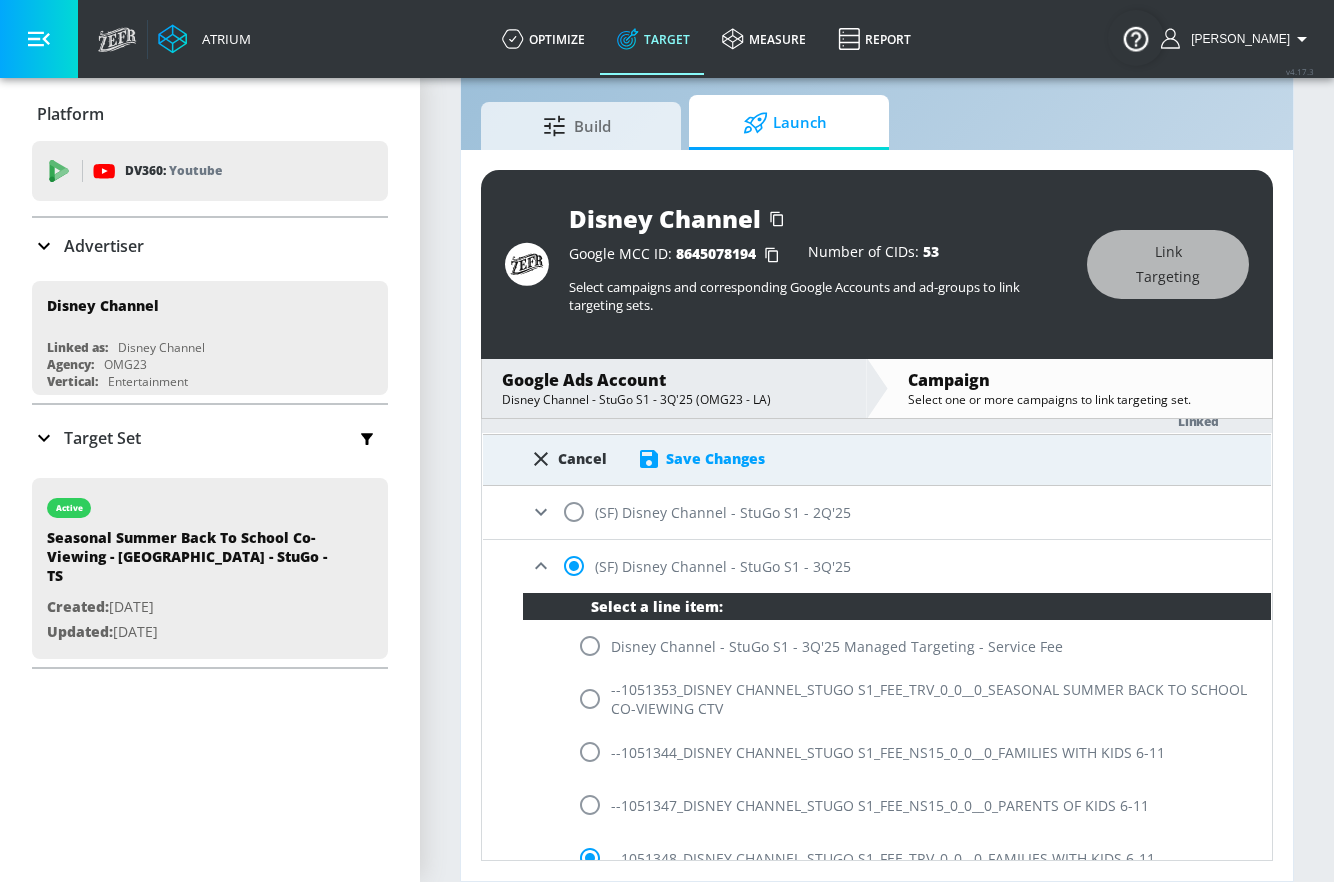 scroll, scrollTop: 297, scrollLeft: 0, axis: vertical 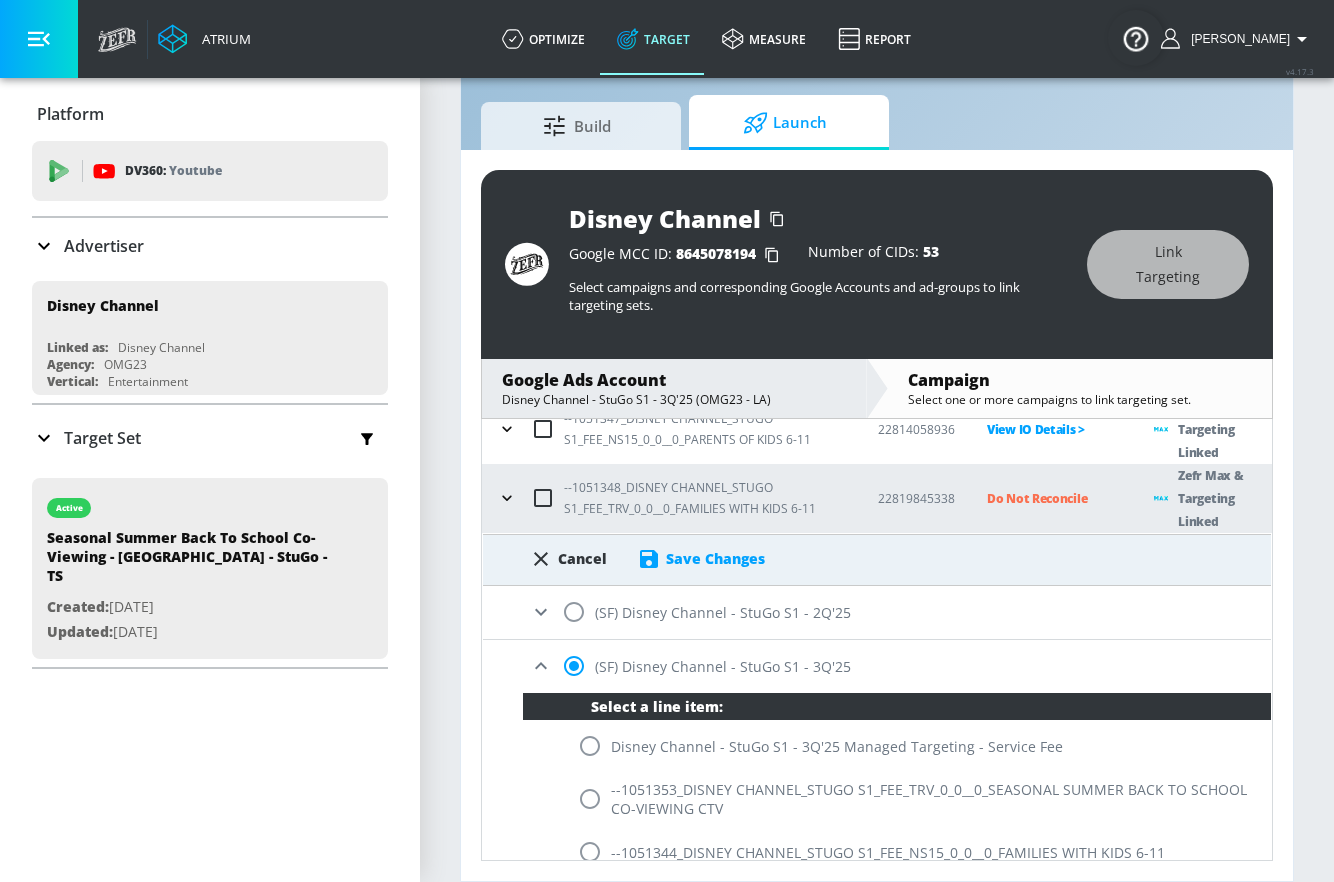 click on "Save Changes" at bounding box center (715, 558) 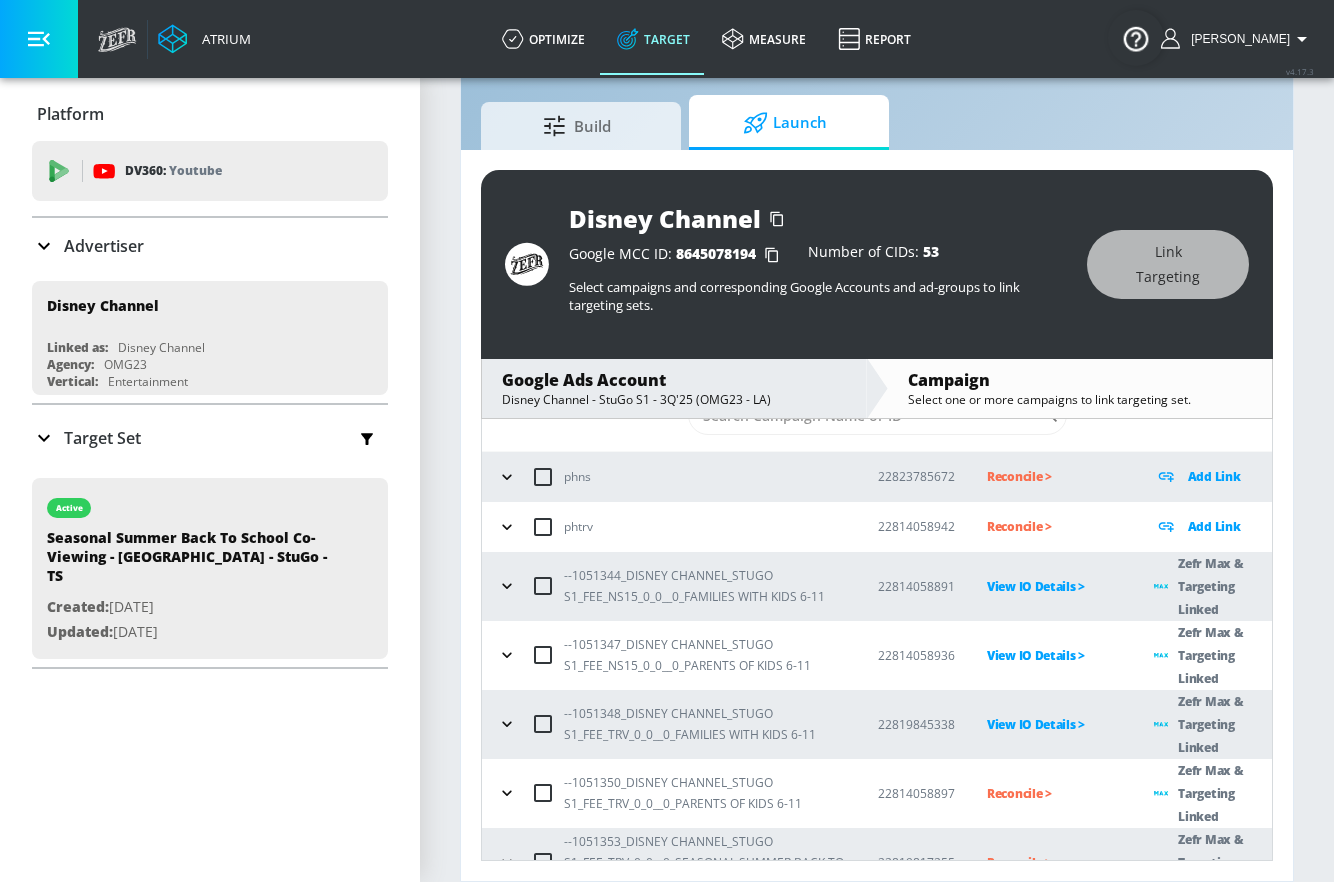 scroll, scrollTop: 107, scrollLeft: 0, axis: vertical 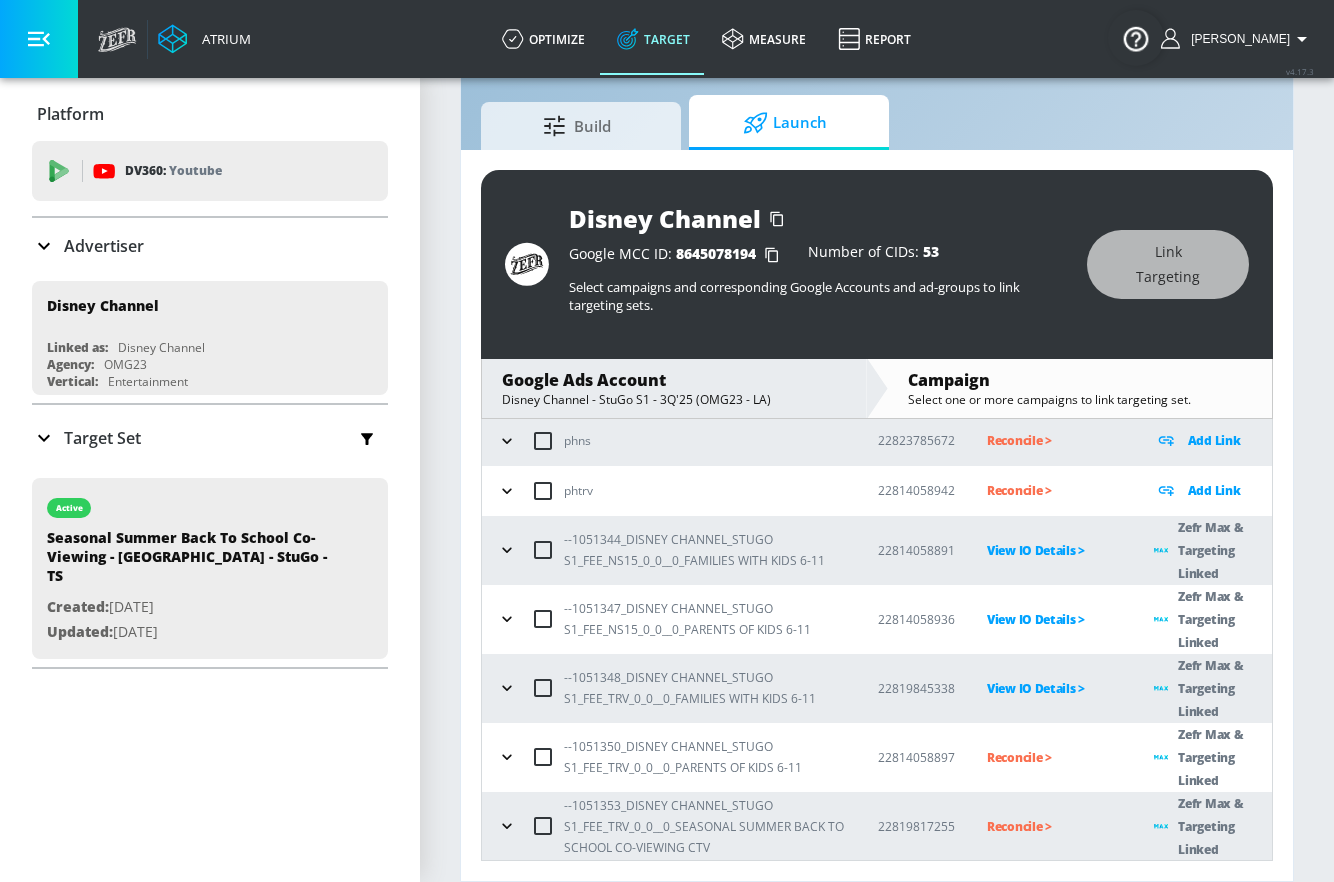 click on "--1051350_DISNEY CHANNEL_STUGO S1_FEE_TRV_0_0__0_PARENTS OF KIDS 6-11" at bounding box center (705, 757) 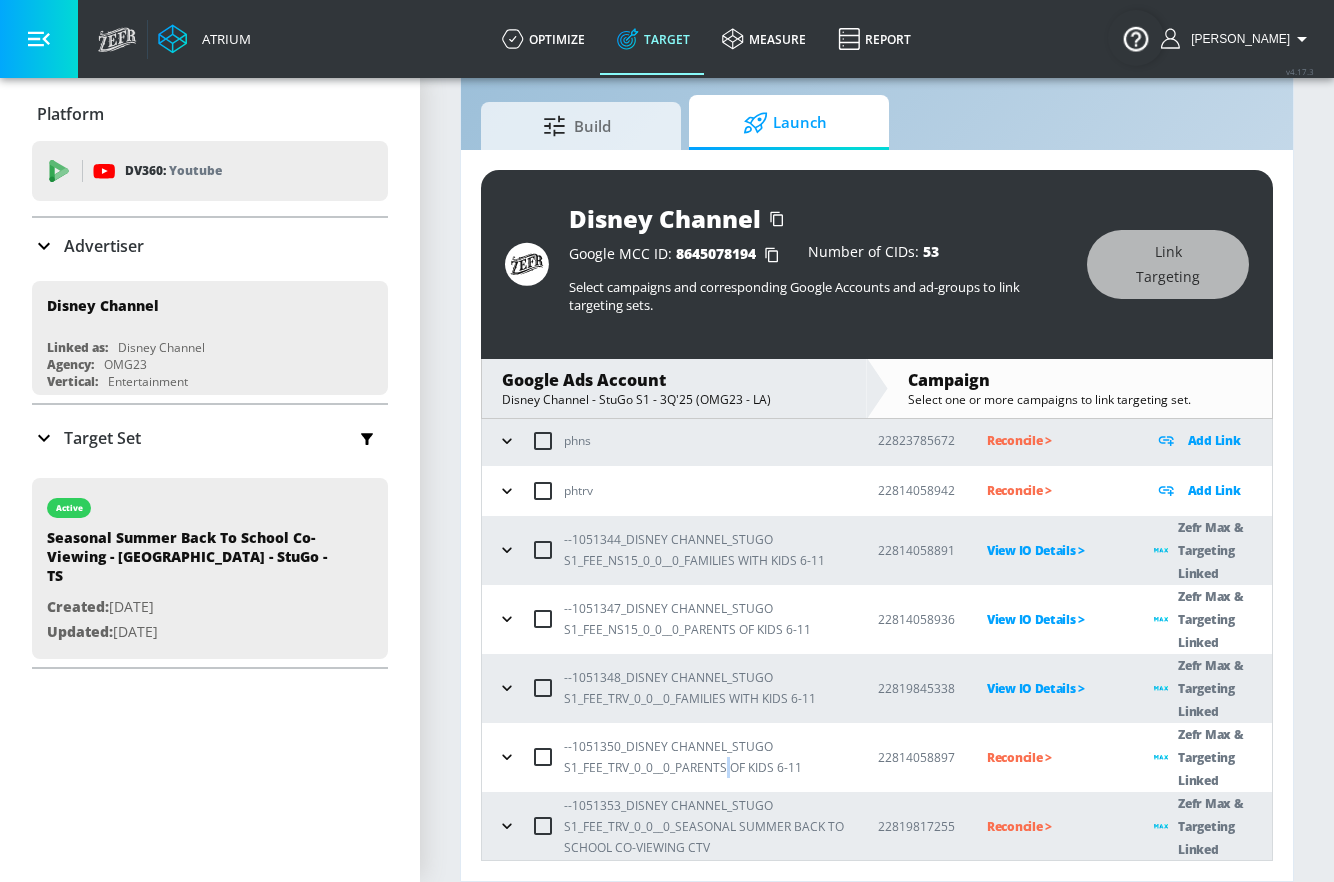 click on "--1051350_DISNEY CHANNEL_STUGO S1_FEE_TRV_0_0__0_PARENTS OF KIDS 6-11" at bounding box center [705, 757] 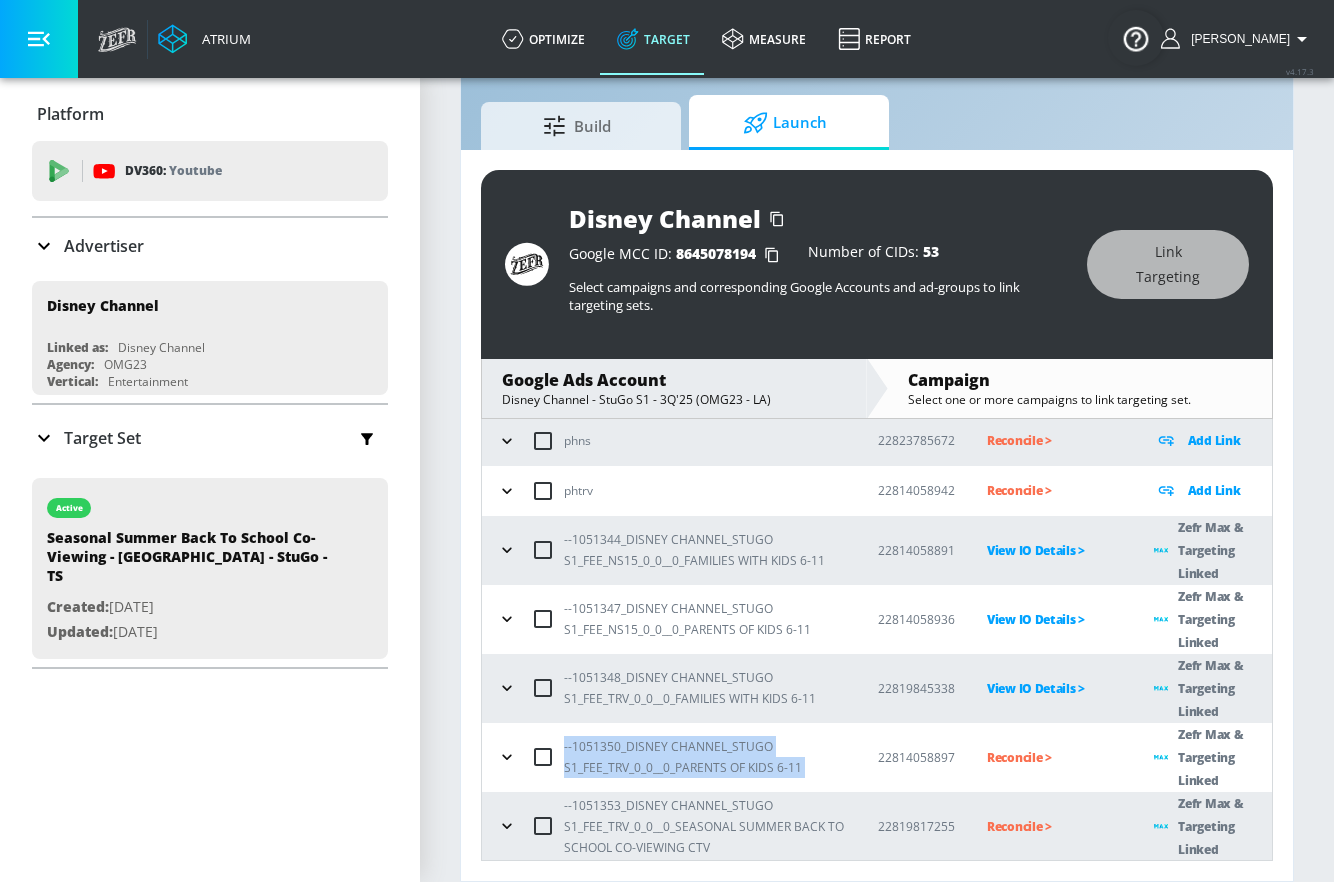 click on "--1051350_DISNEY CHANNEL_STUGO S1_FEE_TRV_0_0__0_PARENTS OF KIDS 6-11" at bounding box center (705, 757) 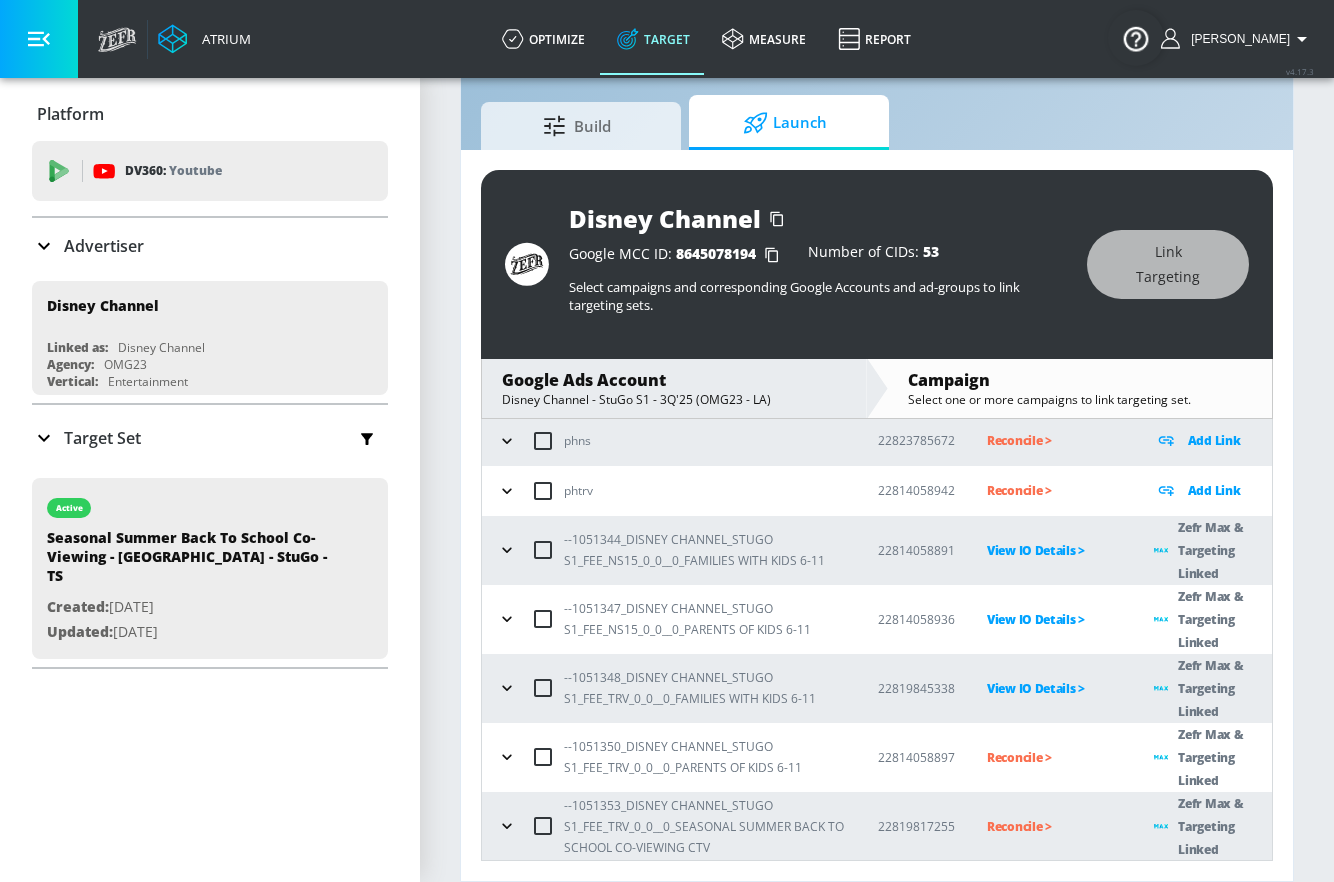 click on "Reconcile >" at bounding box center [1054, 757] 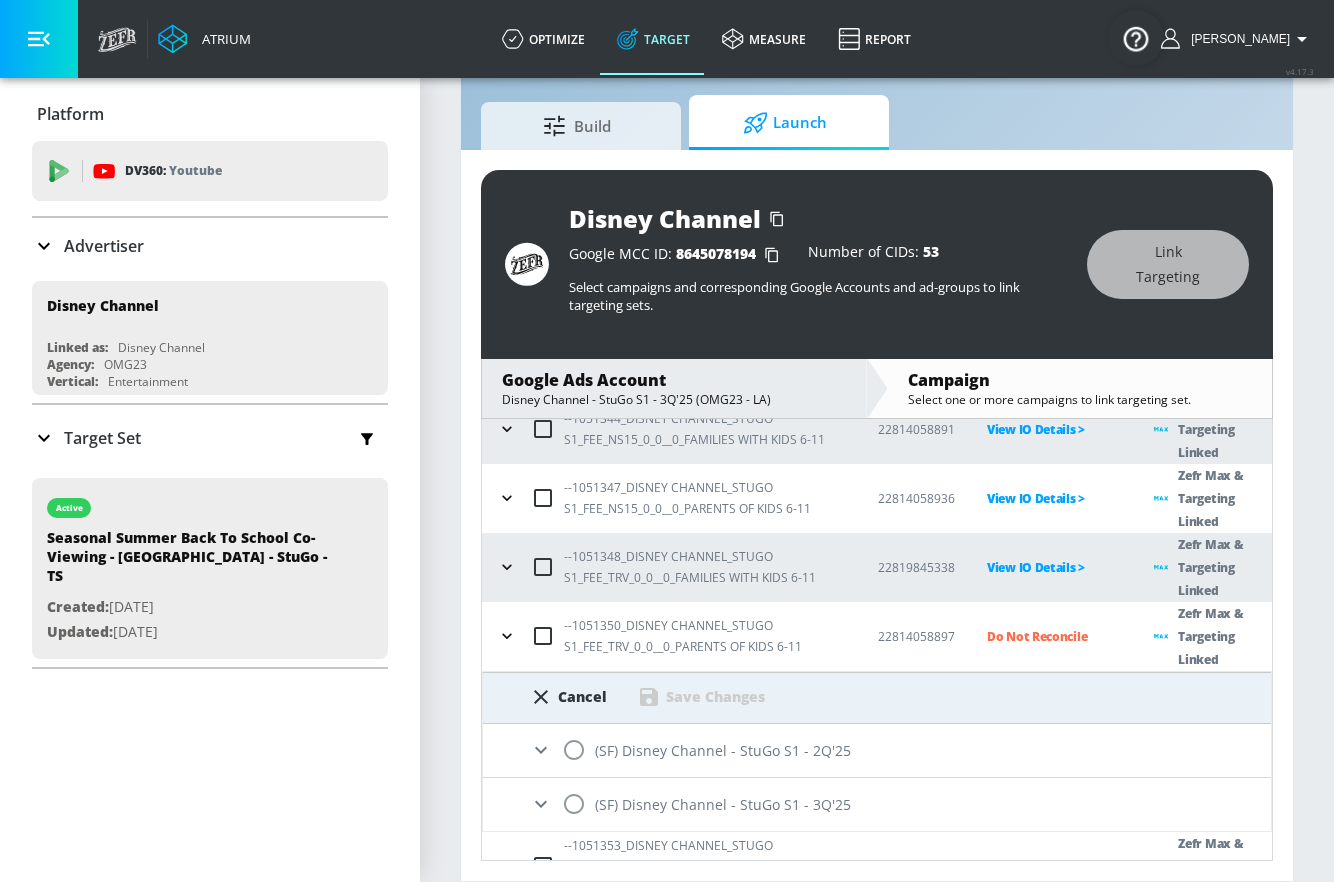 scroll, scrollTop: 268, scrollLeft: 0, axis: vertical 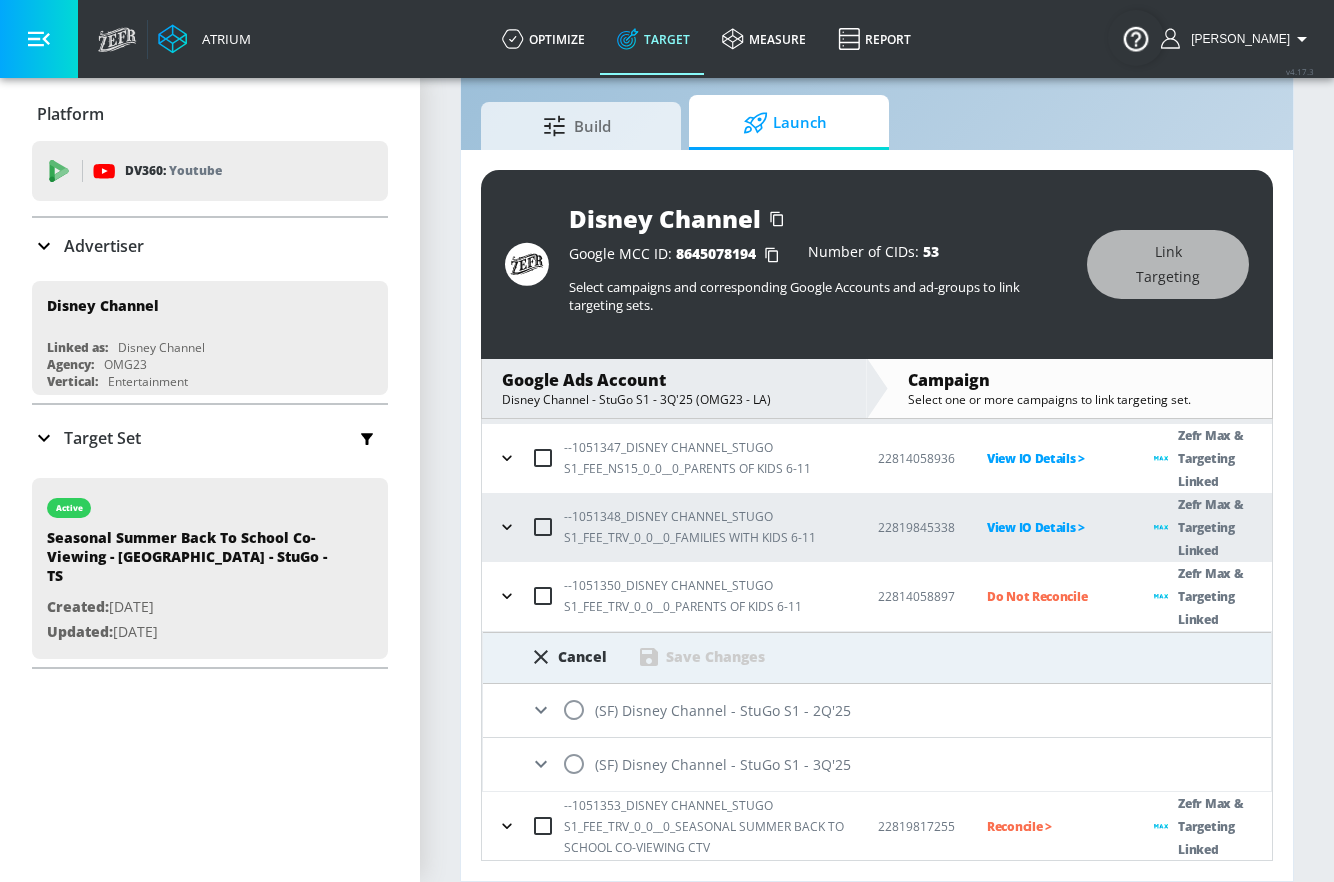 click on "(SF) Disney Channel - StuGo S1 - 3Q'25" at bounding box center (877, 764) 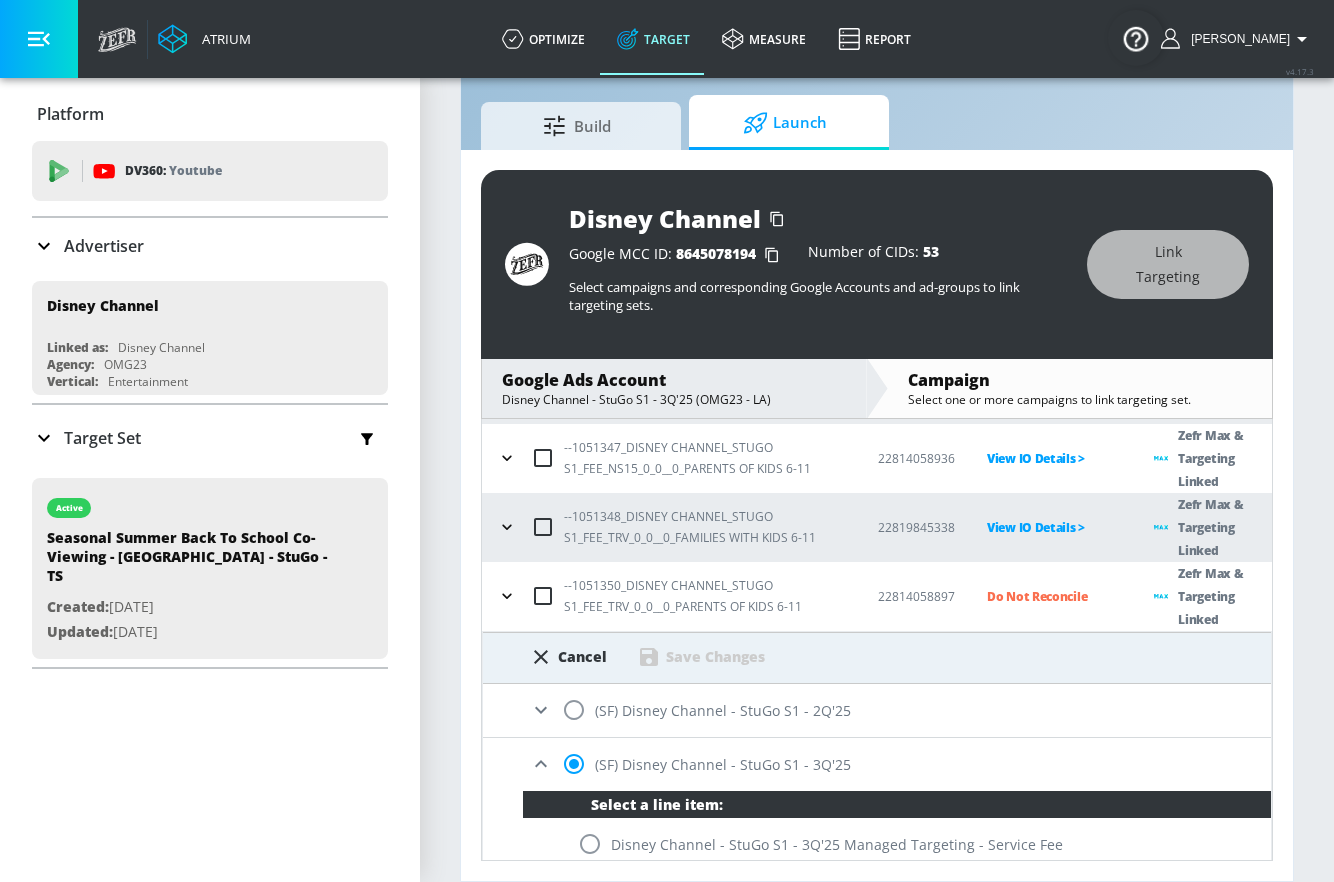 scroll, scrollTop: 613, scrollLeft: 0, axis: vertical 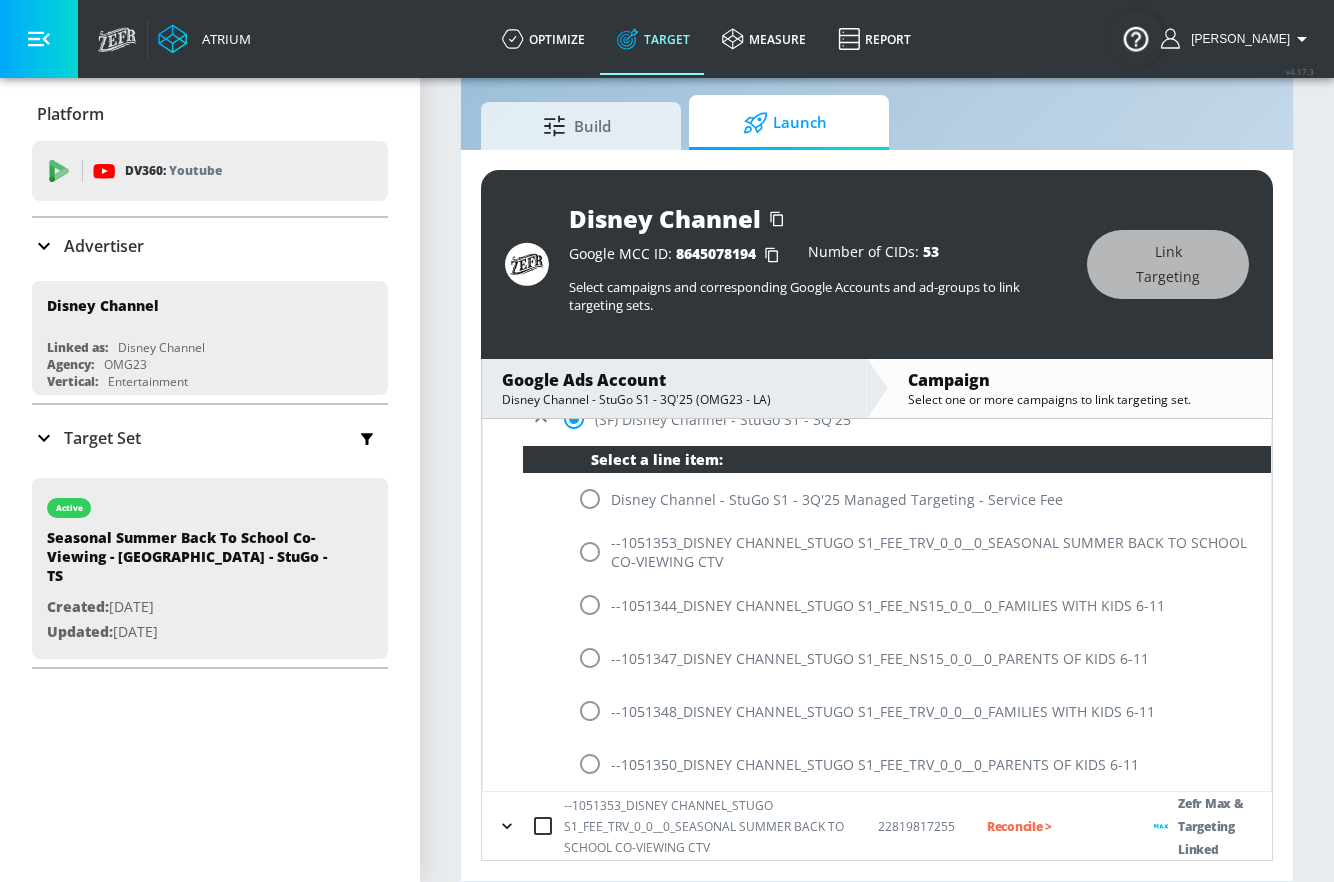 click at bounding box center [590, 764] 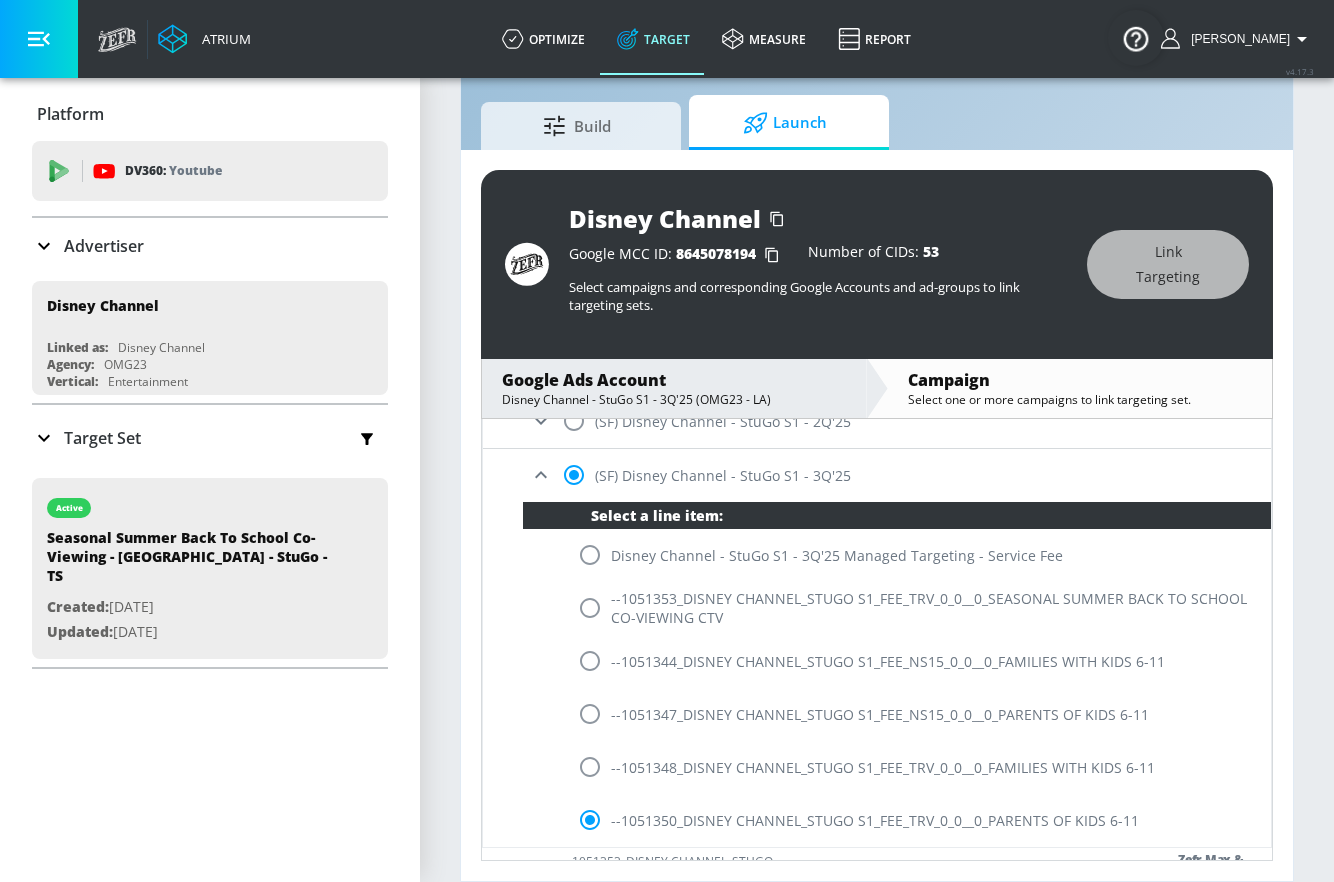 scroll, scrollTop: 445, scrollLeft: 0, axis: vertical 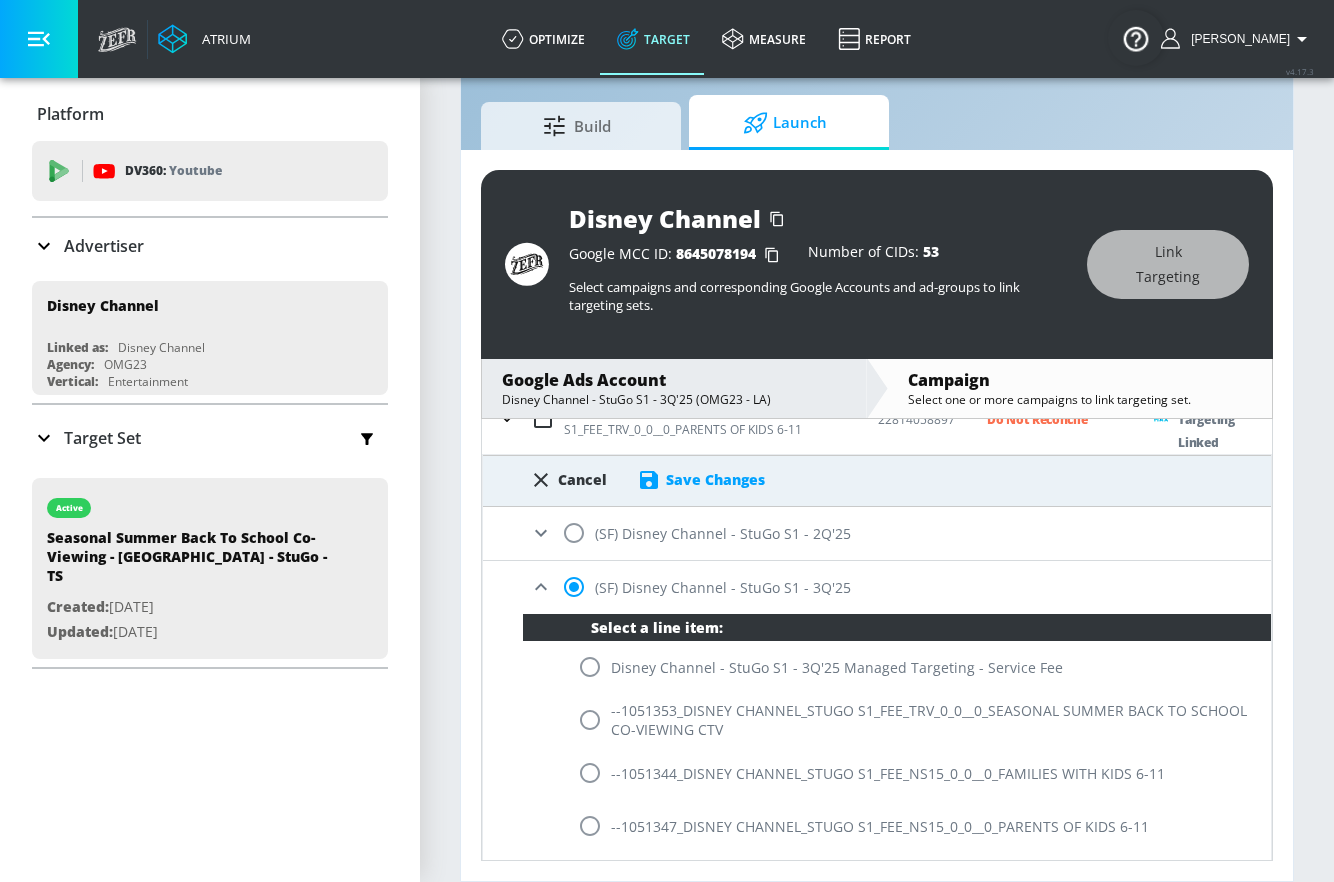 click on "Save Changes" at bounding box center [715, 479] 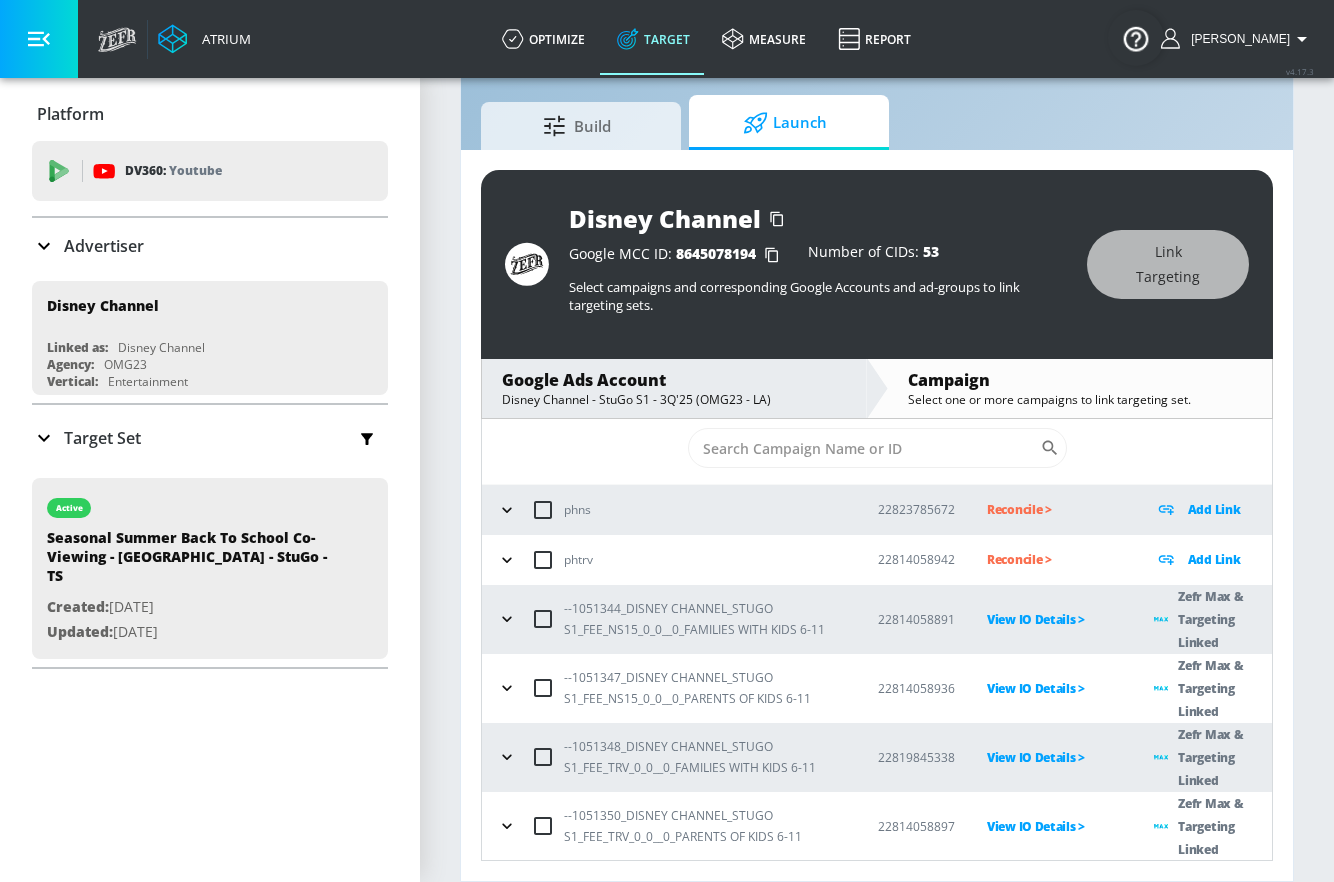 scroll, scrollTop: 107, scrollLeft: 0, axis: vertical 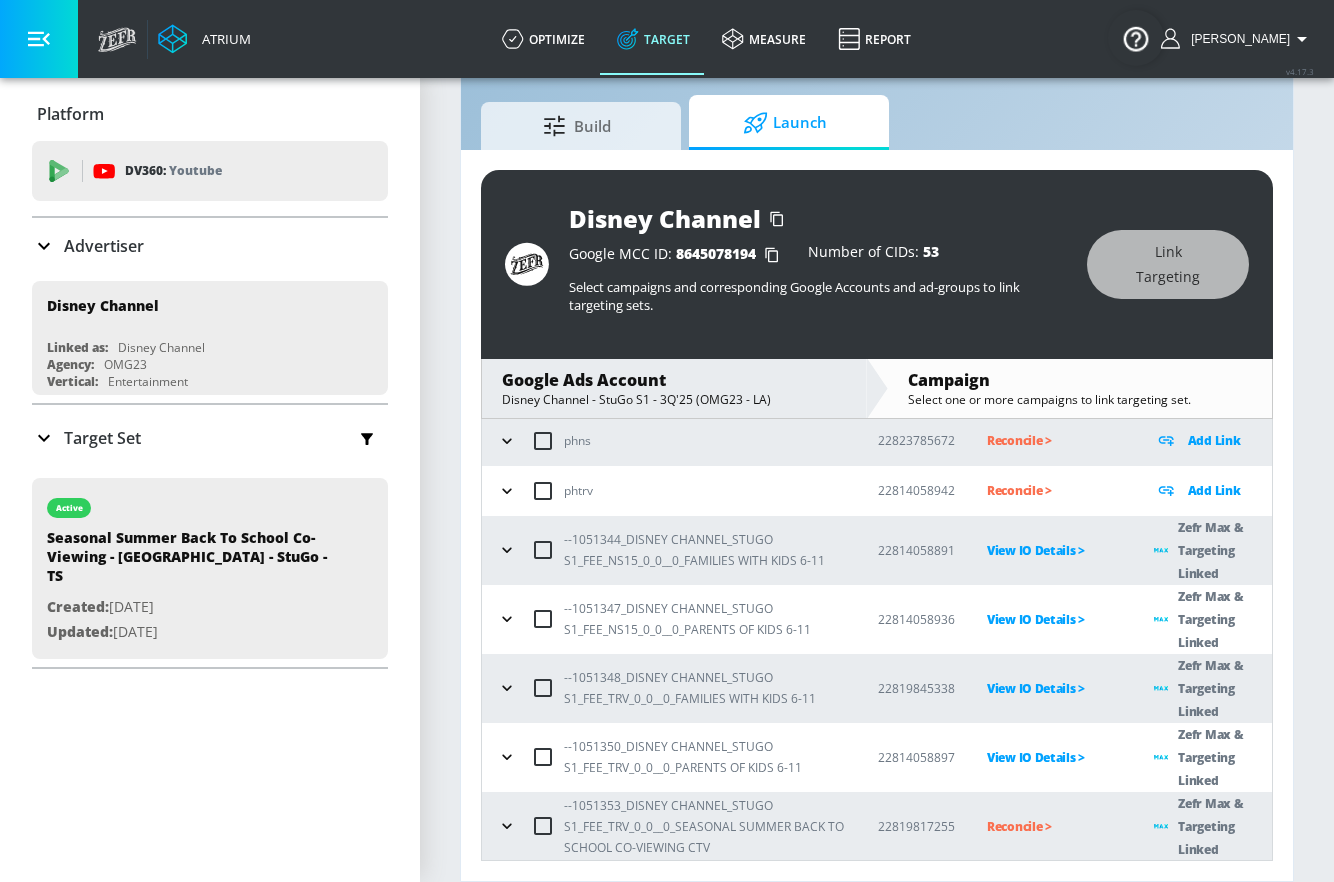 click on "Reconcile >" at bounding box center (1054, 826) 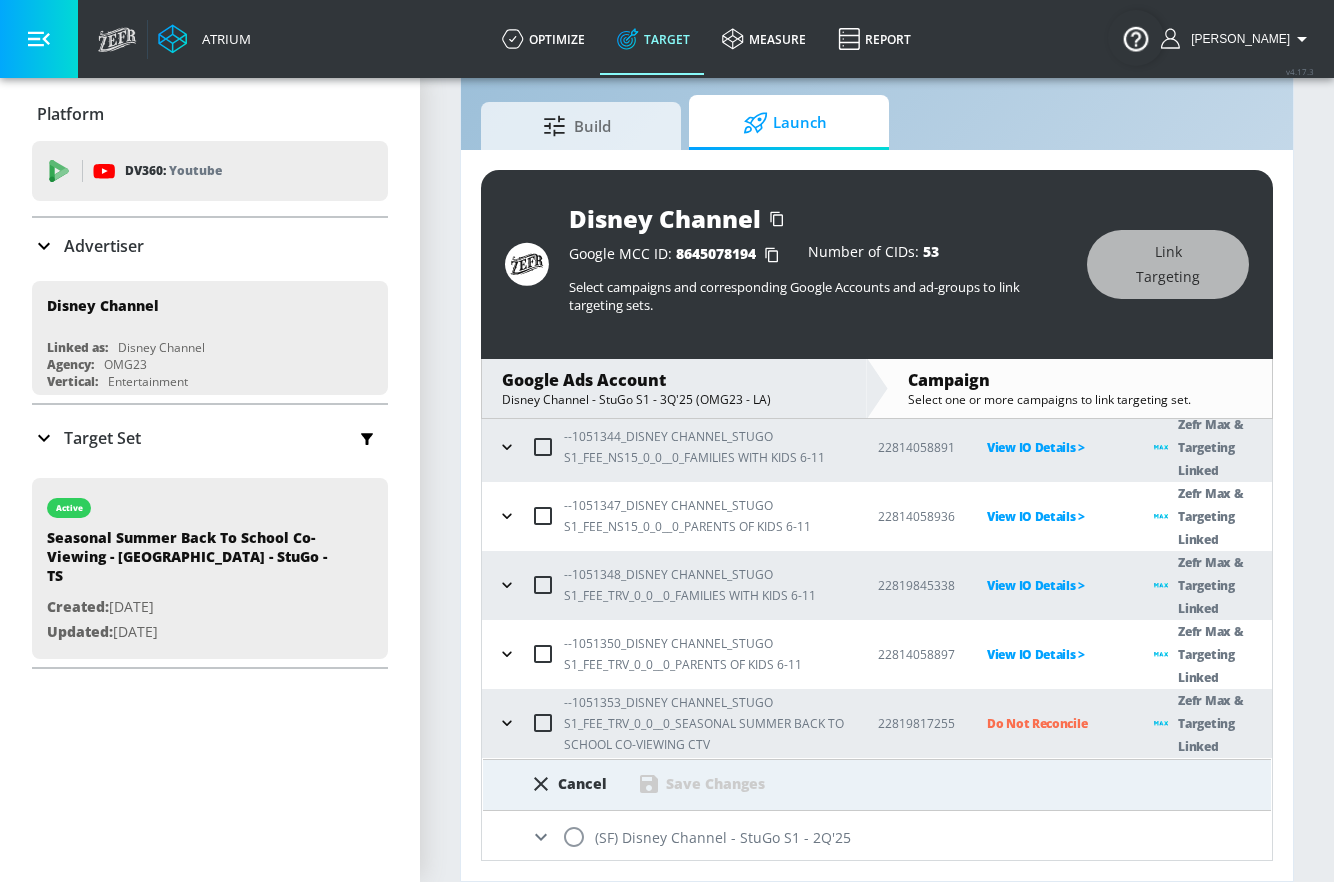 scroll, scrollTop: 265, scrollLeft: 0, axis: vertical 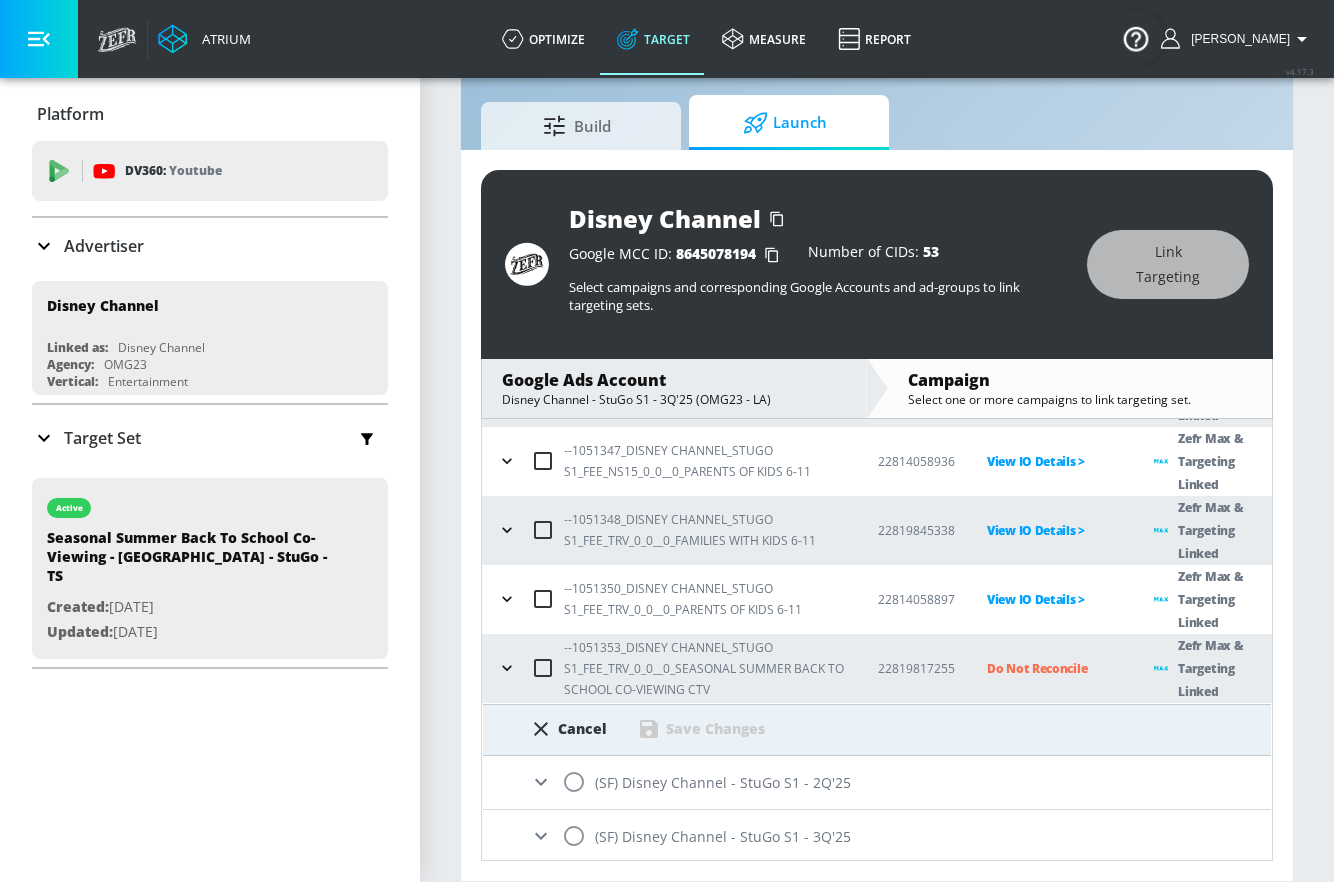 click on "--1051353_DISNEY CHANNEL_STUGO S1_FEE_TRV_0_0__0_SEASONAL SUMMER BACK TO SCHOOL CO-VIEWING CTV" at bounding box center (705, 668) 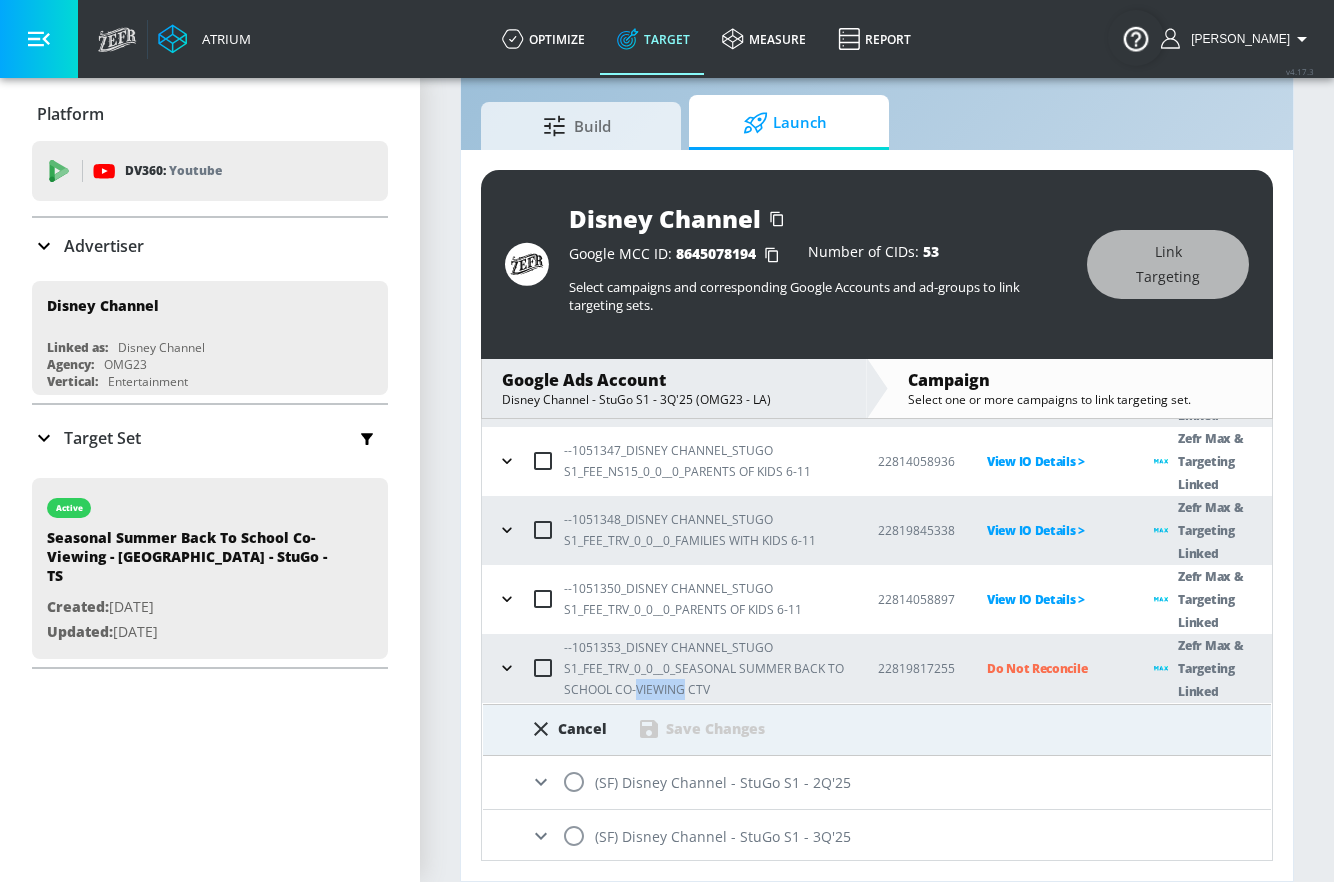 click on "--1051353_DISNEY CHANNEL_STUGO S1_FEE_TRV_0_0__0_SEASONAL SUMMER BACK TO SCHOOL CO-VIEWING CTV" at bounding box center (705, 668) 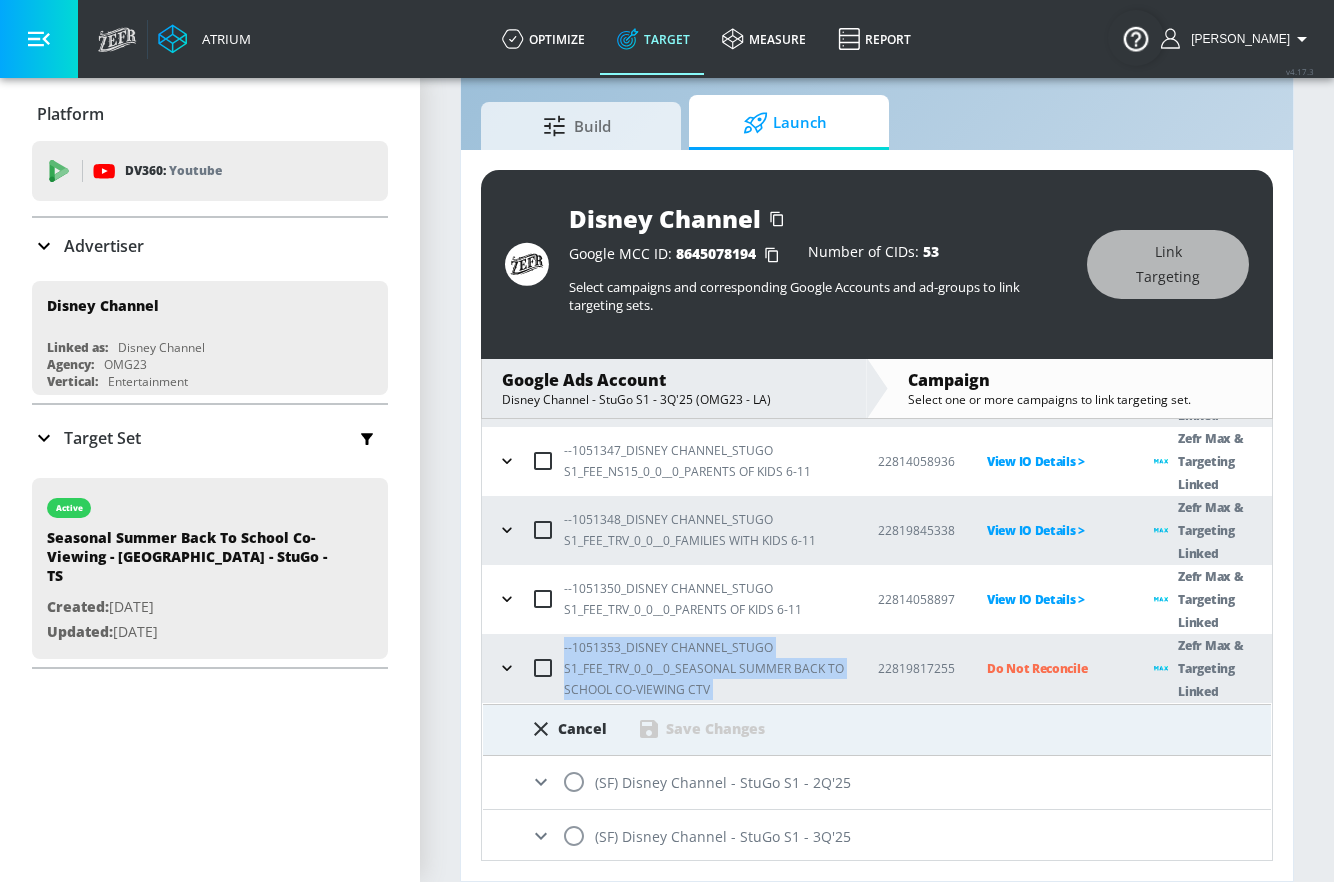 click on "--1051353_DISNEY CHANNEL_STUGO S1_FEE_TRV_0_0__0_SEASONAL SUMMER BACK TO SCHOOL CO-VIEWING CTV" at bounding box center [705, 668] 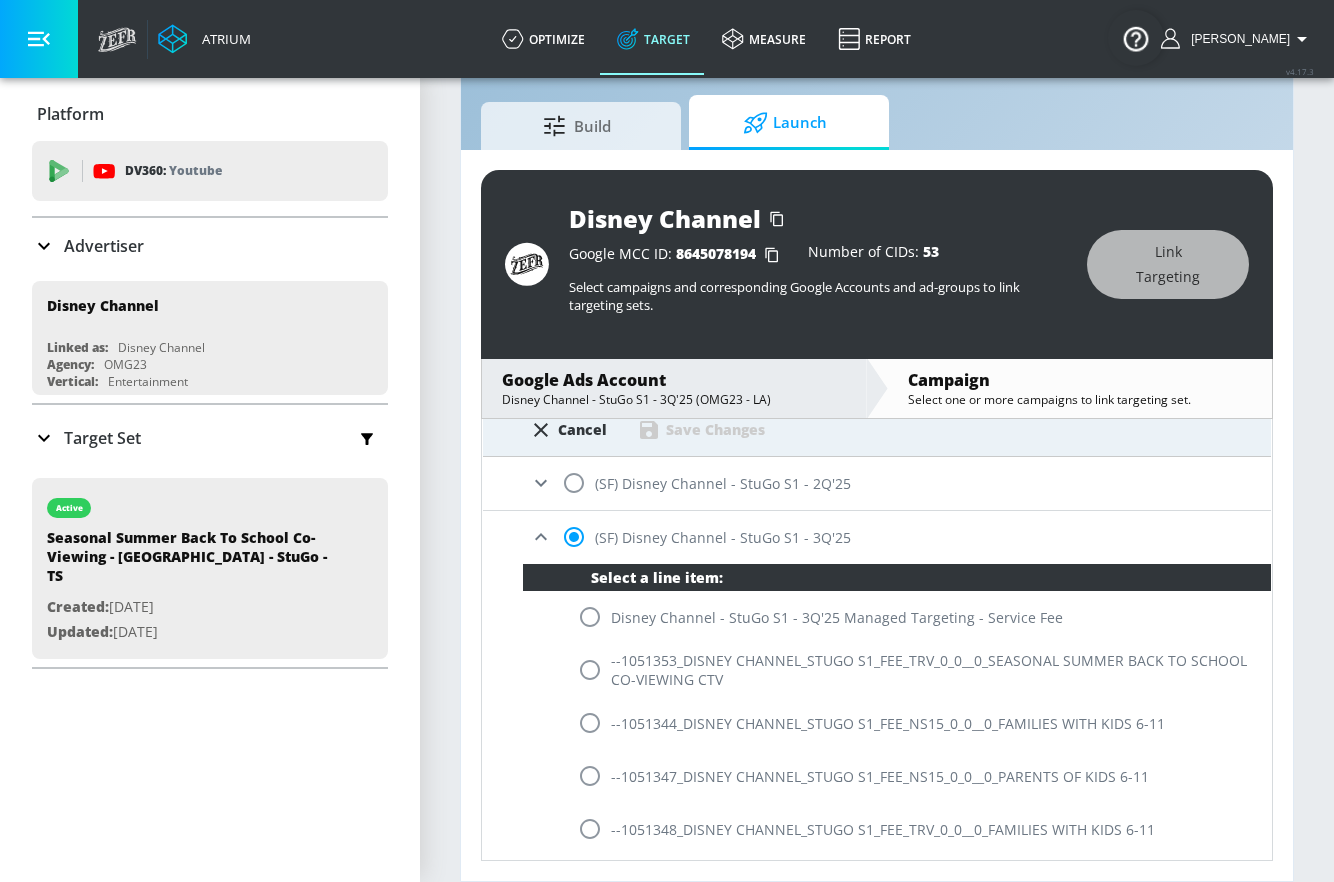 scroll, scrollTop: 568, scrollLeft: 0, axis: vertical 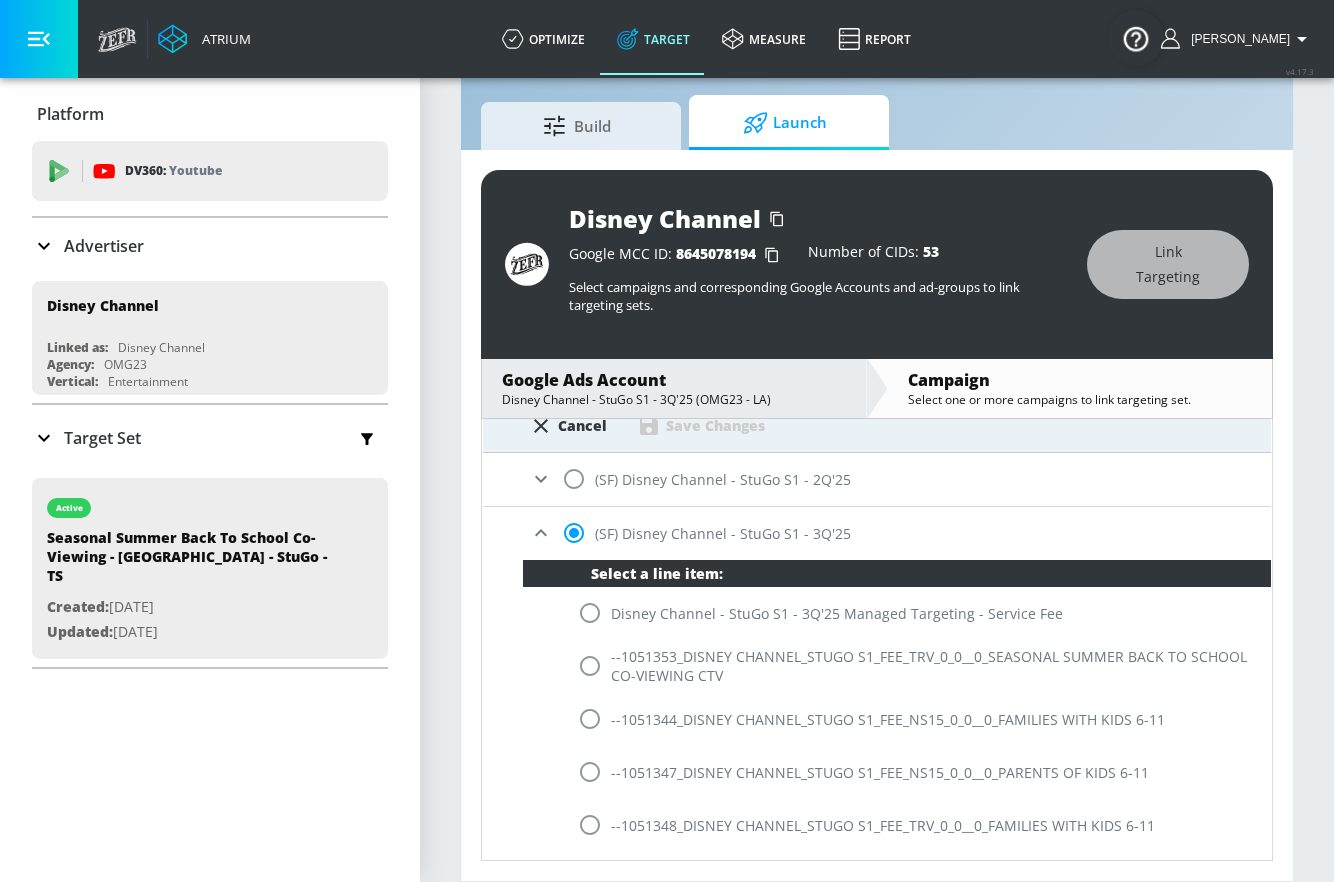 click at bounding box center (590, 666) 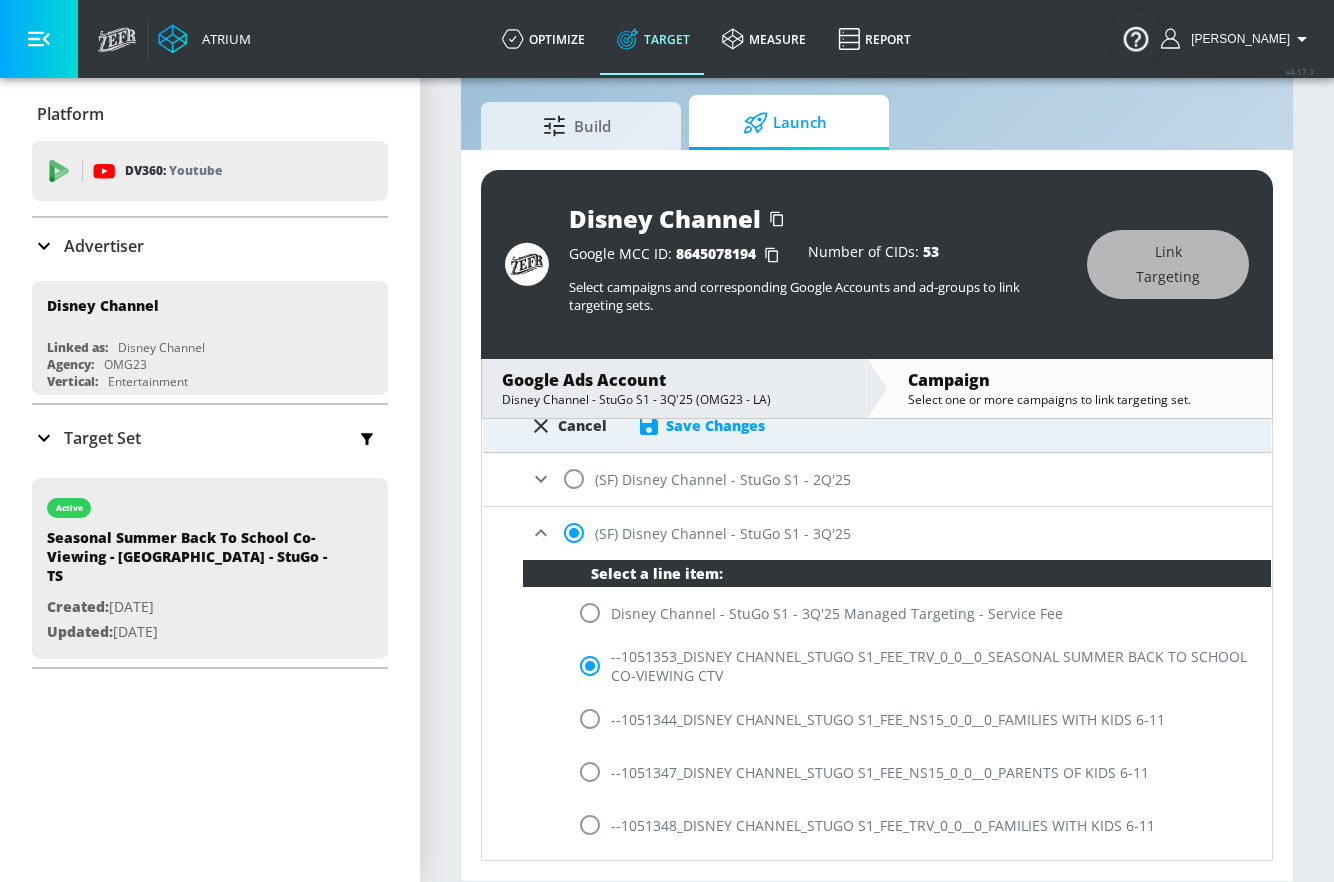 scroll, scrollTop: 542, scrollLeft: 0, axis: vertical 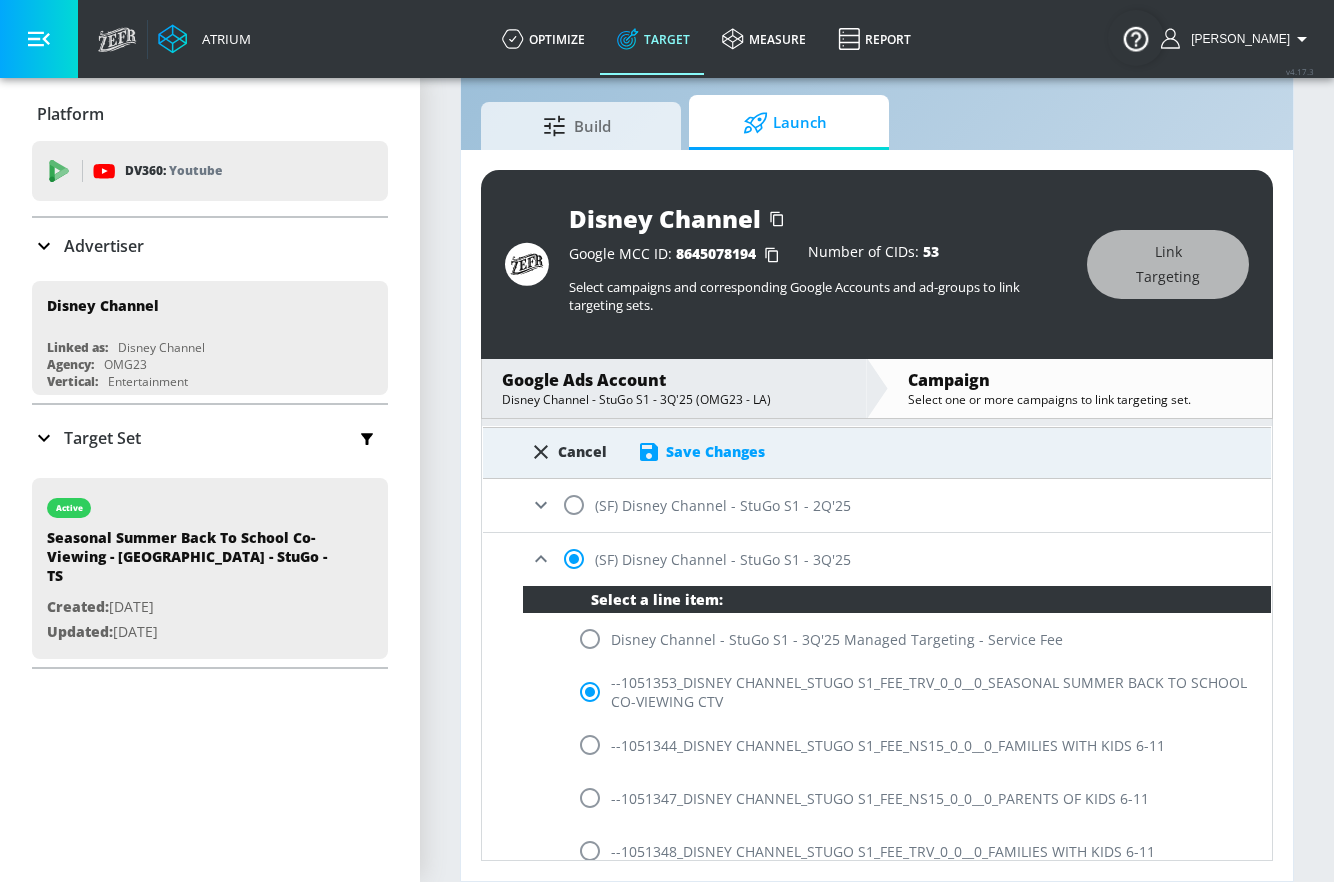 click on "Save Changes" at bounding box center (701, 452) 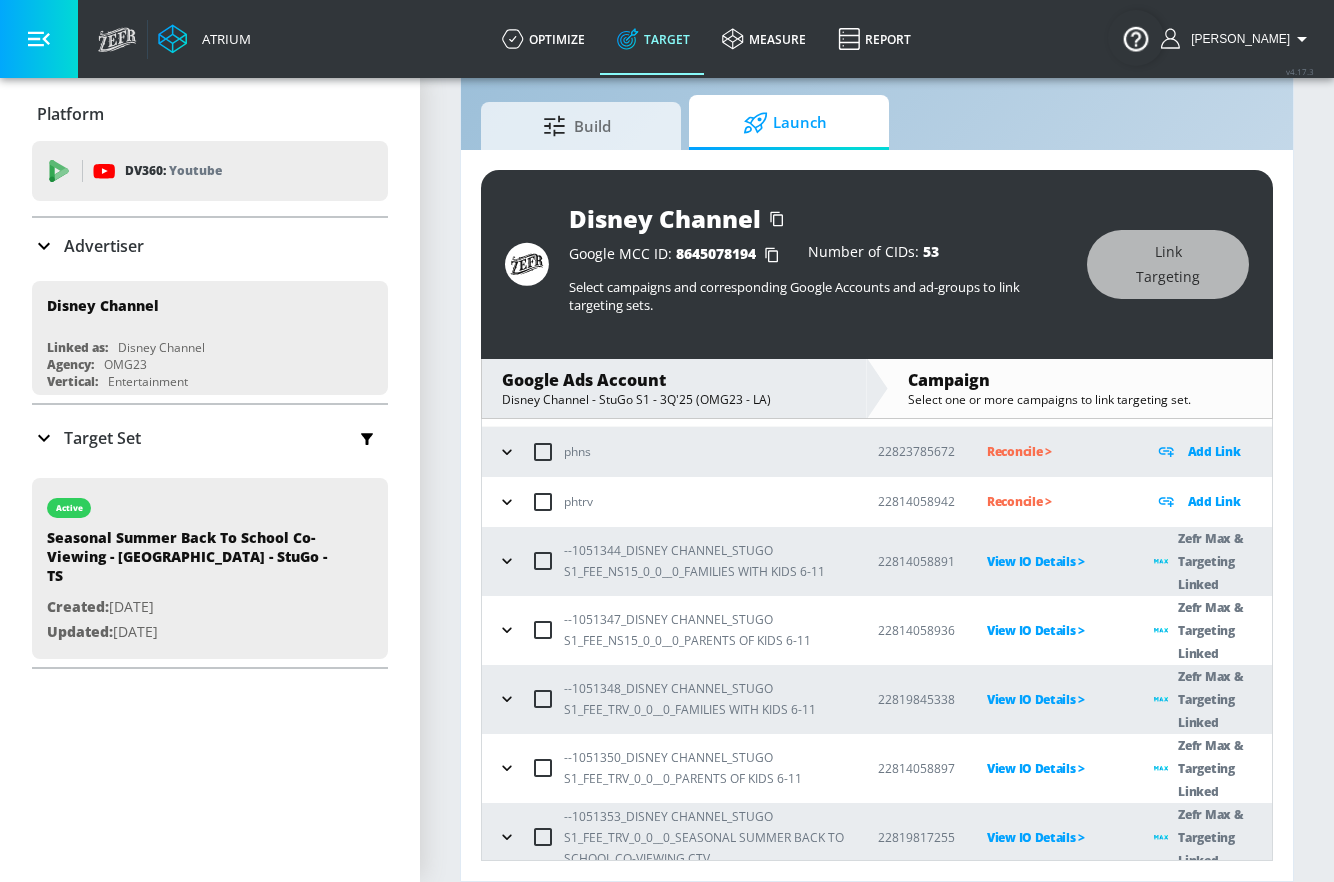 scroll, scrollTop: 107, scrollLeft: 0, axis: vertical 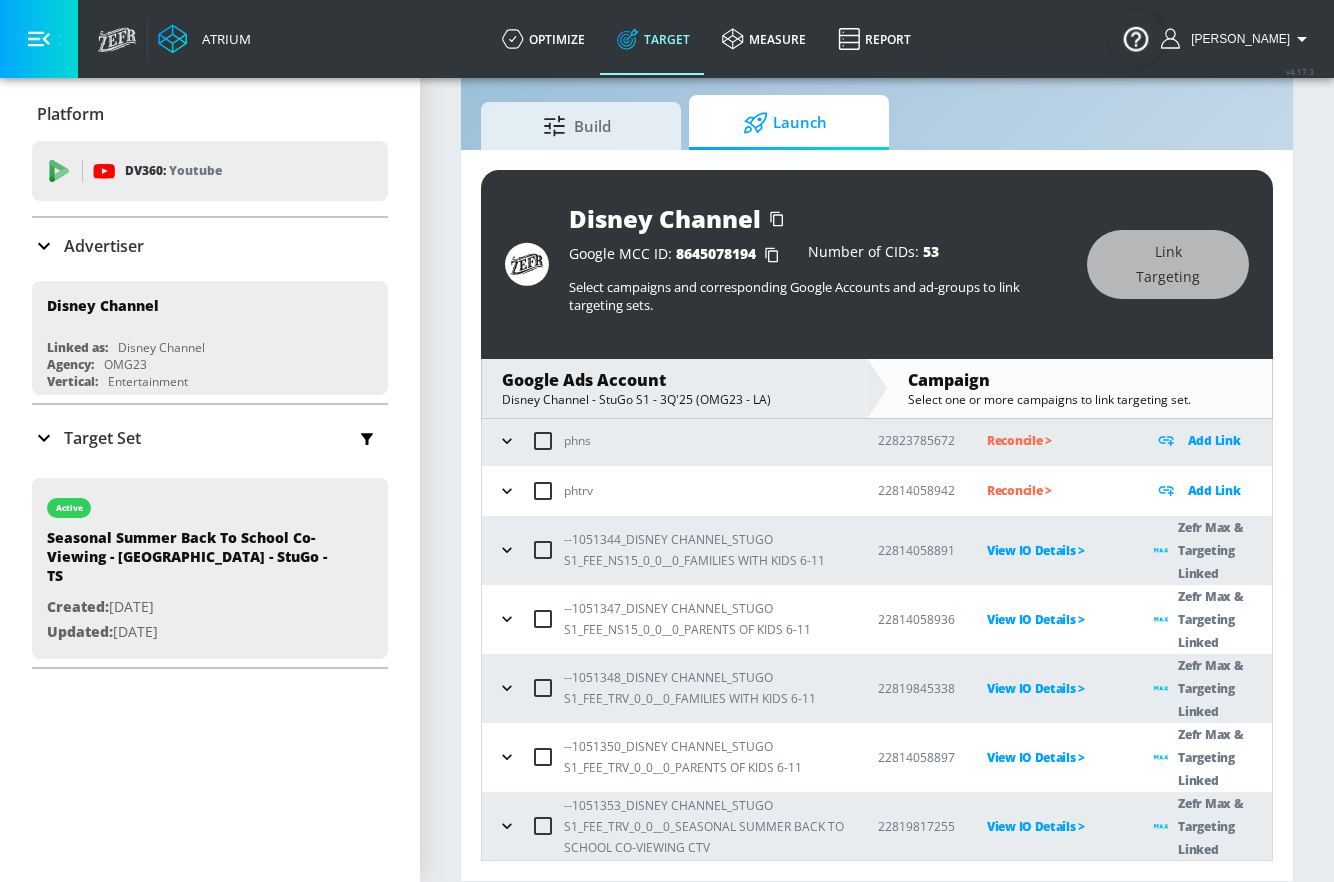 click 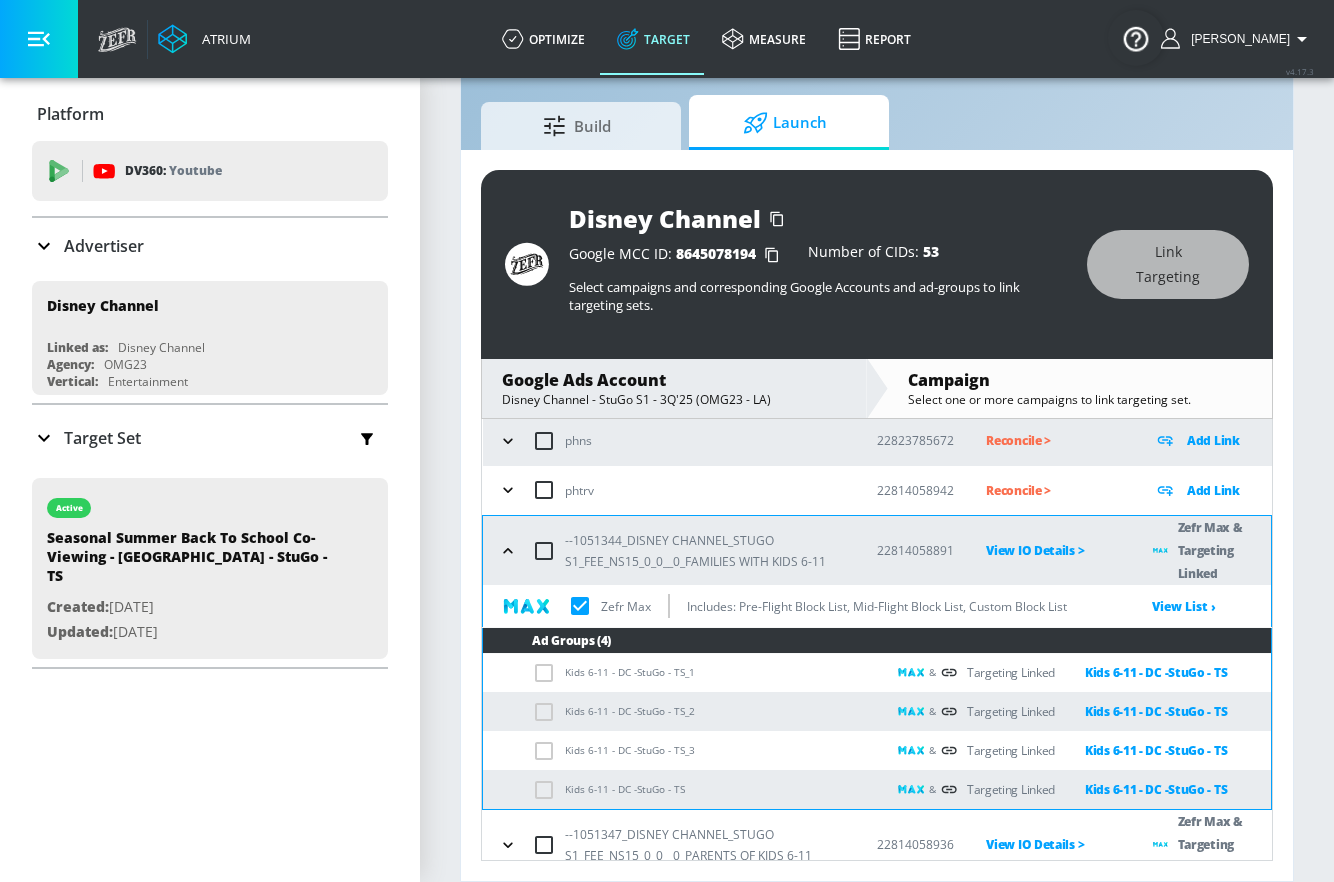 click 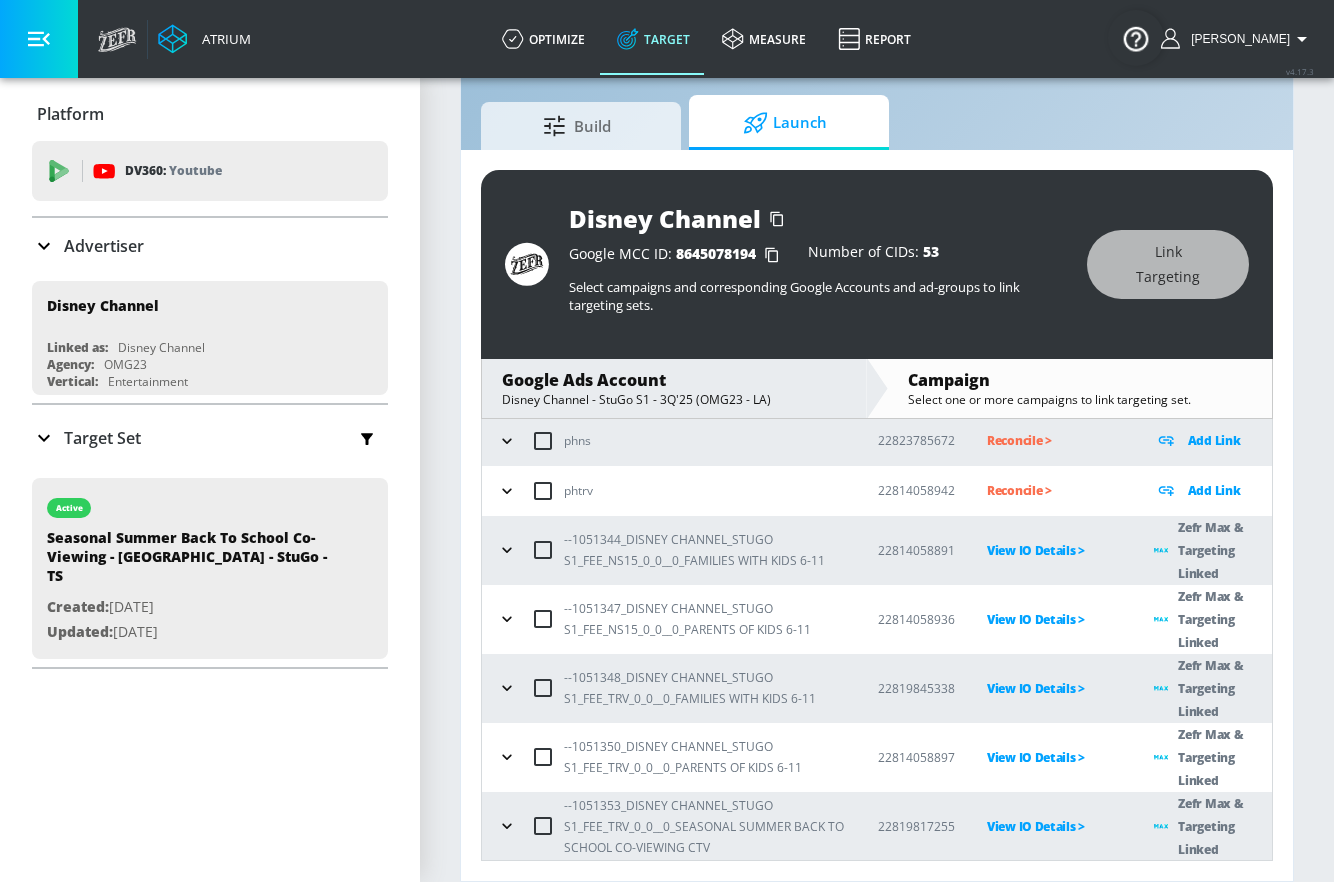 click 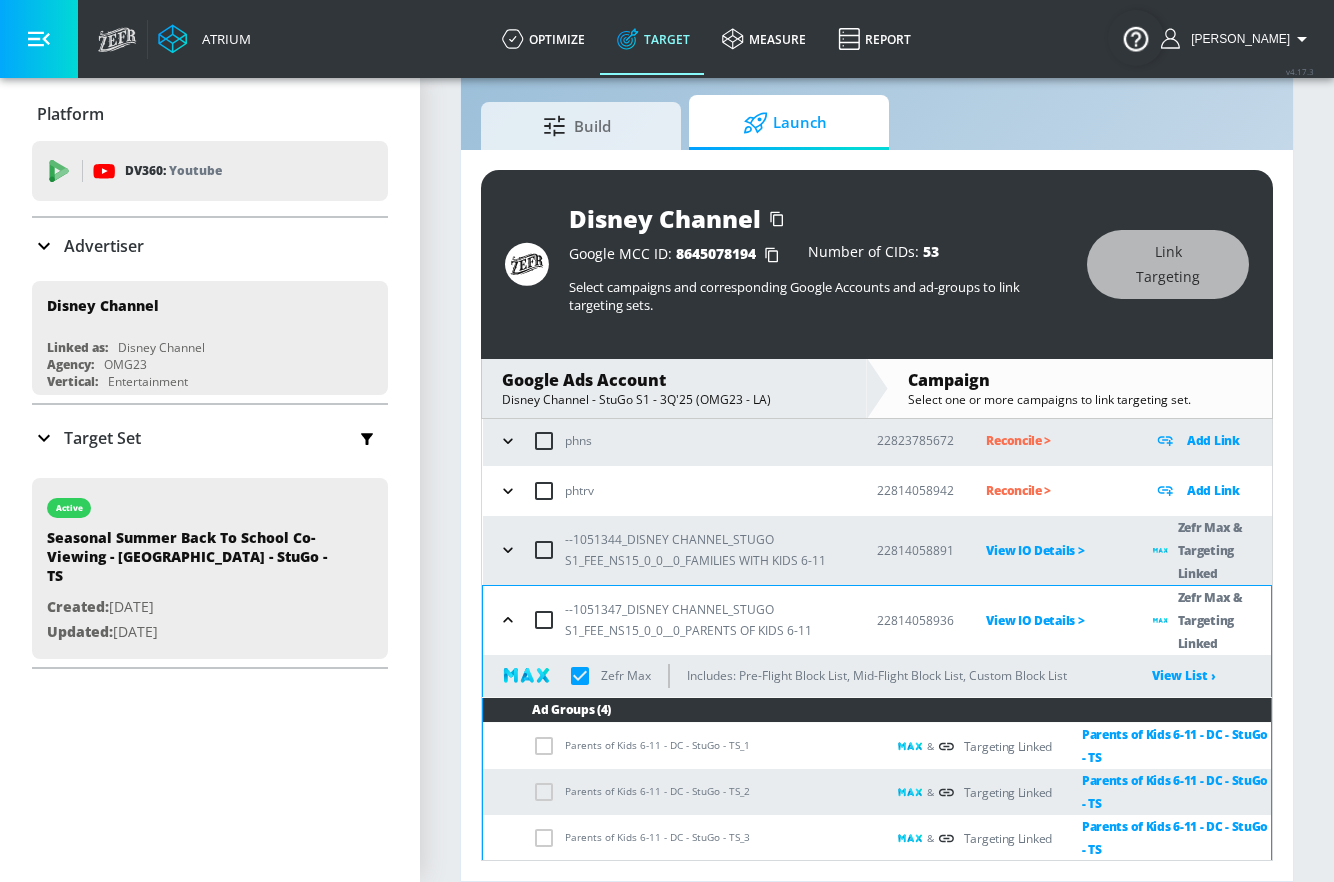 click 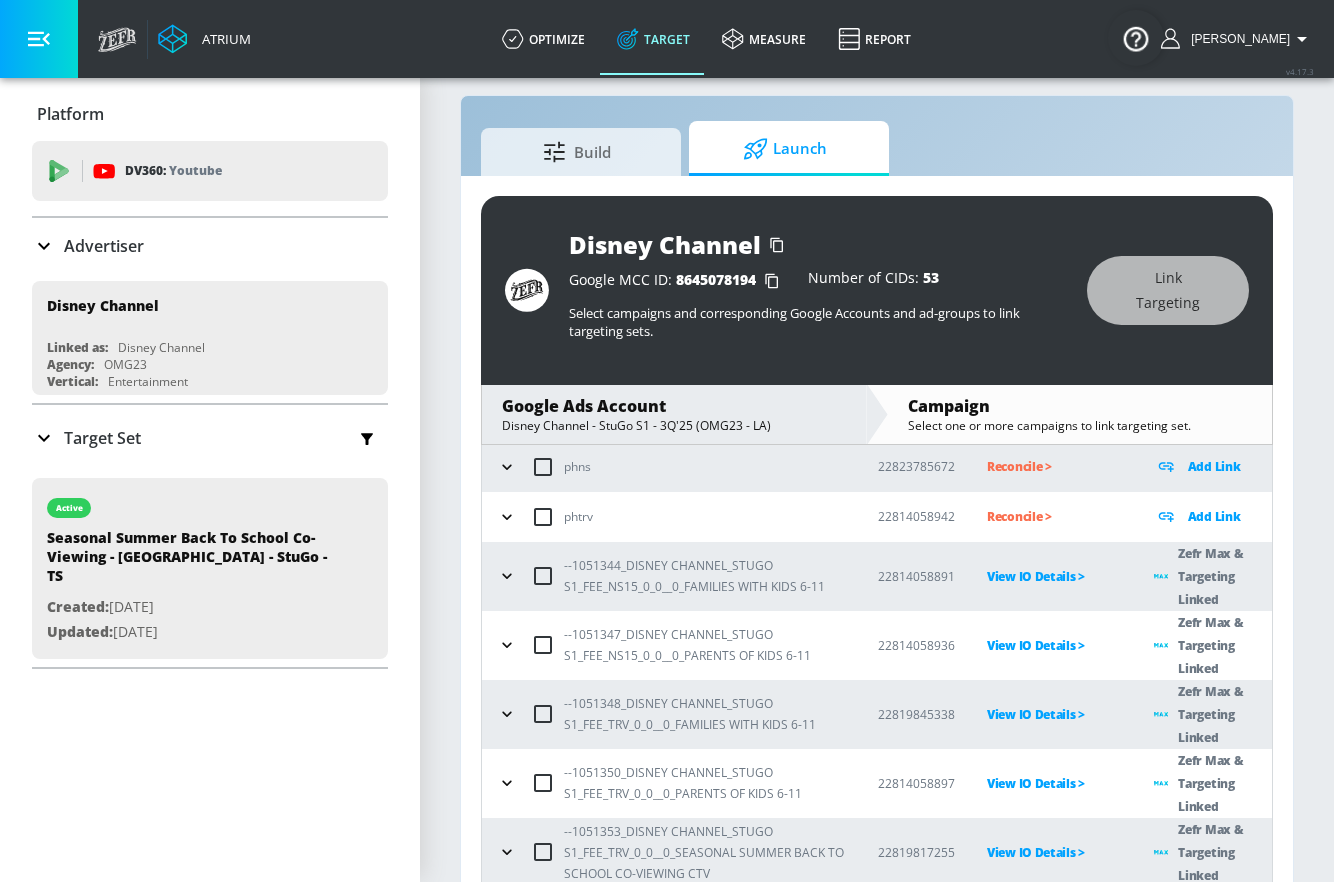 scroll, scrollTop: 47, scrollLeft: 0, axis: vertical 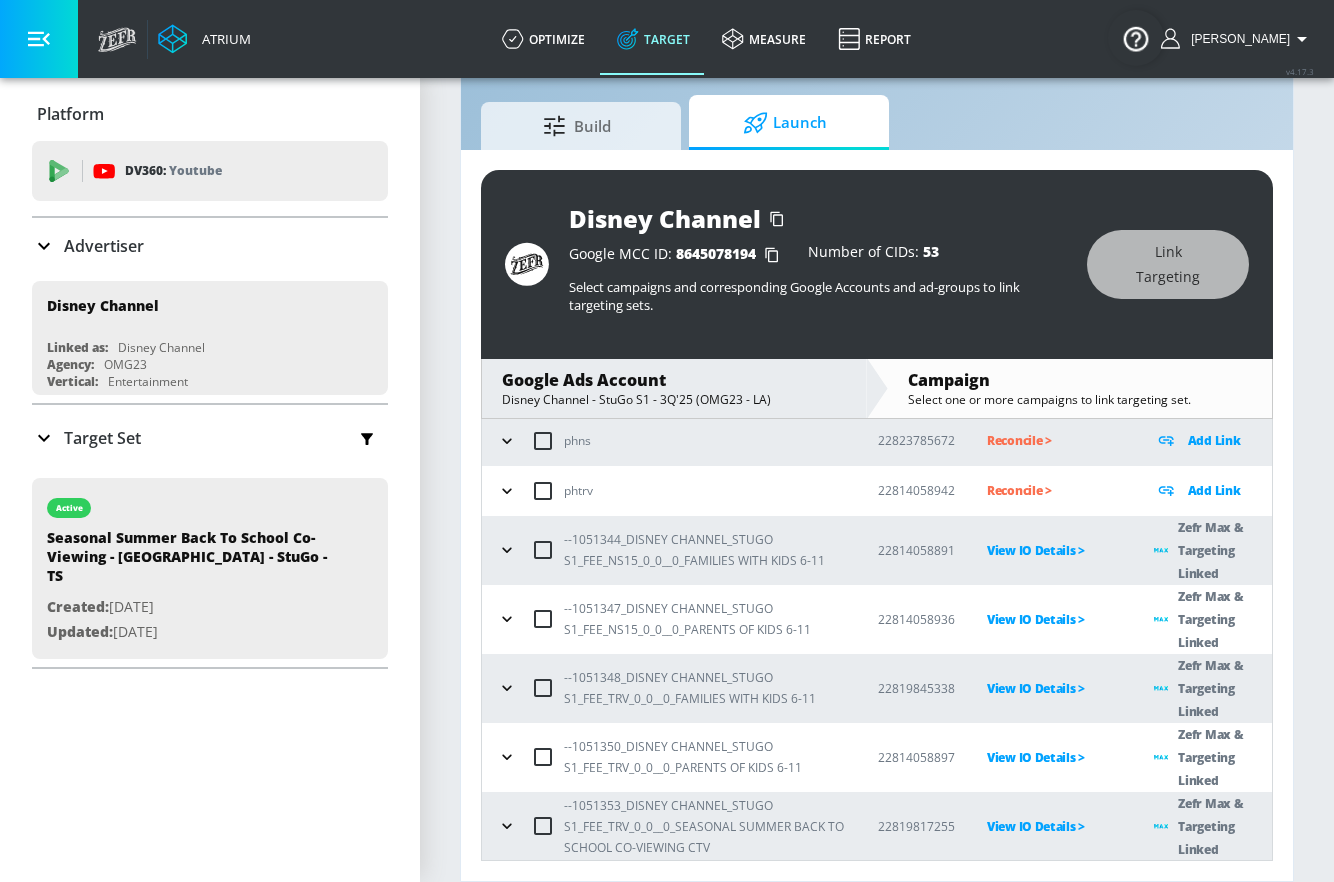 click on "Launch" at bounding box center [785, 123] 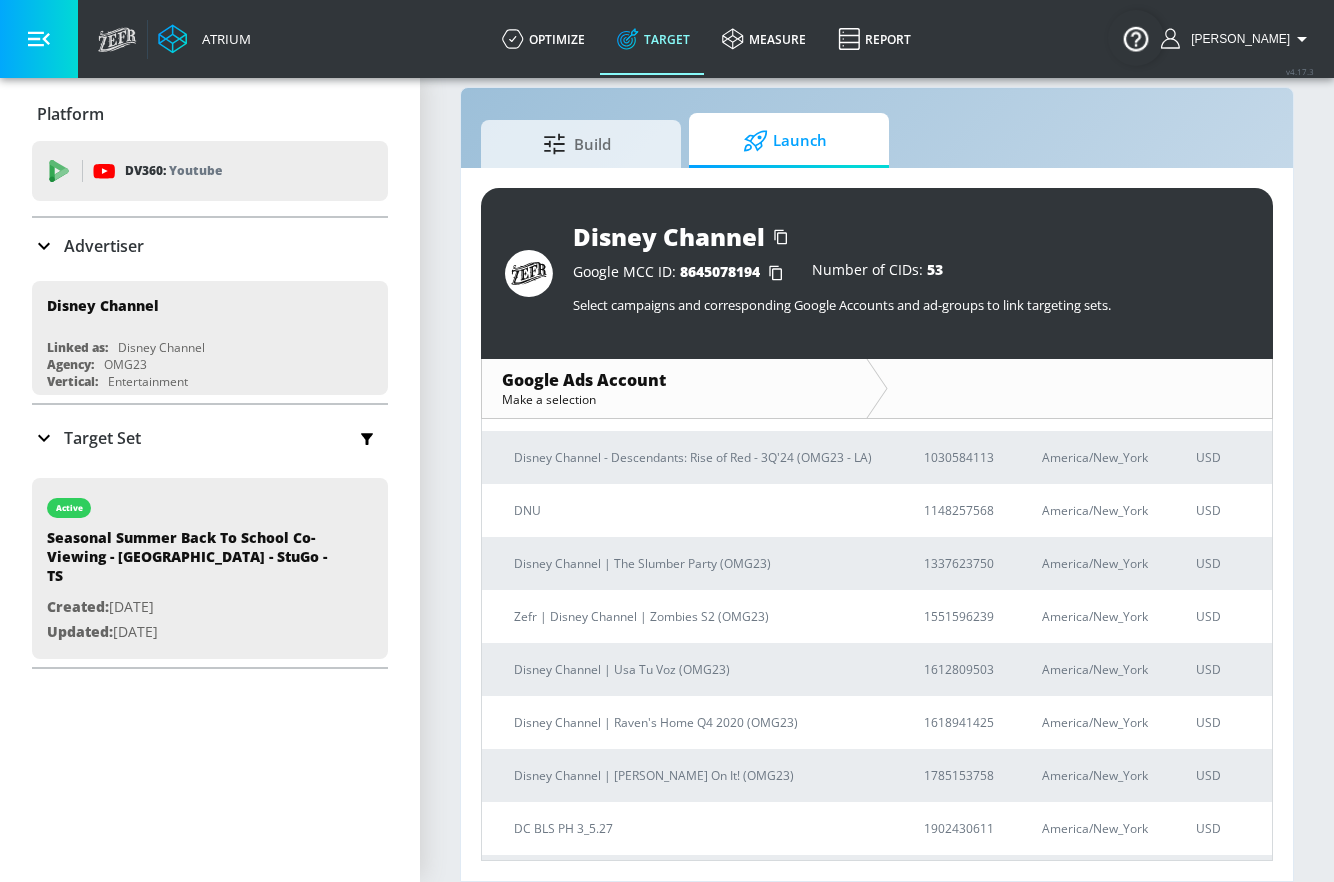 scroll, scrollTop: 0, scrollLeft: 0, axis: both 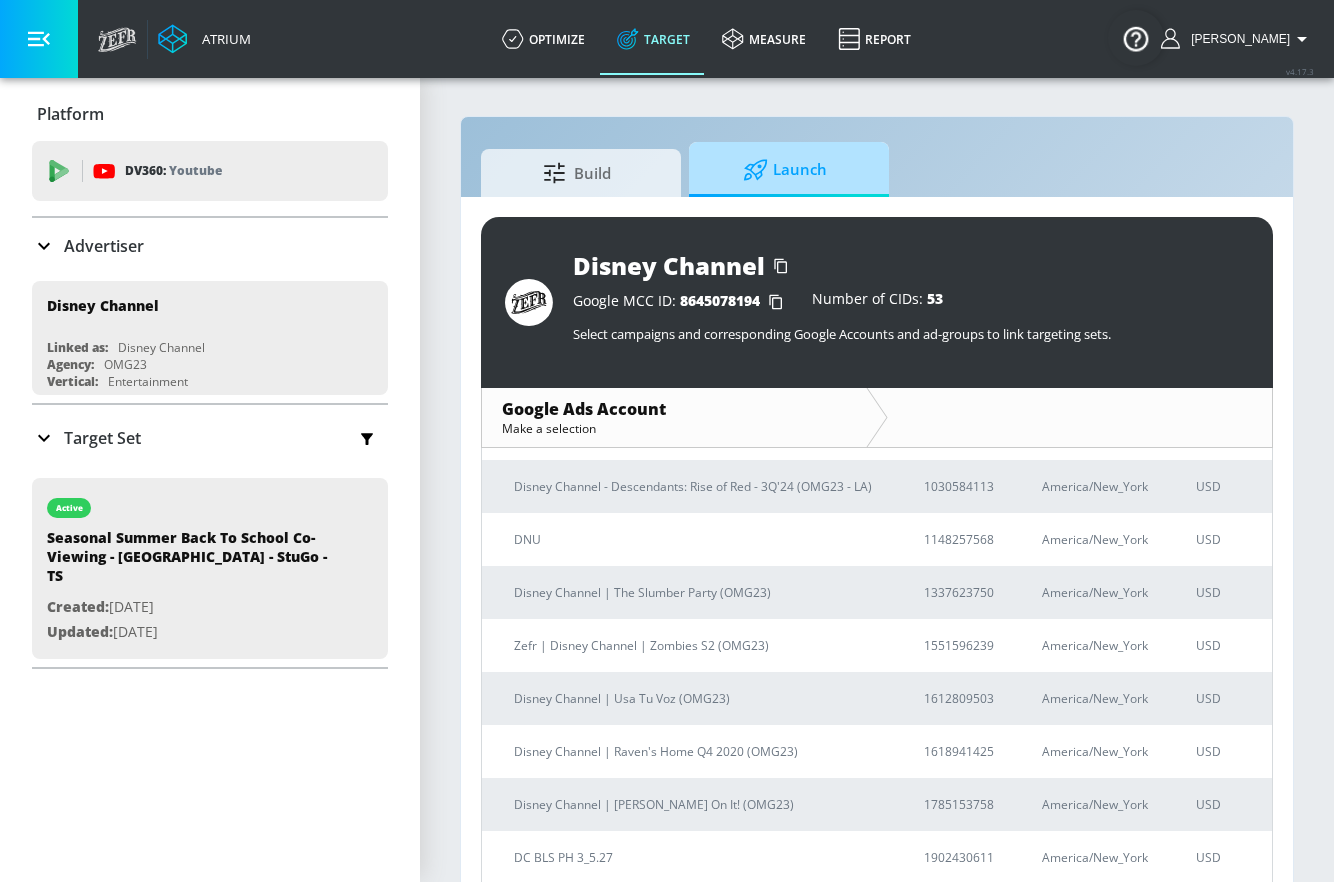 click 